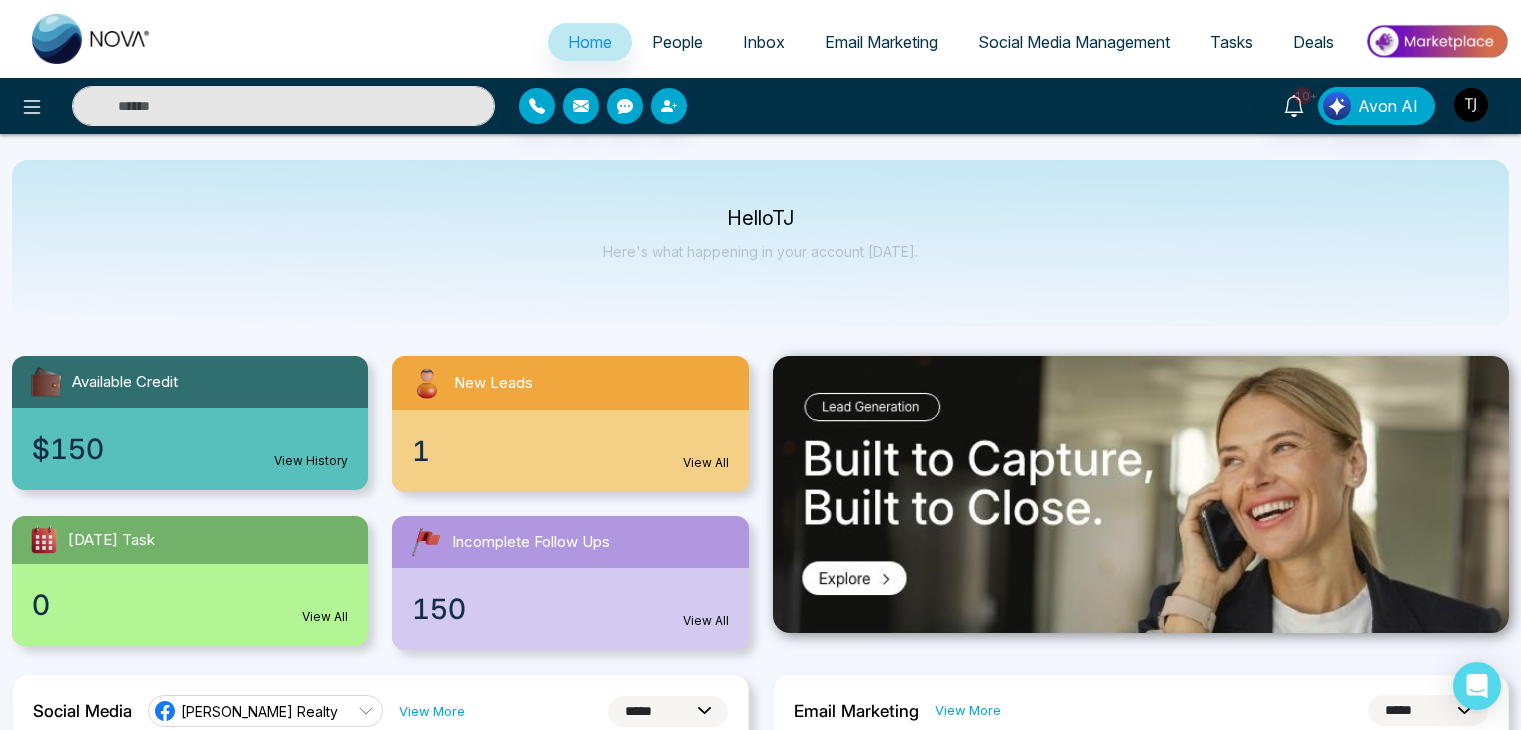 select on "*" 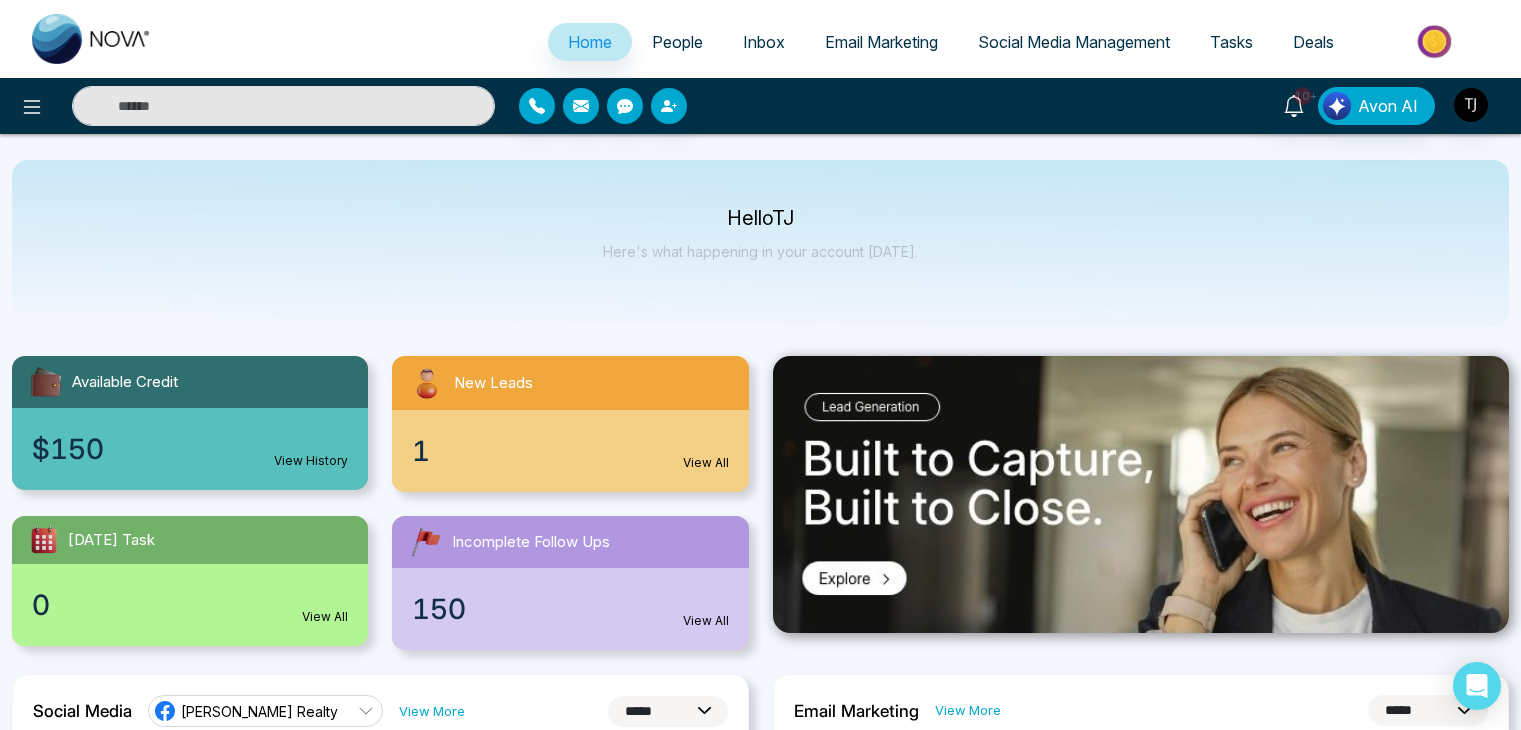 select on "*" 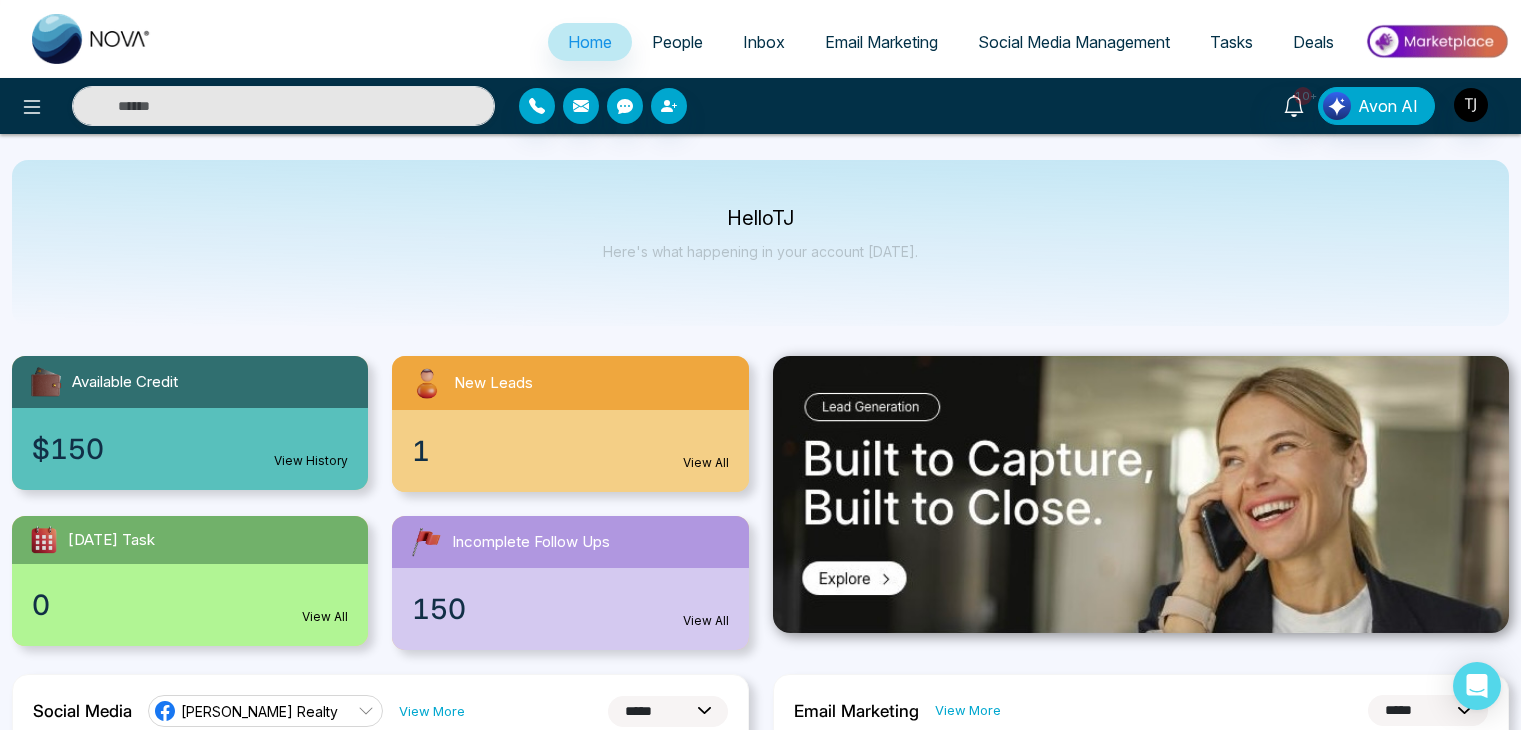 click at bounding box center [32, 106] 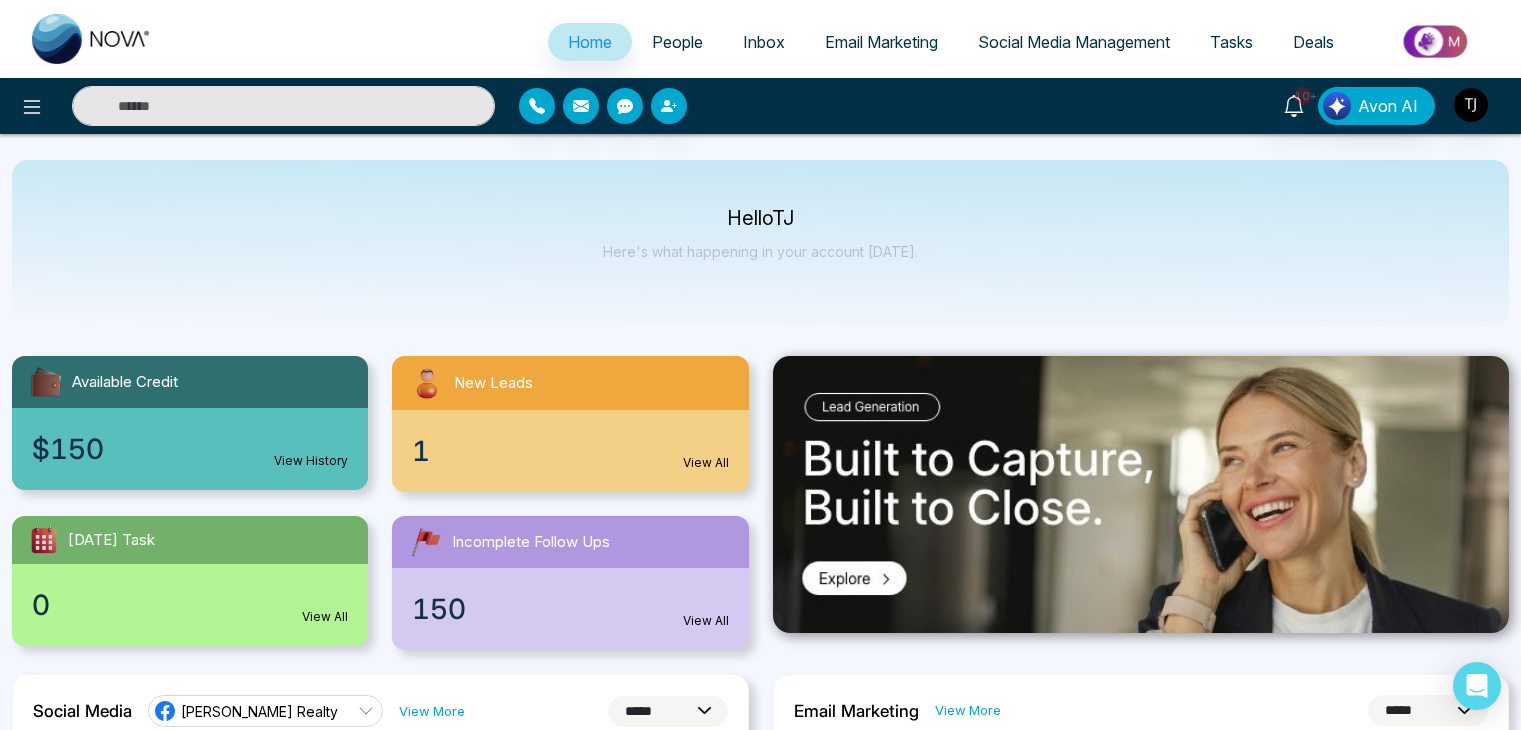 scroll, scrollTop: 0, scrollLeft: 0, axis: both 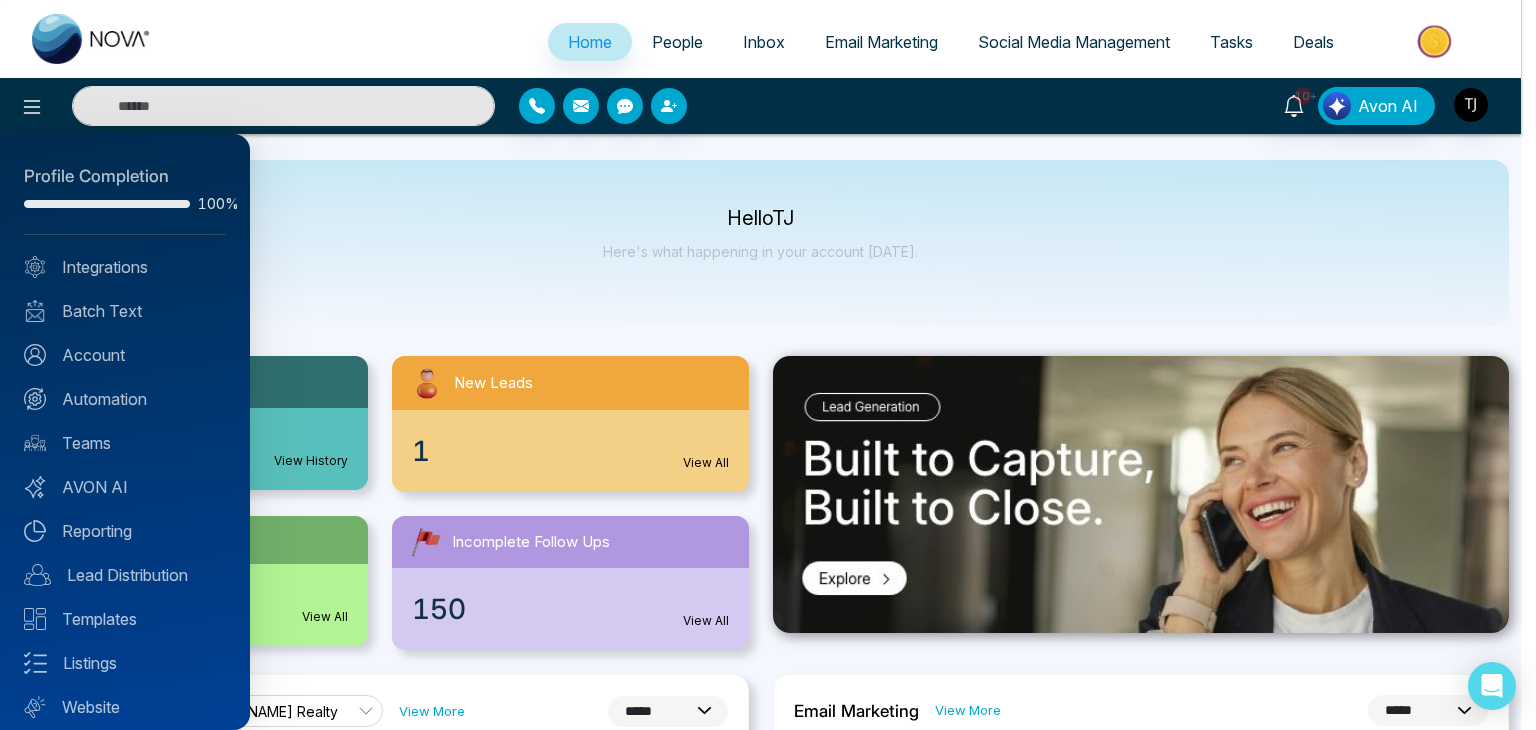 click at bounding box center [768, 365] 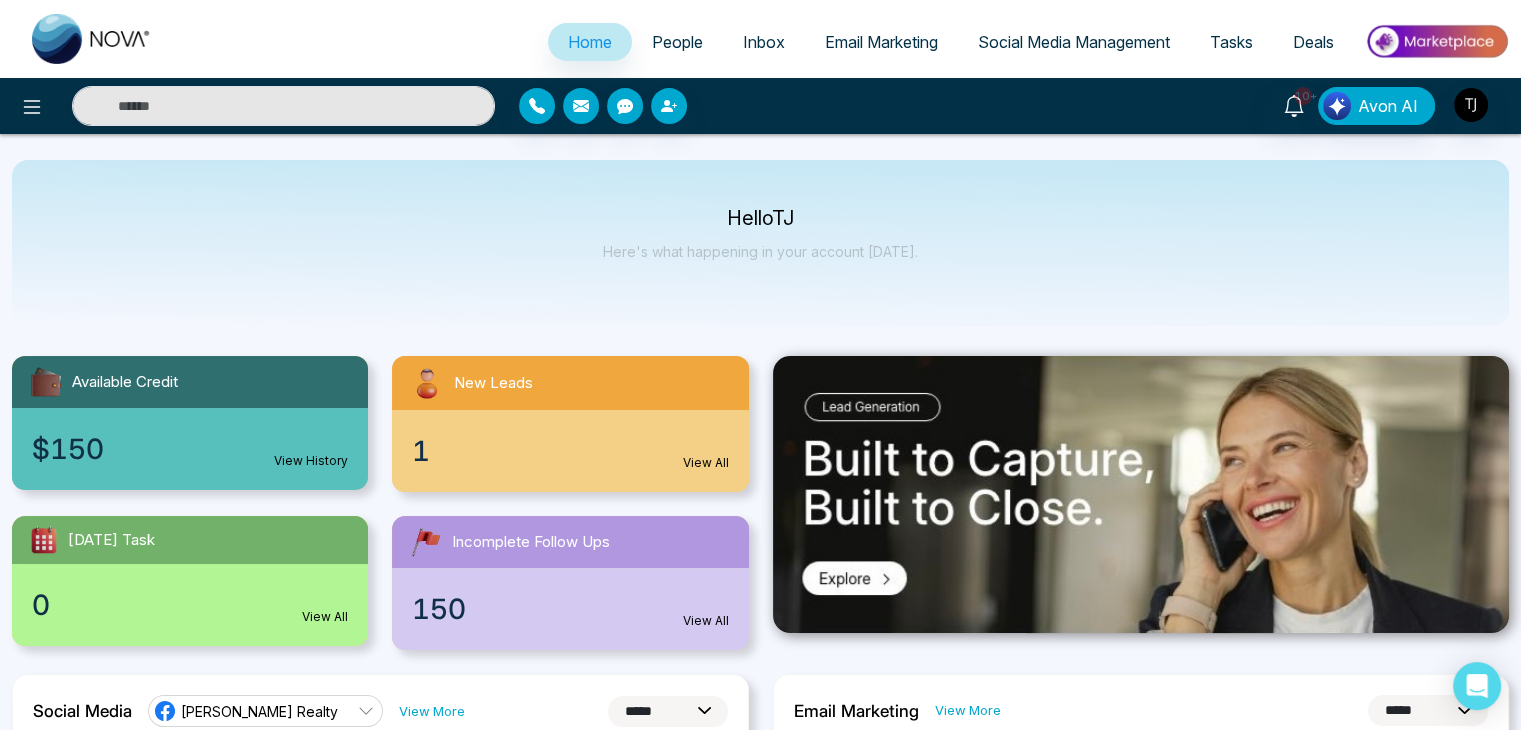 type 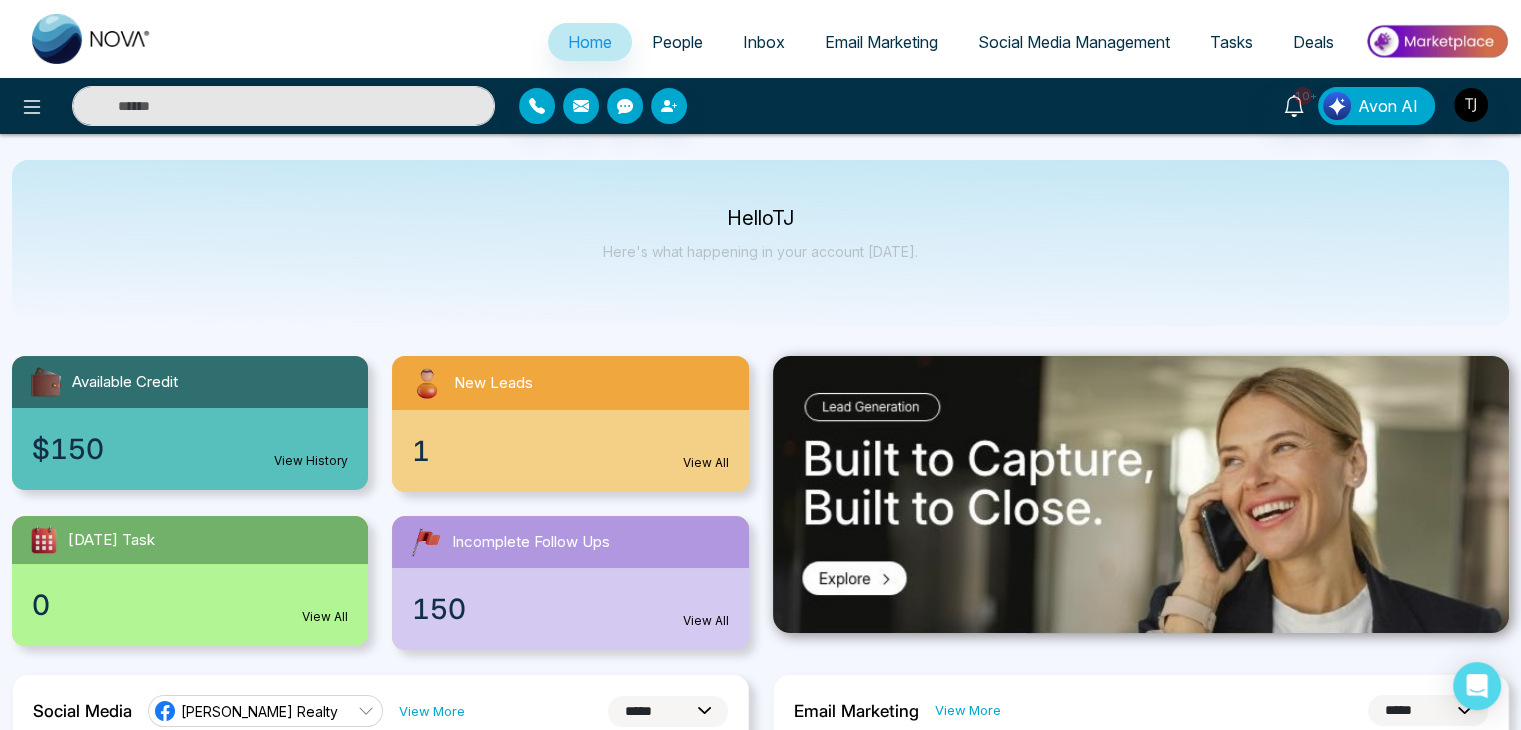 click on "People" at bounding box center (677, 42) 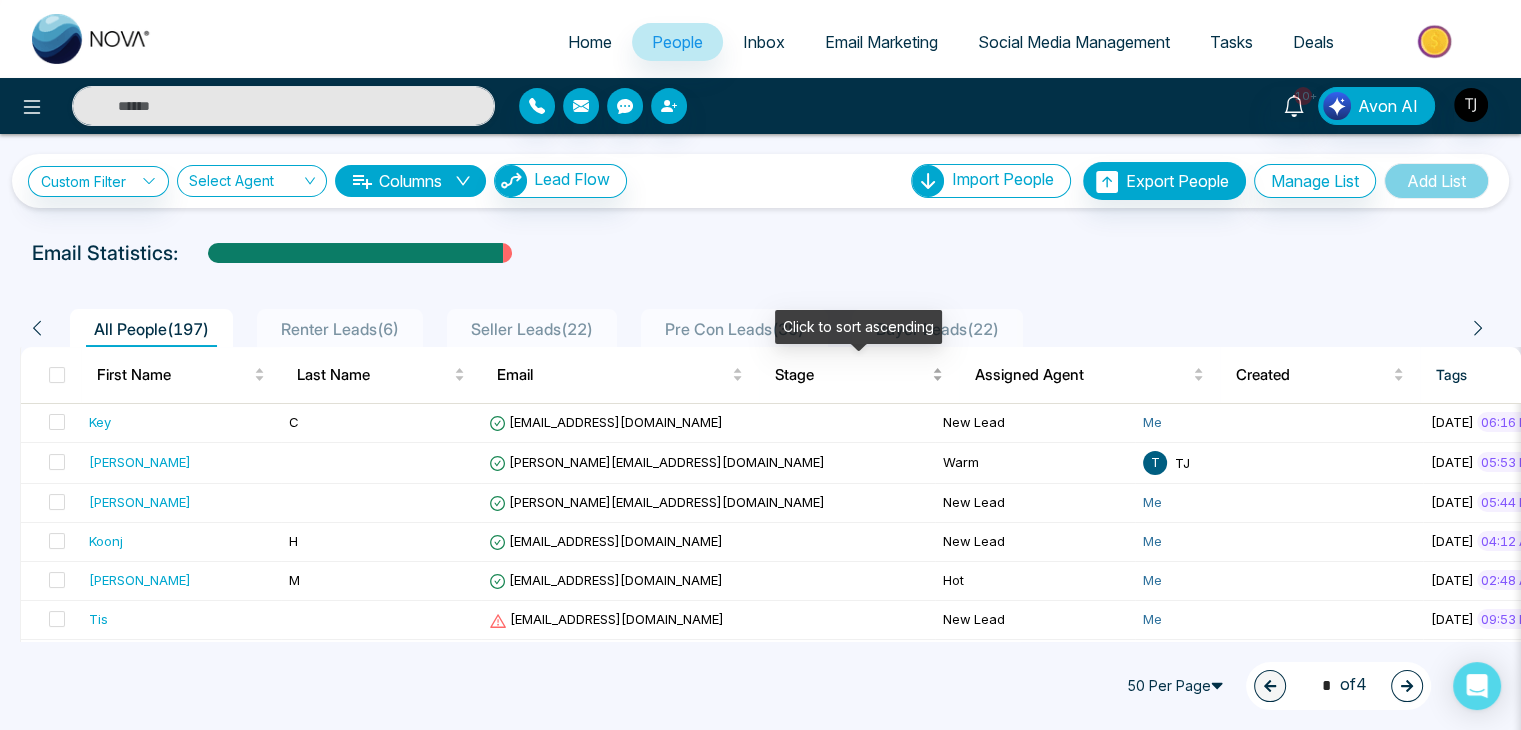 click on "Stage" at bounding box center (851, 375) 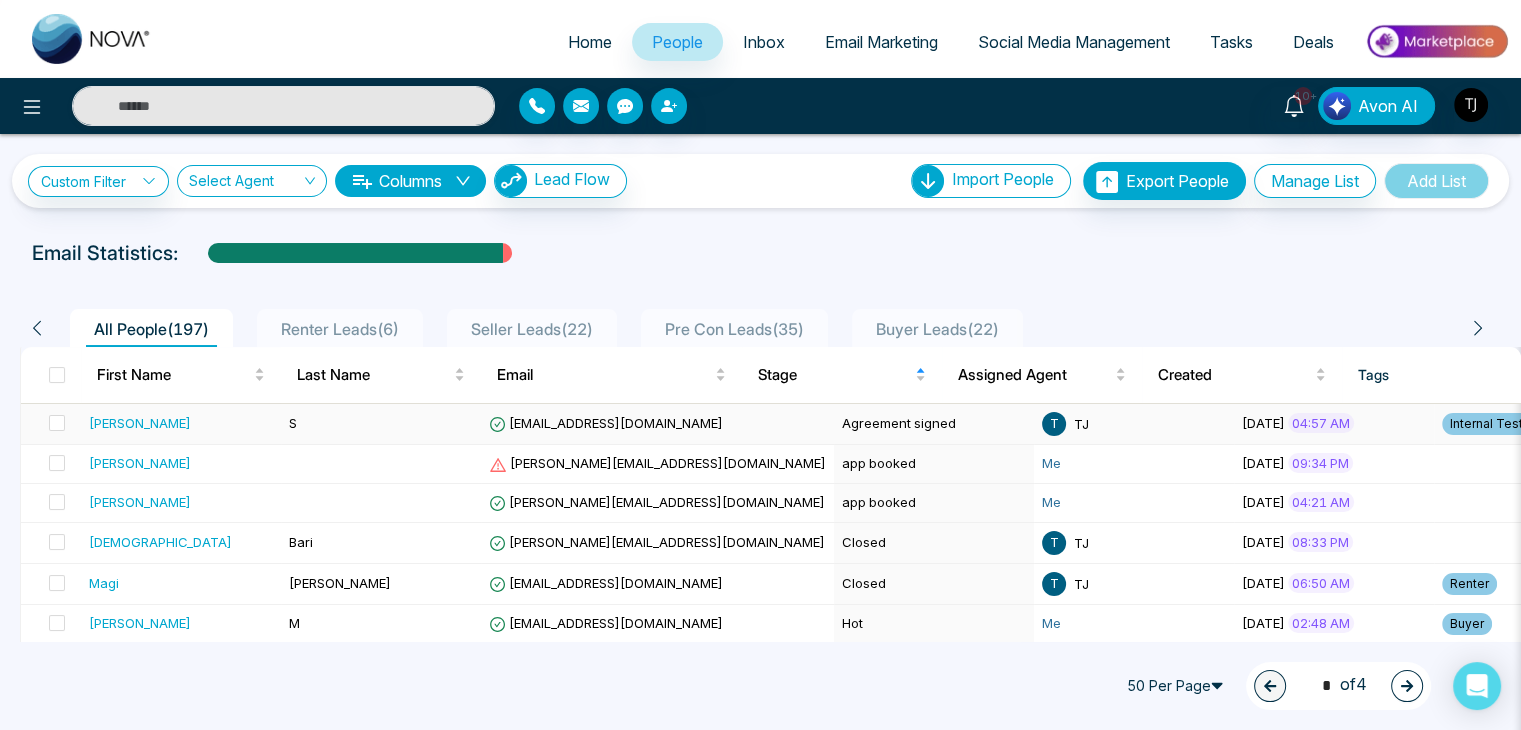 click on "Ishmeet" at bounding box center [181, 424] 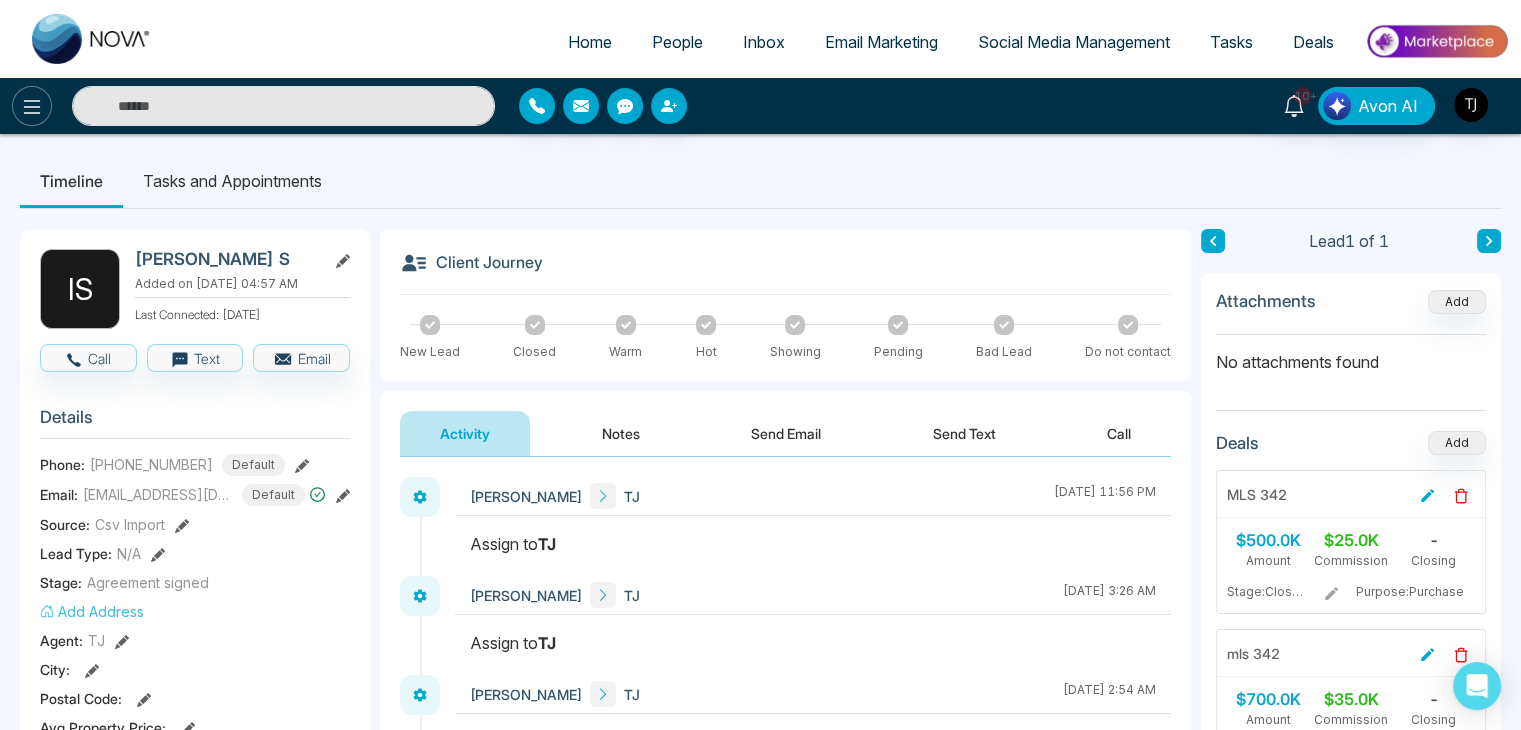 click 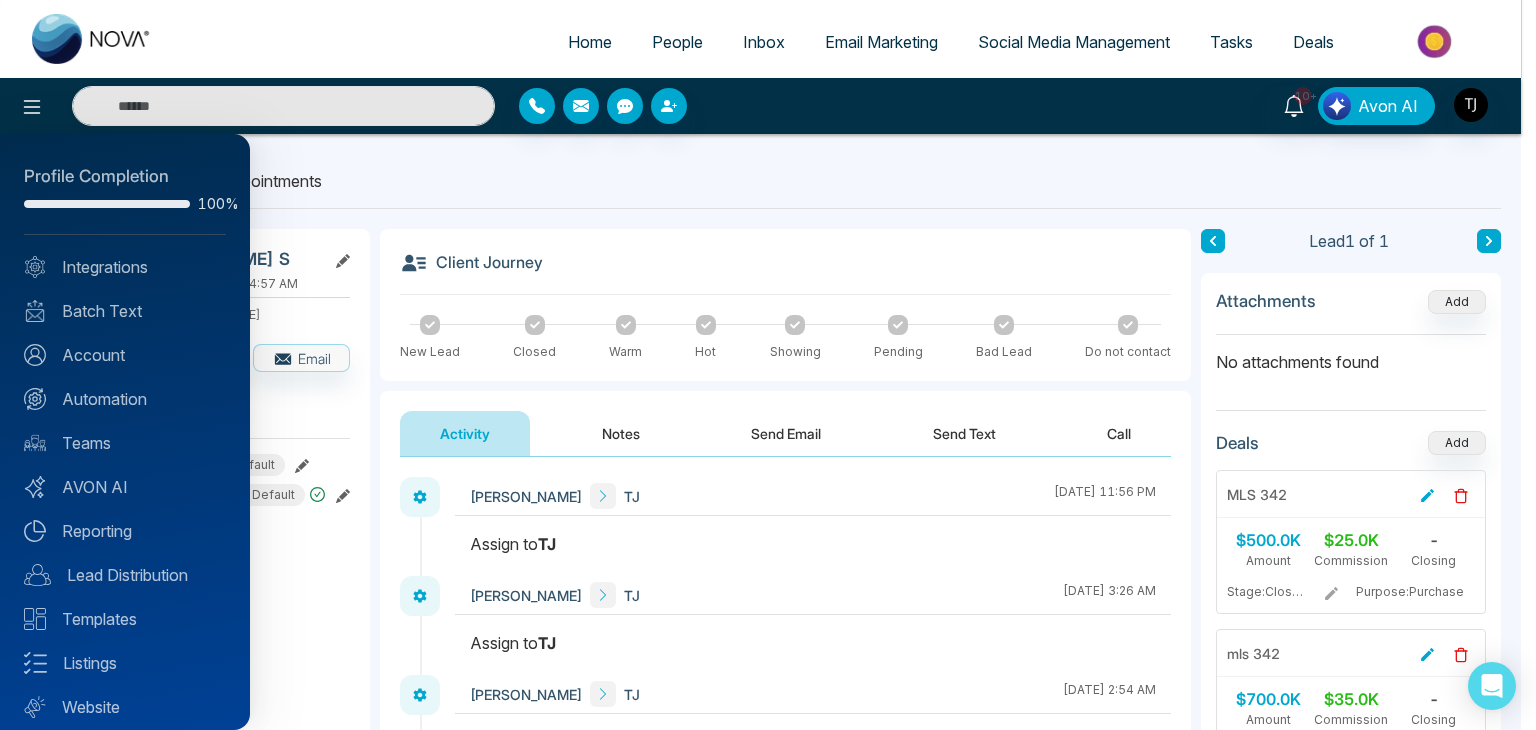 click at bounding box center [768, 365] 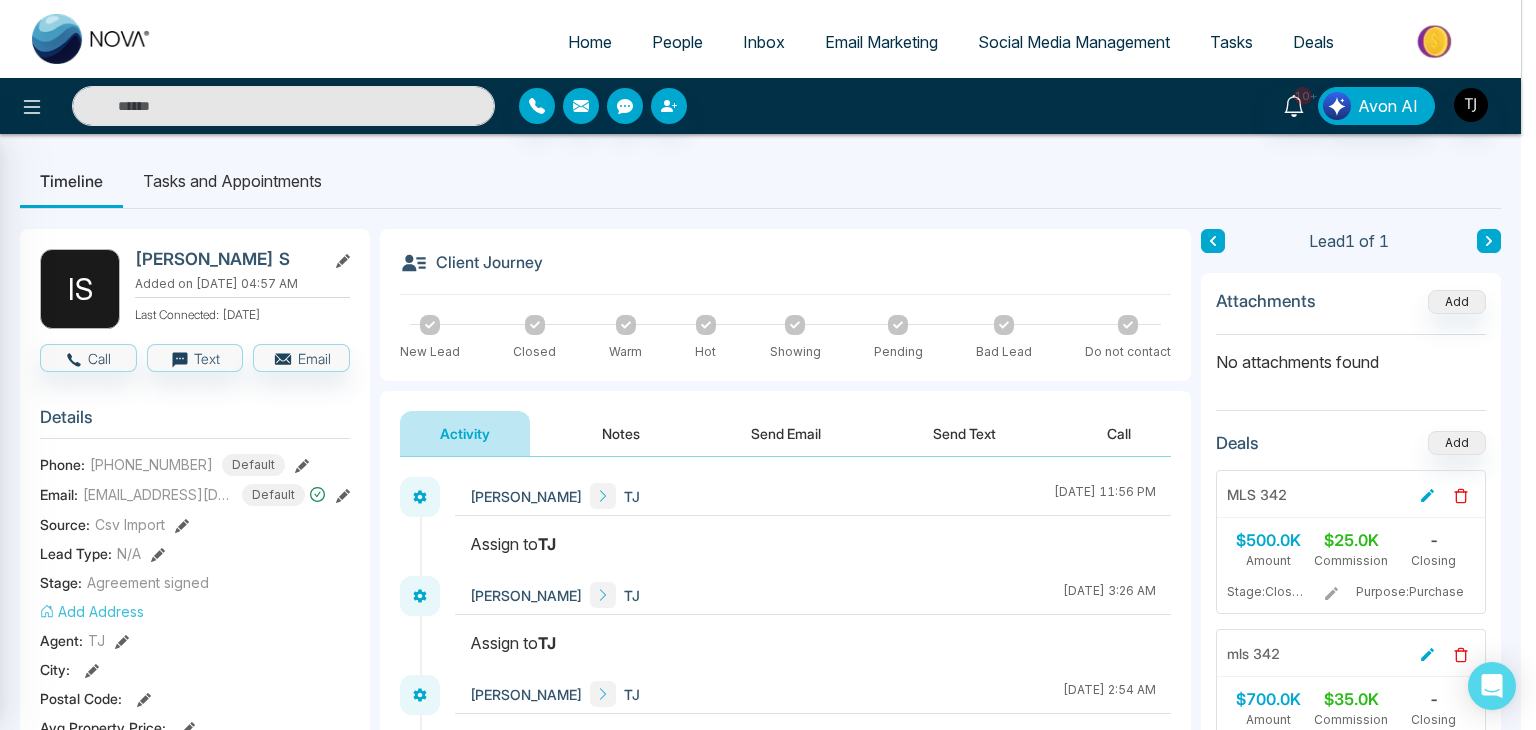 click at bounding box center (768, 365) 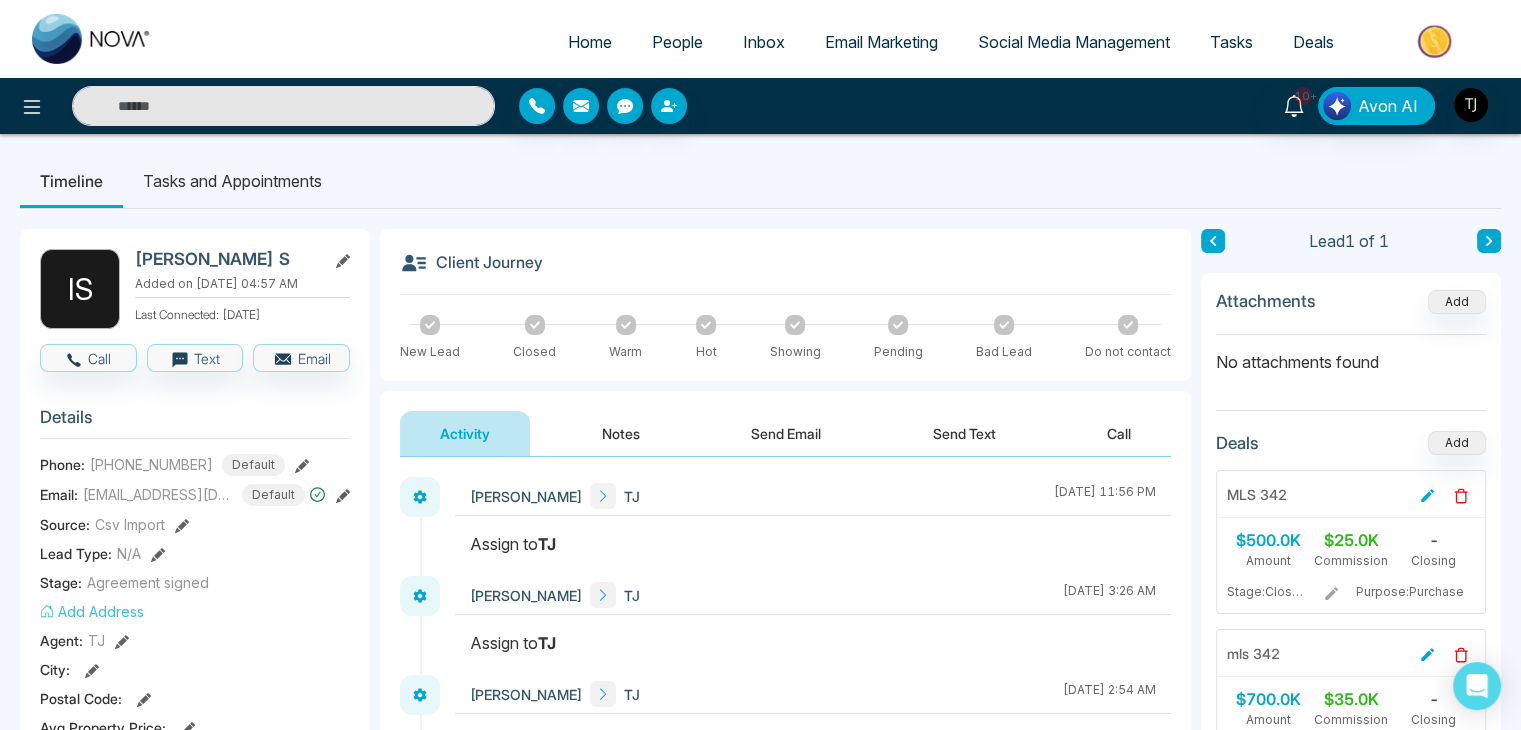 click at bounding box center (92, 39) 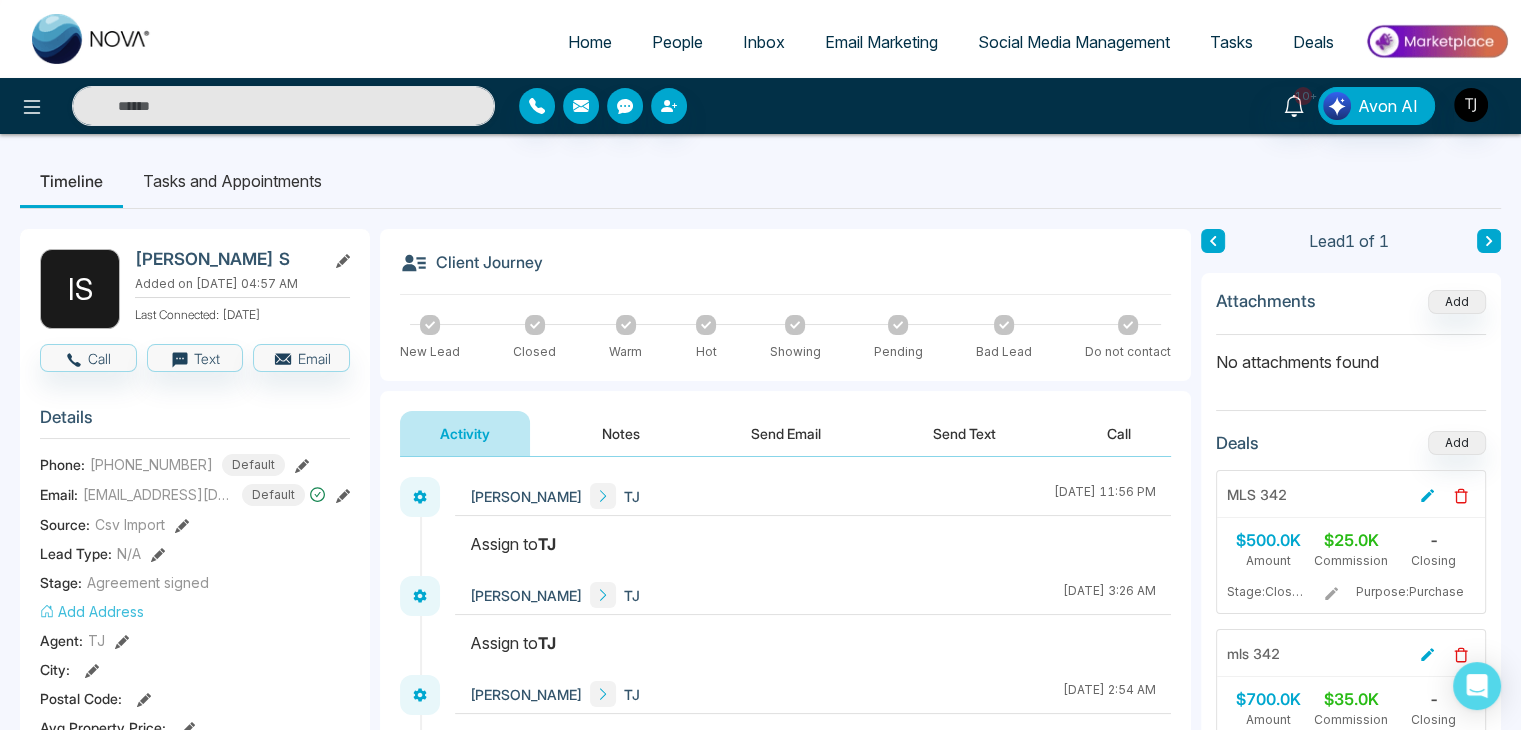 select on "*" 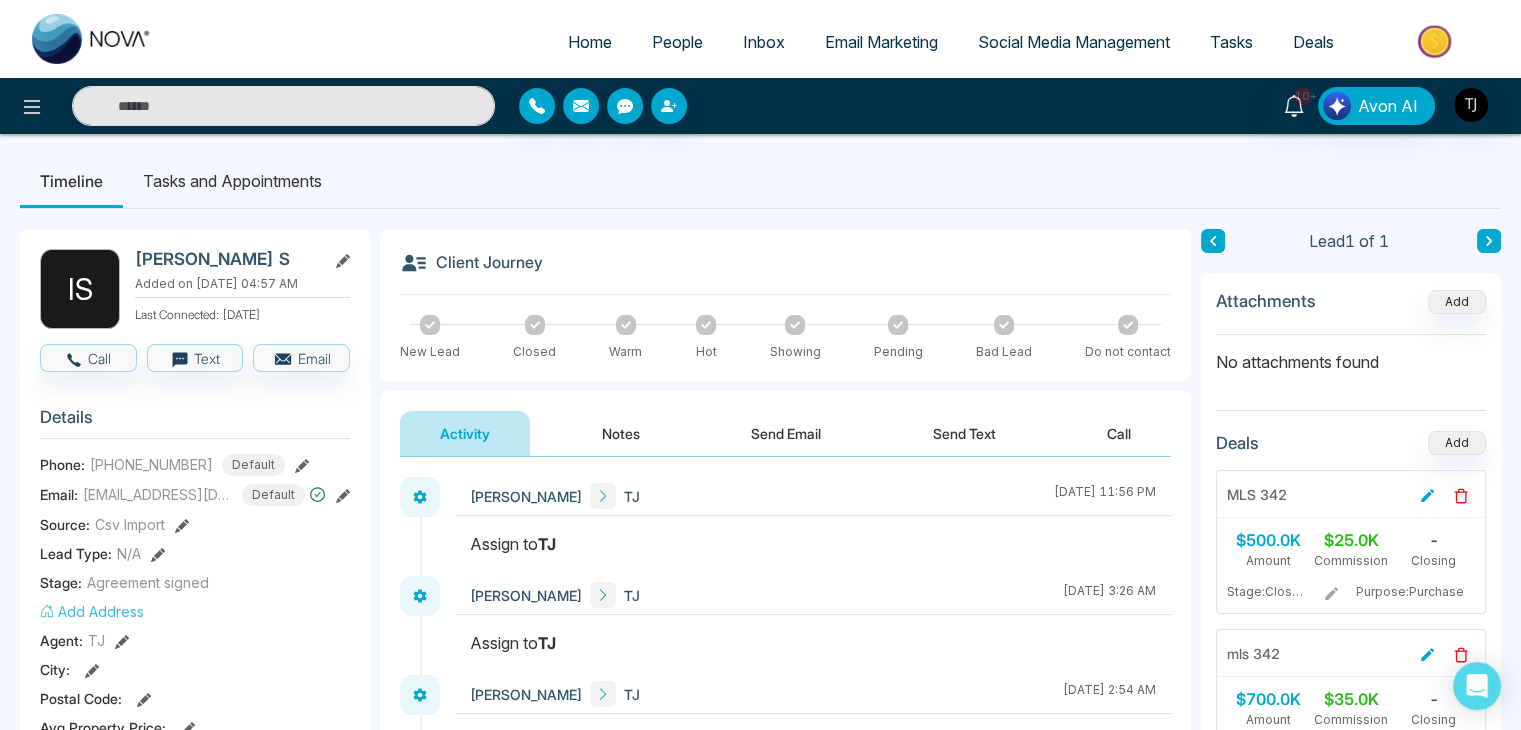 select on "*" 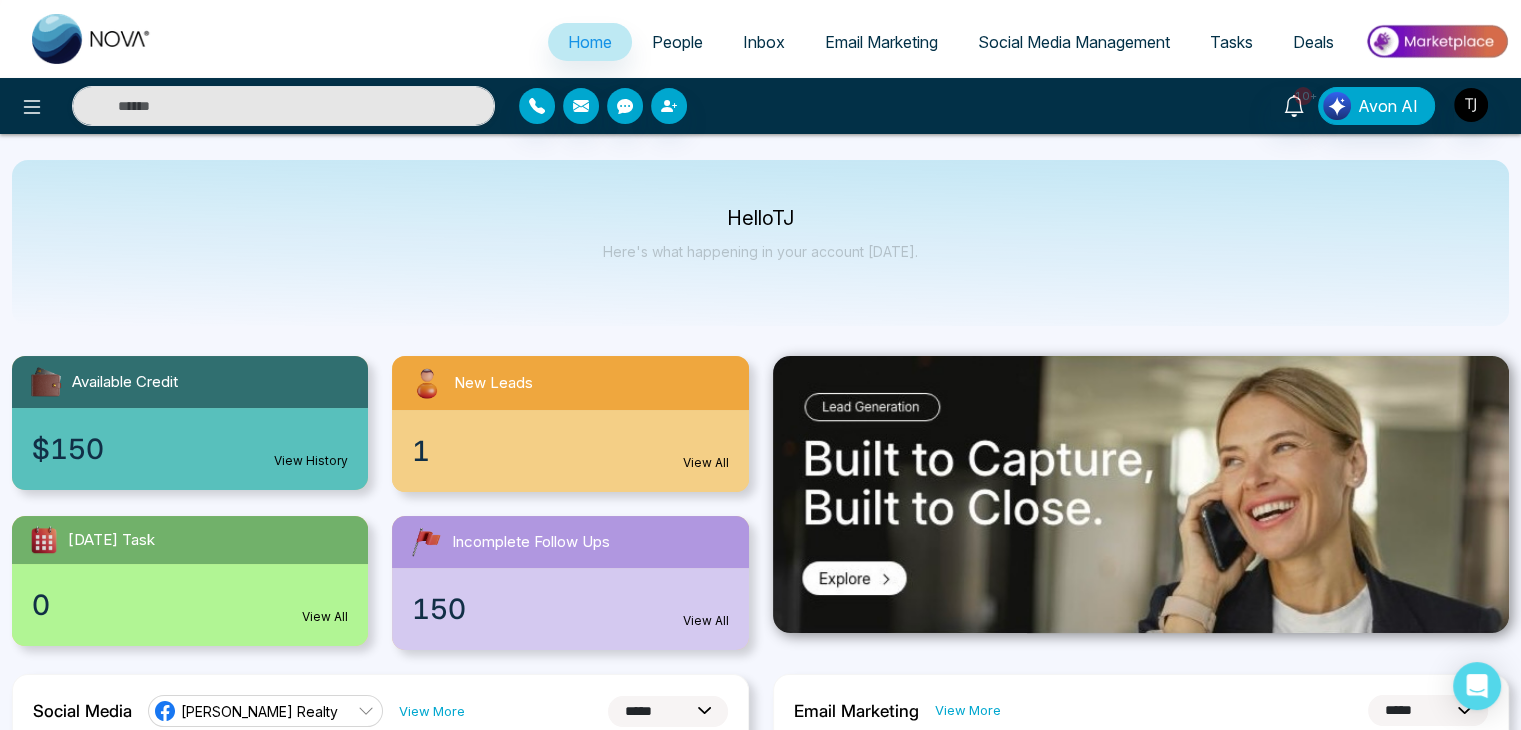 click on "Hello  TJ Here's what happening in your account today." at bounding box center [760, 243] 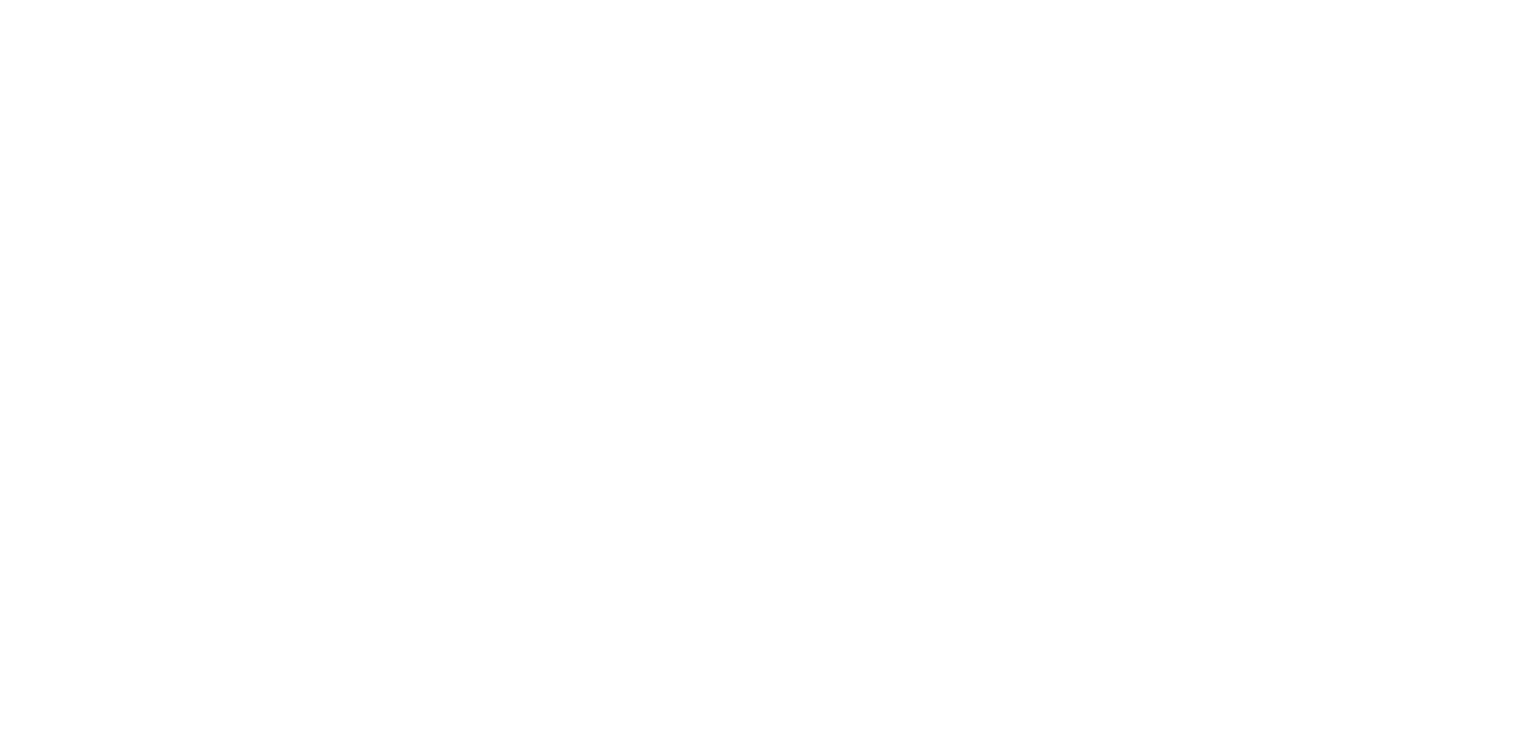 select on "*" 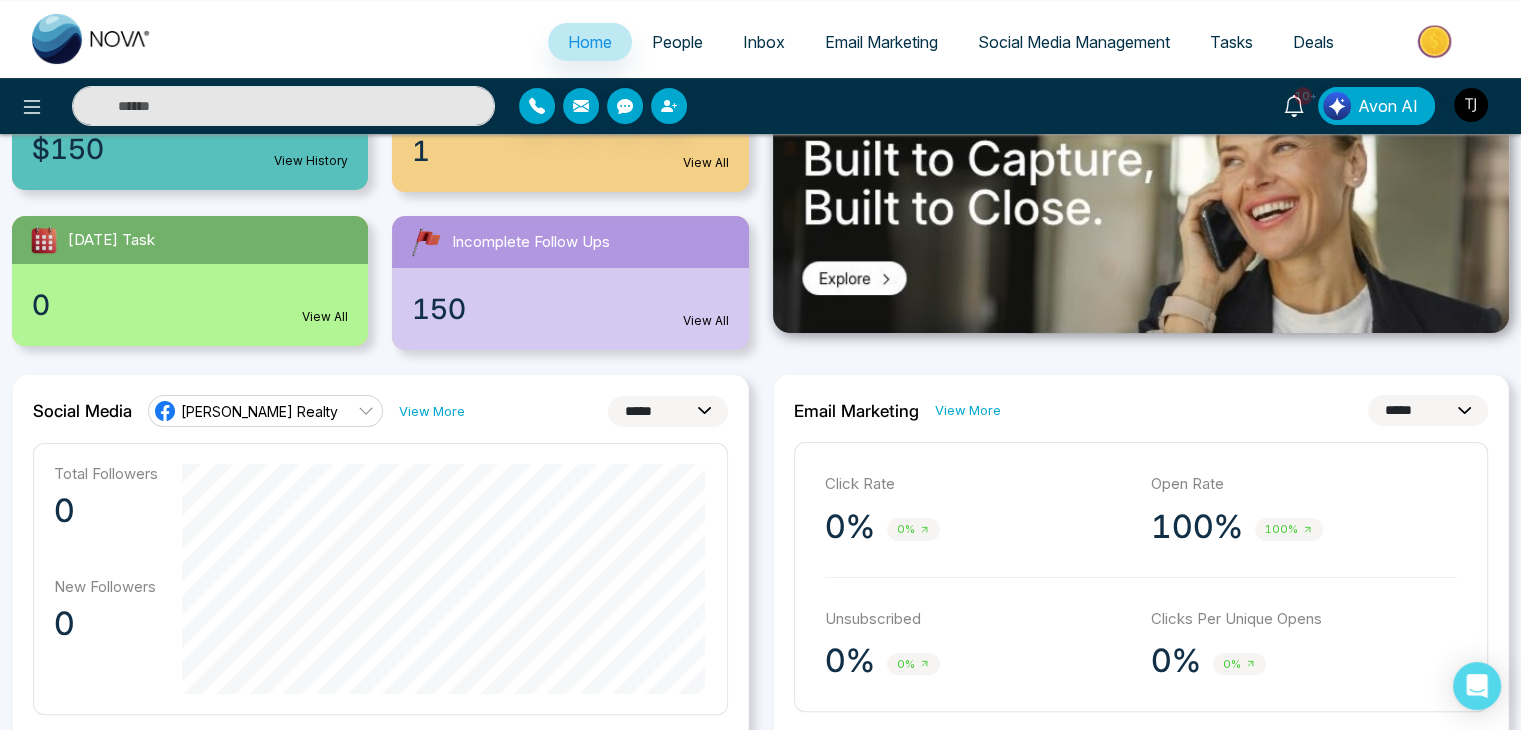 scroll, scrollTop: 500, scrollLeft: 0, axis: vertical 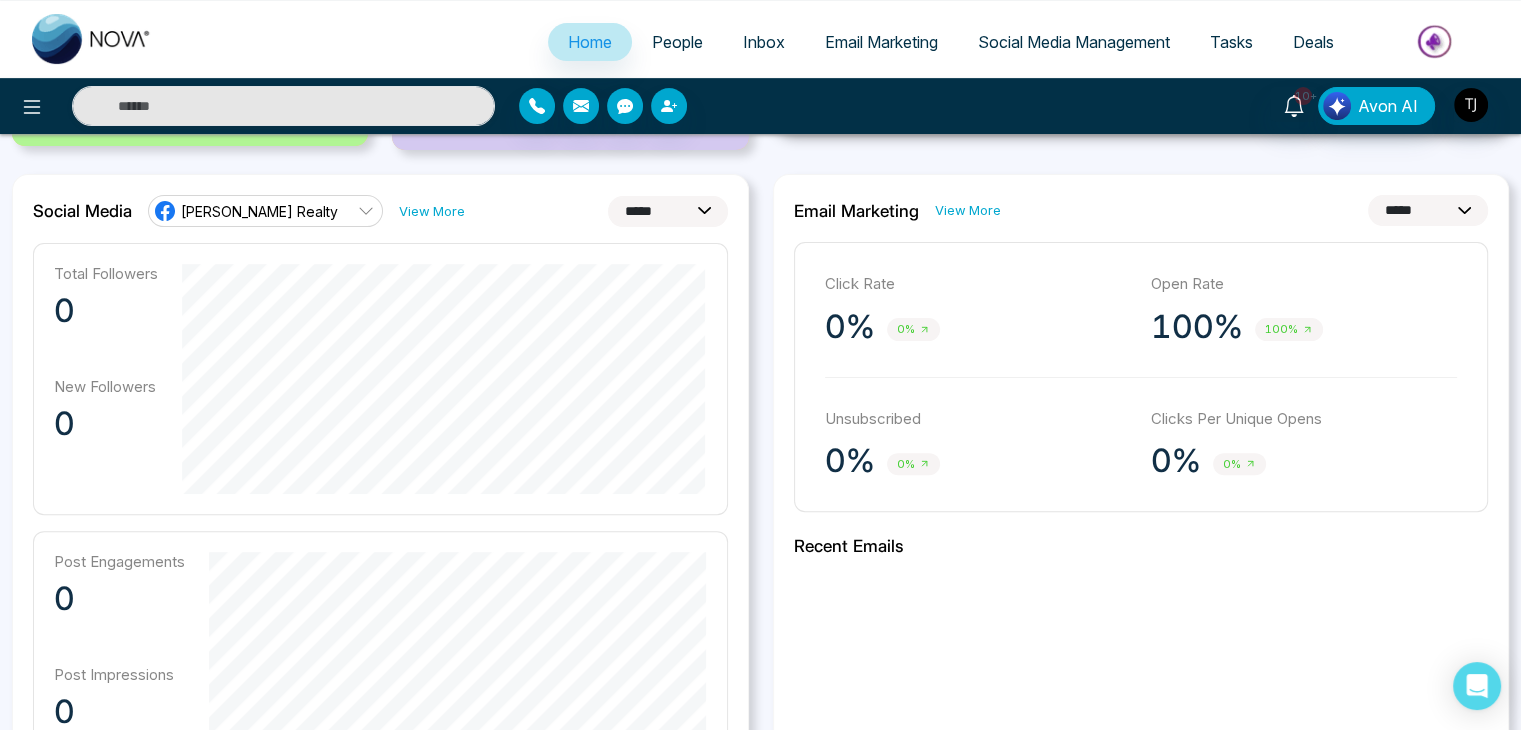 click on "**********" at bounding box center (668, 211) 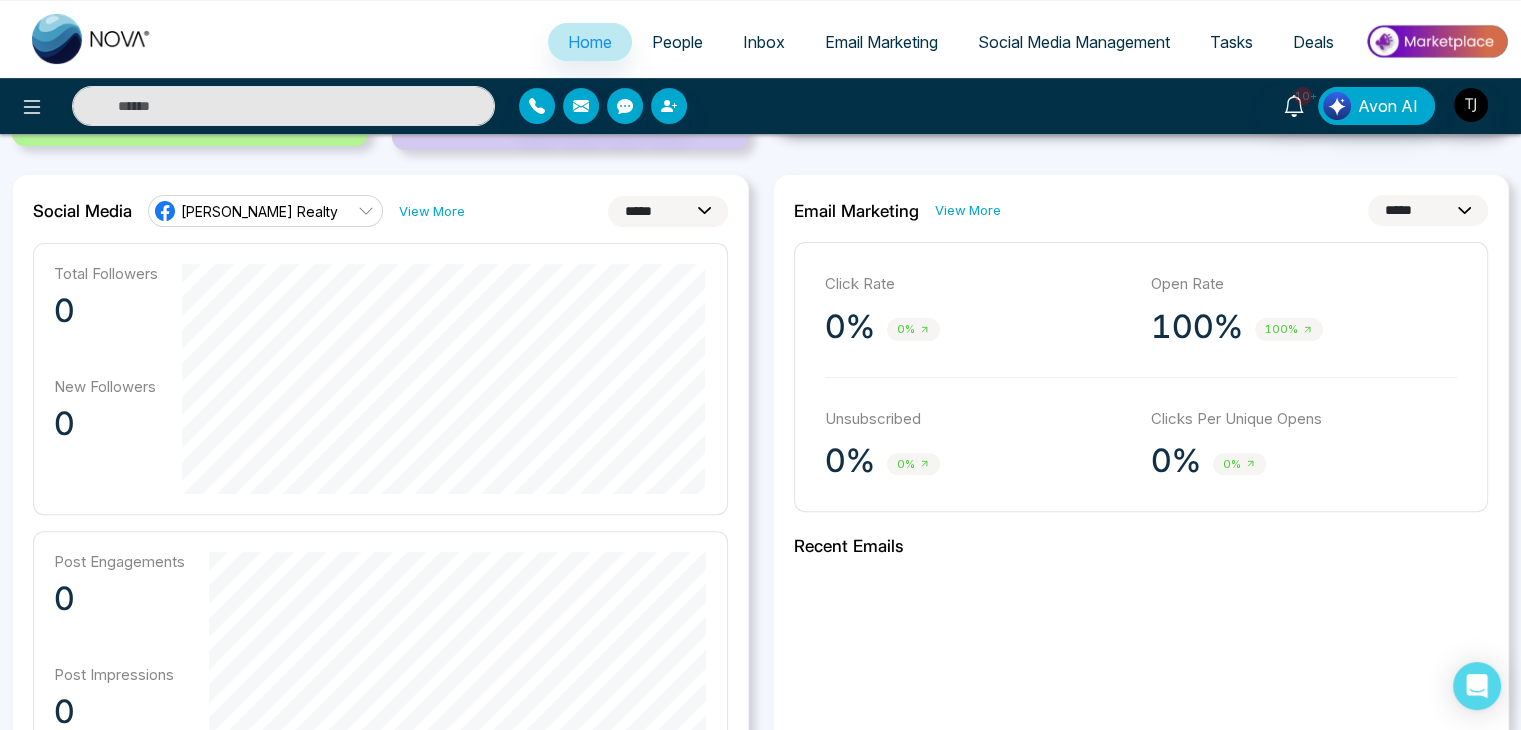 select on "**" 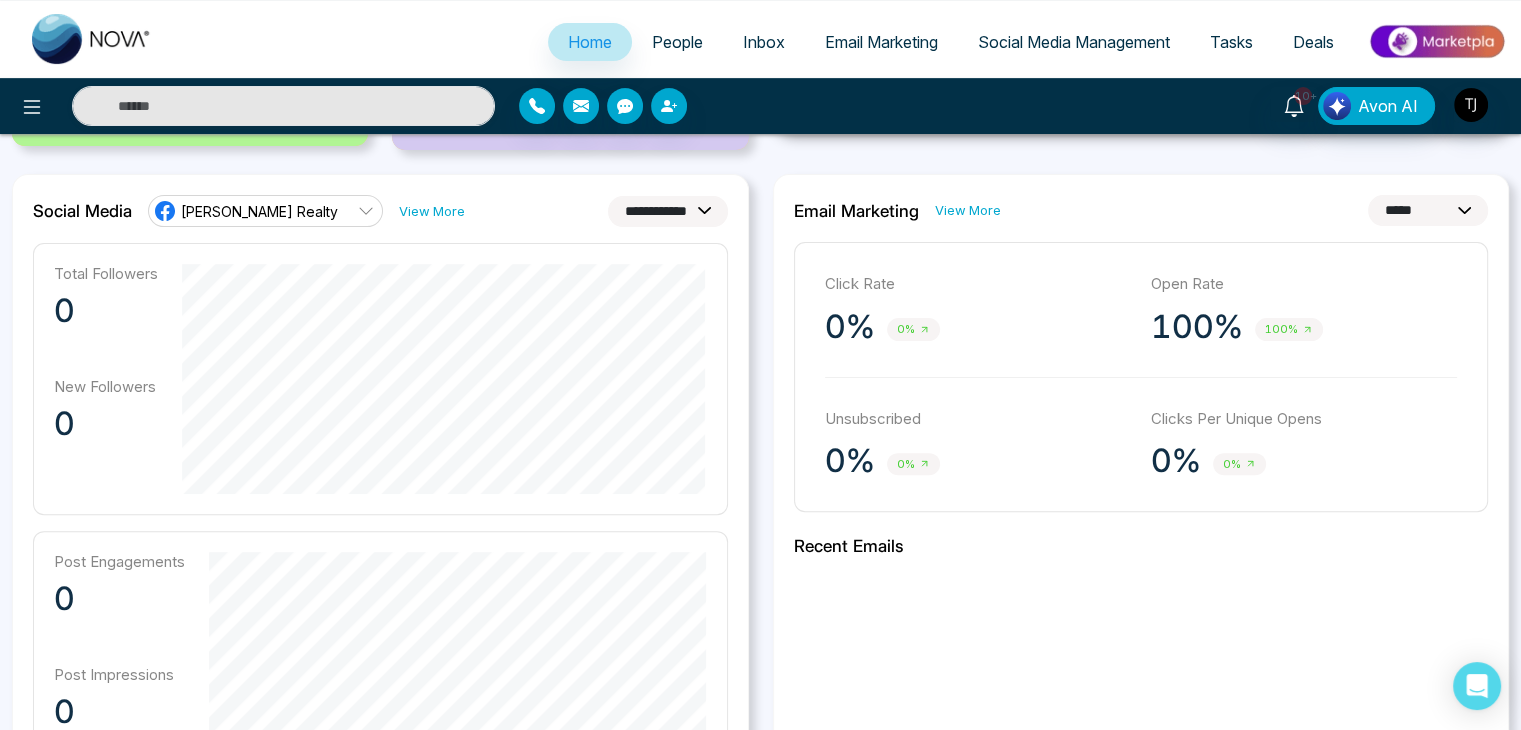 click on "**********" at bounding box center [668, 211] 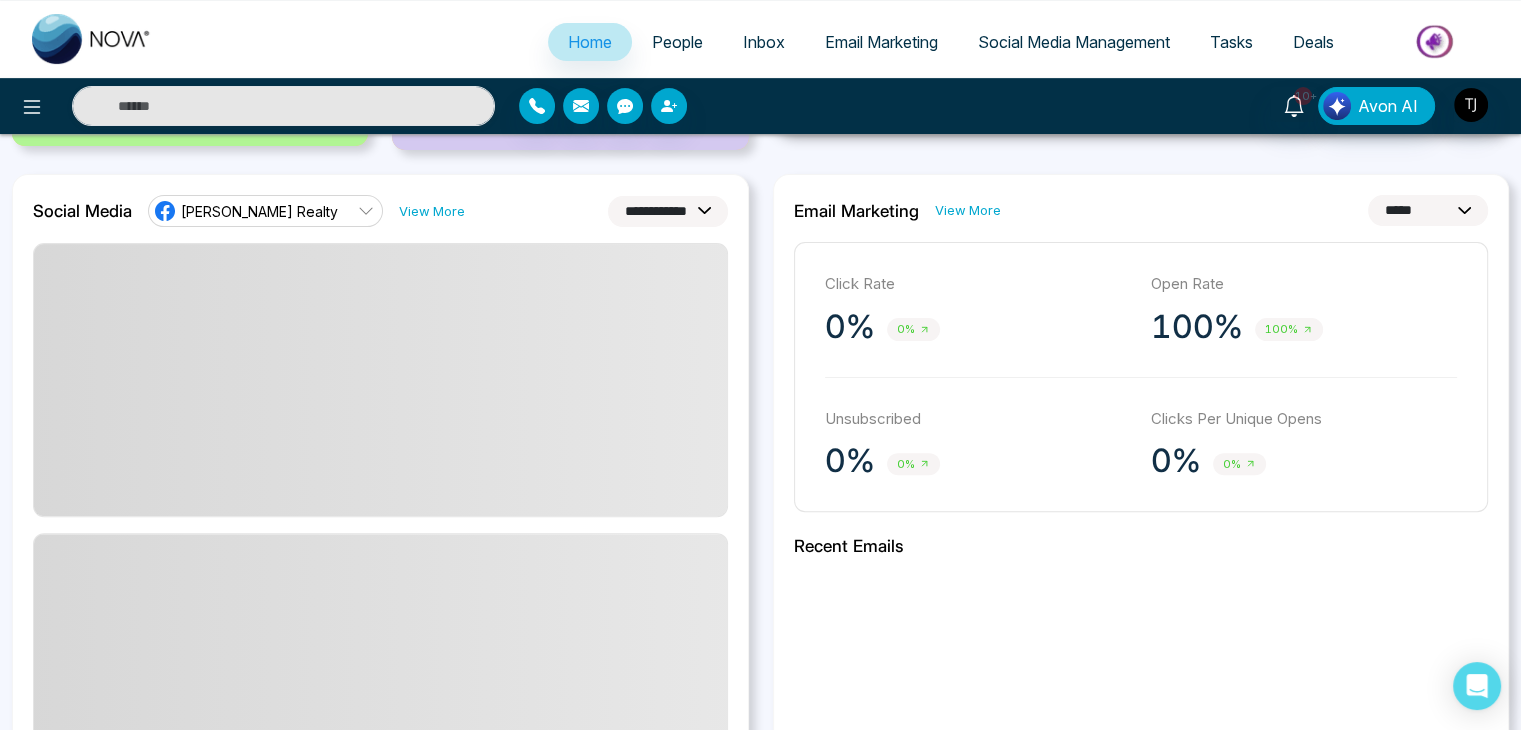 click on "Triston James Realty" at bounding box center [259, 211] 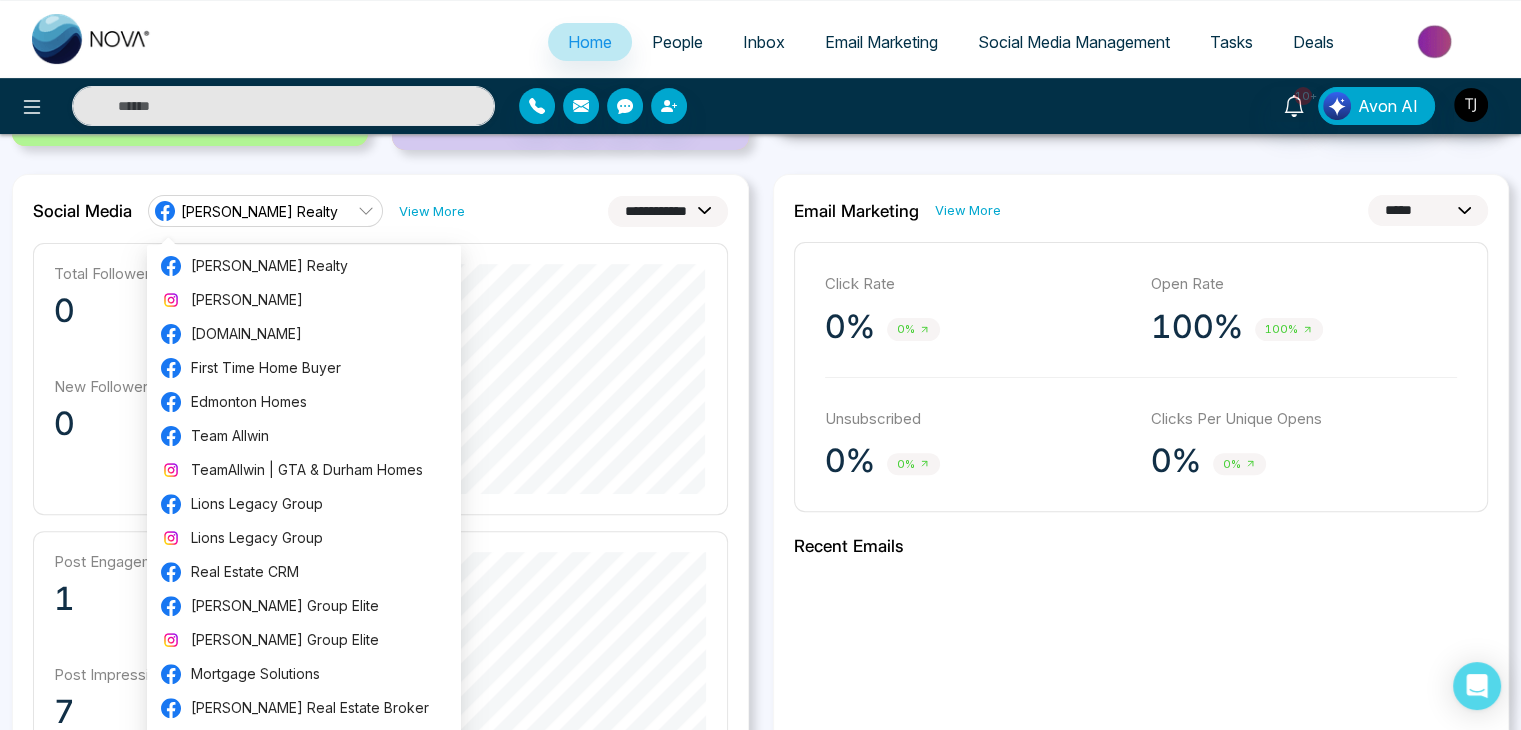 click on "Triston James Realty" at bounding box center (259, 211) 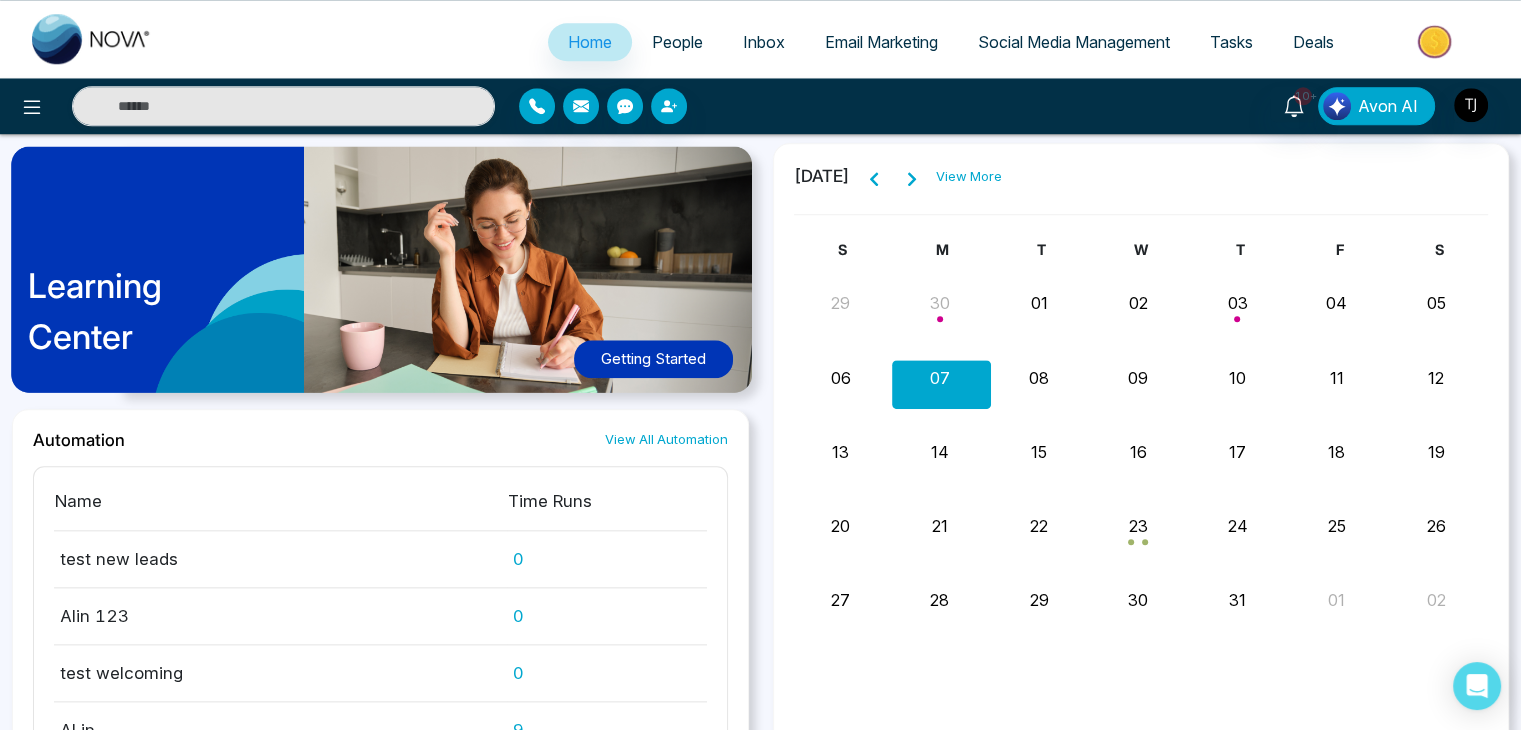 scroll, scrollTop: 2200, scrollLeft: 0, axis: vertical 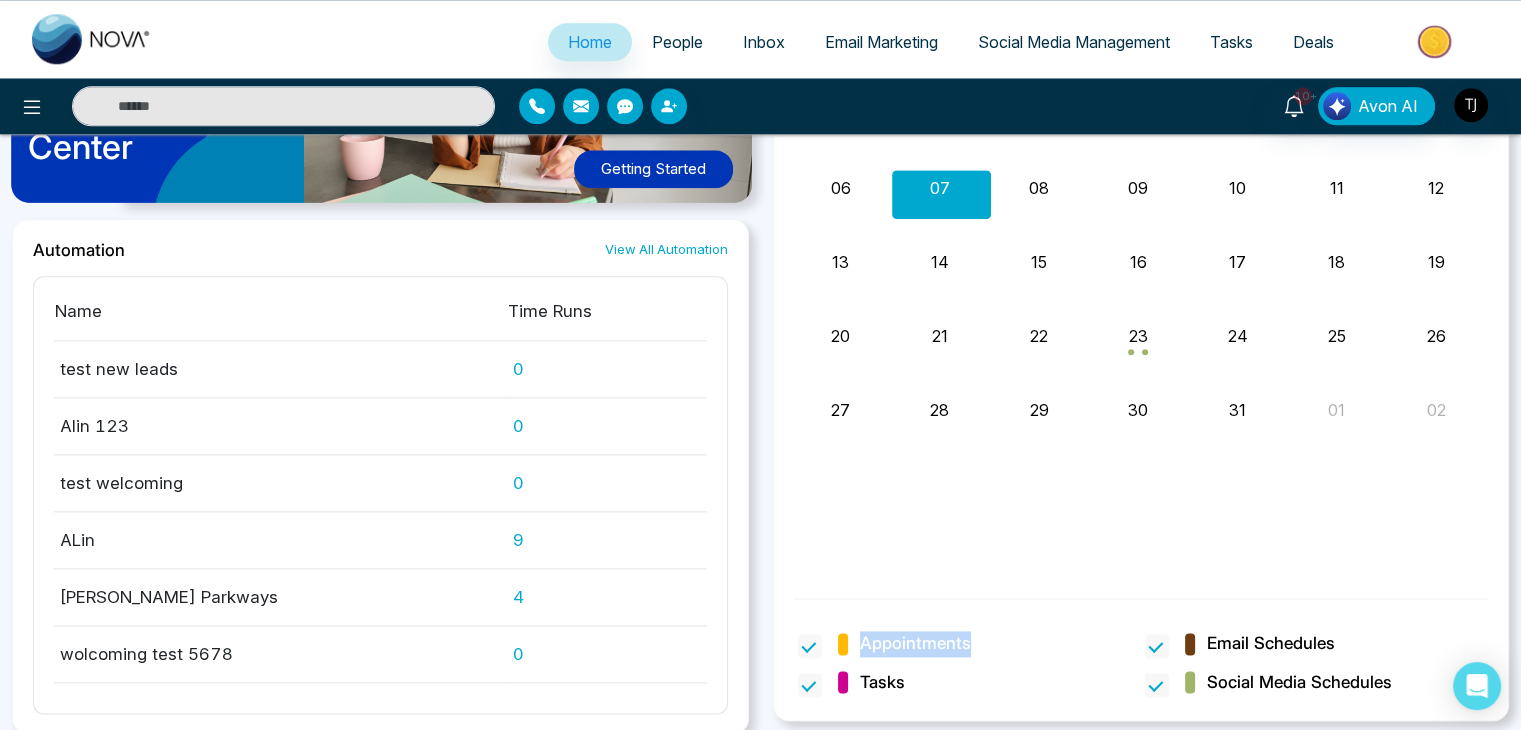 drag, startPoint x: 1004, startPoint y: 631, endPoint x: 1129, endPoint y: 646, distance: 125.89678 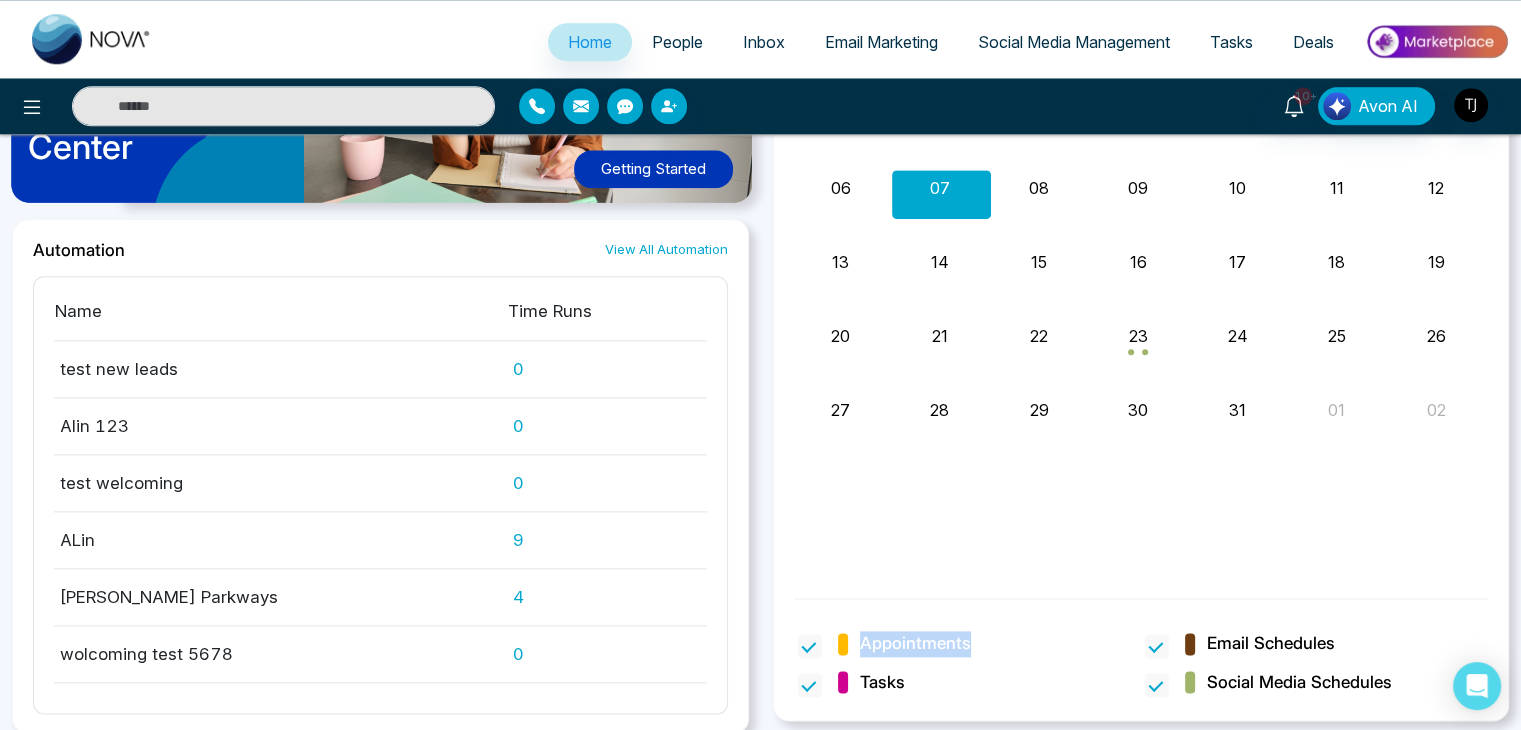 click on "Appointments" at bounding box center [967, 646] 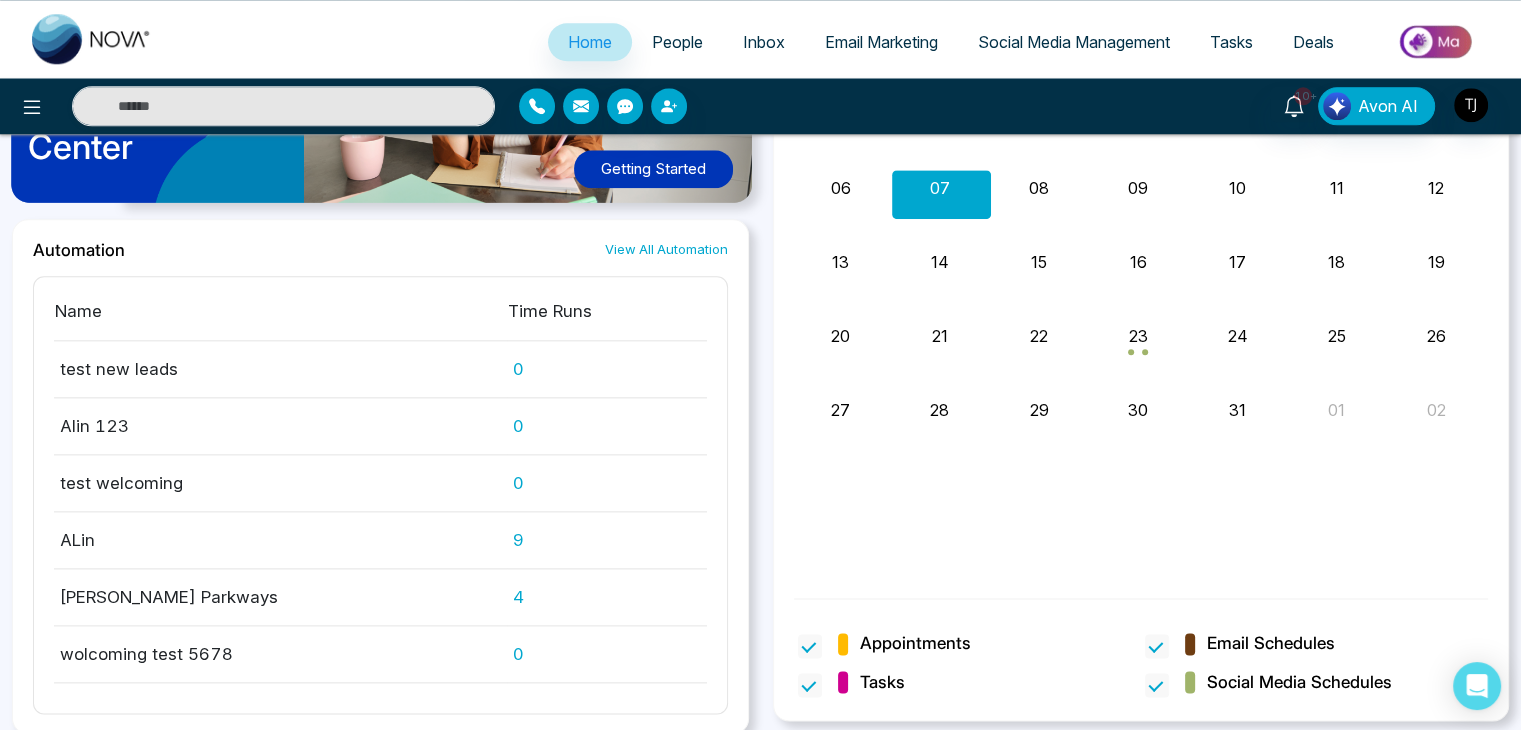 click on "Tasks" at bounding box center (967, 685) 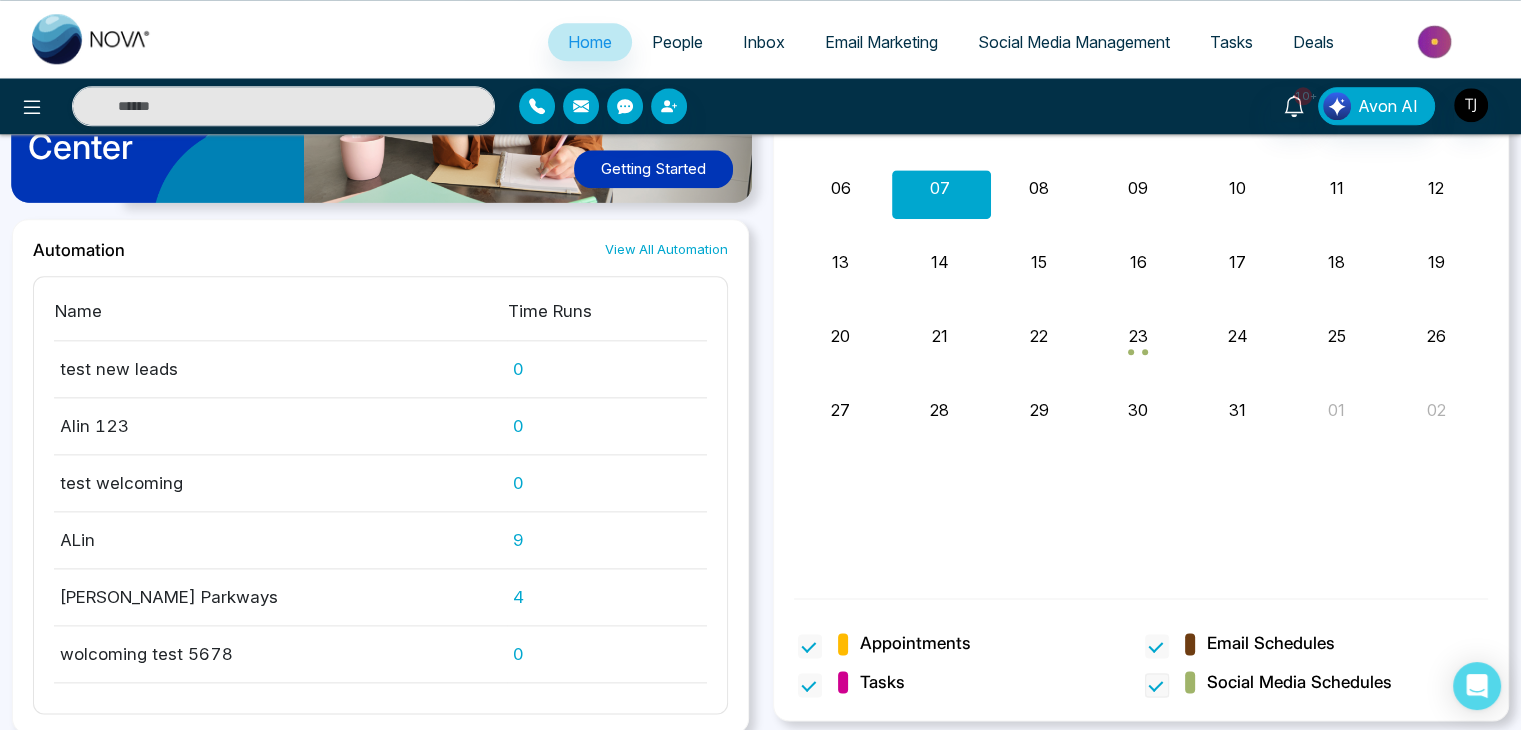click at bounding box center [1157, 685] 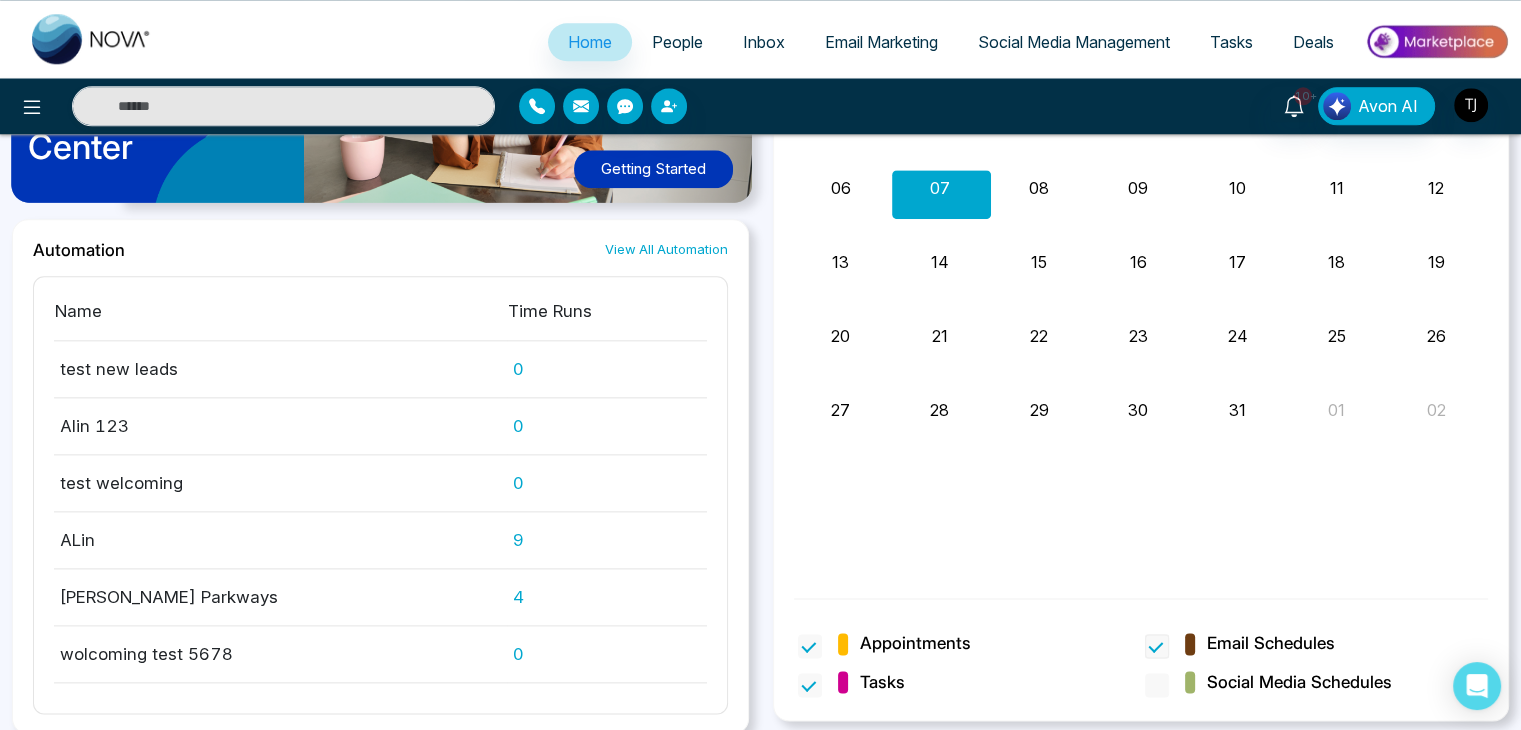 click at bounding box center (1157, 646) 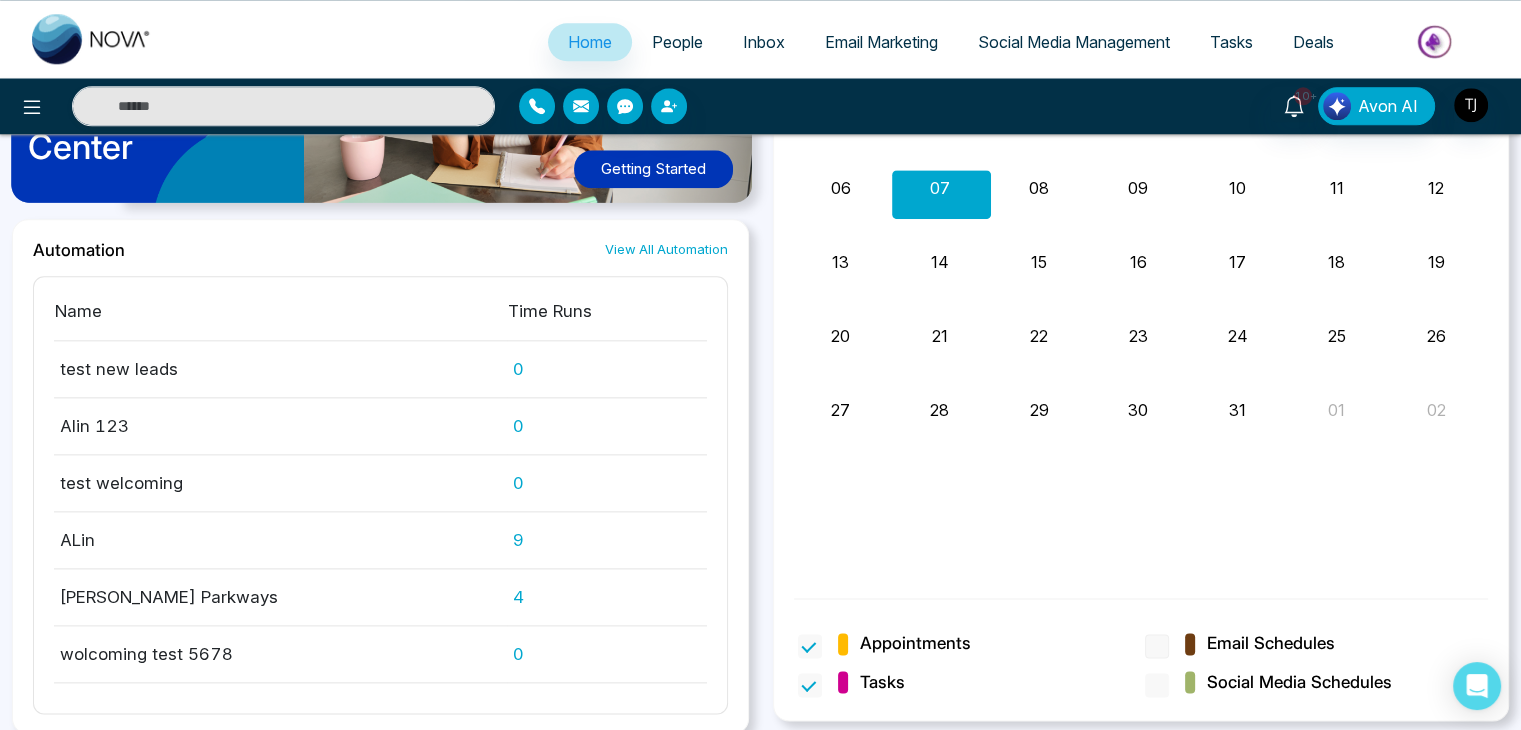 click at bounding box center [1157, 646] 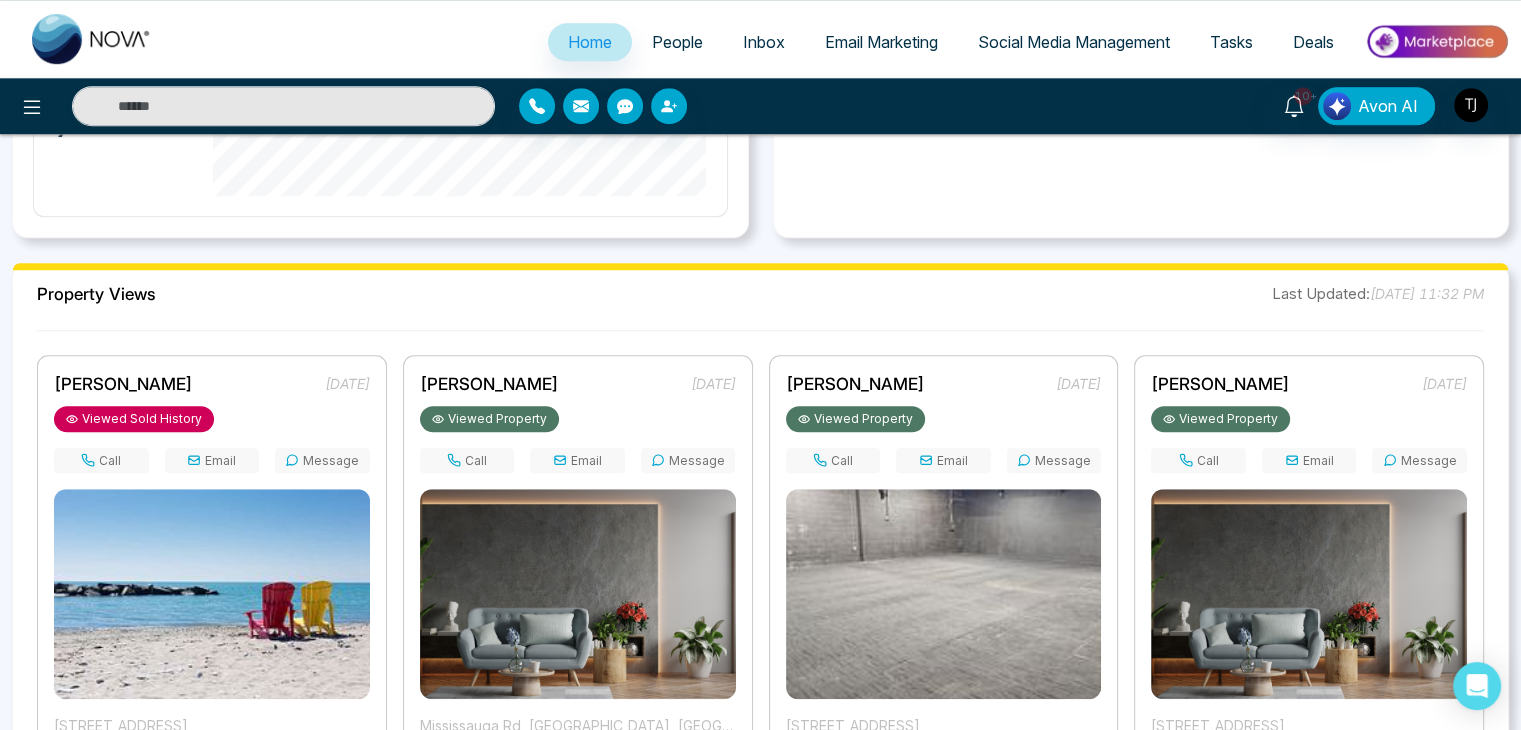 scroll, scrollTop: 974, scrollLeft: 0, axis: vertical 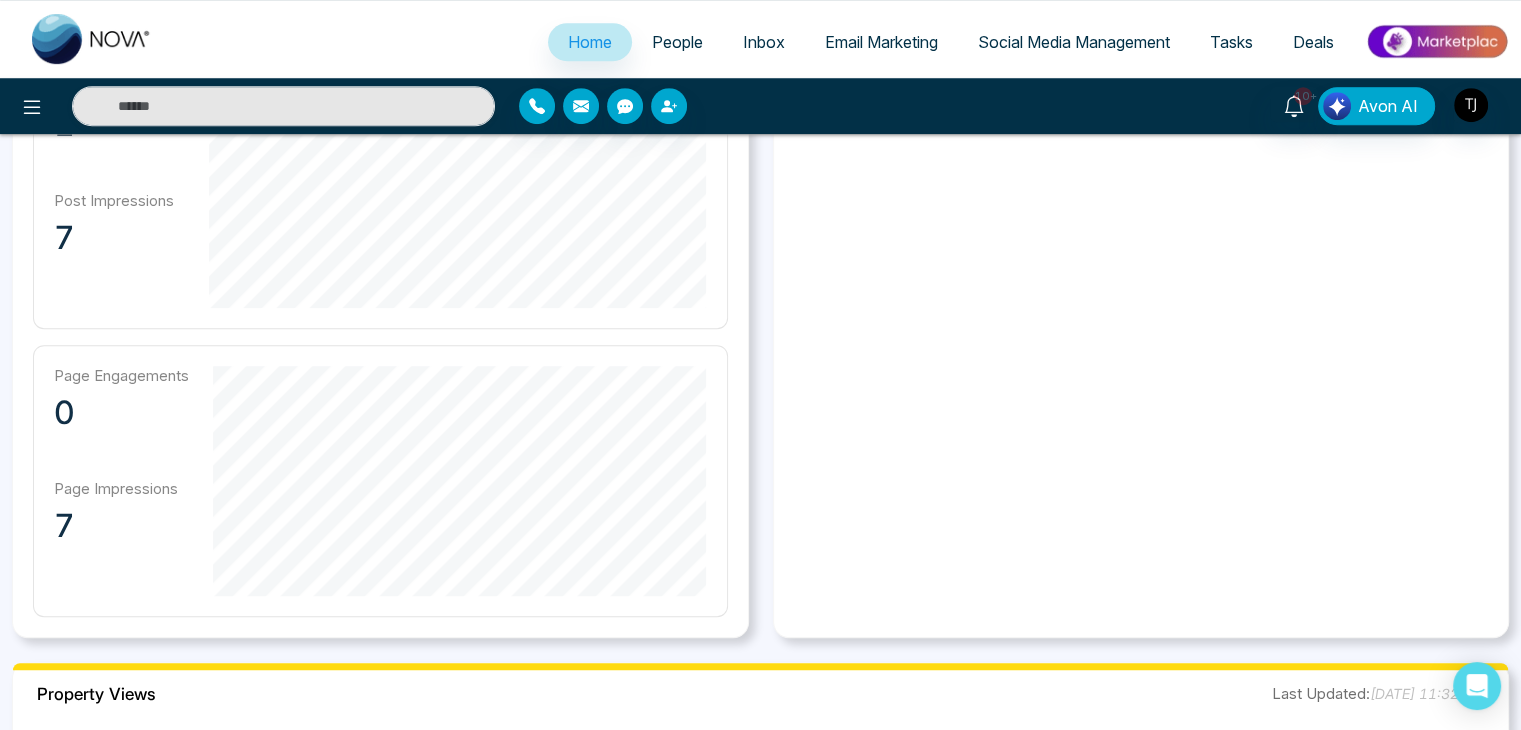 click on "People" at bounding box center [677, 42] 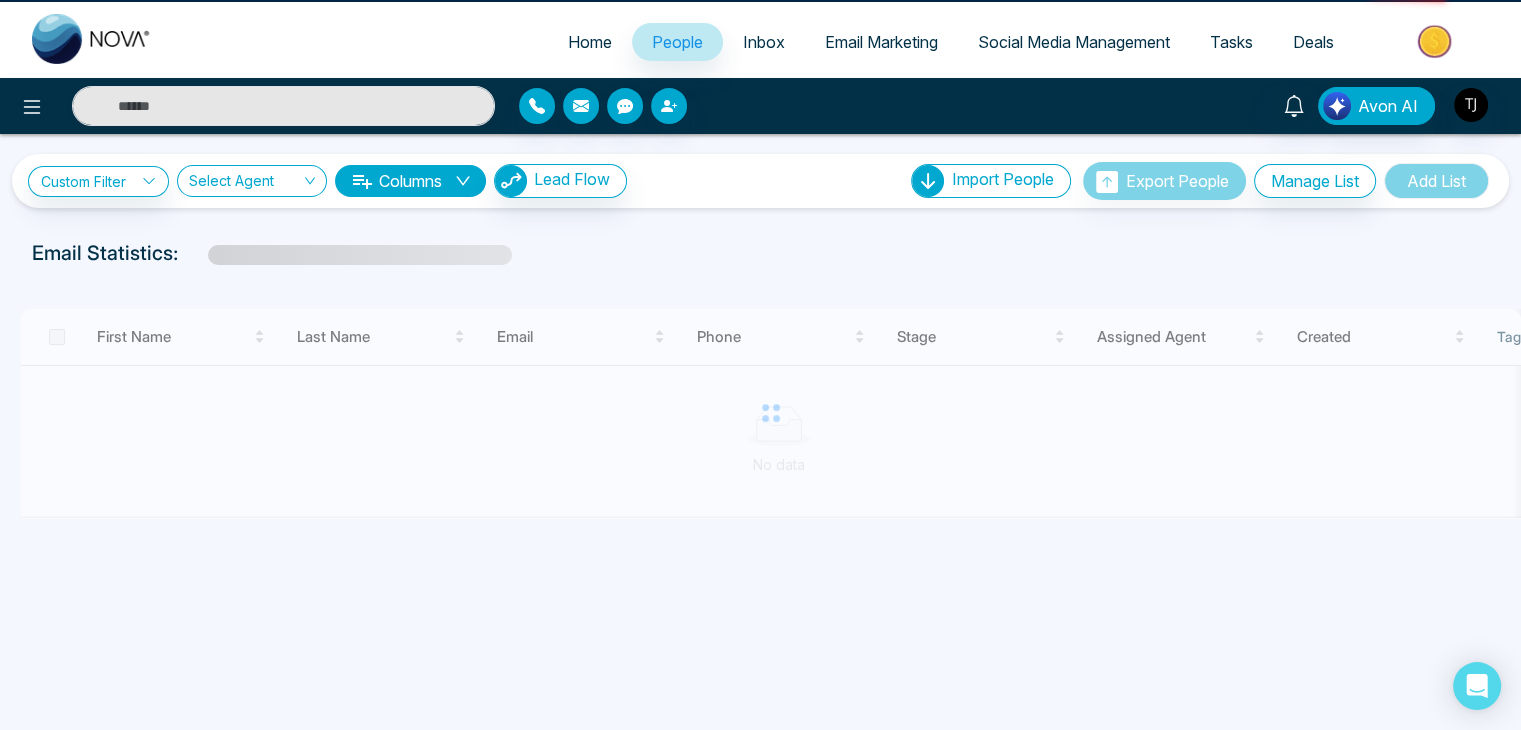scroll, scrollTop: 0, scrollLeft: 0, axis: both 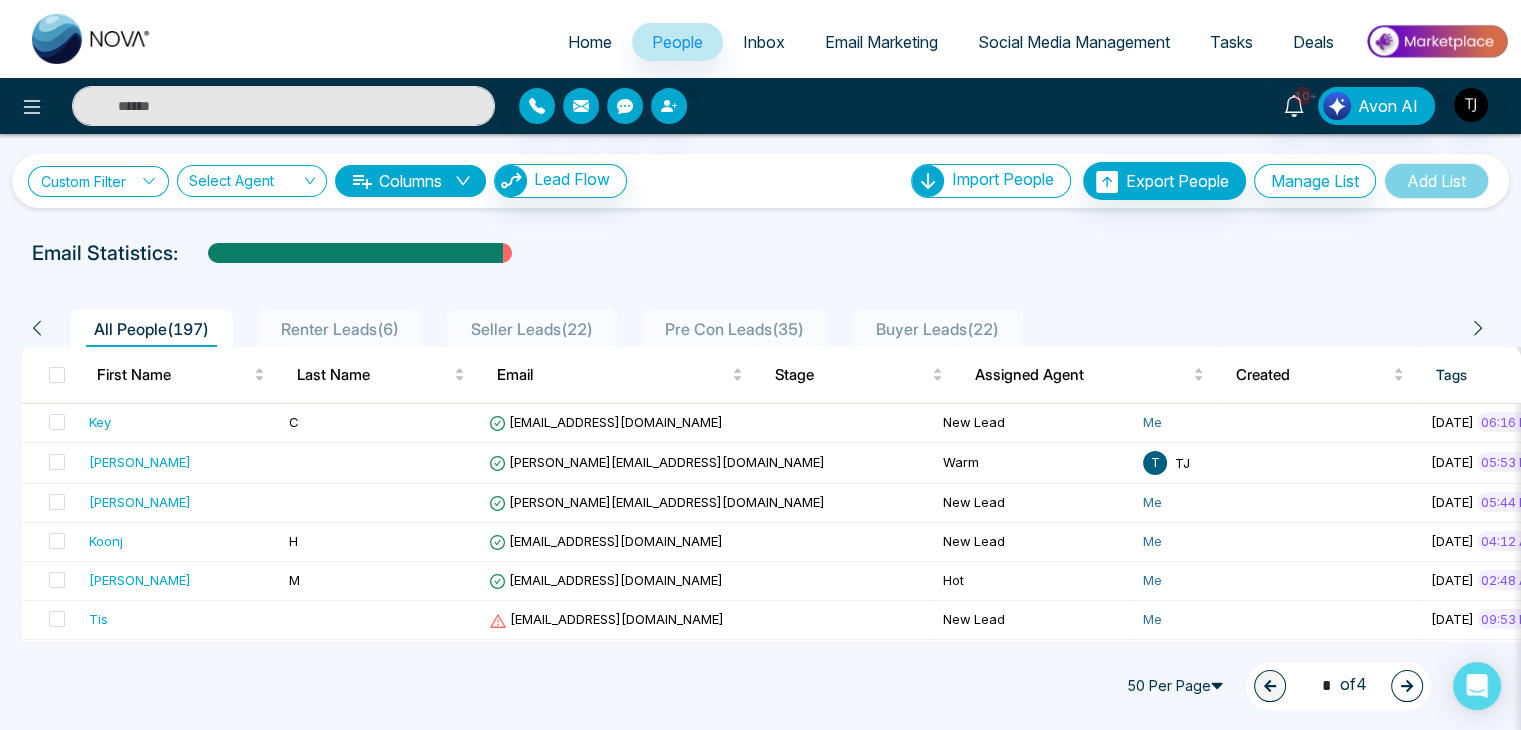 click on "Custom Filter" at bounding box center (98, 181) 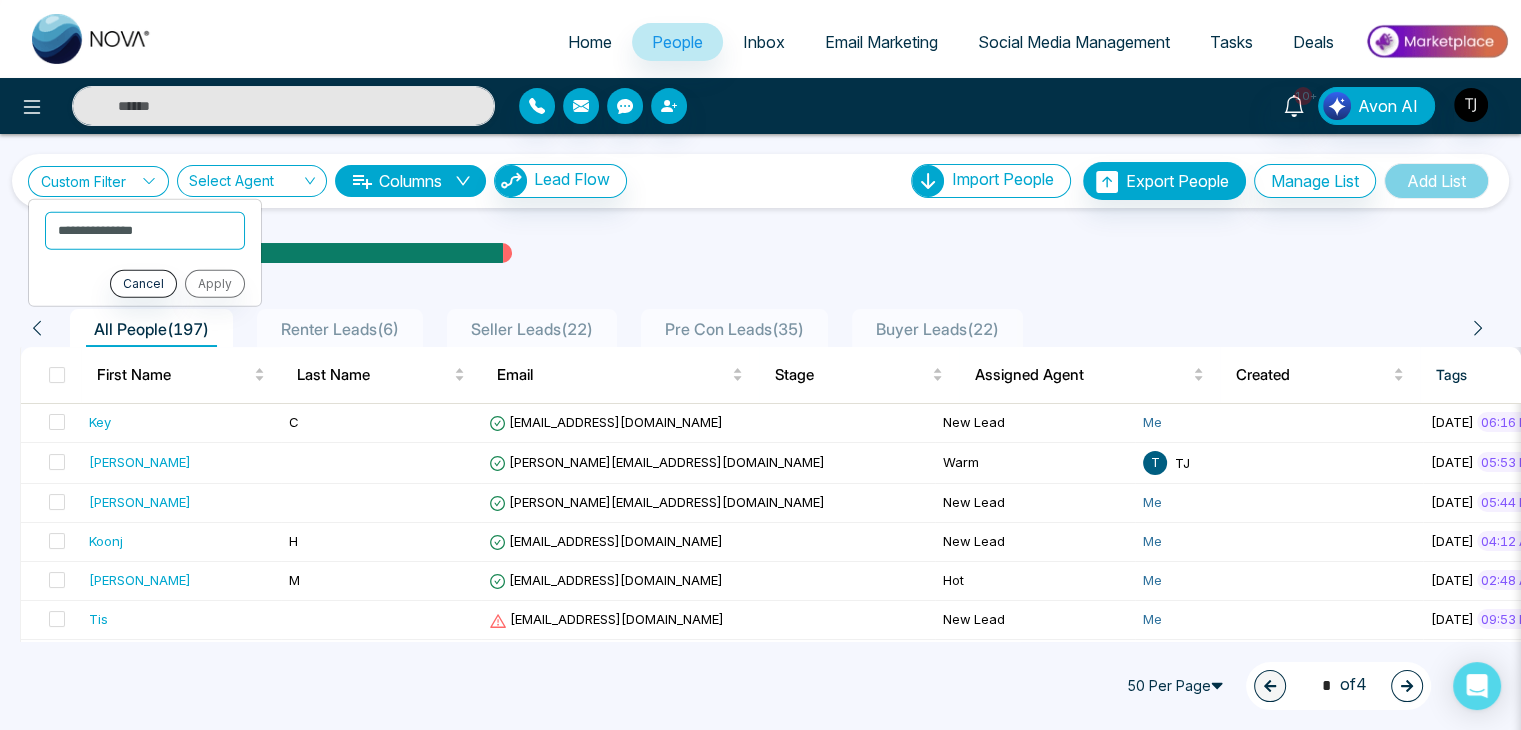 click on "Custom Filter" at bounding box center (98, 181) 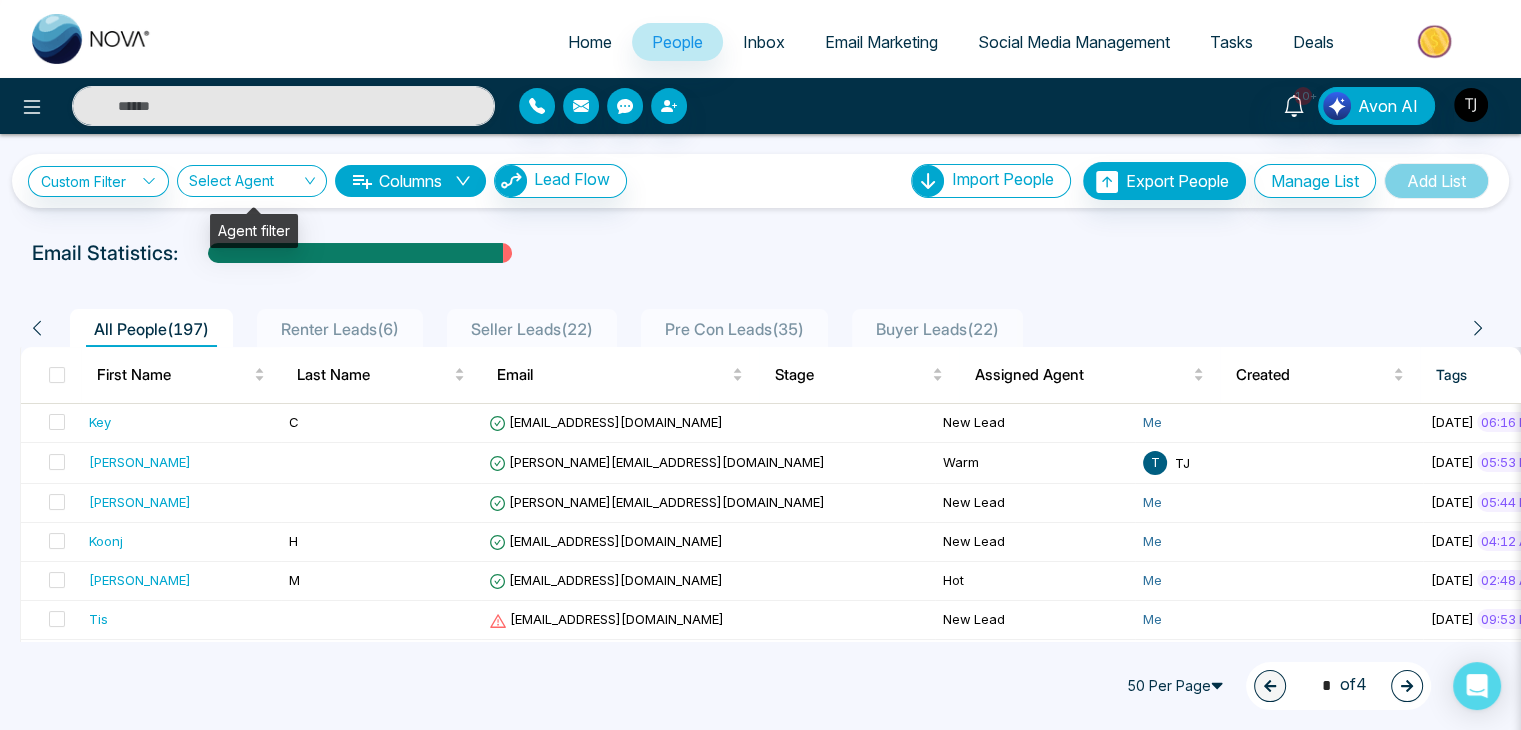 click at bounding box center (245, 185) 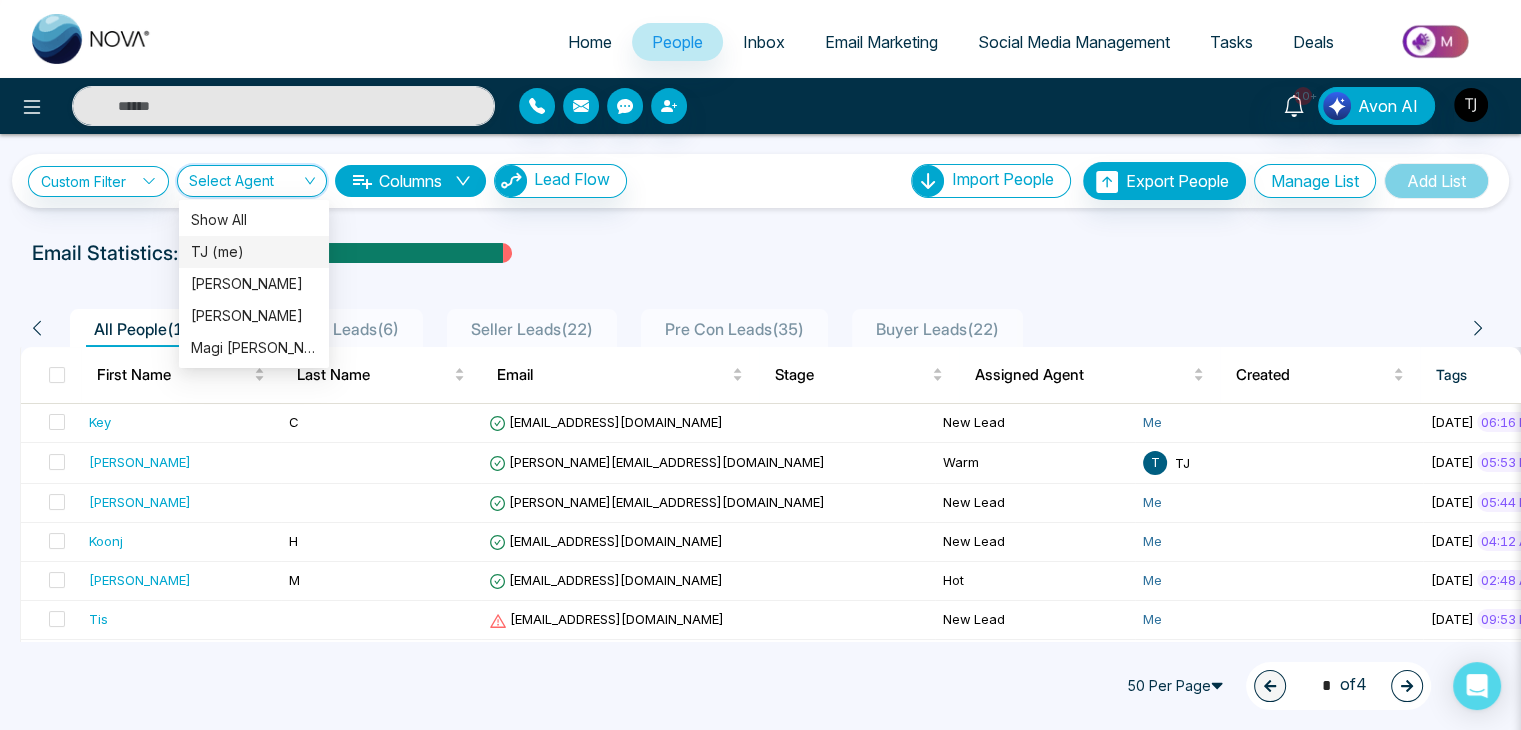 click on "TJ (me)" at bounding box center [254, 252] 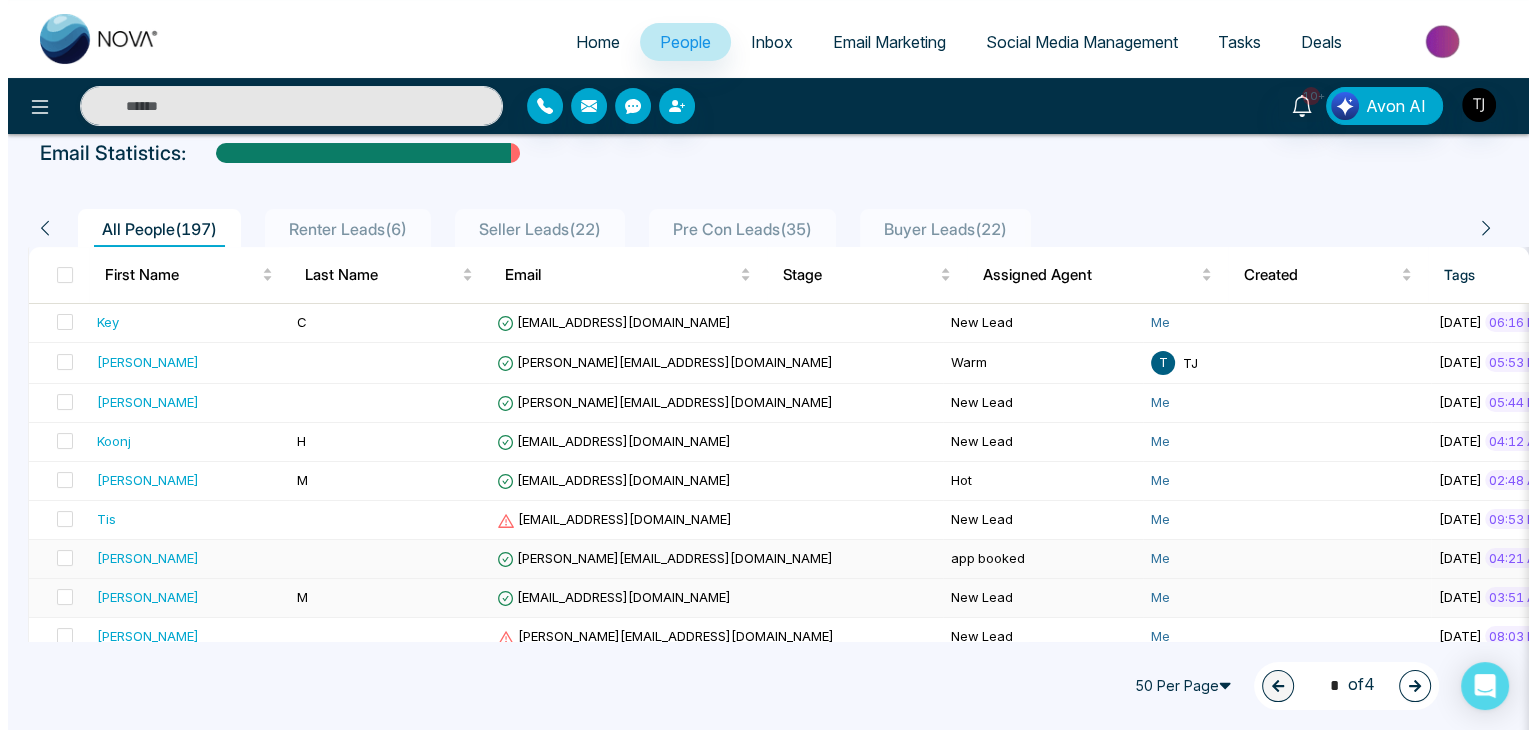 scroll, scrollTop: 0, scrollLeft: 0, axis: both 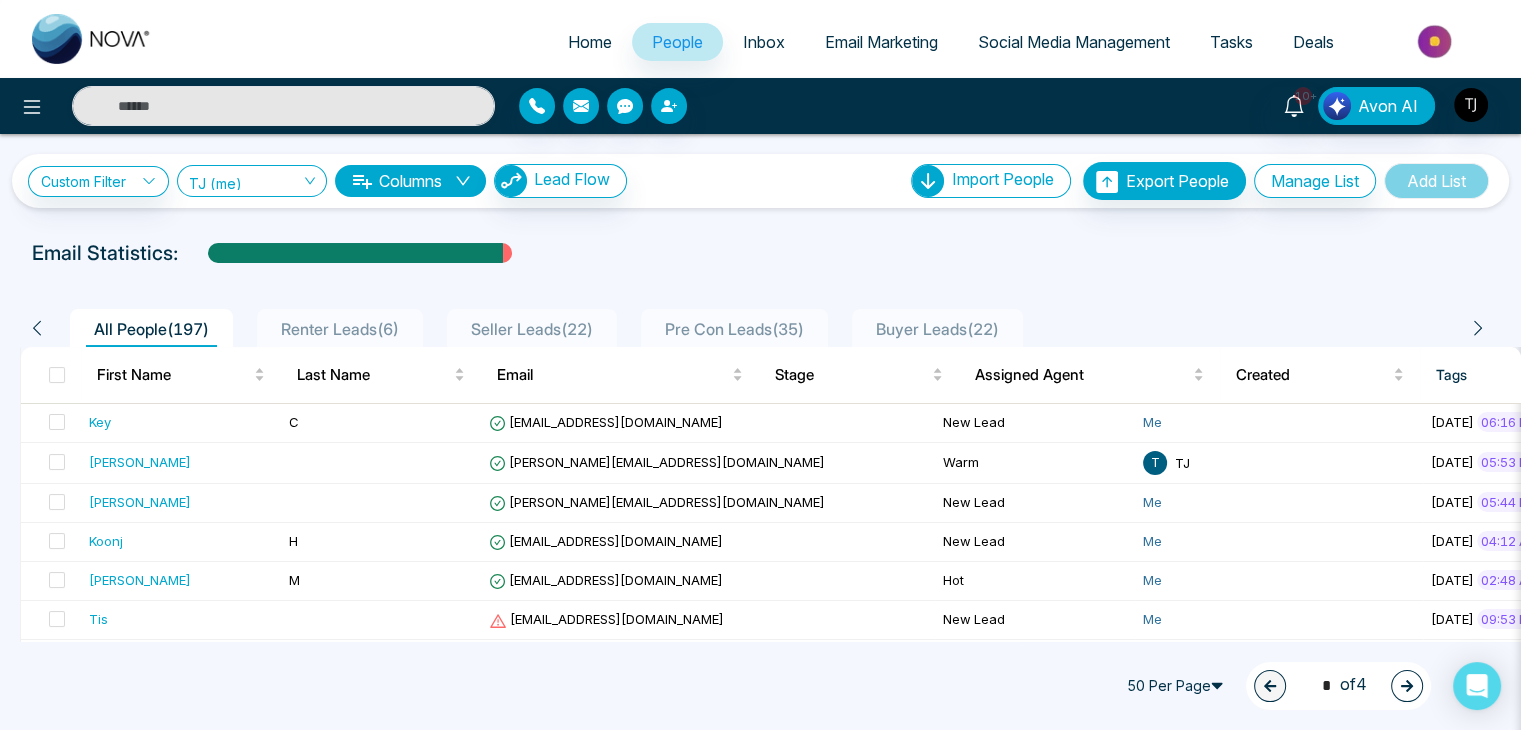 click on "Columns" at bounding box center [410, 181] 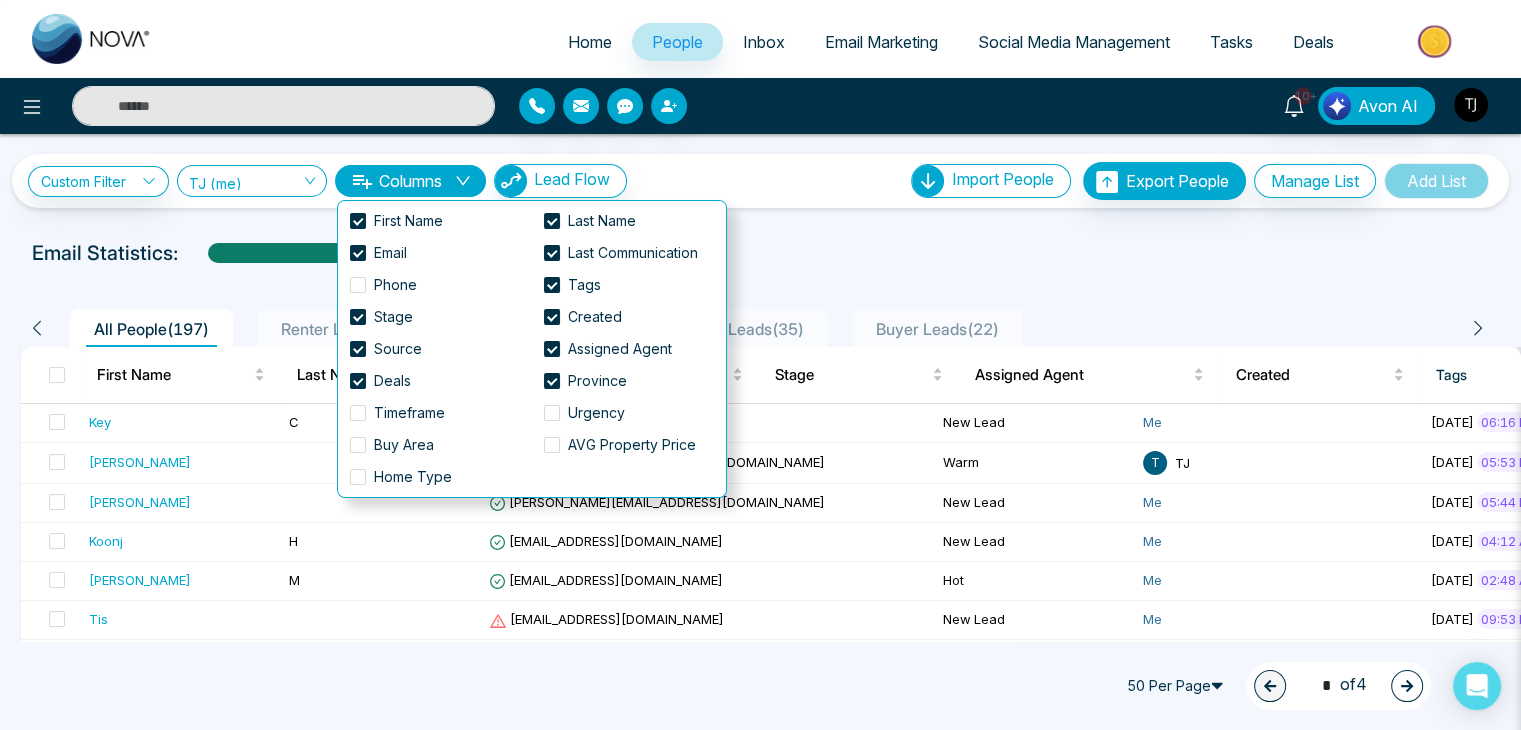 click on "Columns" at bounding box center (410, 181) 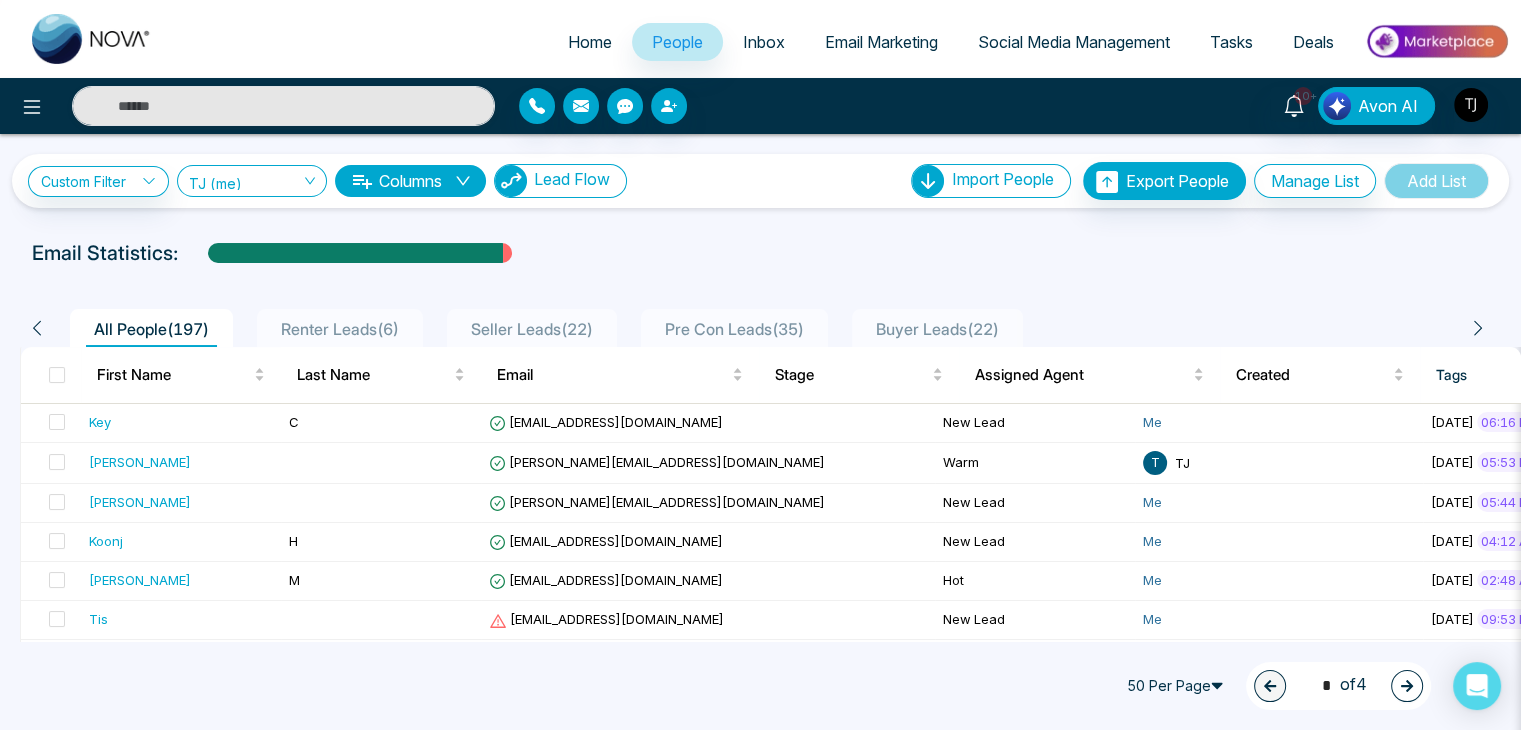 click on "Lead Flow" at bounding box center [572, 179] 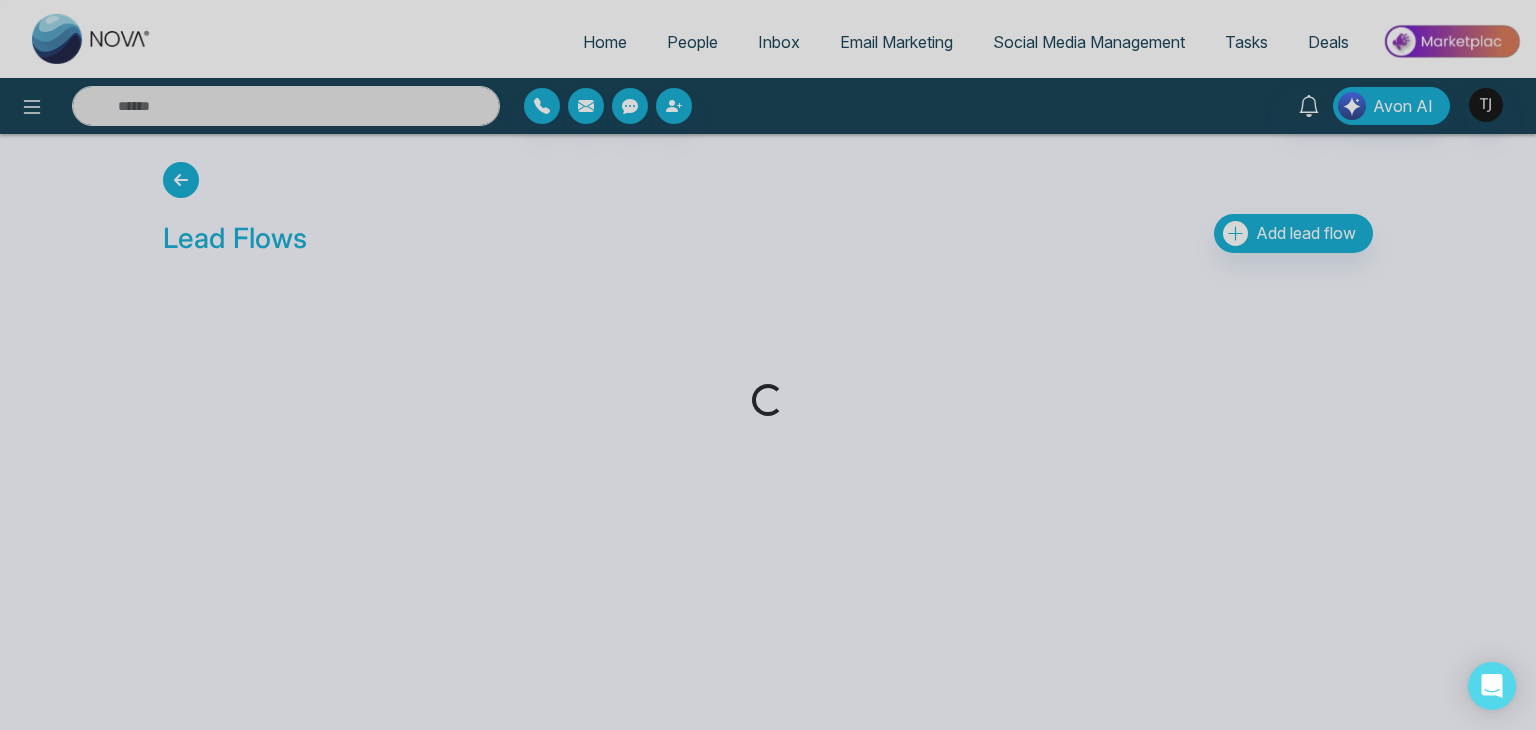 drag, startPoint x: 1403, startPoint y: 297, endPoint x: 1154, endPoint y: 84, distance: 327.6736 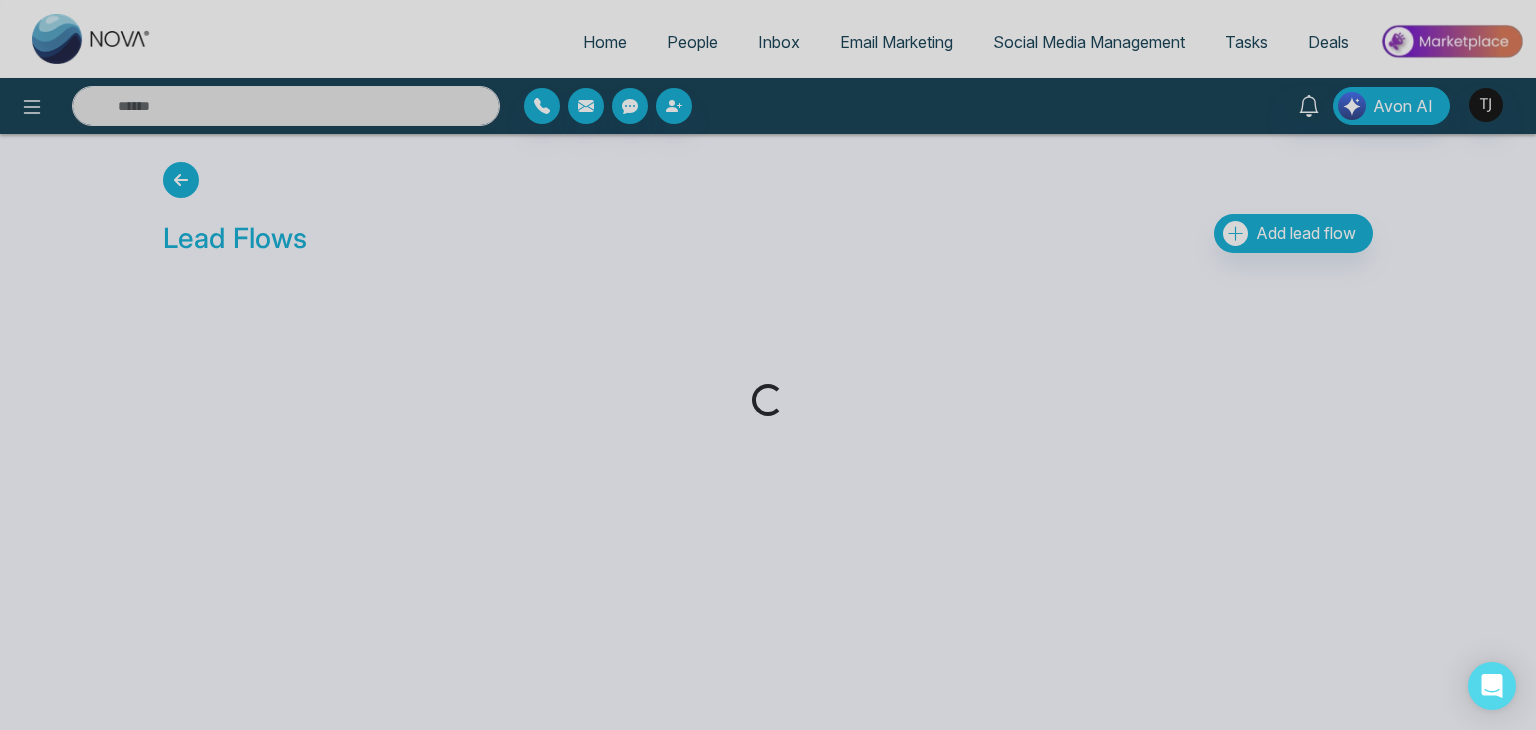 click on "Home People Inbox Email Marketing Social Media Management Tasks Deals Avon AI Loading... Lead Flows   Add lead flow" at bounding box center [768, 365] 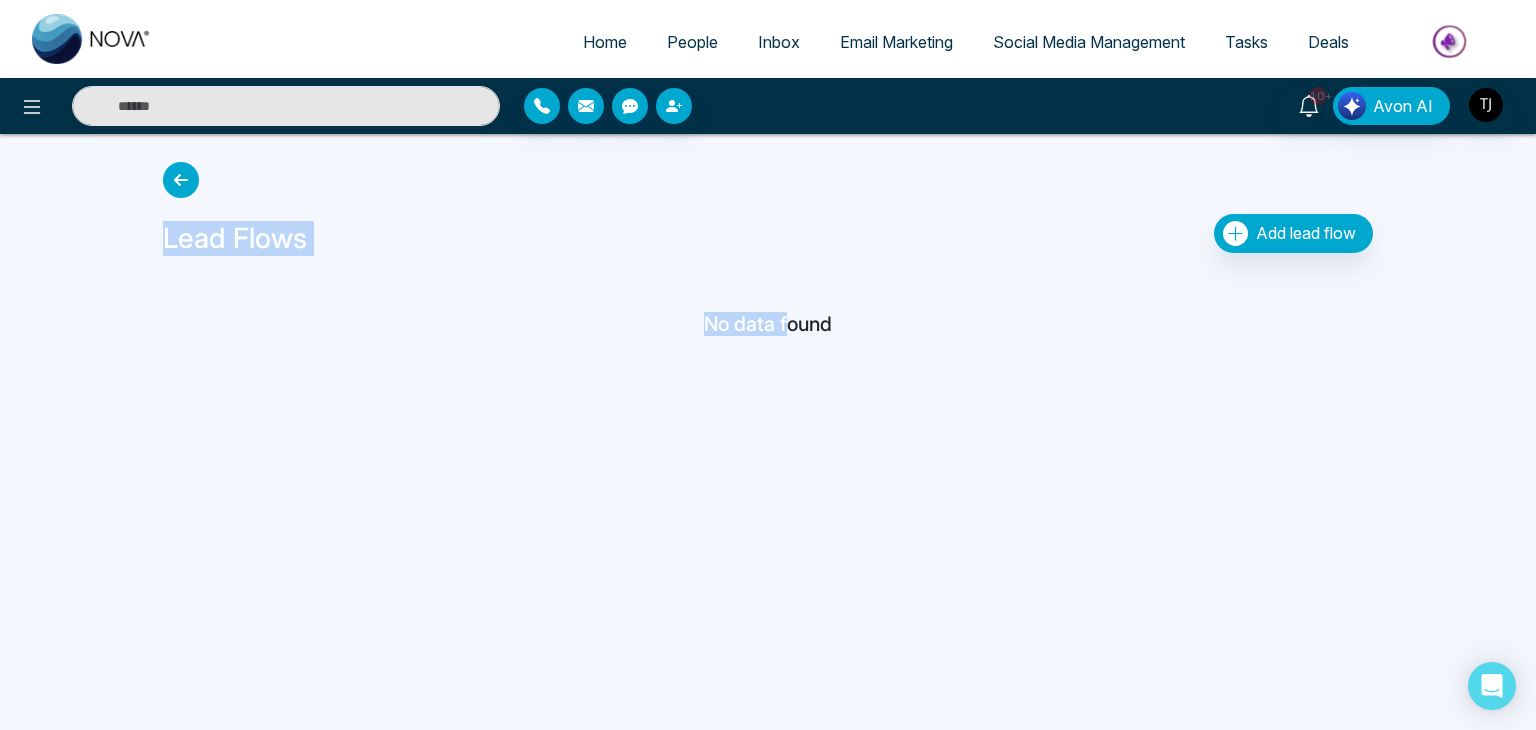 click on "No data found" at bounding box center (768, 304) 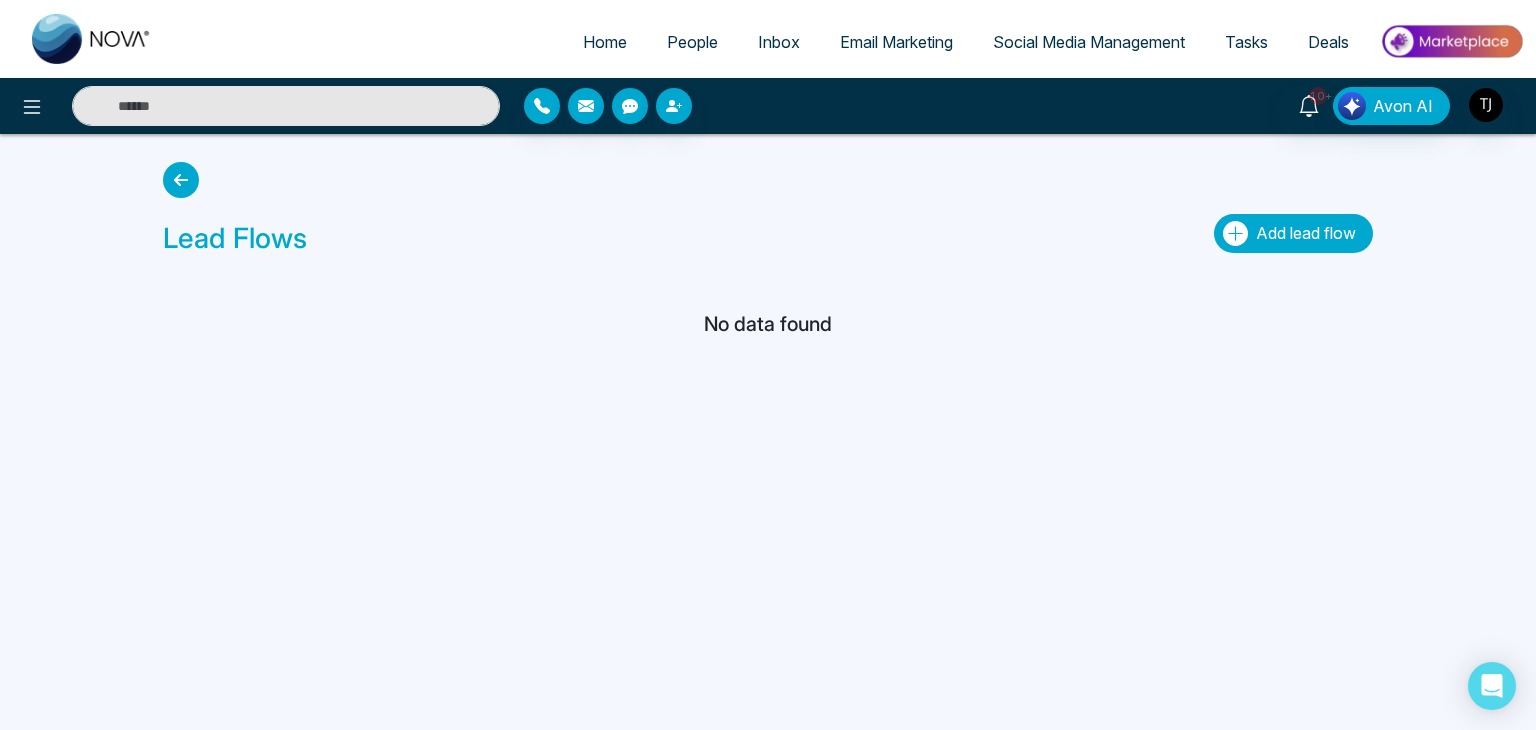click on "Add lead flow" at bounding box center [1293, 233] 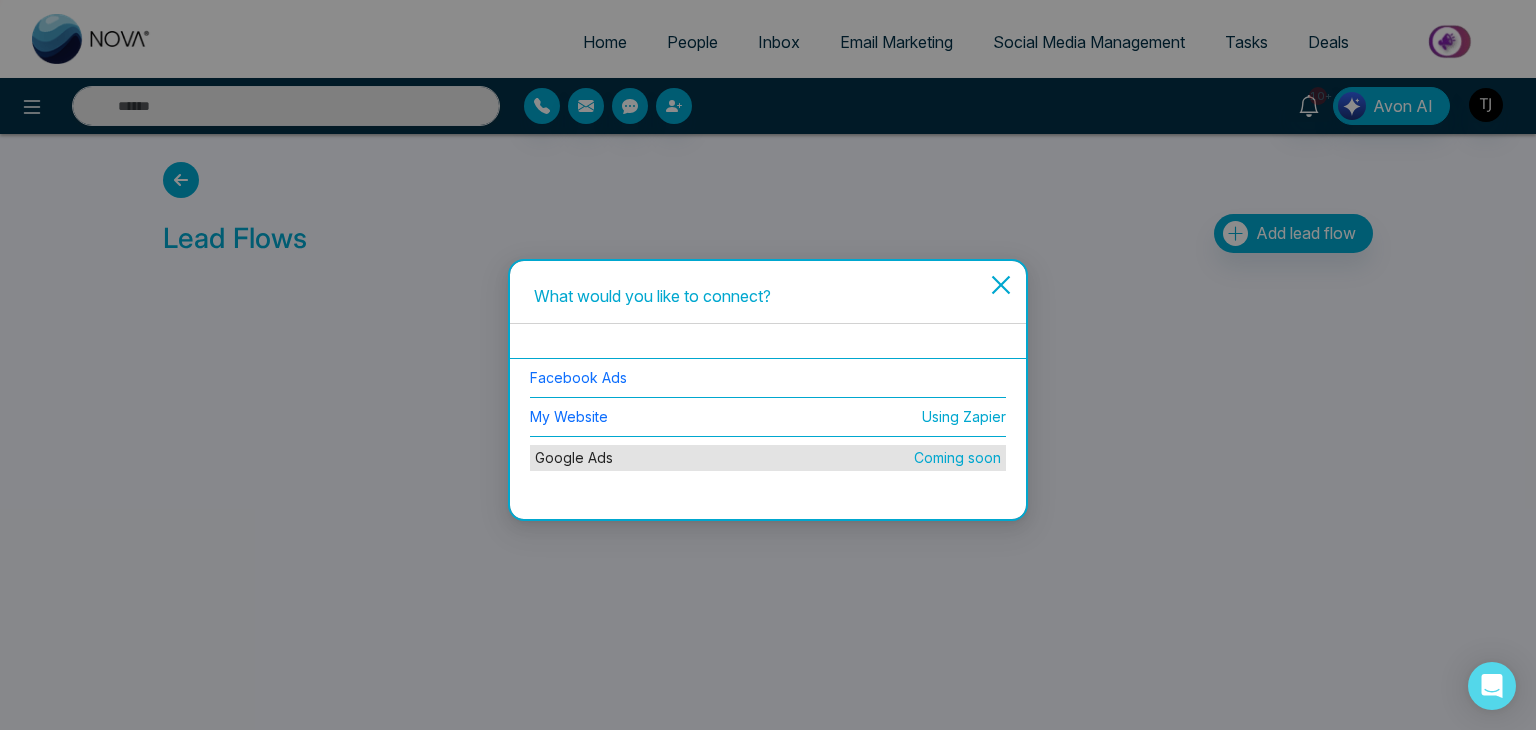 click 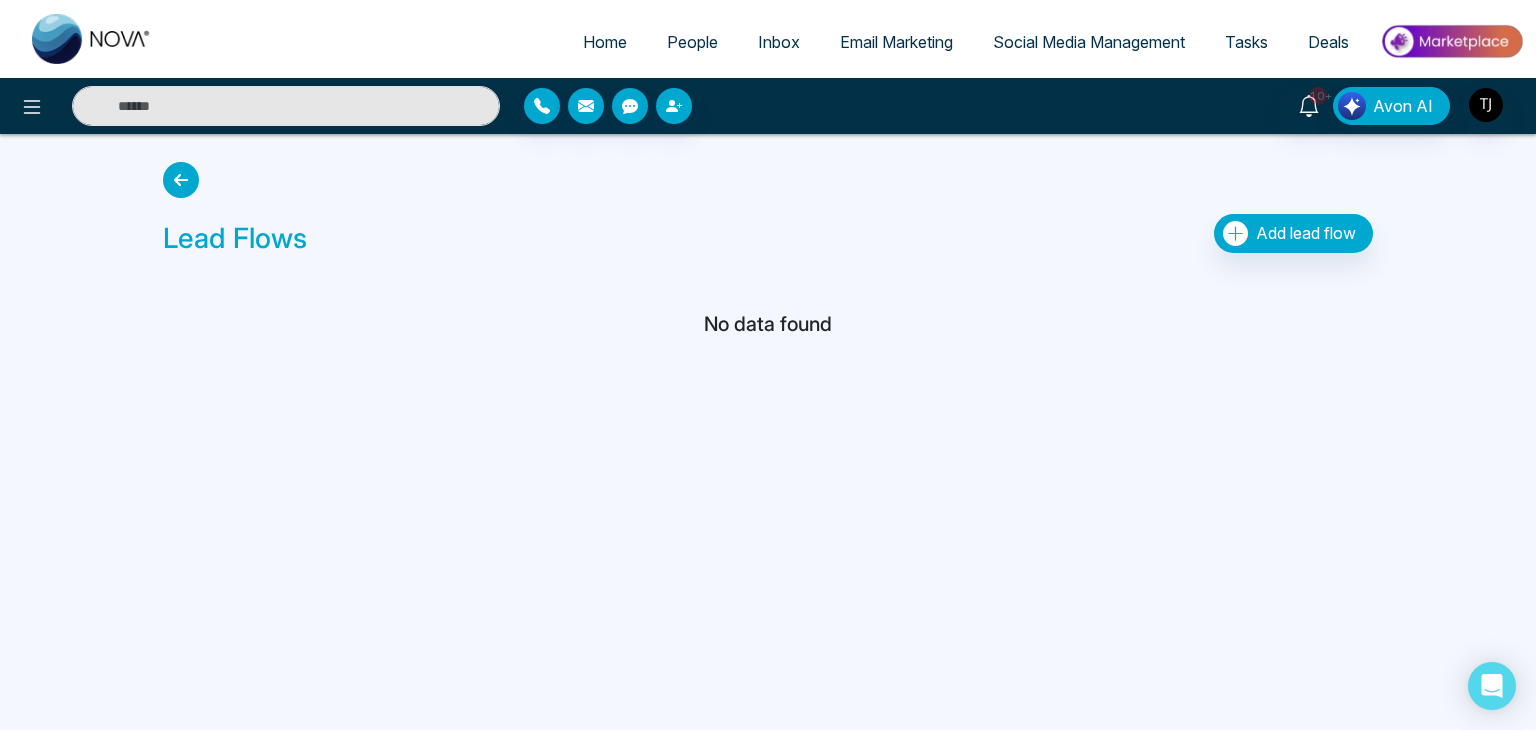 click at bounding box center [181, 180] 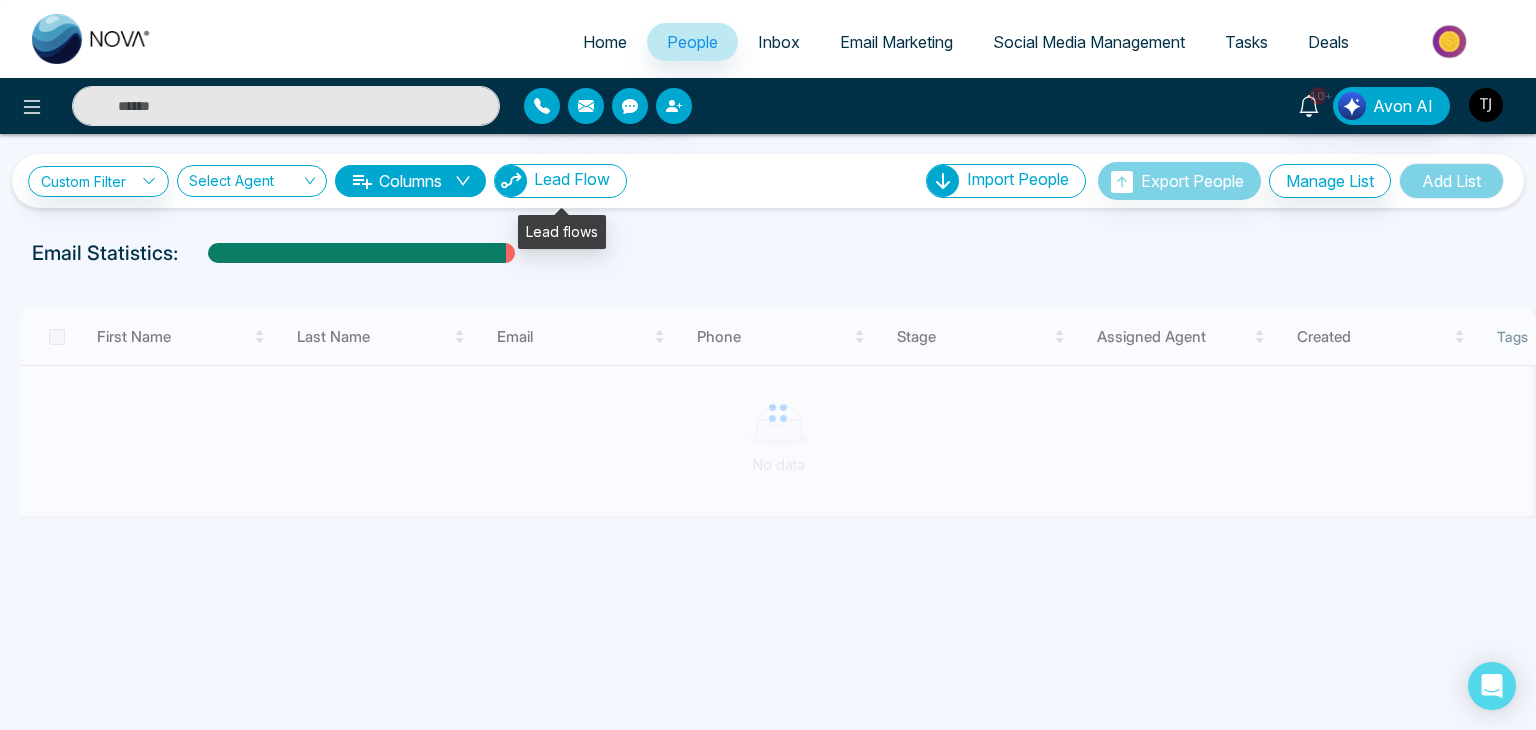 click on "Lead Flow" at bounding box center (572, 179) 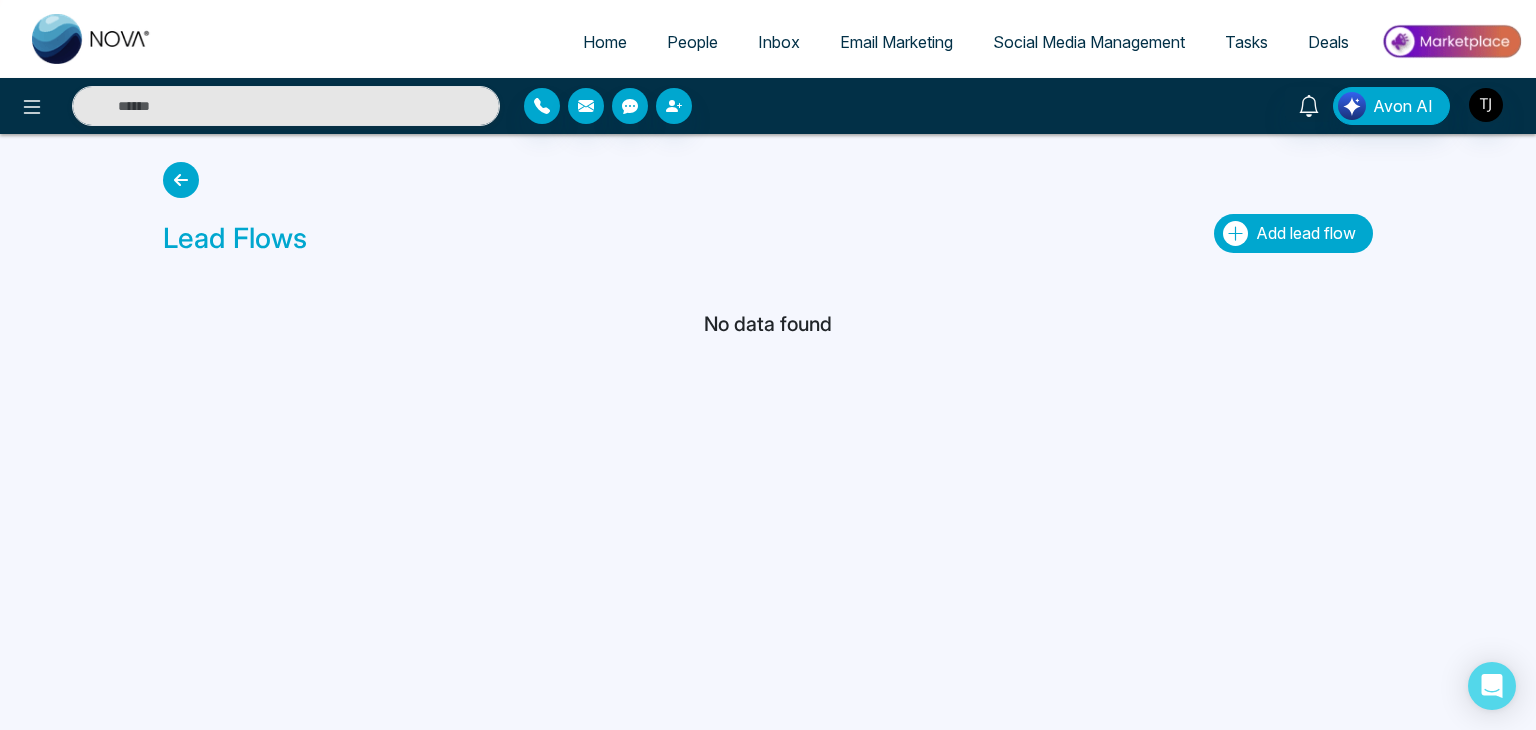 click on "Add lead flow" at bounding box center [1306, 233] 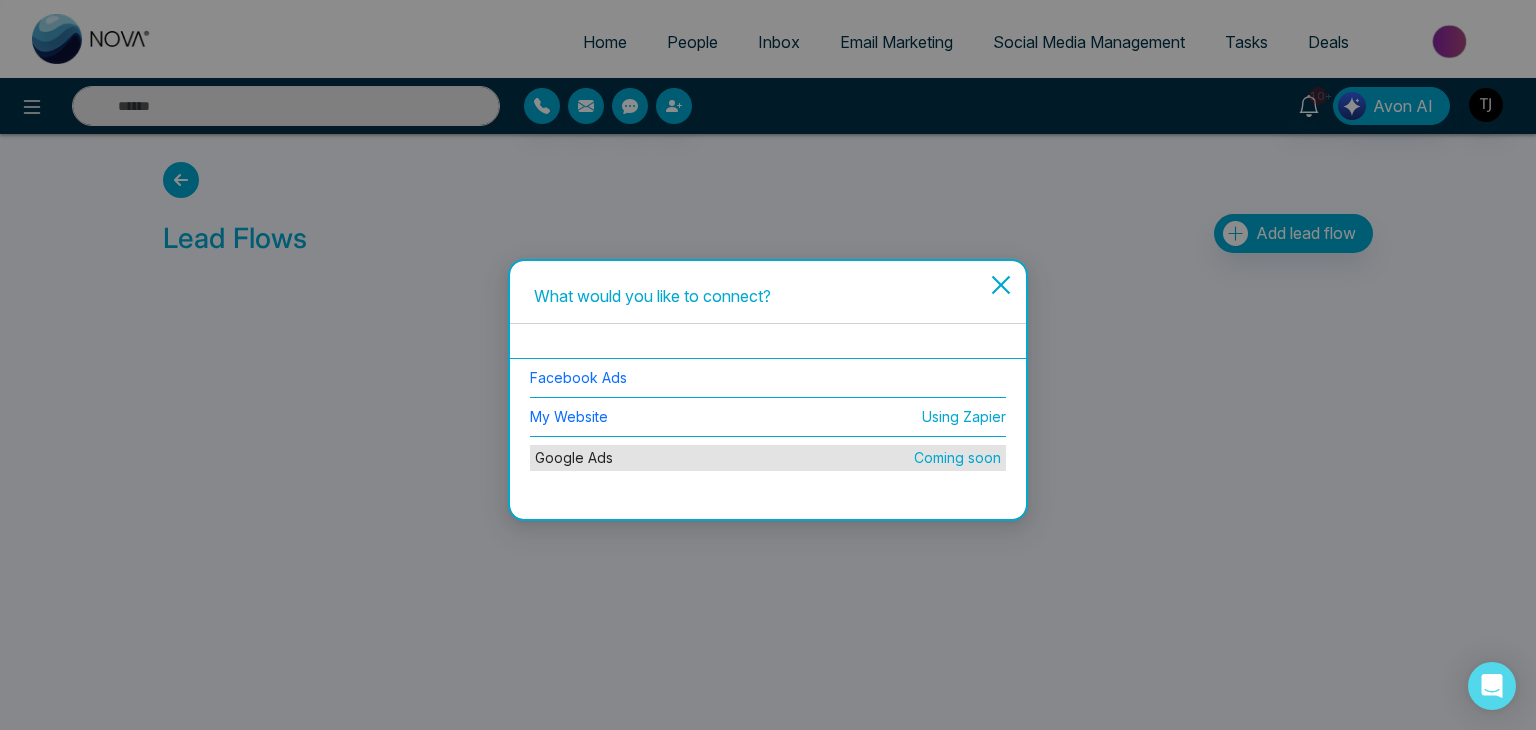 click 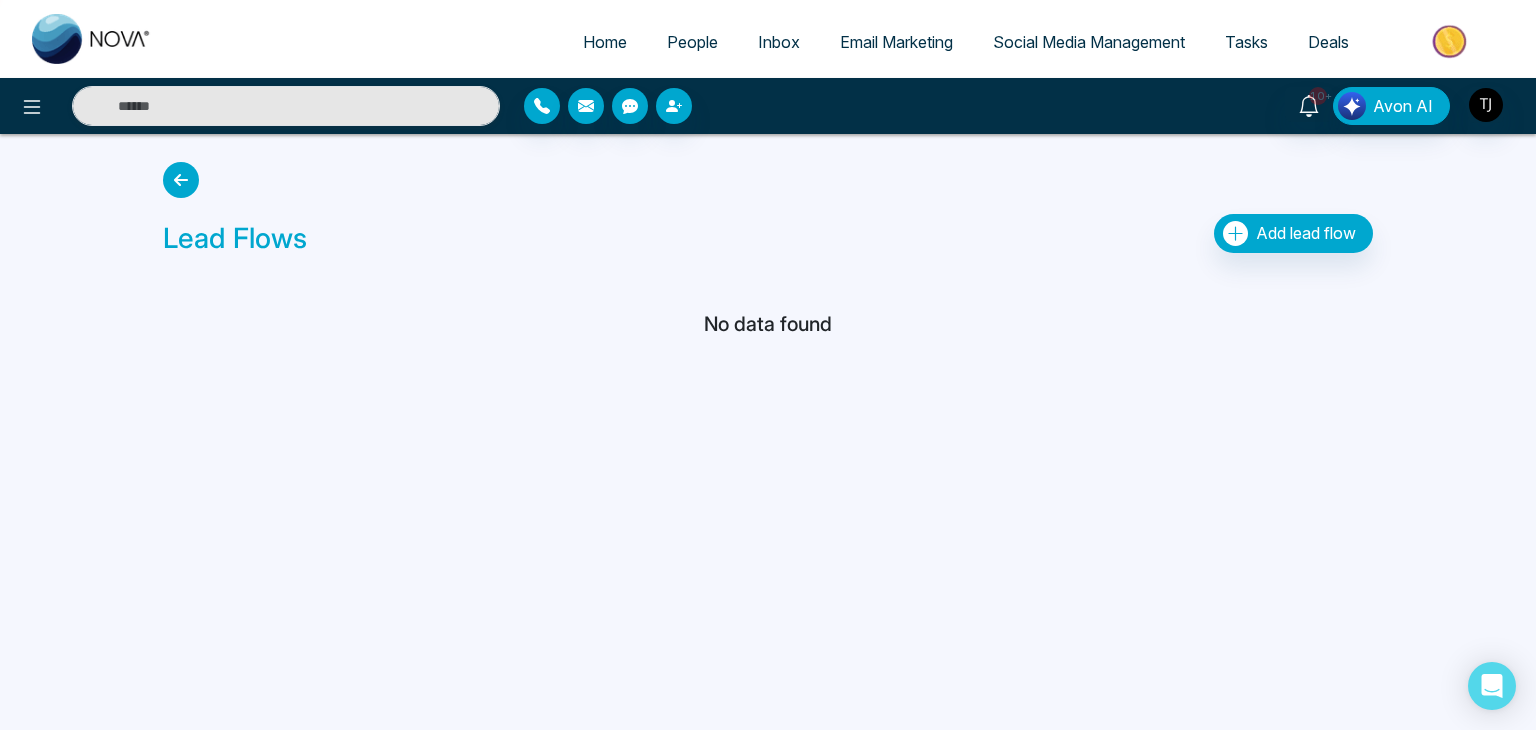 click at bounding box center (181, 180) 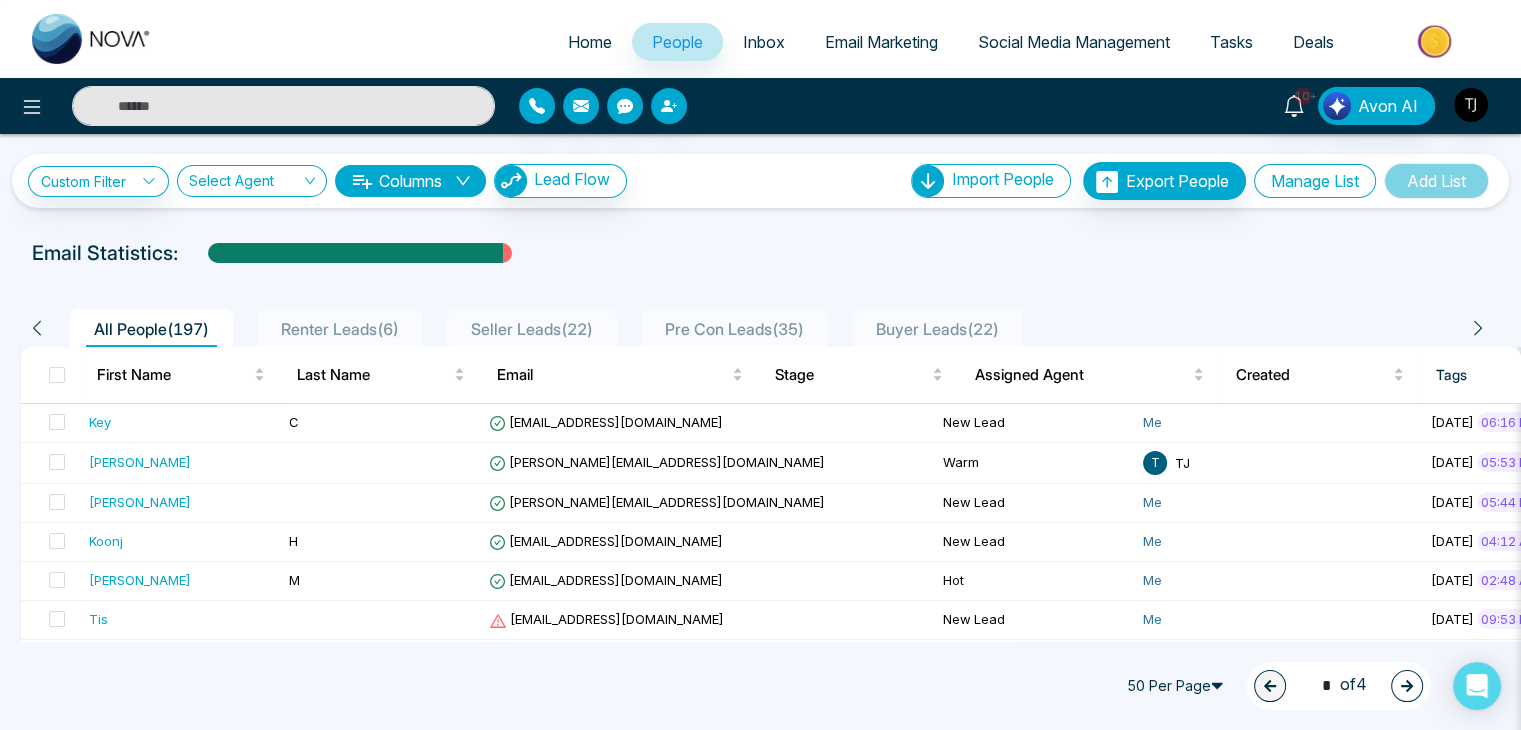 click on "Manage List" at bounding box center [1315, 181] 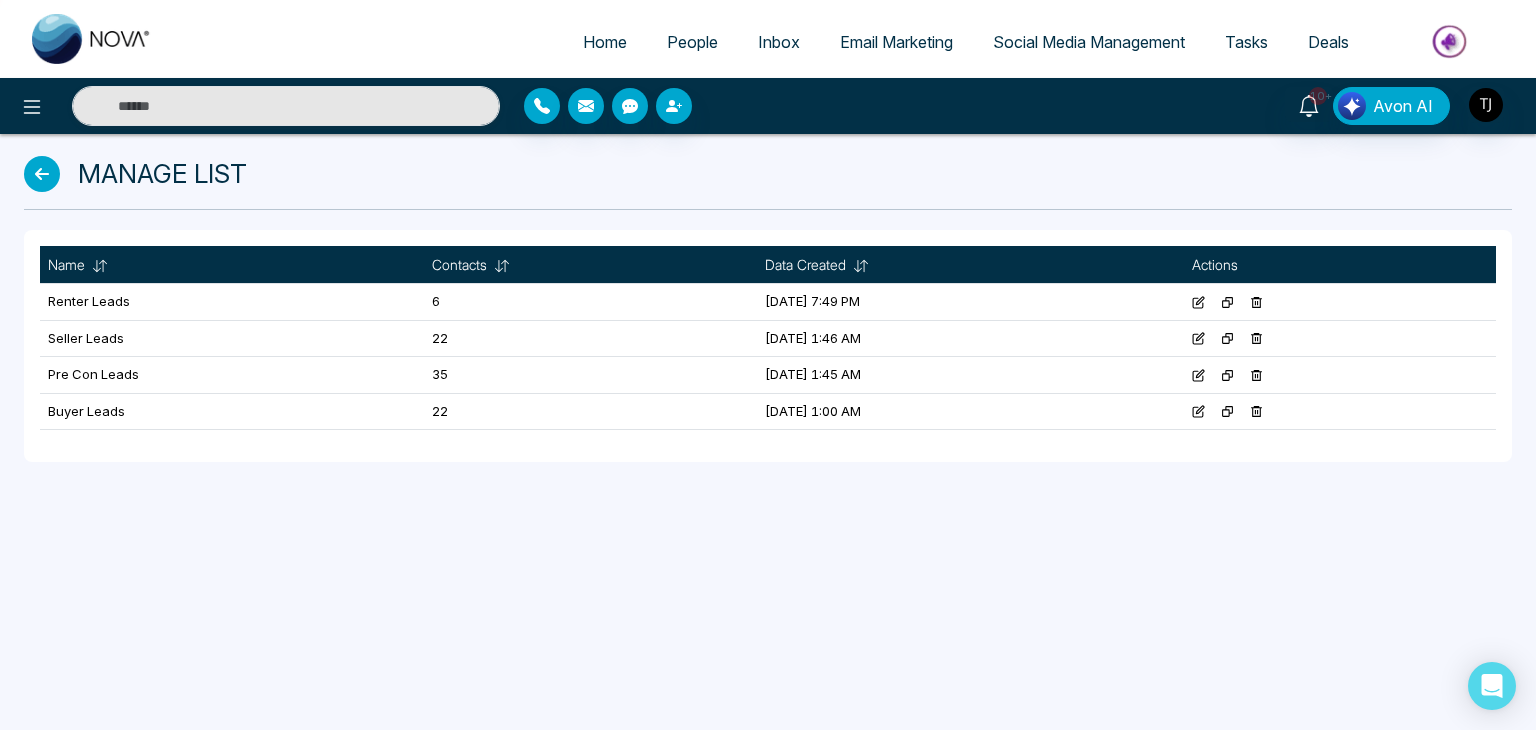 click on "Inbox" at bounding box center (779, 42) 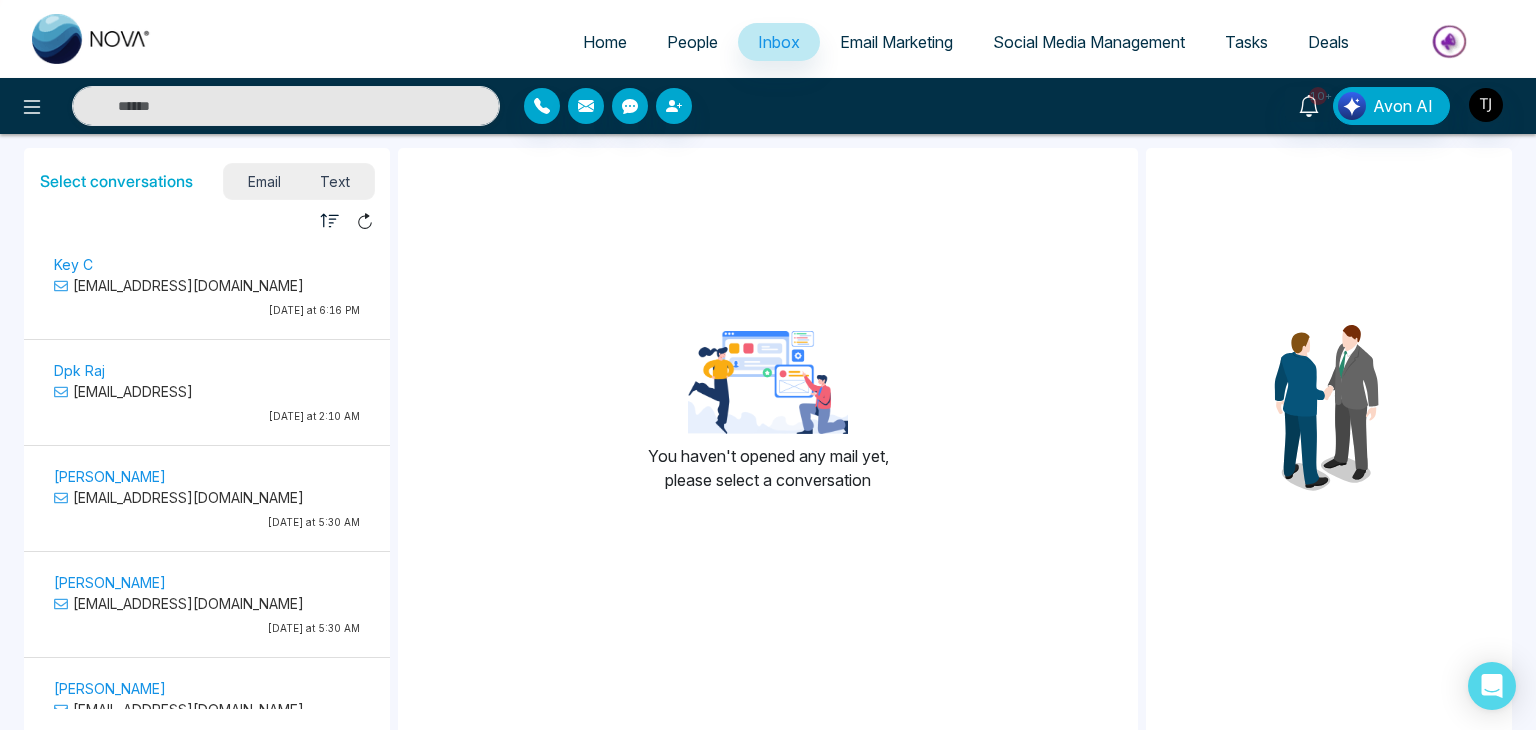 click on "People" at bounding box center (692, 42) 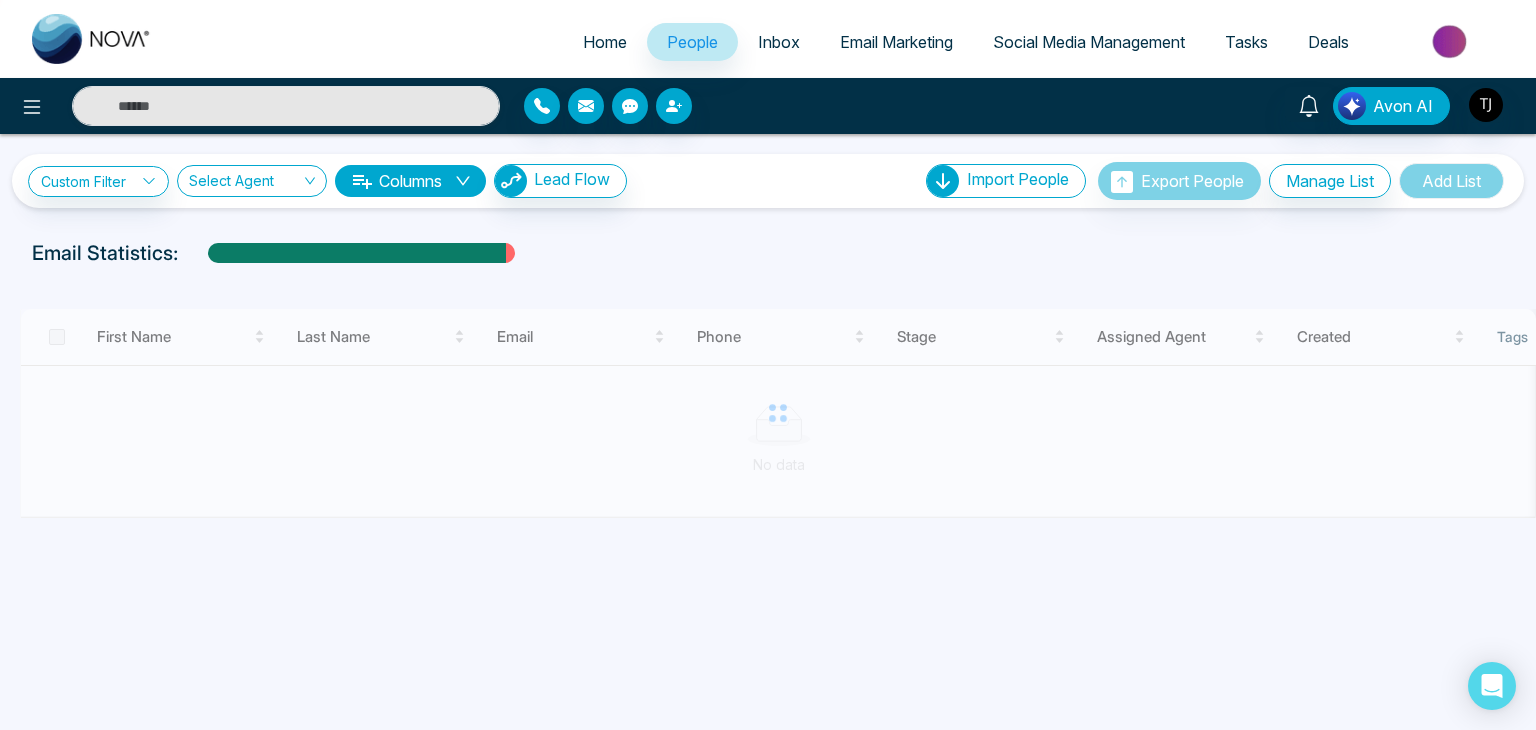 click on "Home" at bounding box center (605, 42) 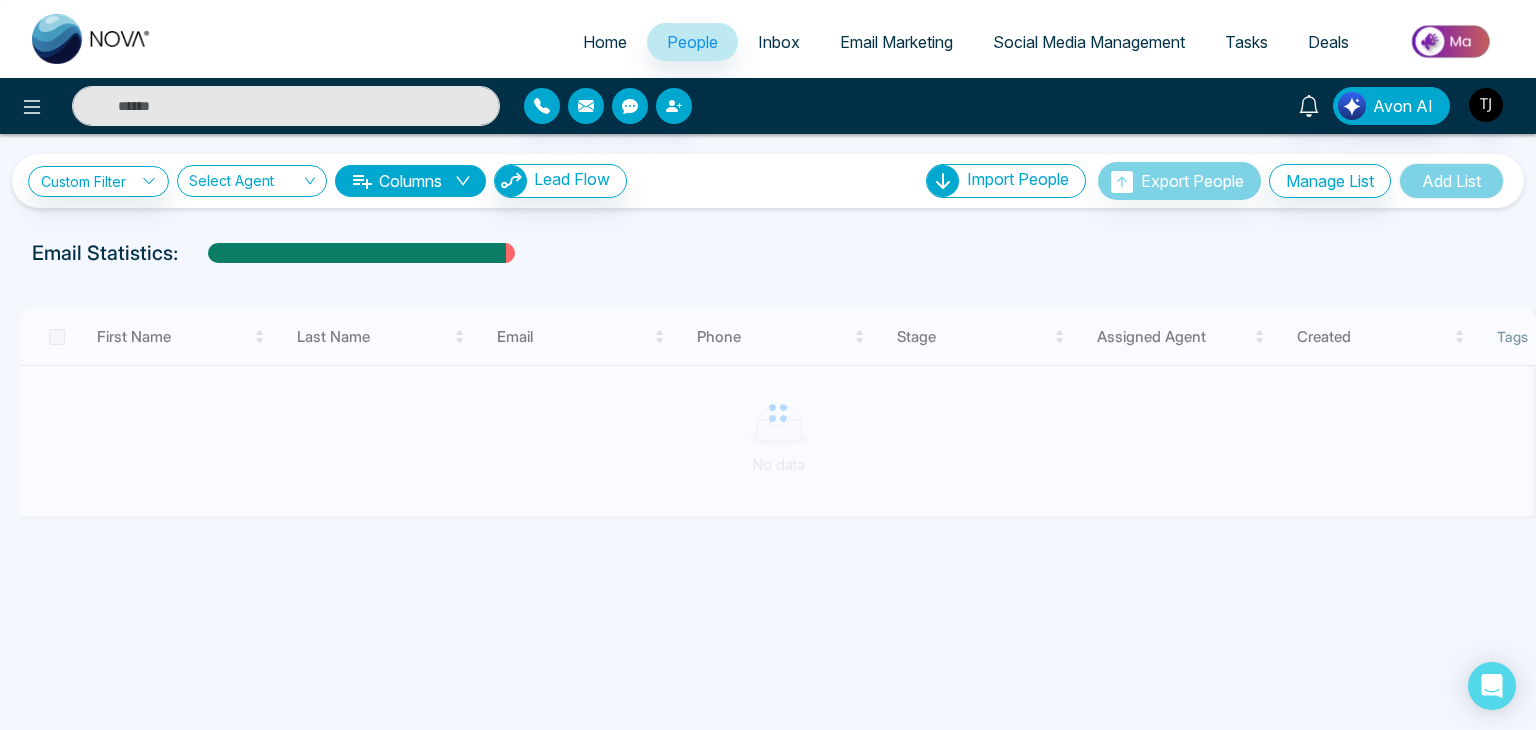 select on "*" 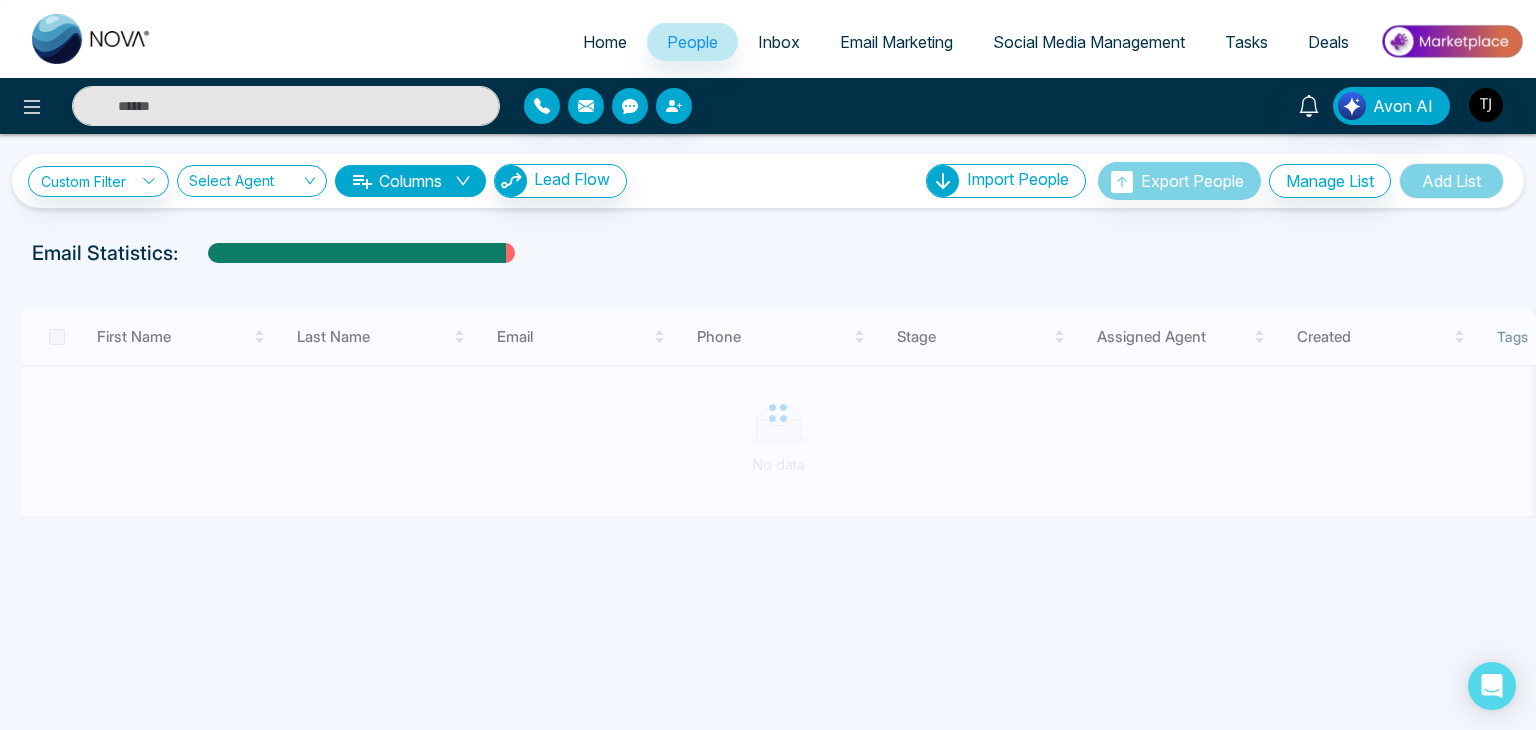 select on "*" 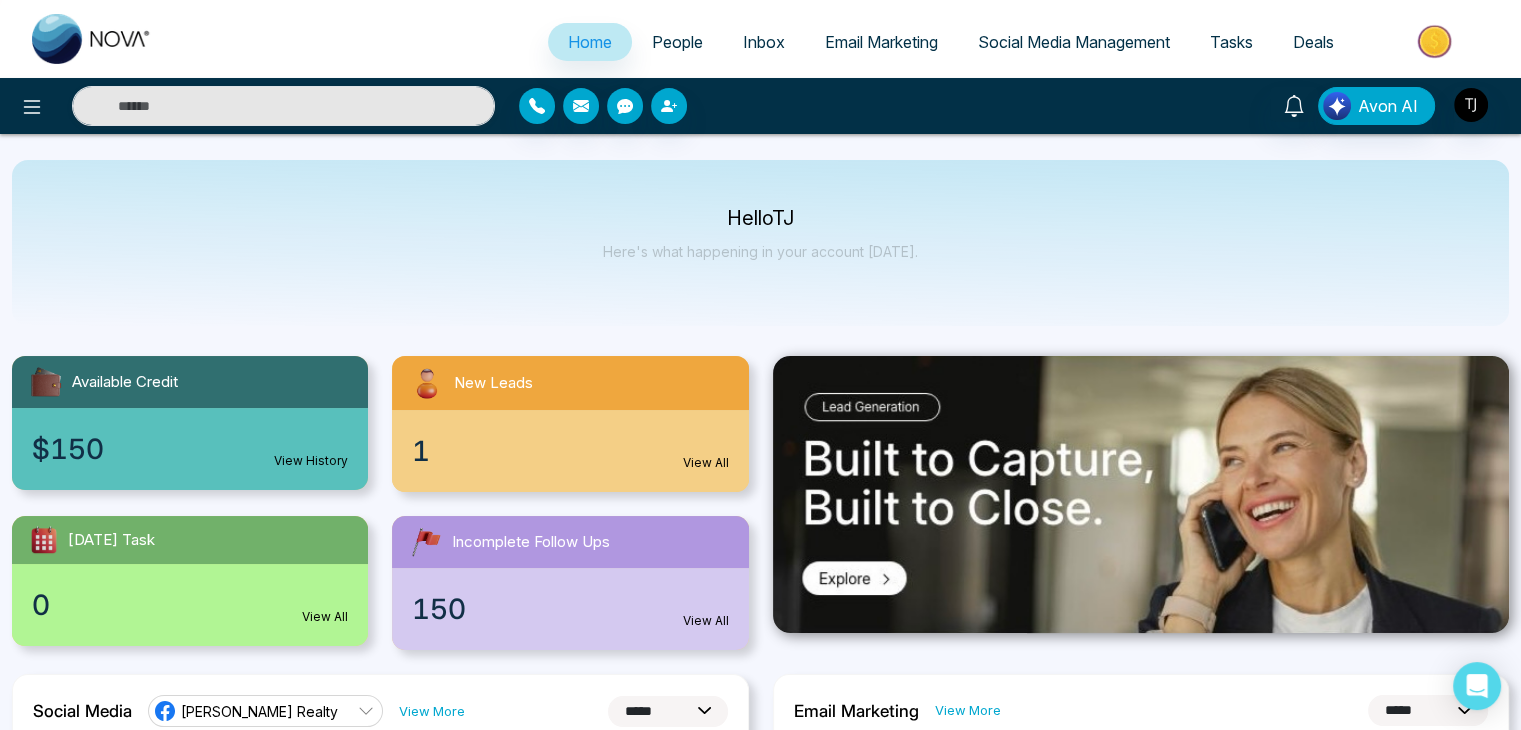 click on "People" at bounding box center (677, 42) 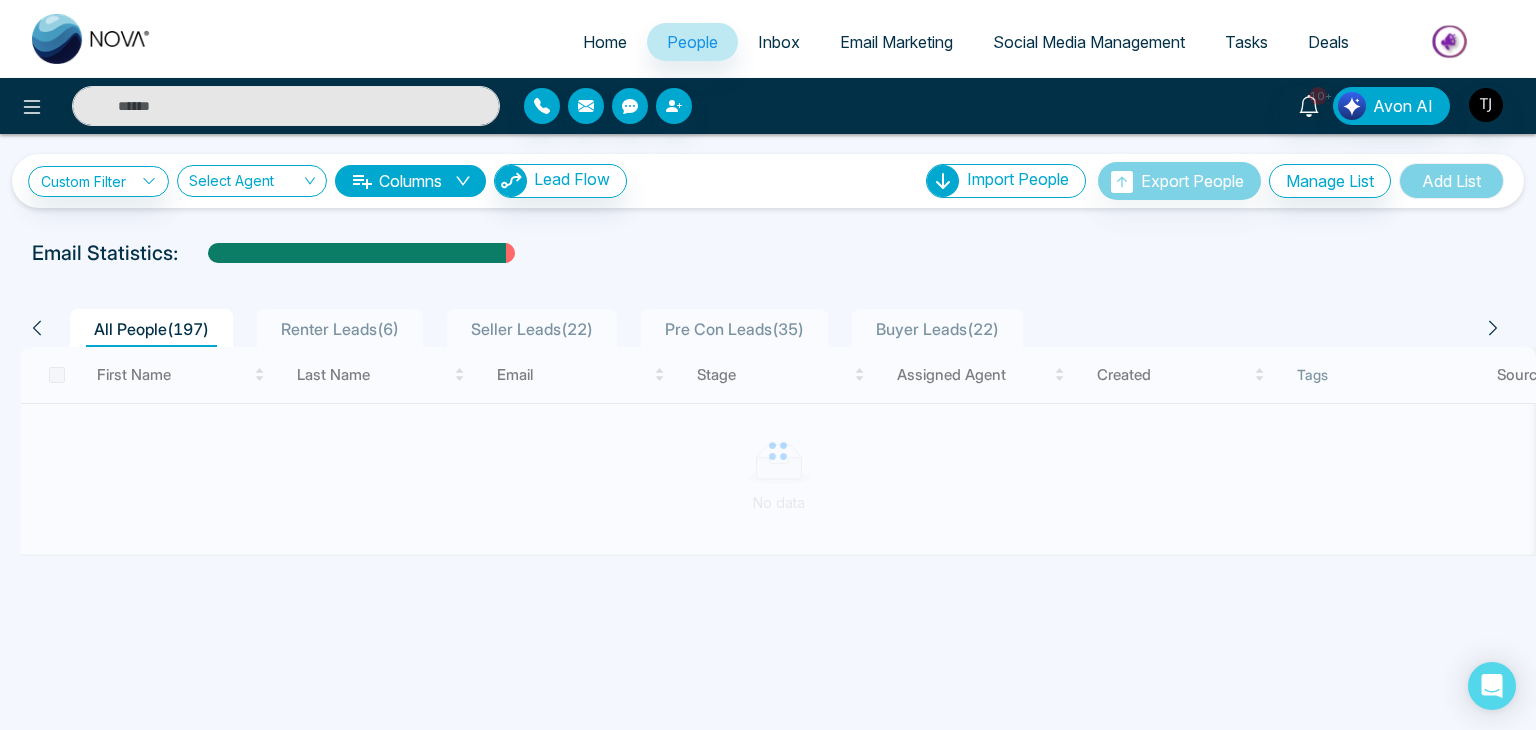 click on "Inbox" at bounding box center (779, 42) 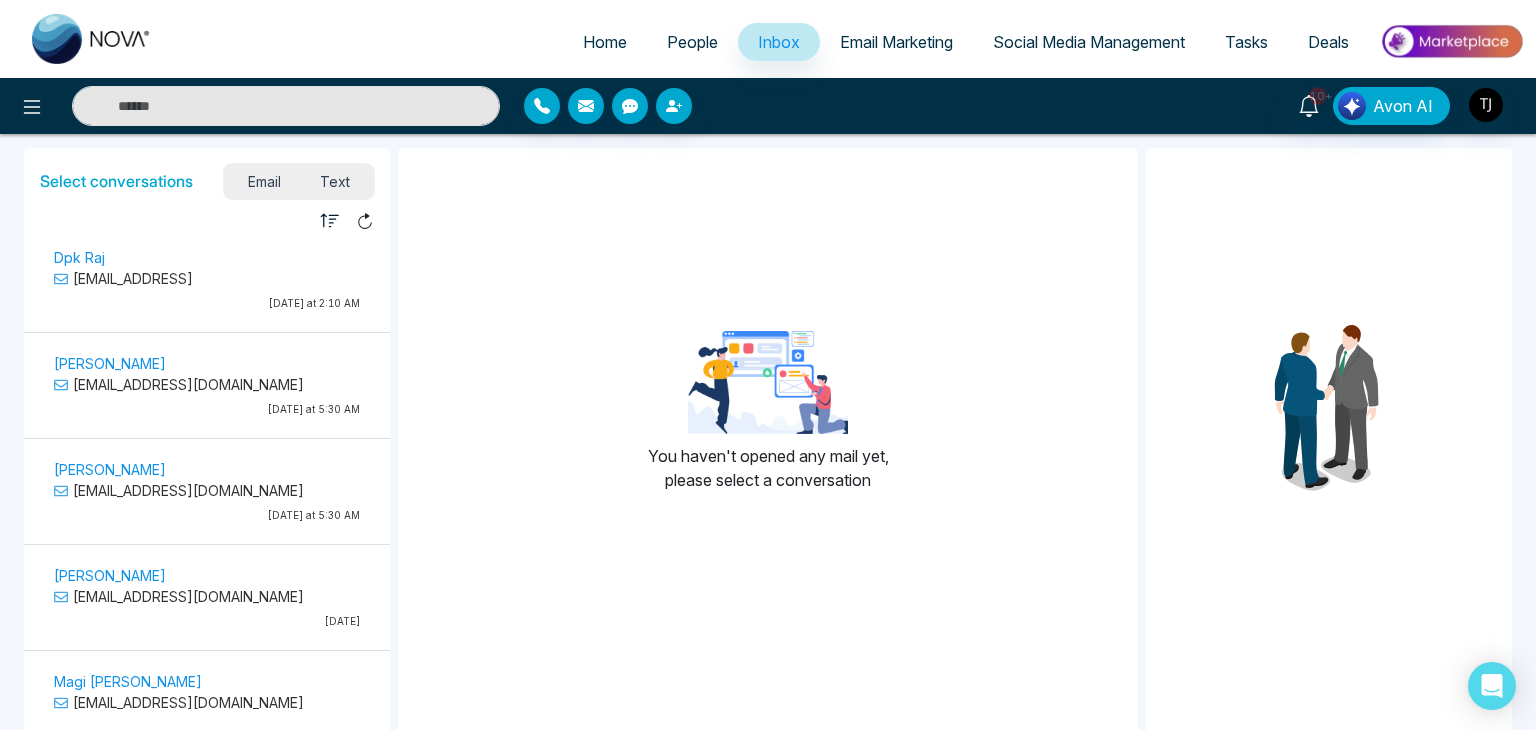 scroll, scrollTop: 0, scrollLeft: 0, axis: both 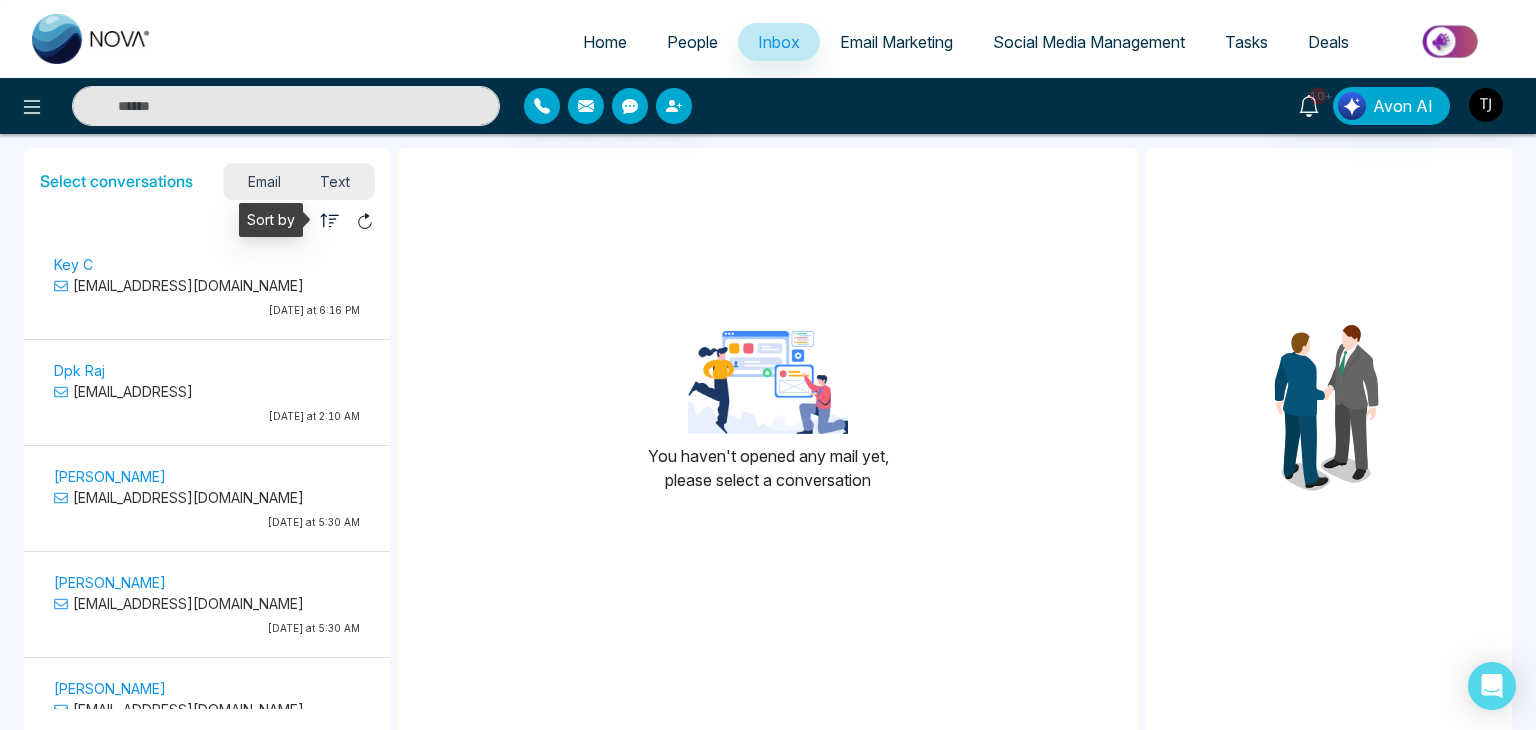 click 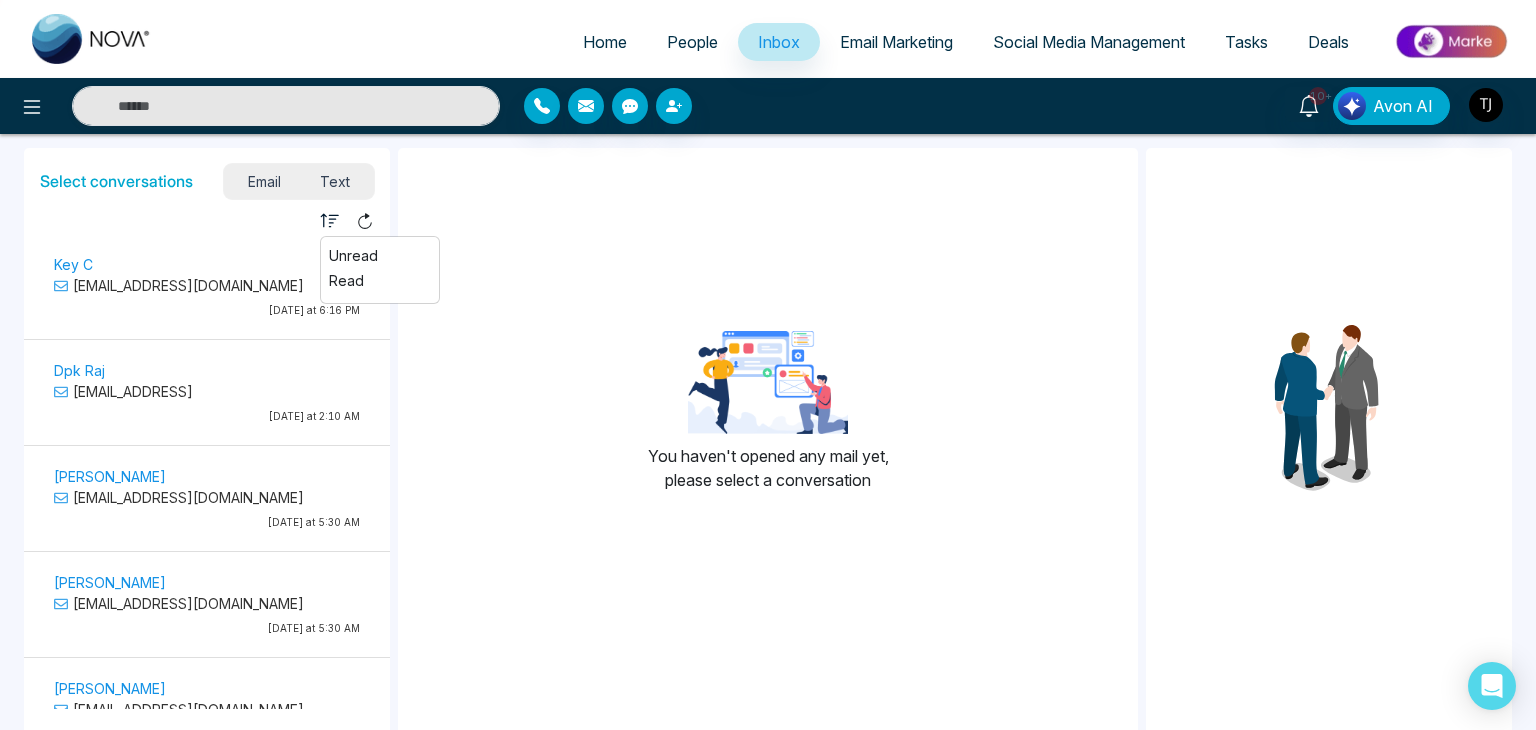click on "You haven't opened any mail yet,  please select a conversation" at bounding box center [768, 419] 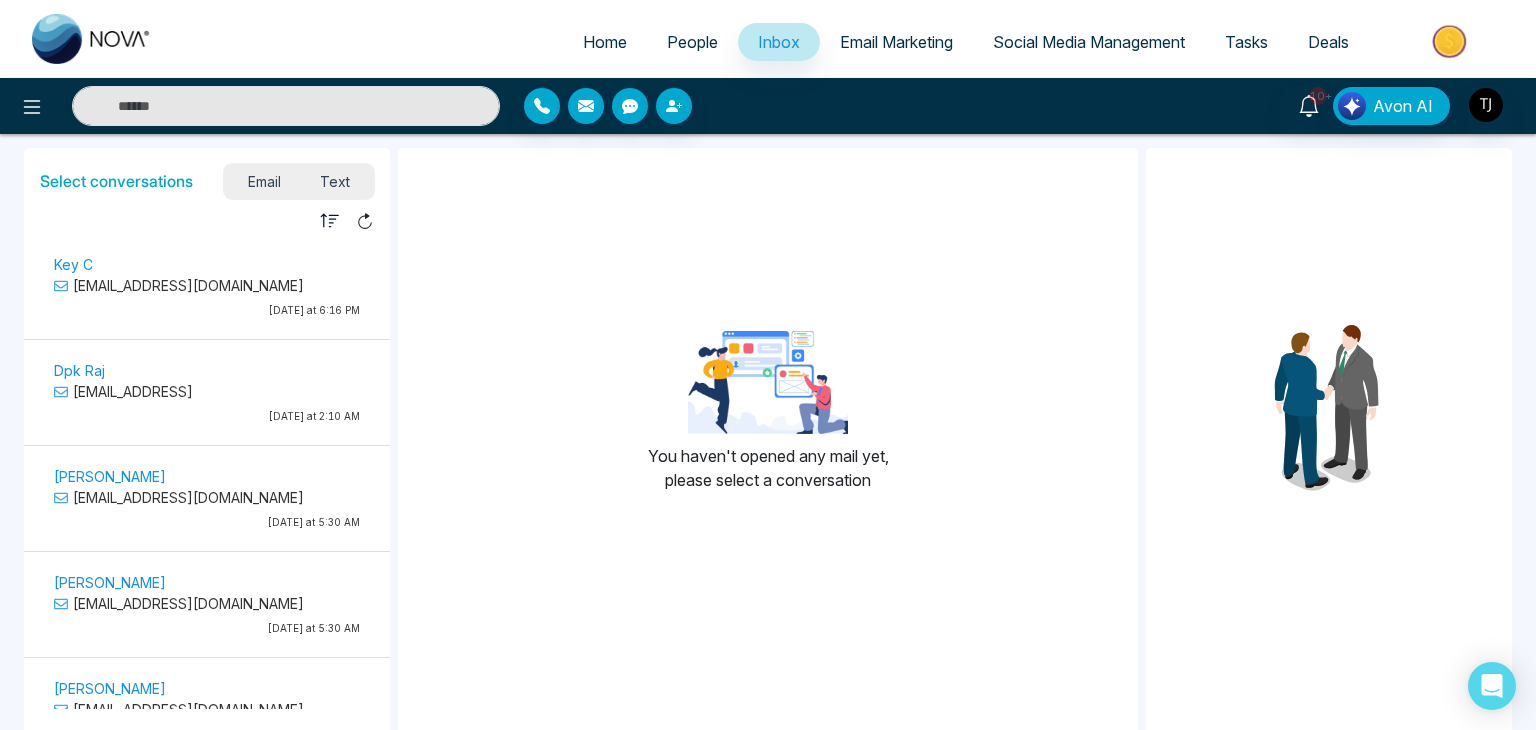 click on "Today at 6:16 PM" at bounding box center [207, 310] 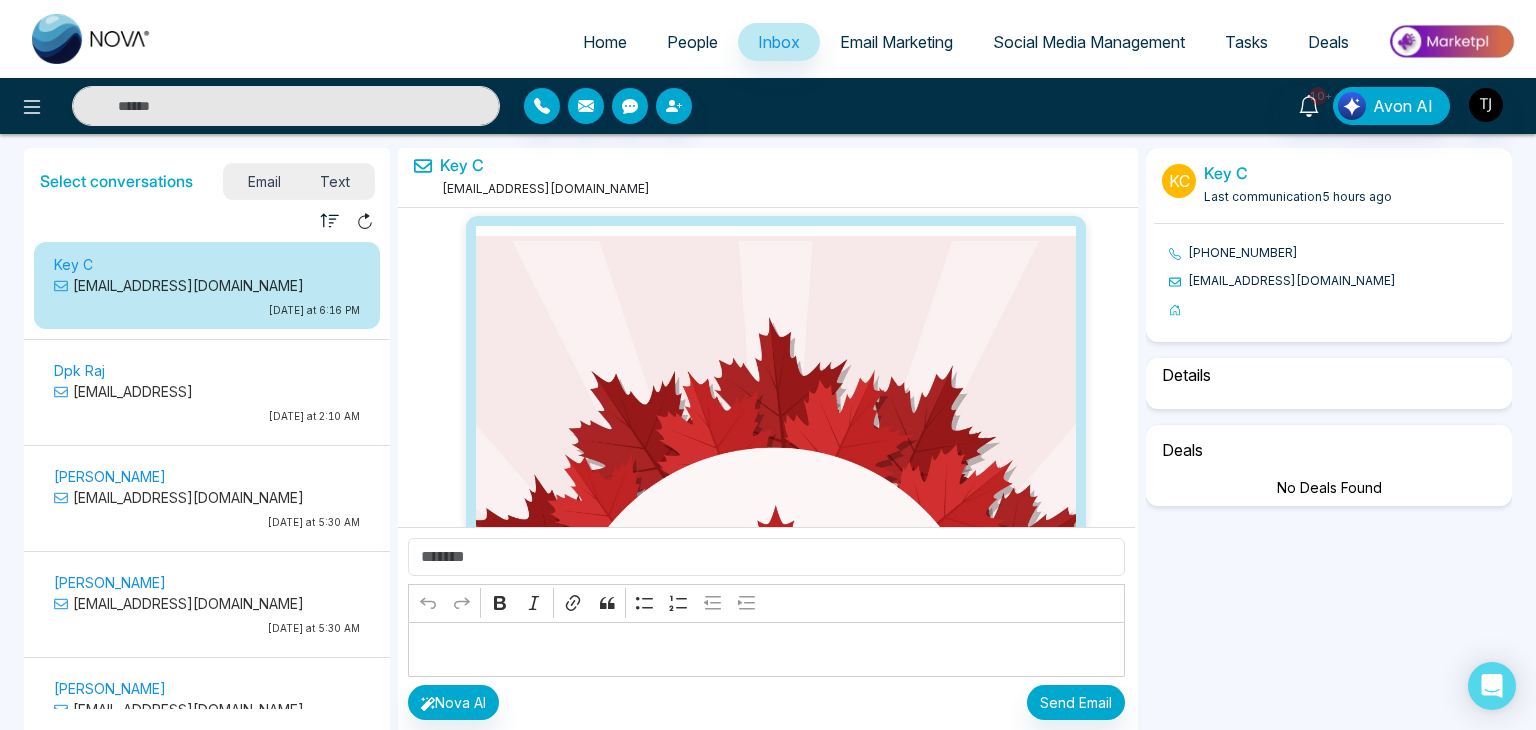 select on "*" 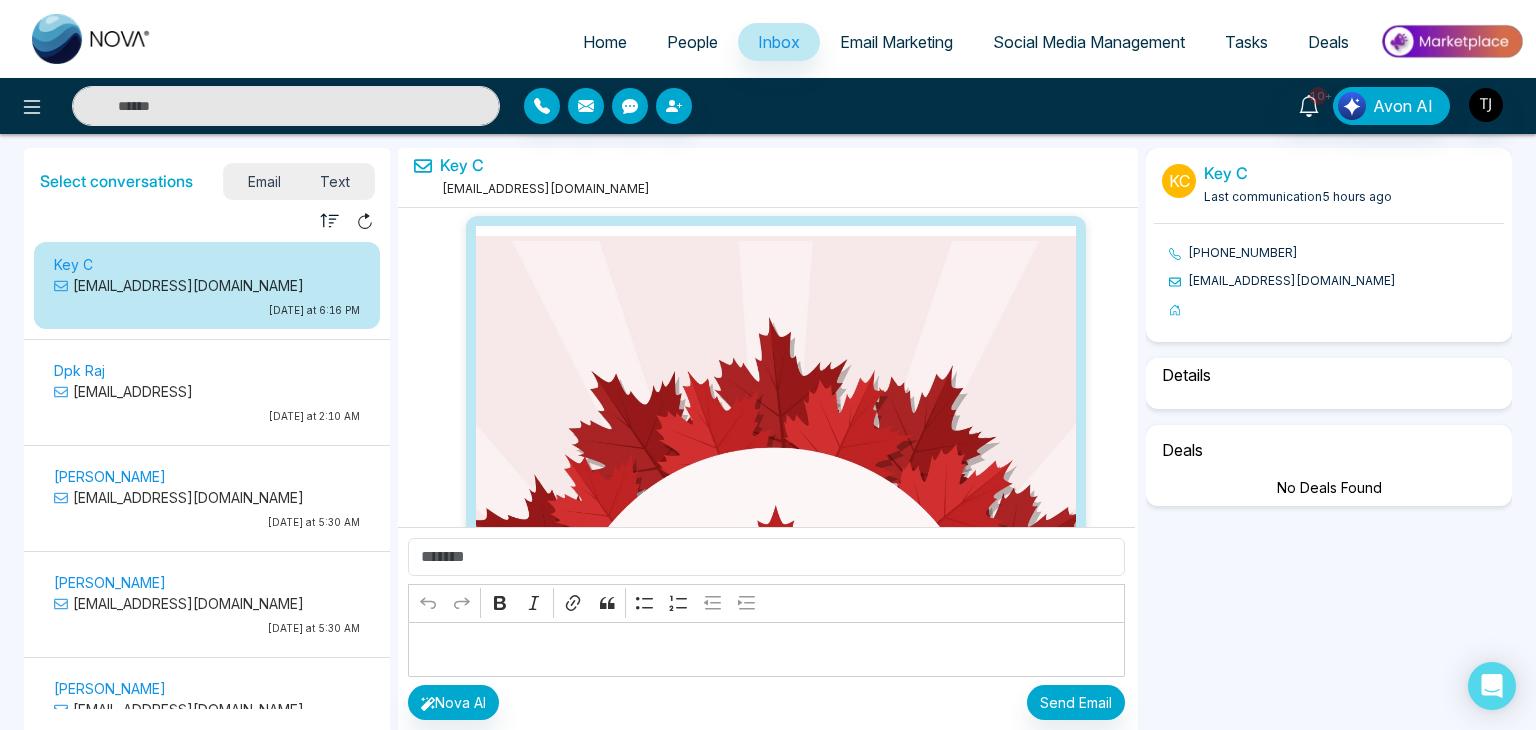select on "*******" 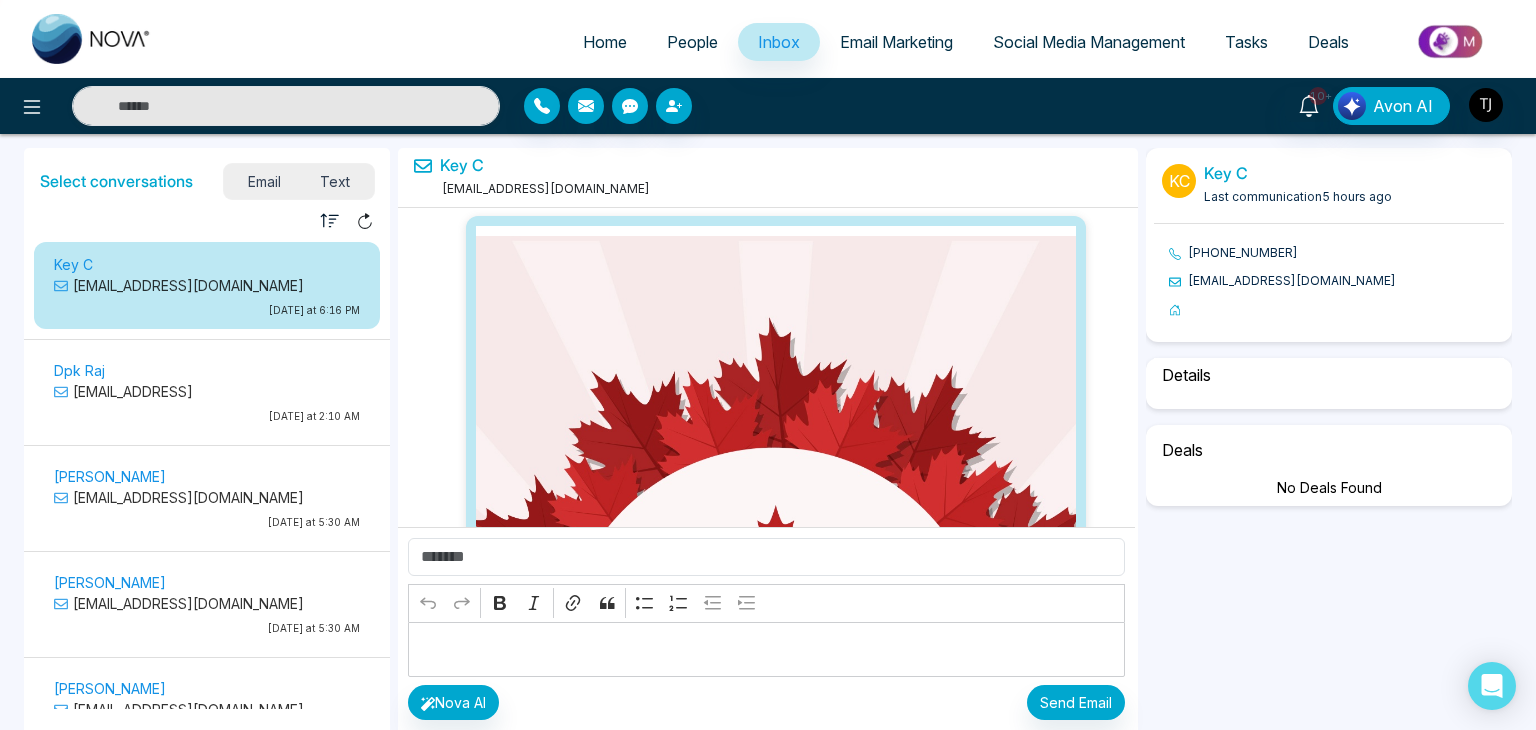 select on "*****" 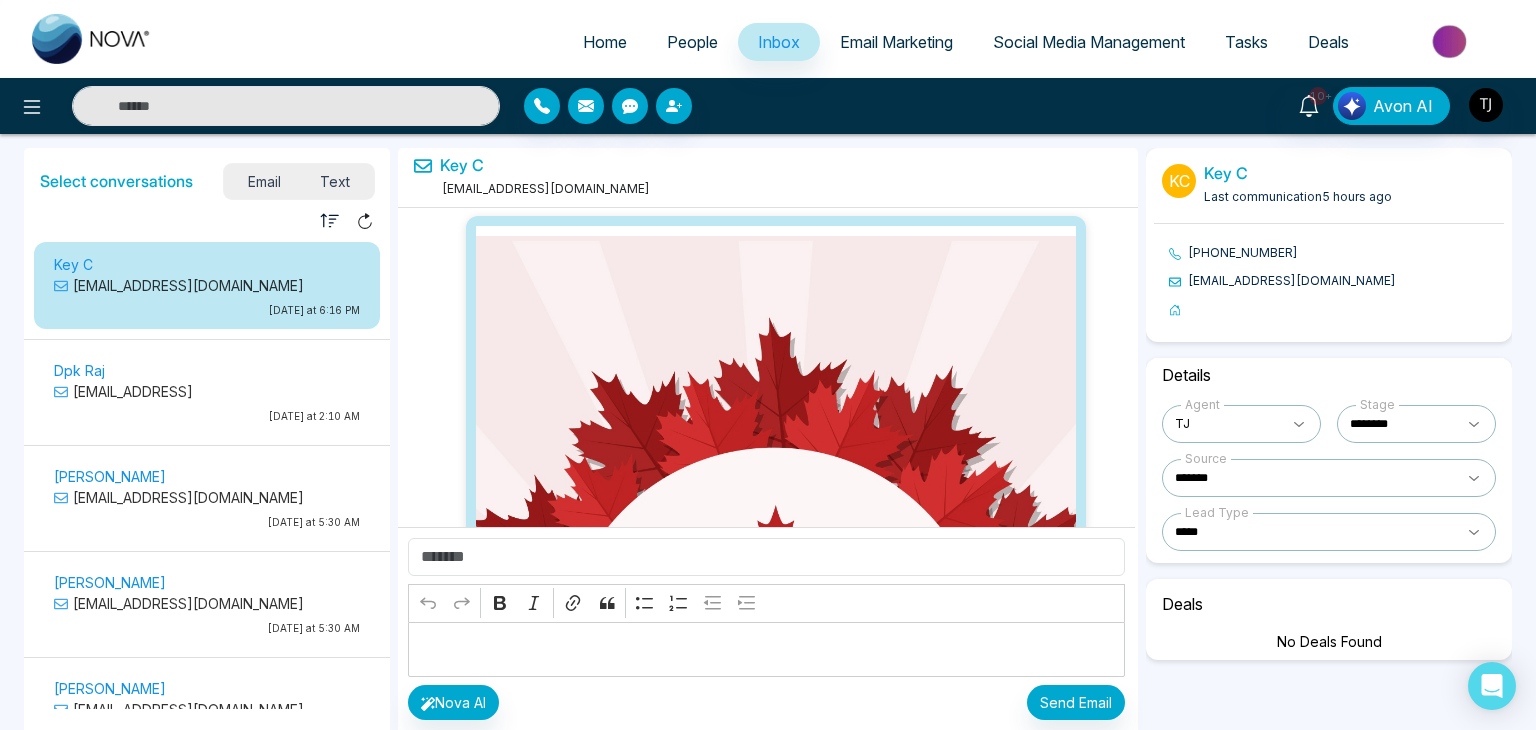 scroll, scrollTop: 27, scrollLeft: 0, axis: vertical 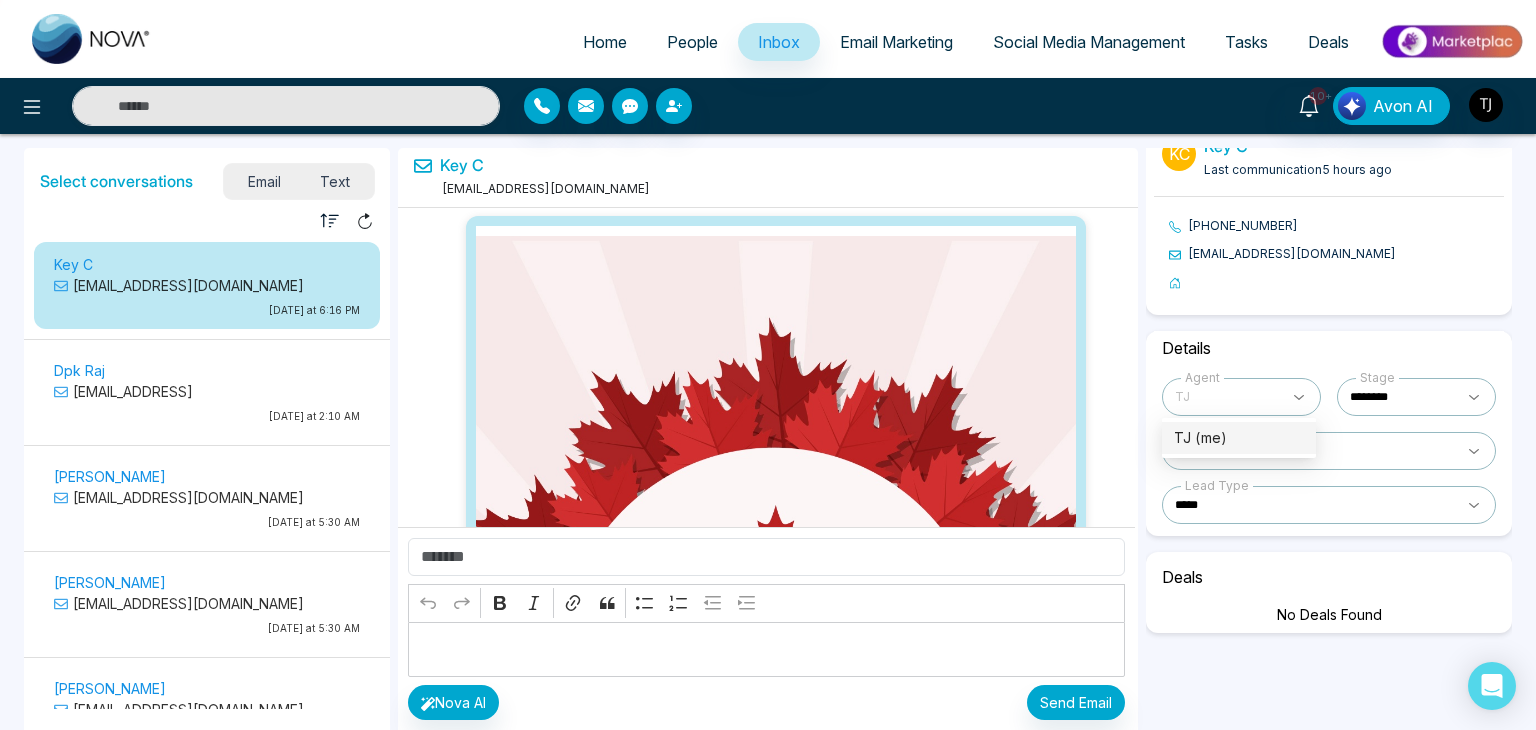 click at bounding box center (1241, 397) 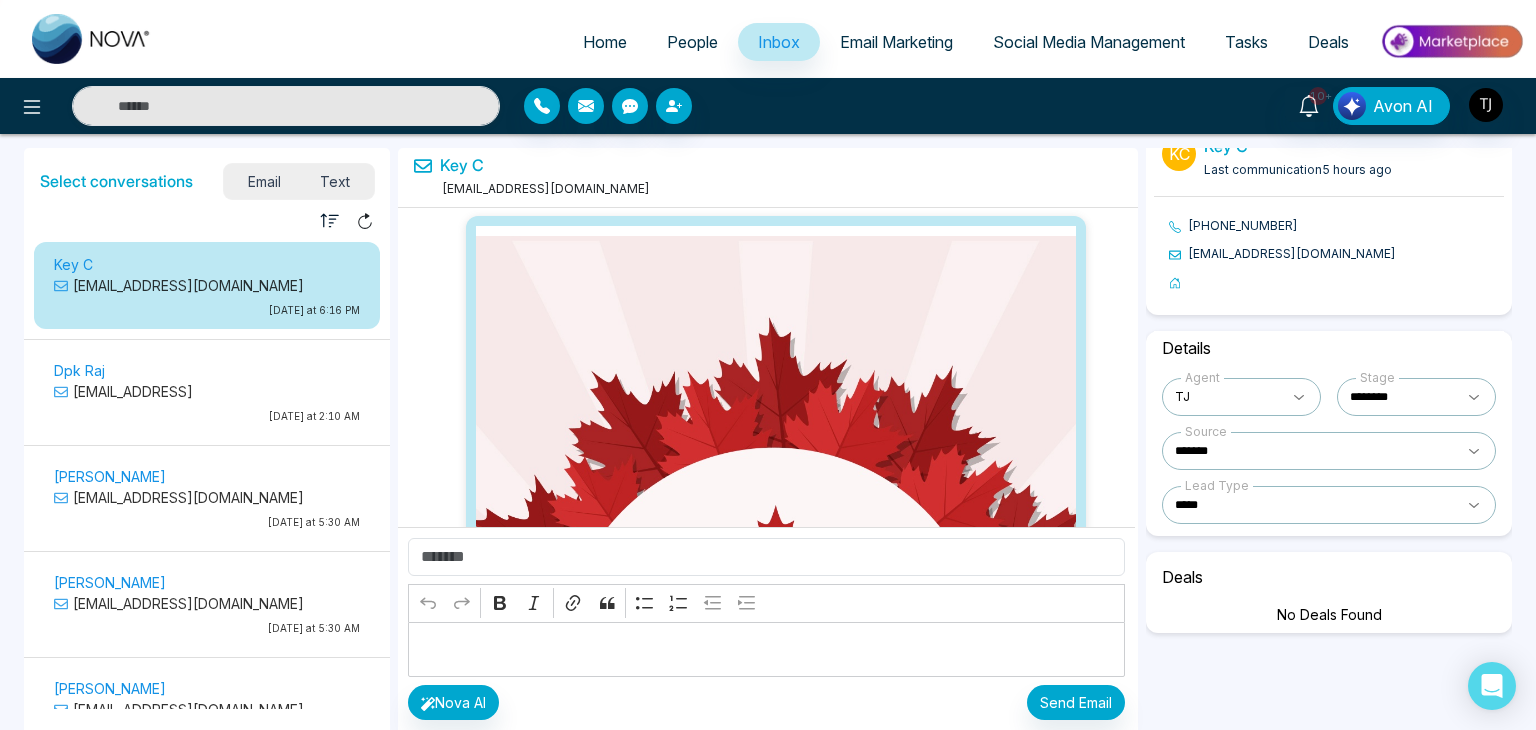click on "TJ" at bounding box center (1227, 397) 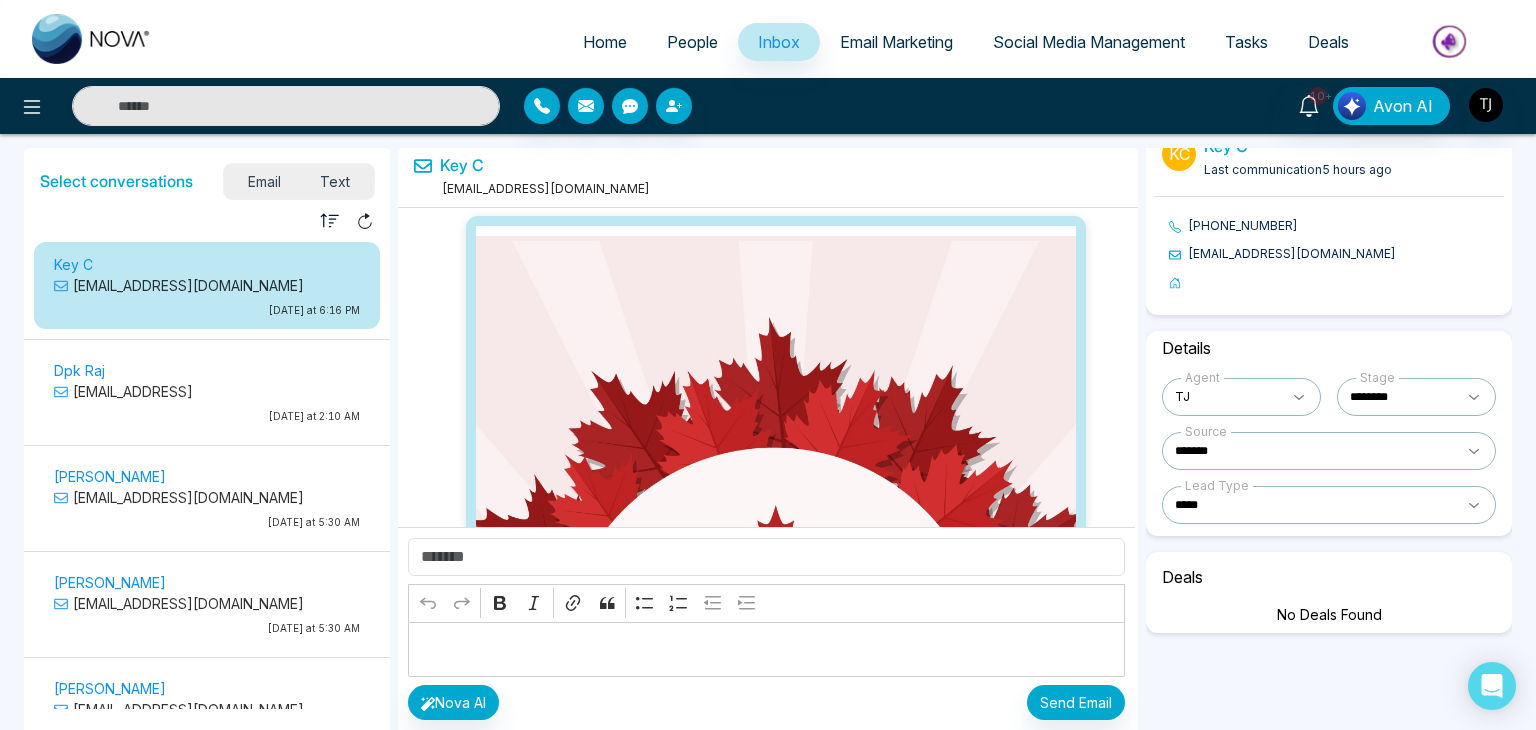click on "TJ" at bounding box center (1227, 397) 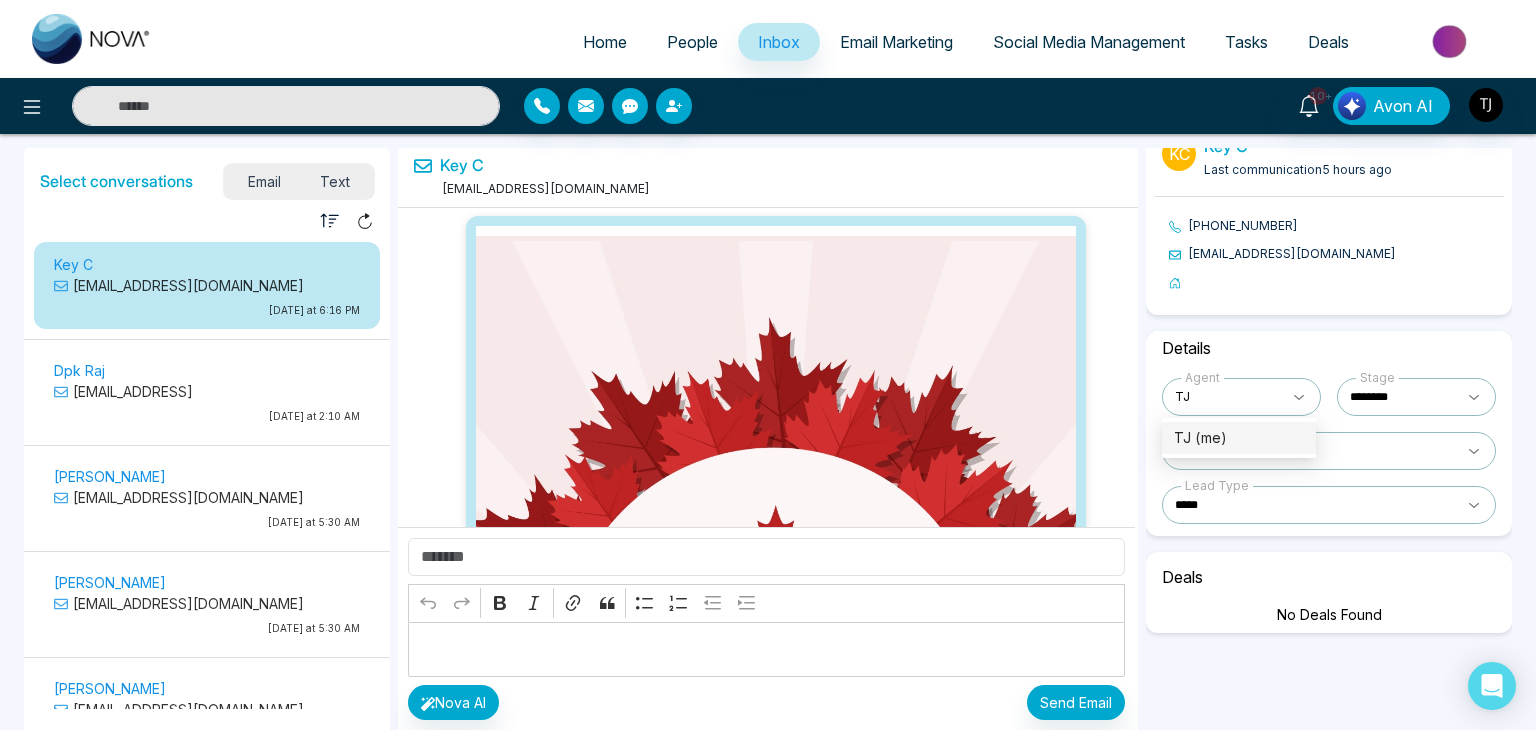 click on "Details" at bounding box center (1329, 348) 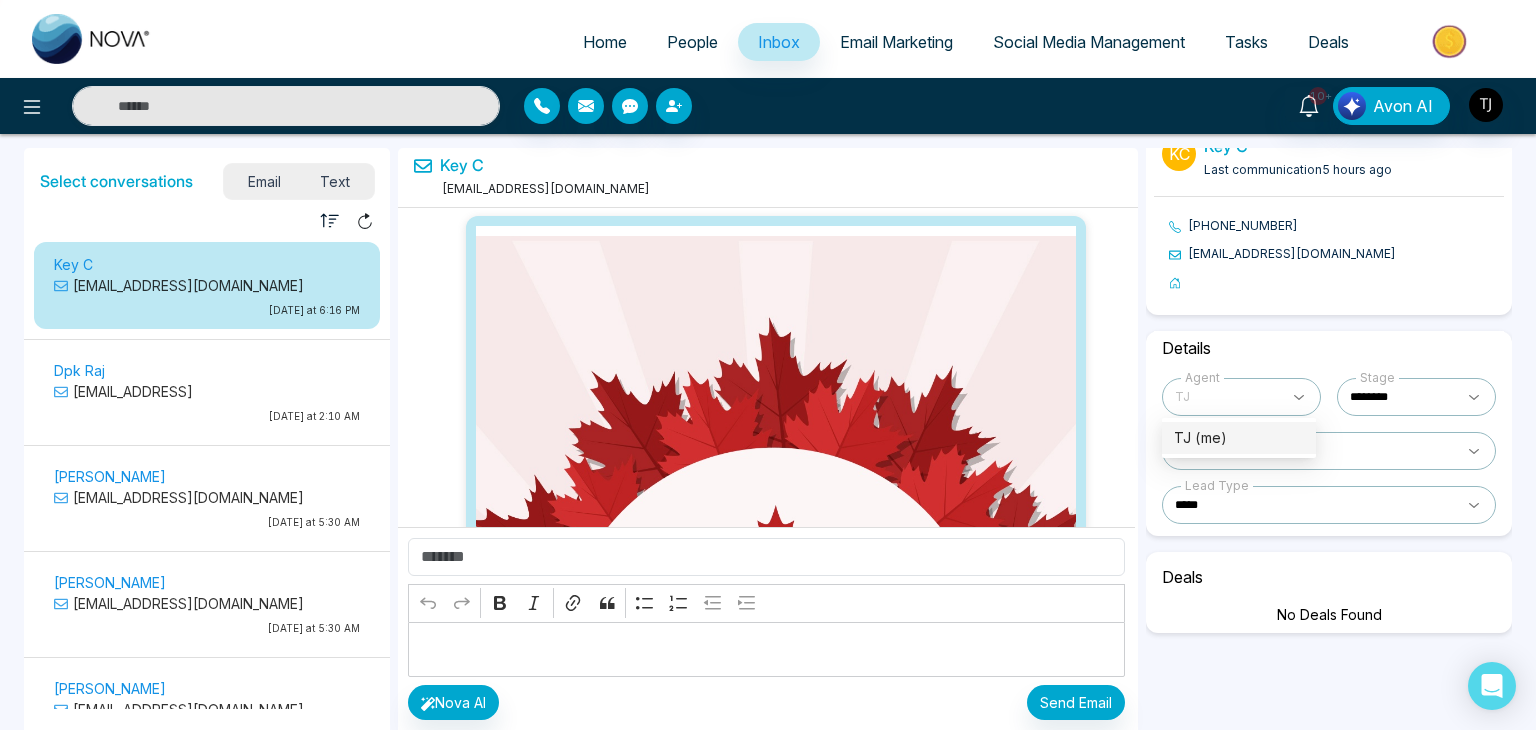 click on "TJ" at bounding box center (1227, 397) 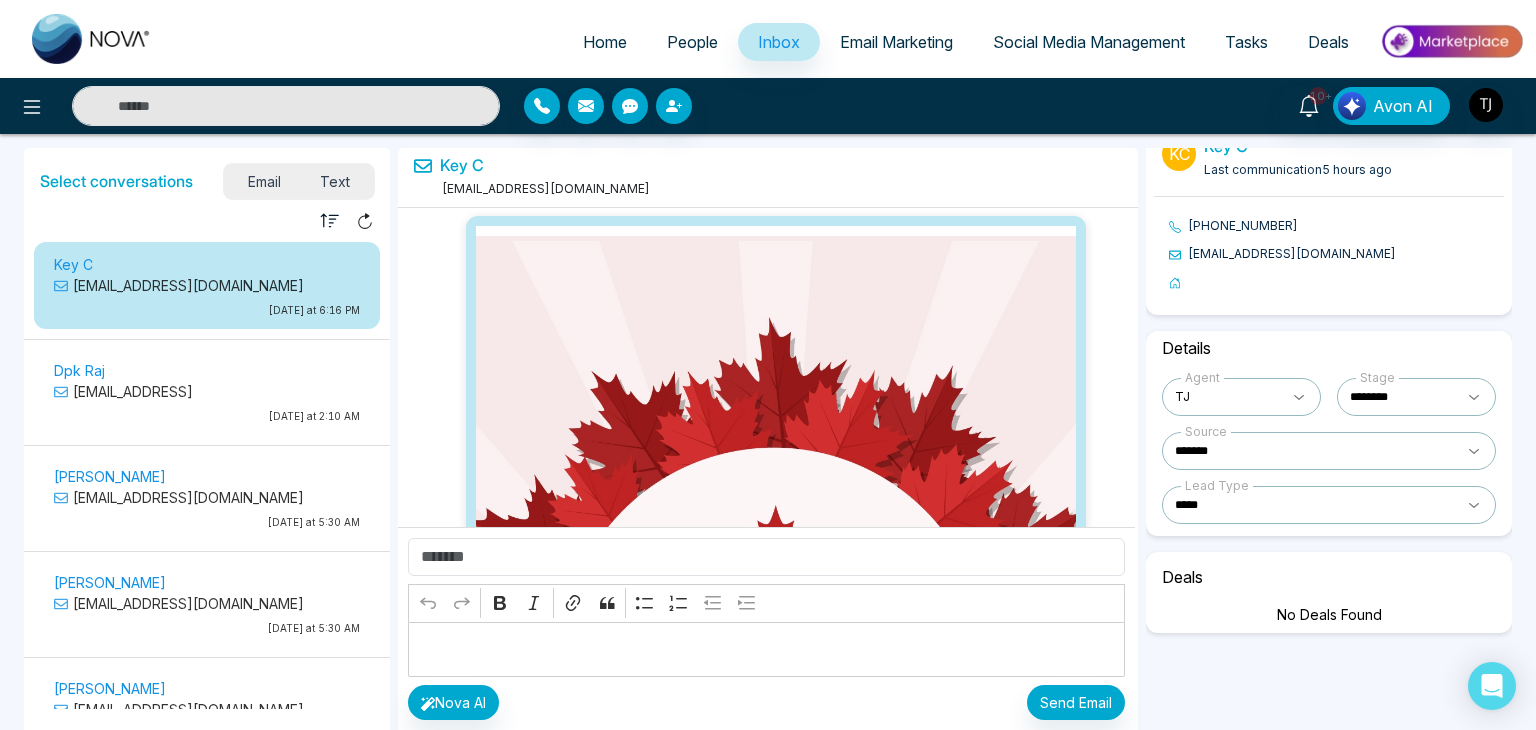 click on "Details" at bounding box center (1329, 348) 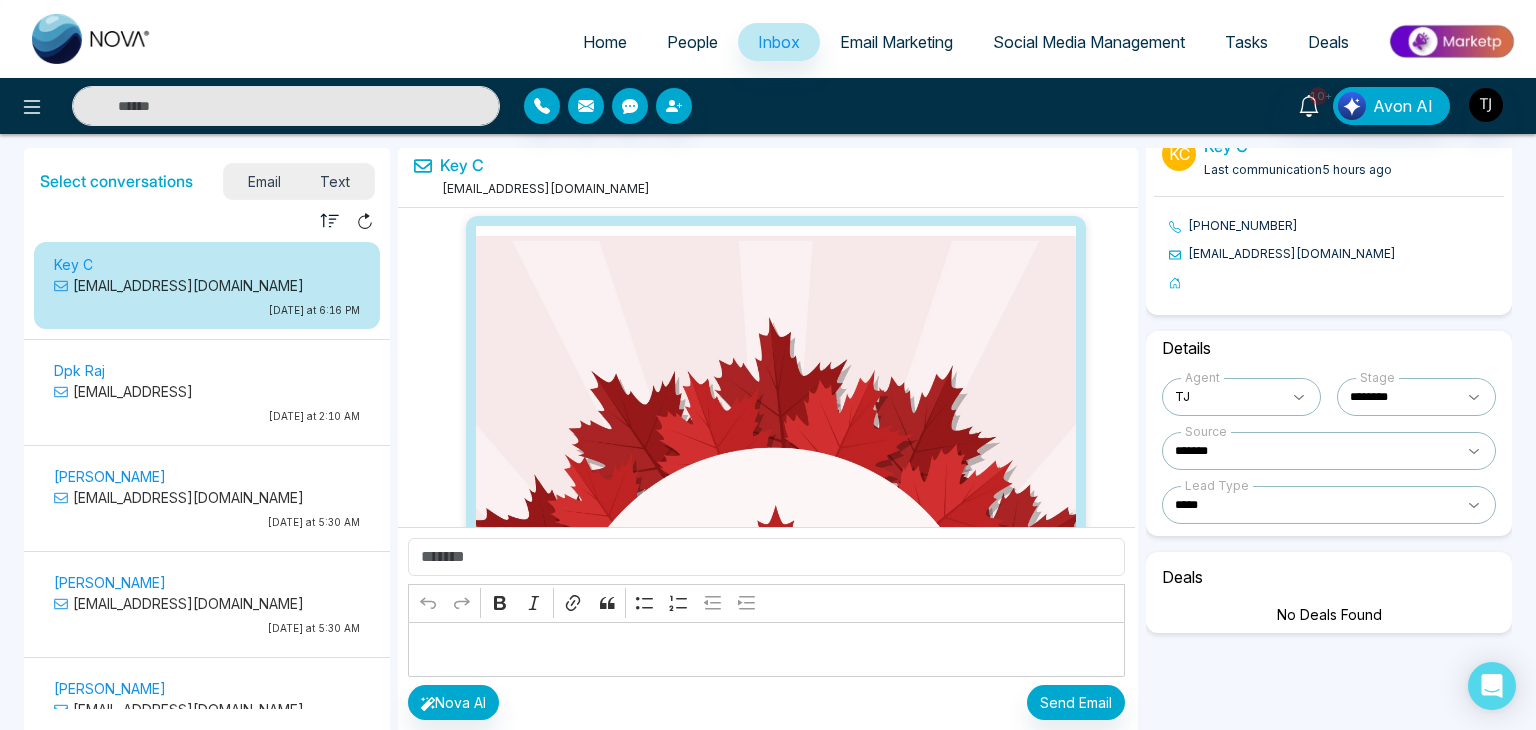 click on "**********" at bounding box center (1329, 505) 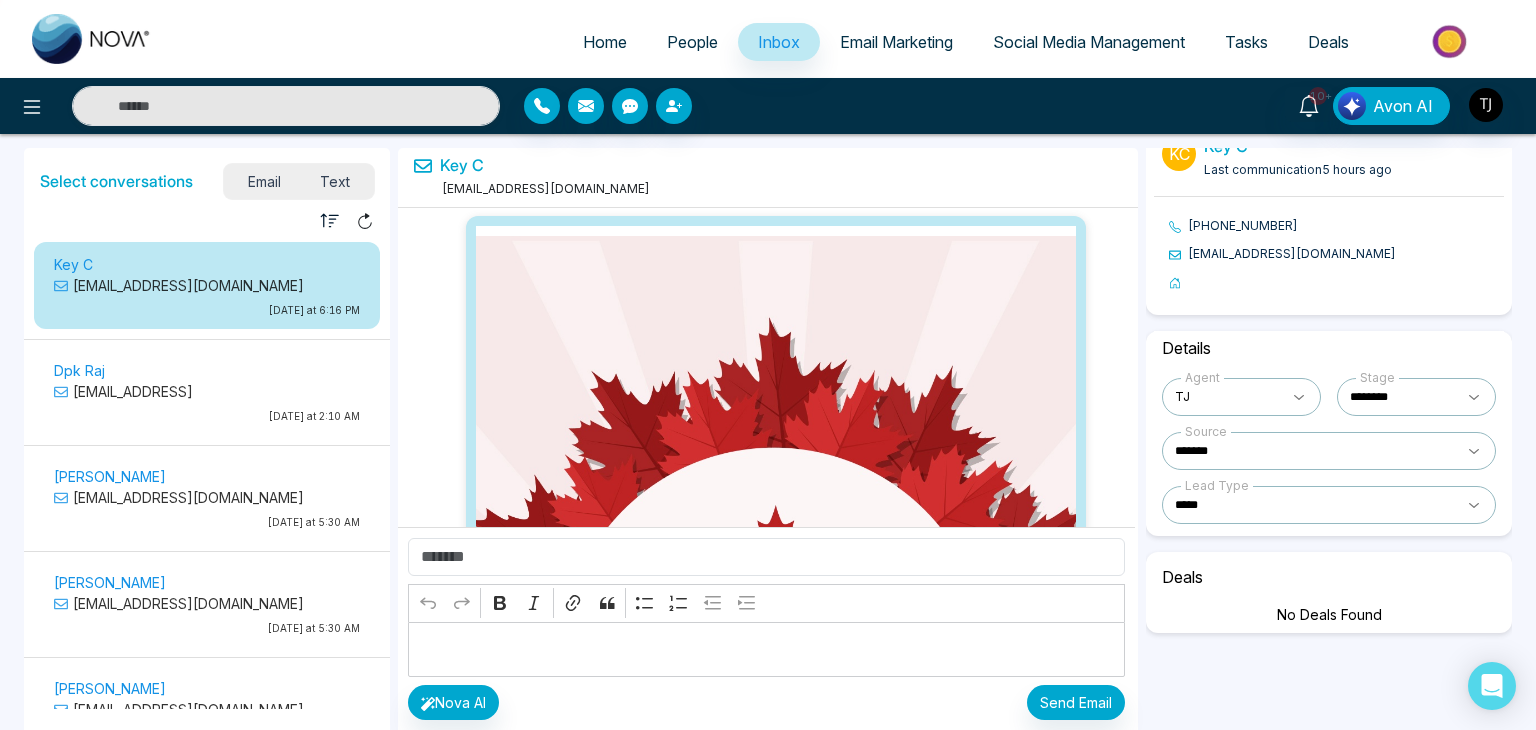 click on "**********" at bounding box center [1329, 505] 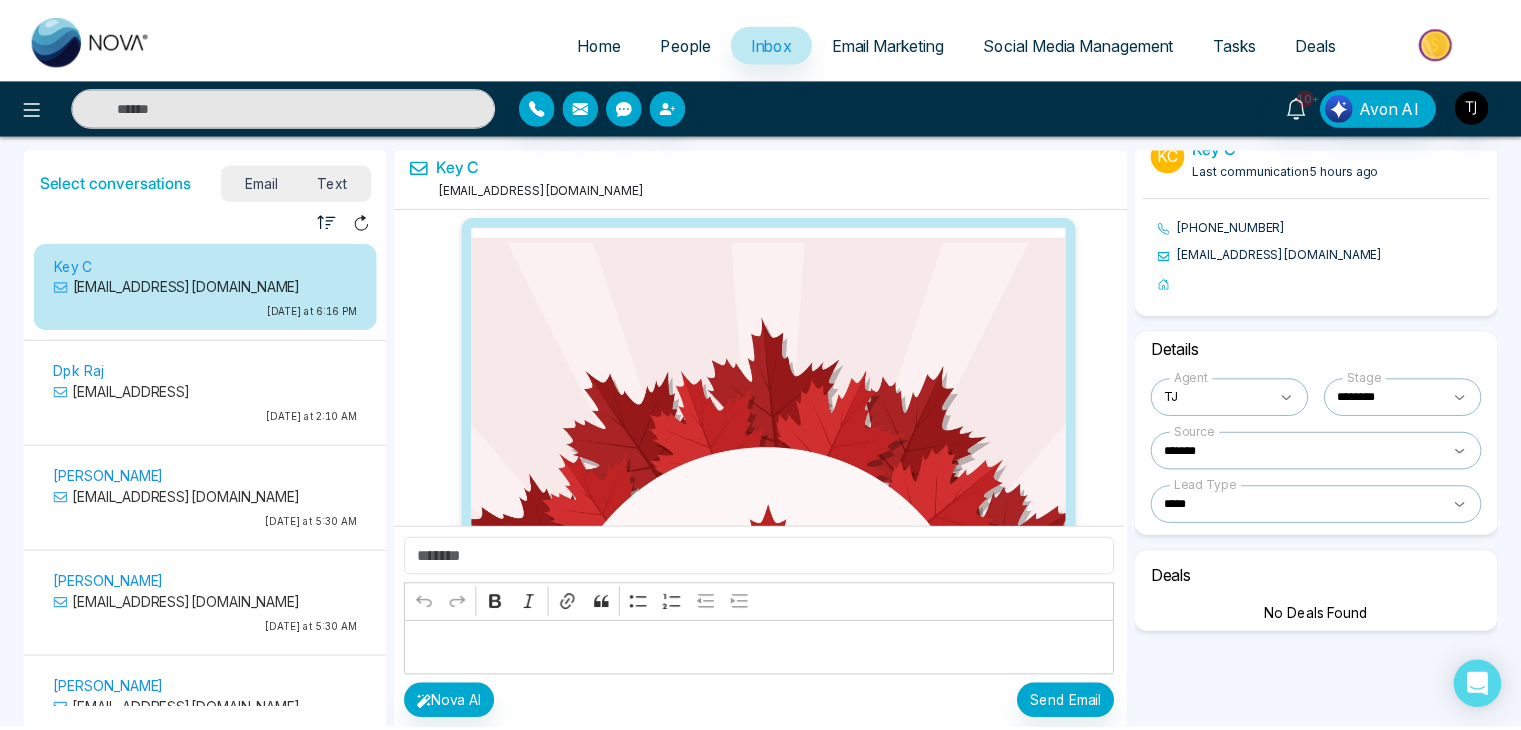 scroll, scrollTop: 0, scrollLeft: 0, axis: both 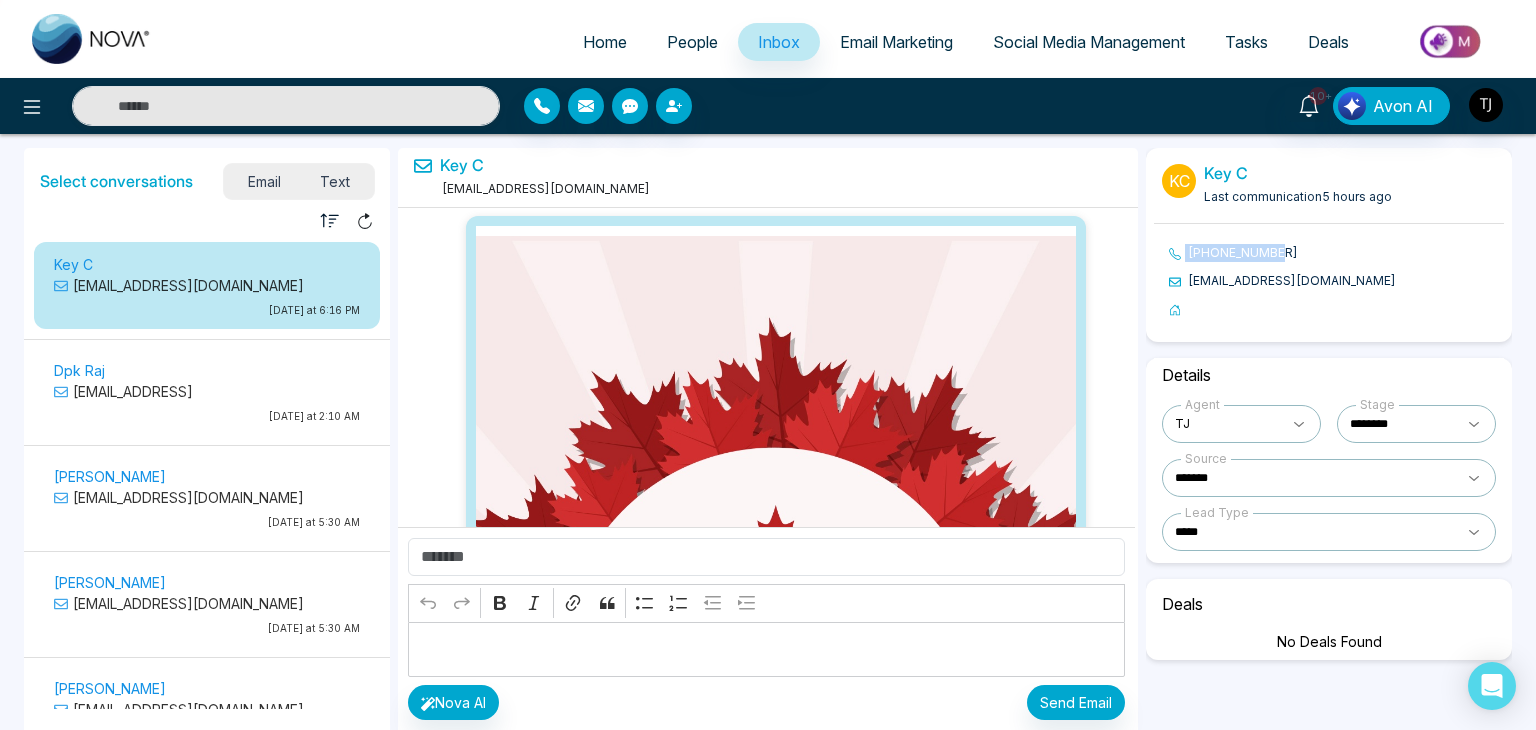 drag, startPoint x: 1184, startPoint y: 254, endPoint x: 1335, endPoint y: 250, distance: 151.05296 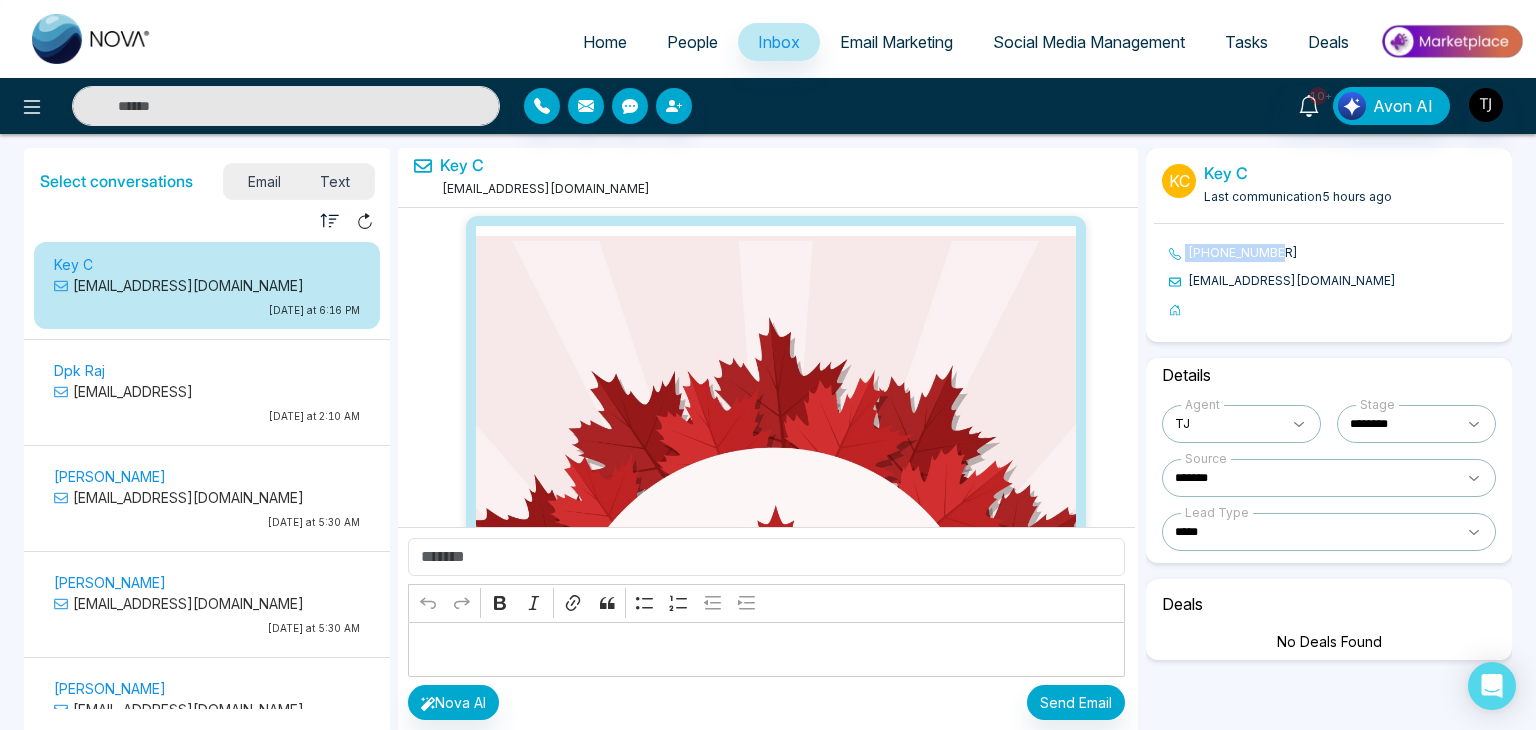 click on "K C Key C Last communication  5 hours ago   +12362018268   key@mmnovatech.com" at bounding box center (1329, 245) 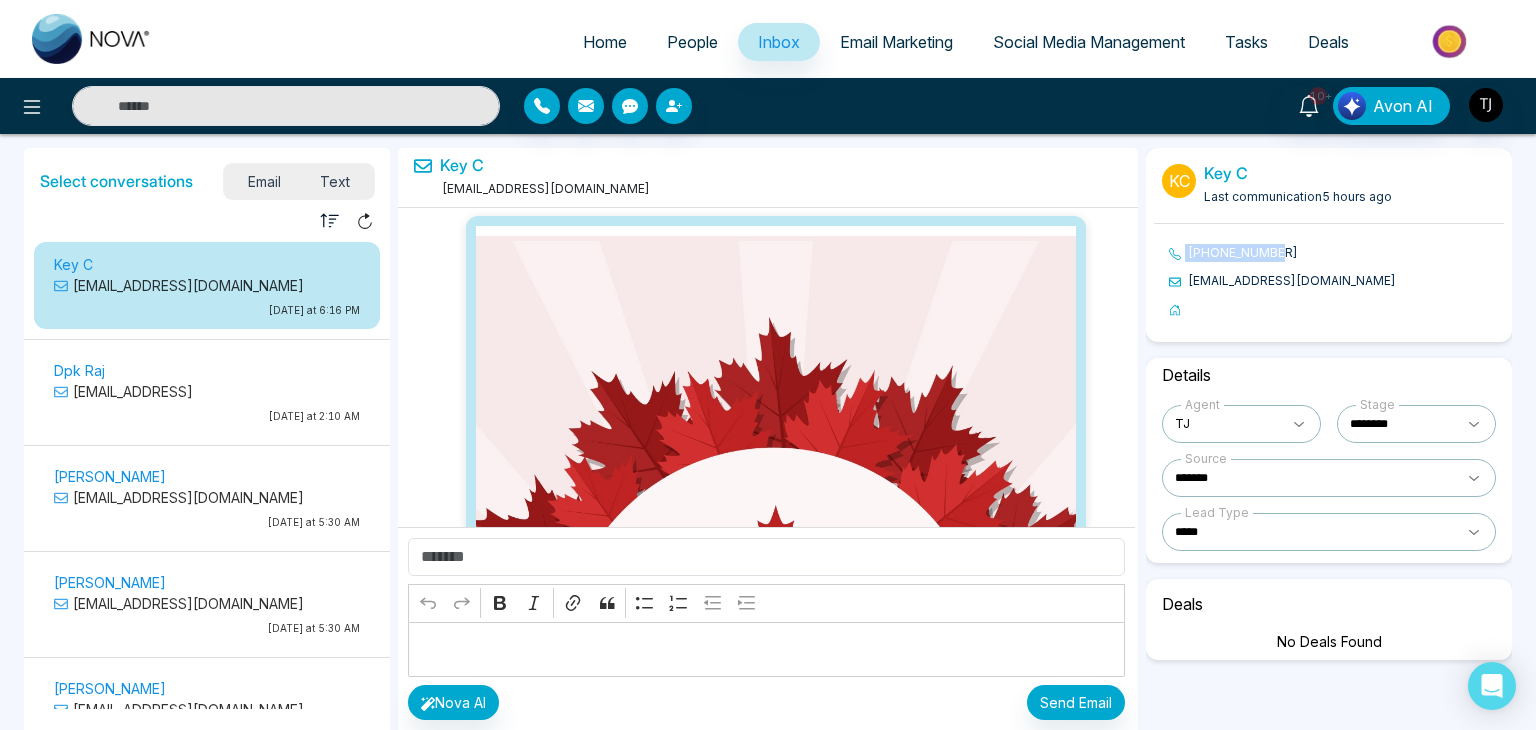 click on "Email Marketing" at bounding box center [896, 42] 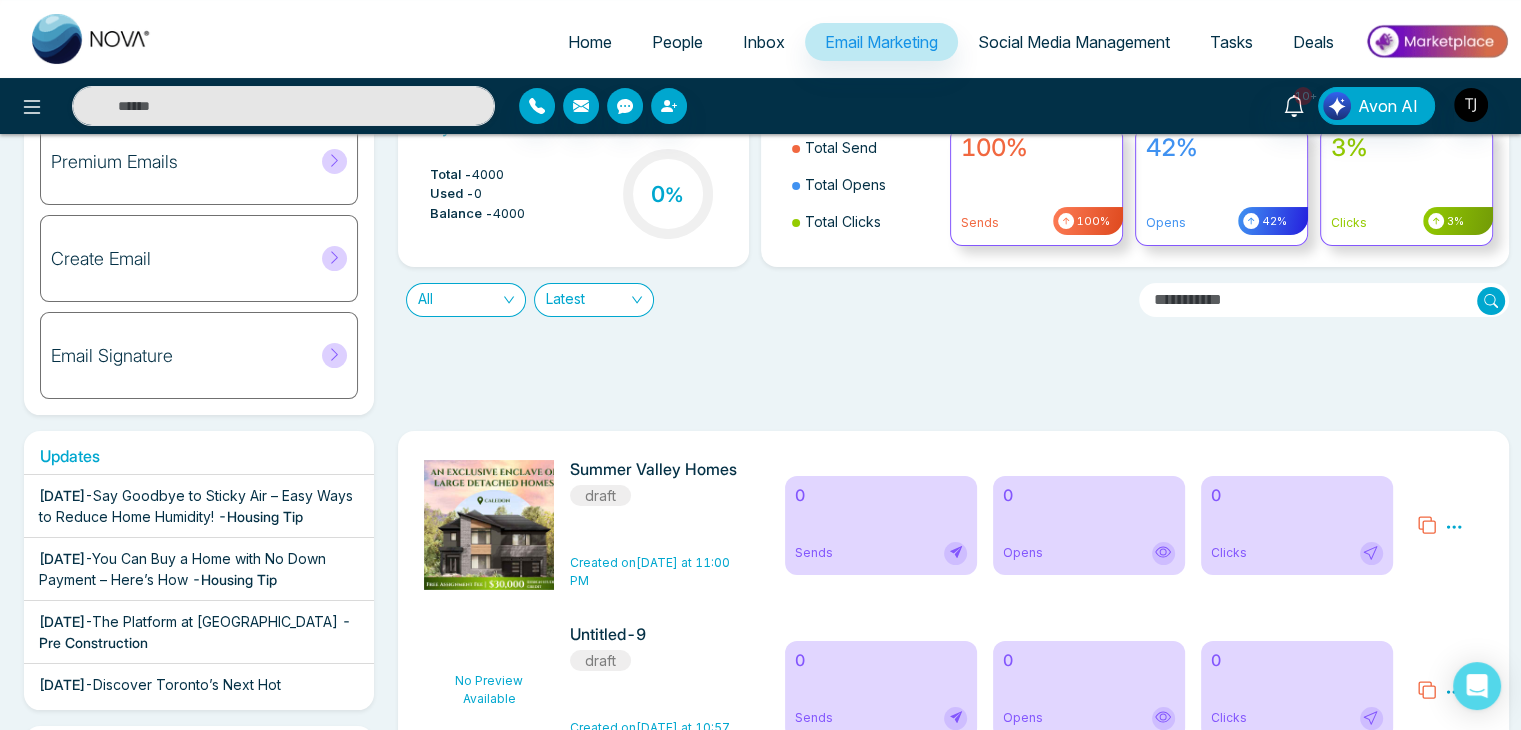 scroll, scrollTop: 0, scrollLeft: 0, axis: both 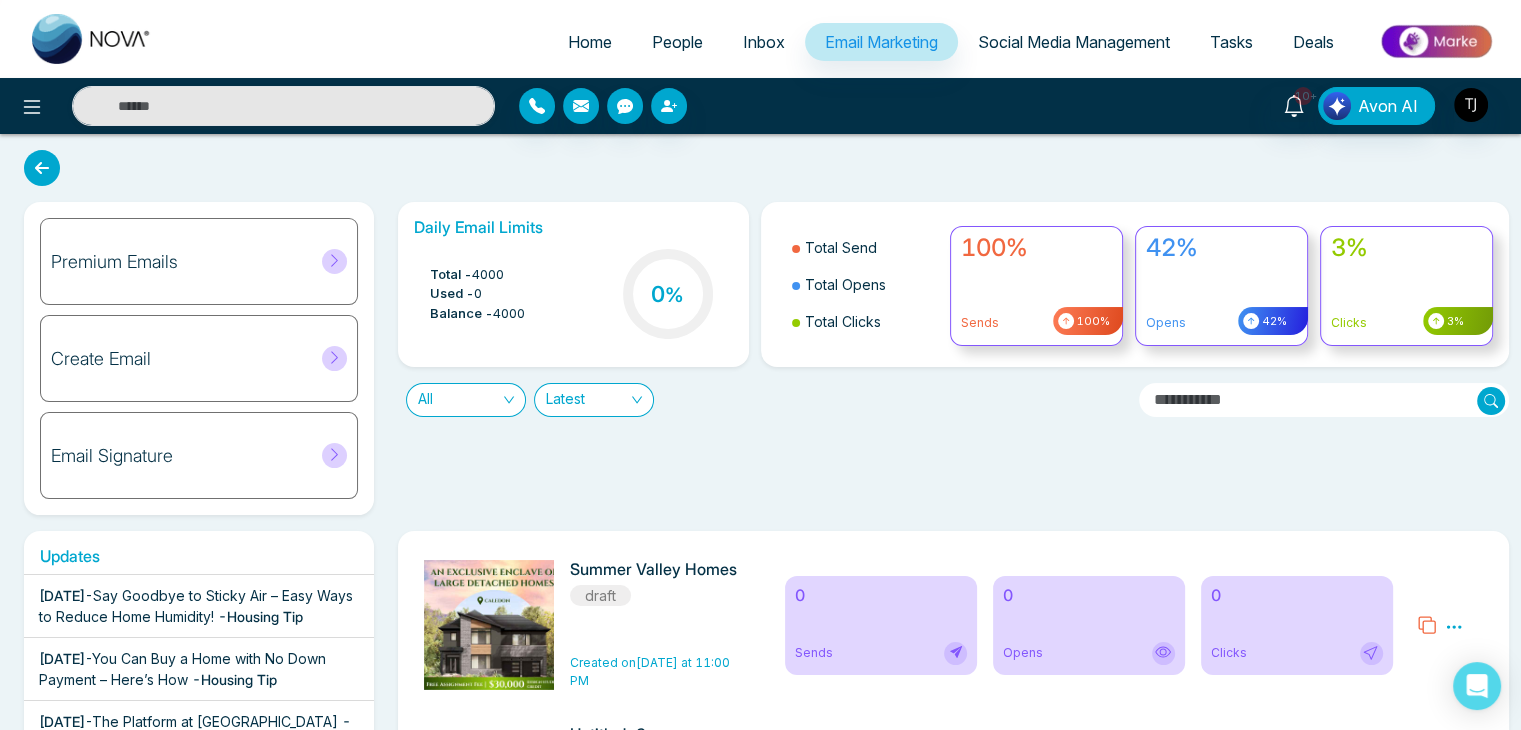 click on "Premium Emails" at bounding box center (199, 261) 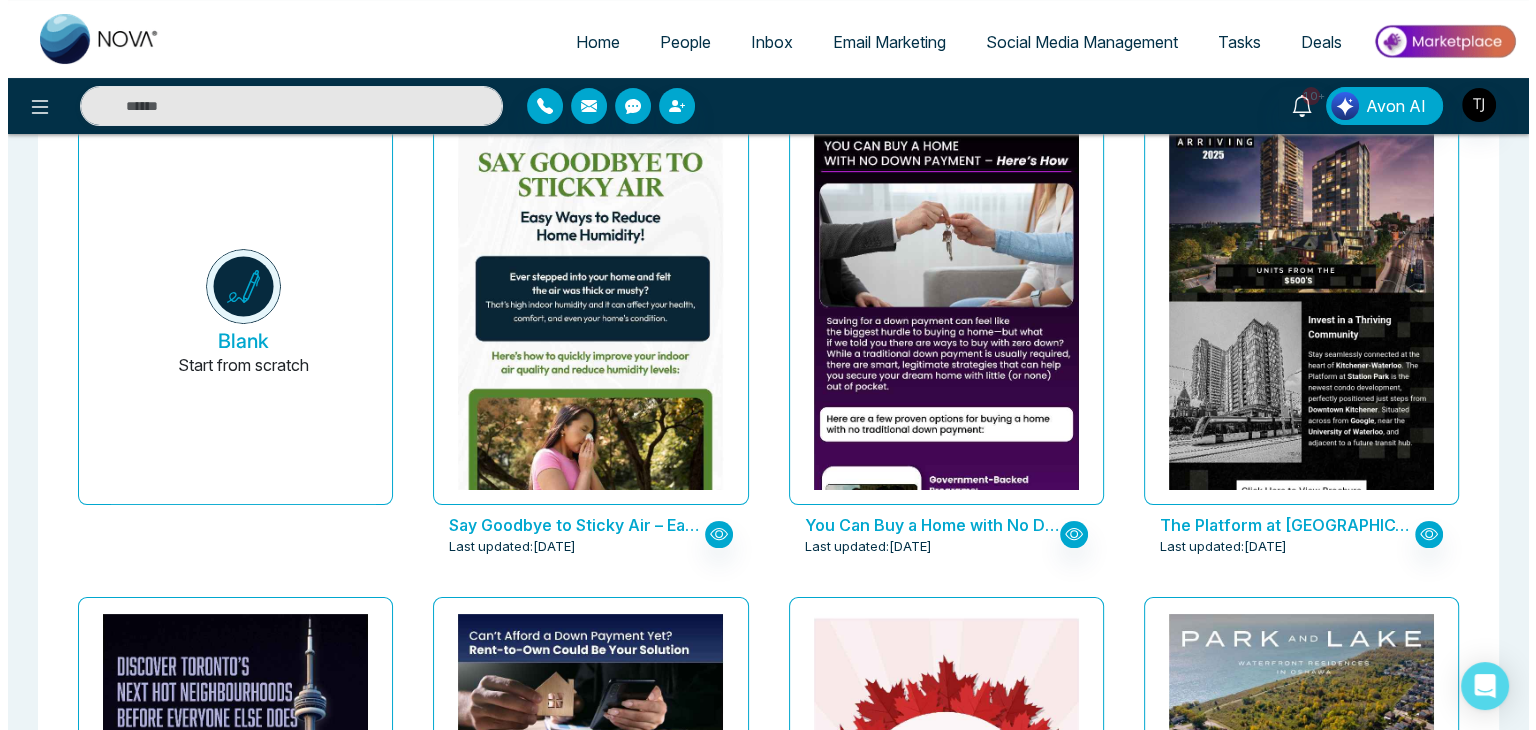 scroll, scrollTop: 0, scrollLeft: 0, axis: both 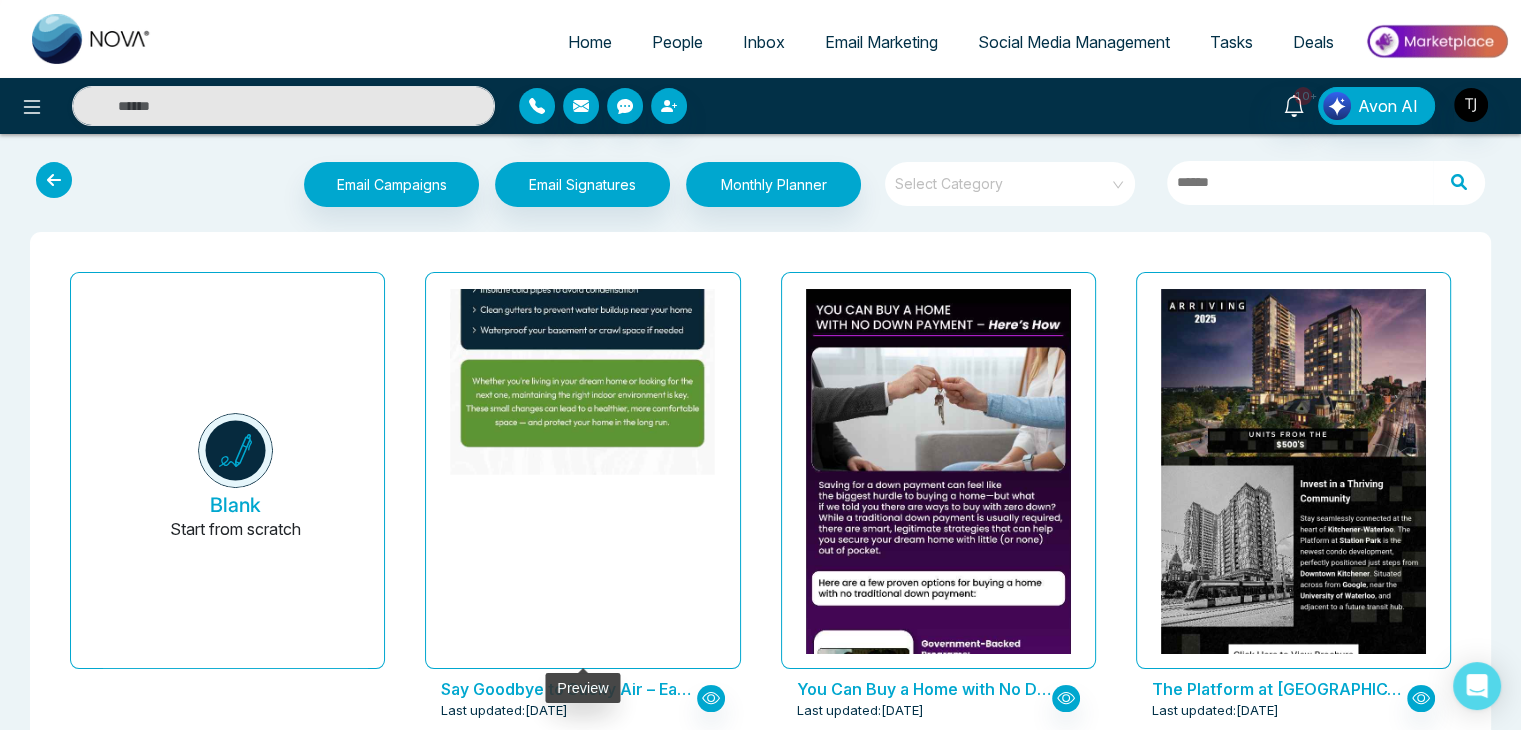 click at bounding box center [583, -352] 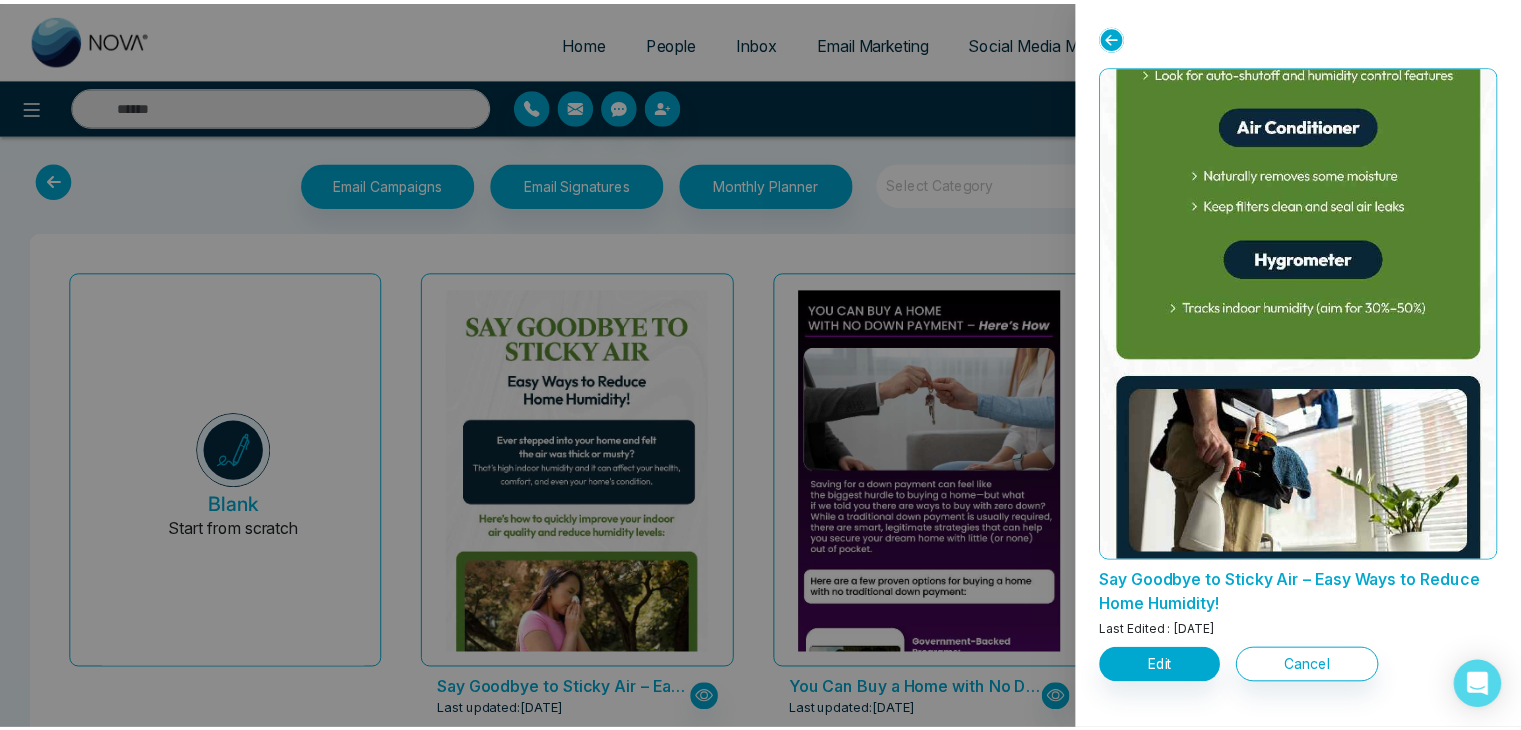 scroll, scrollTop: 1900, scrollLeft: 0, axis: vertical 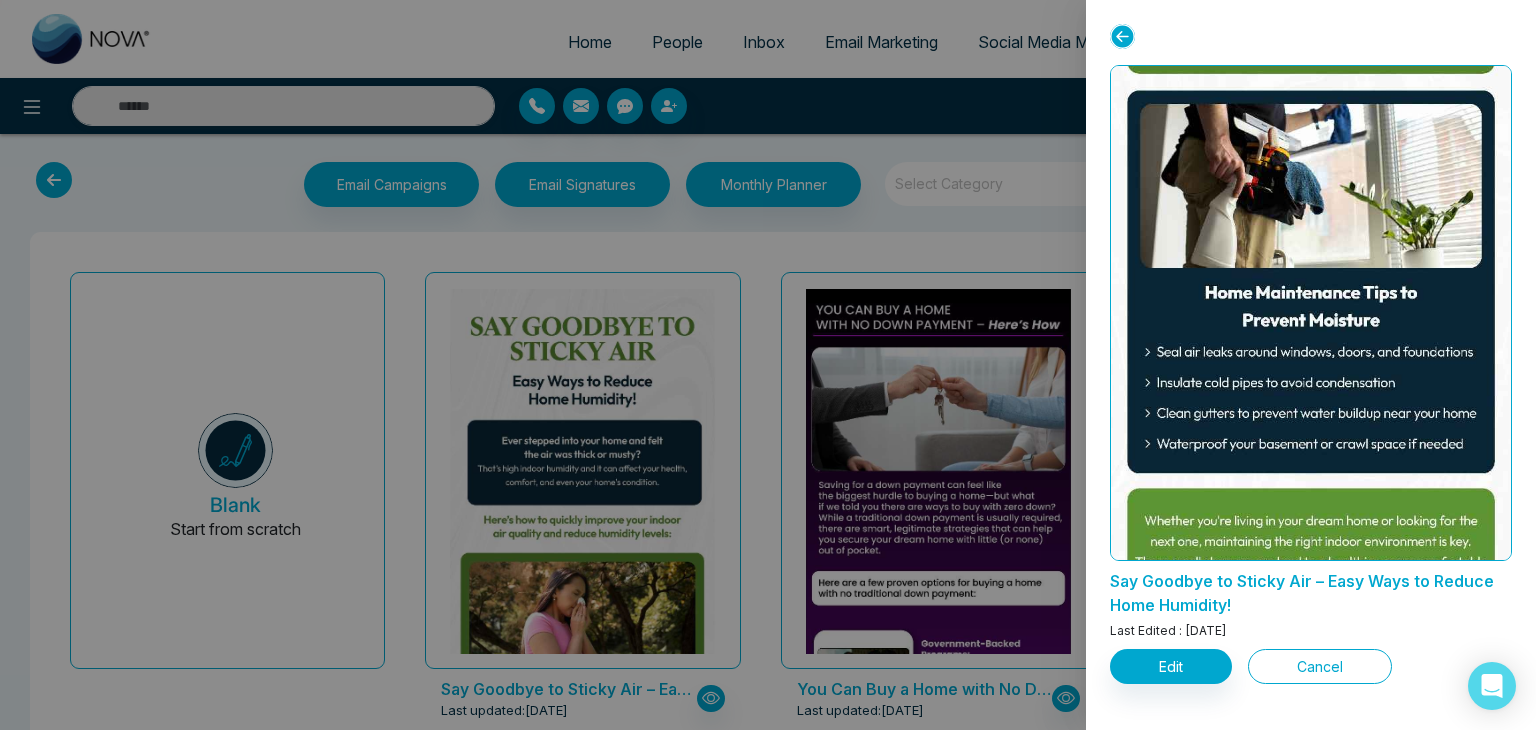 click on "Cancel" at bounding box center [1320, 666] 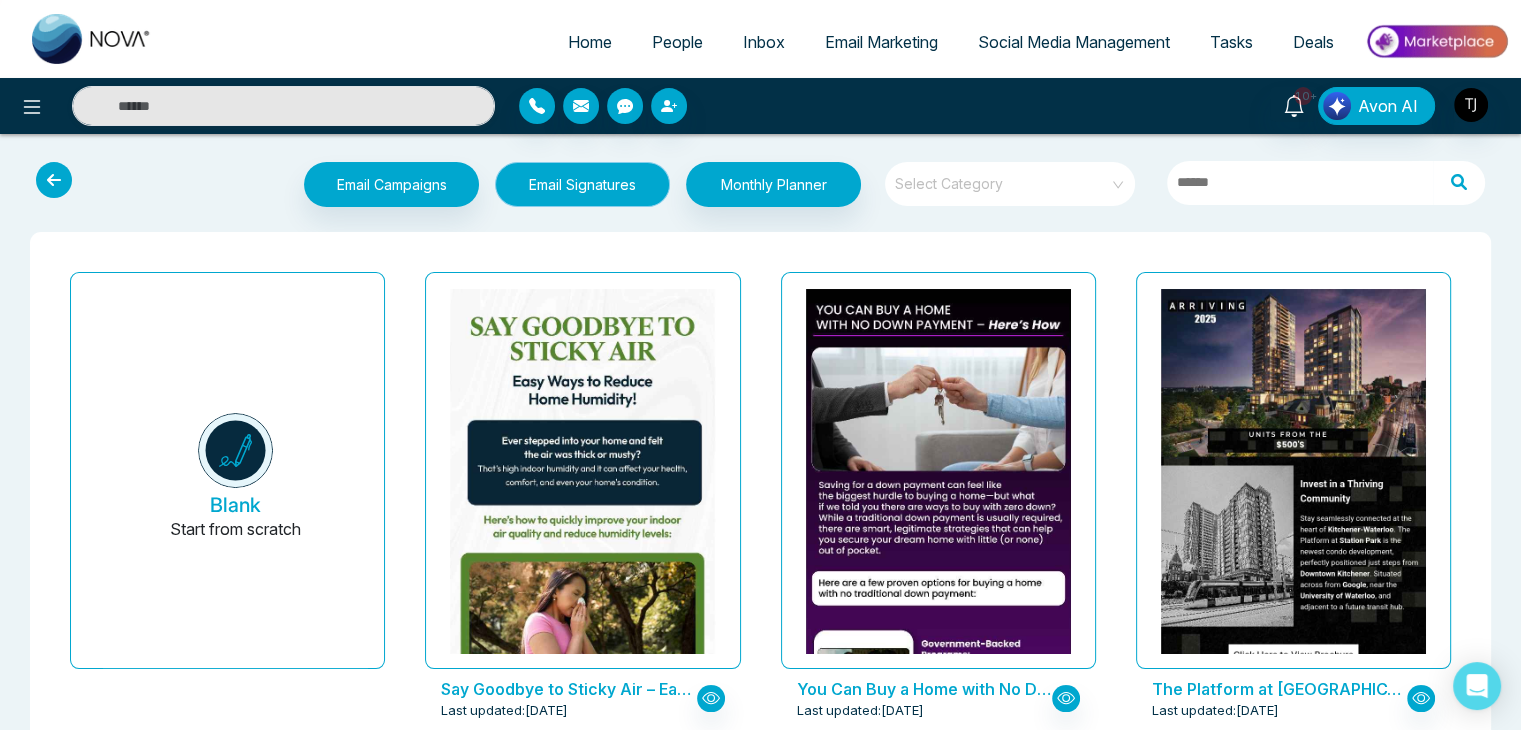 click on "Email Signatures" at bounding box center [582, 184] 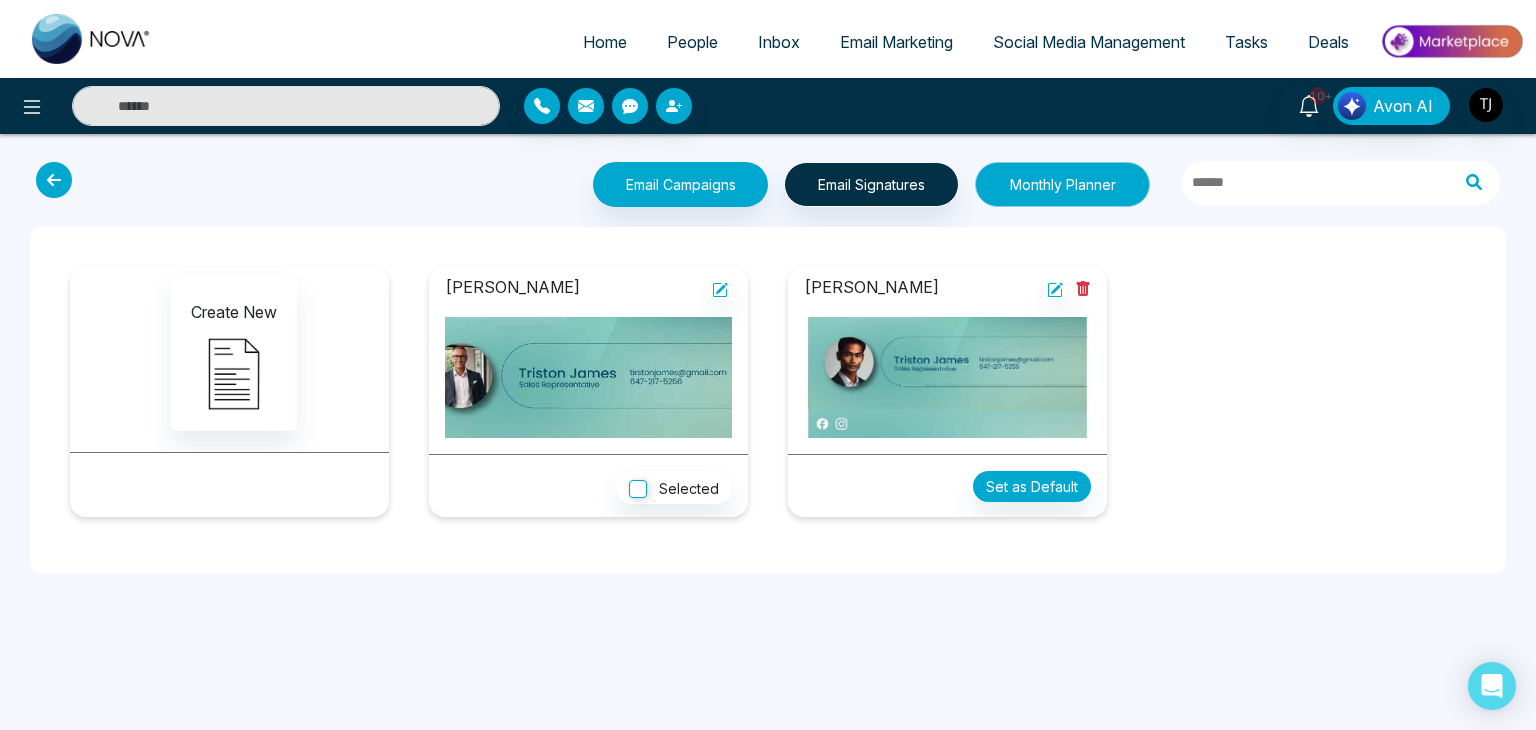 click on "Monthly Planner" at bounding box center (1062, 184) 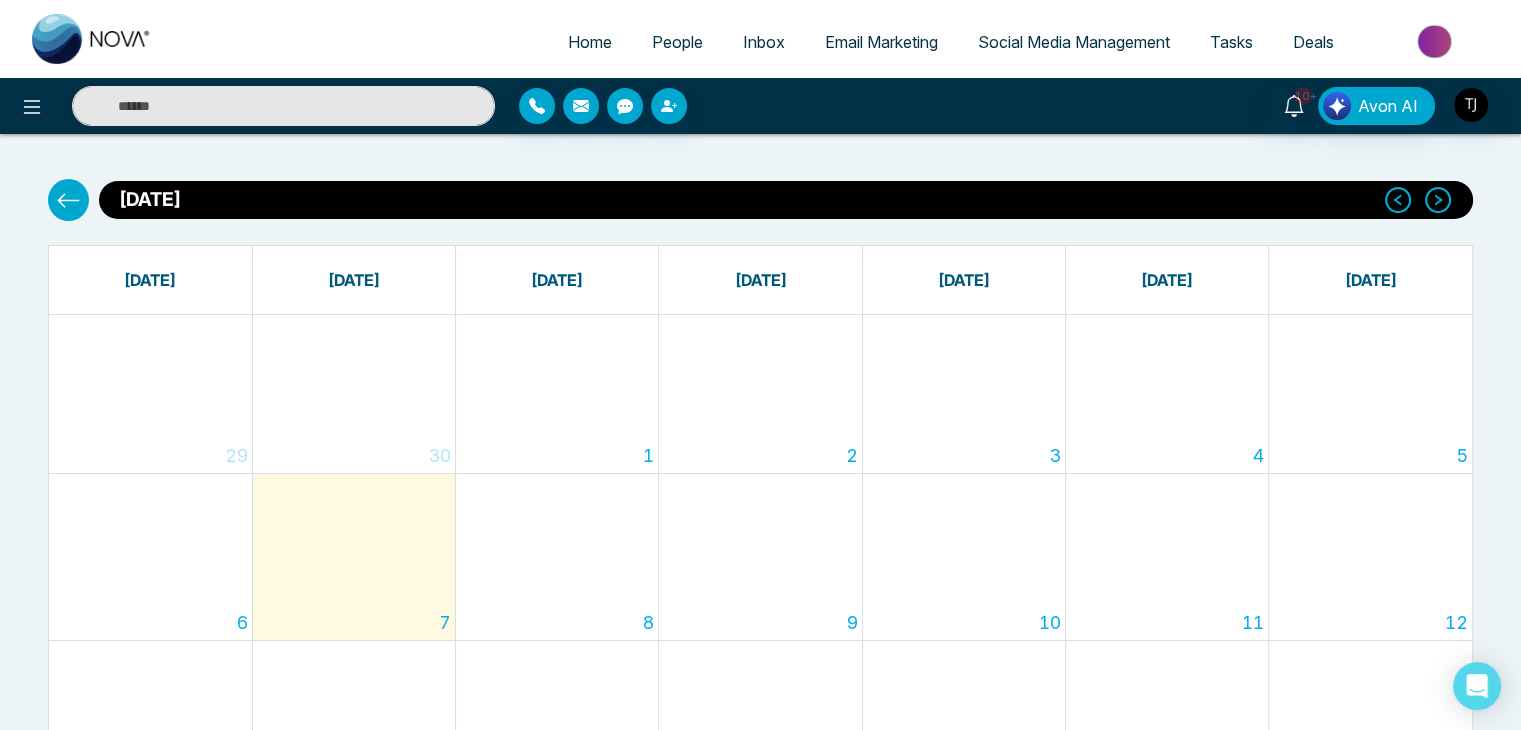 scroll, scrollTop: 0, scrollLeft: 0, axis: both 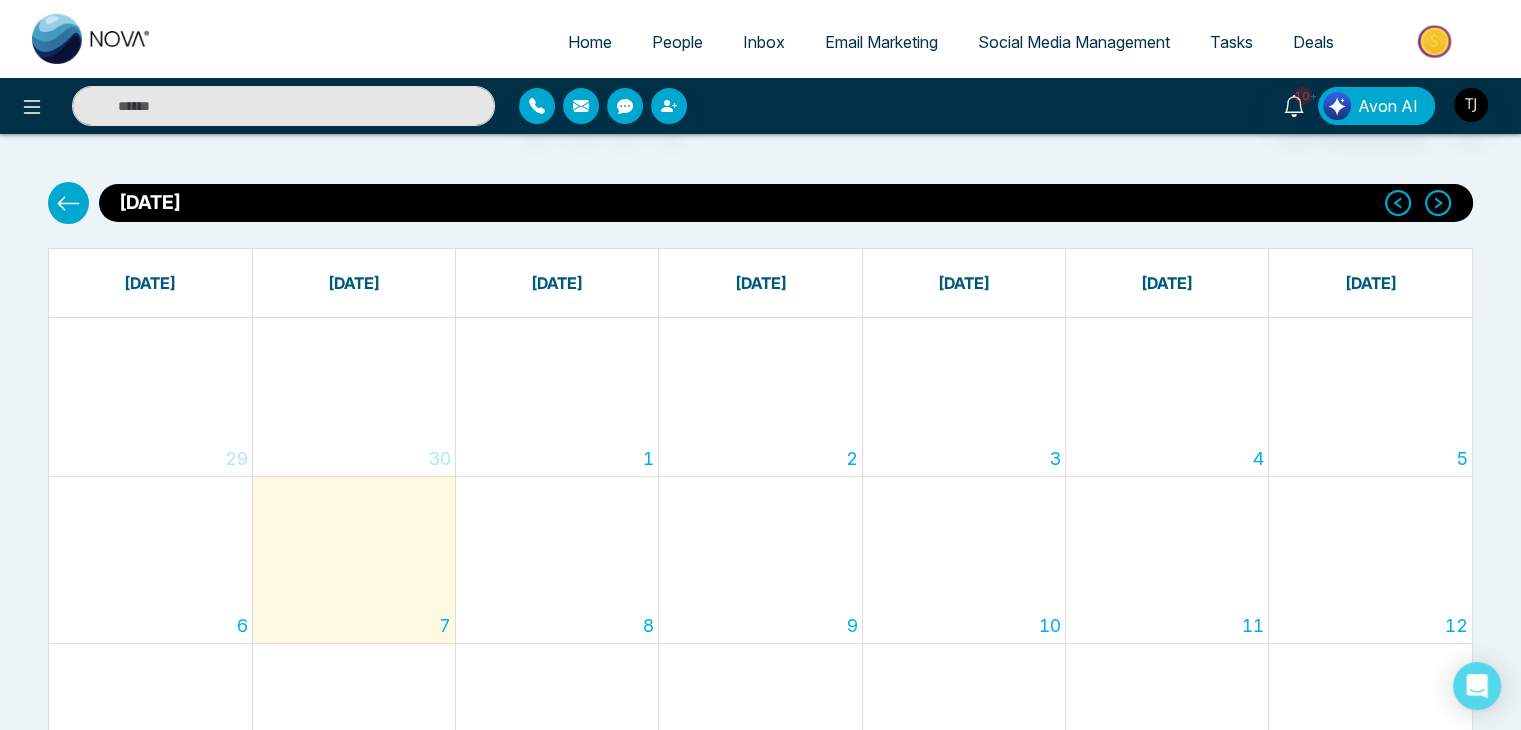 click 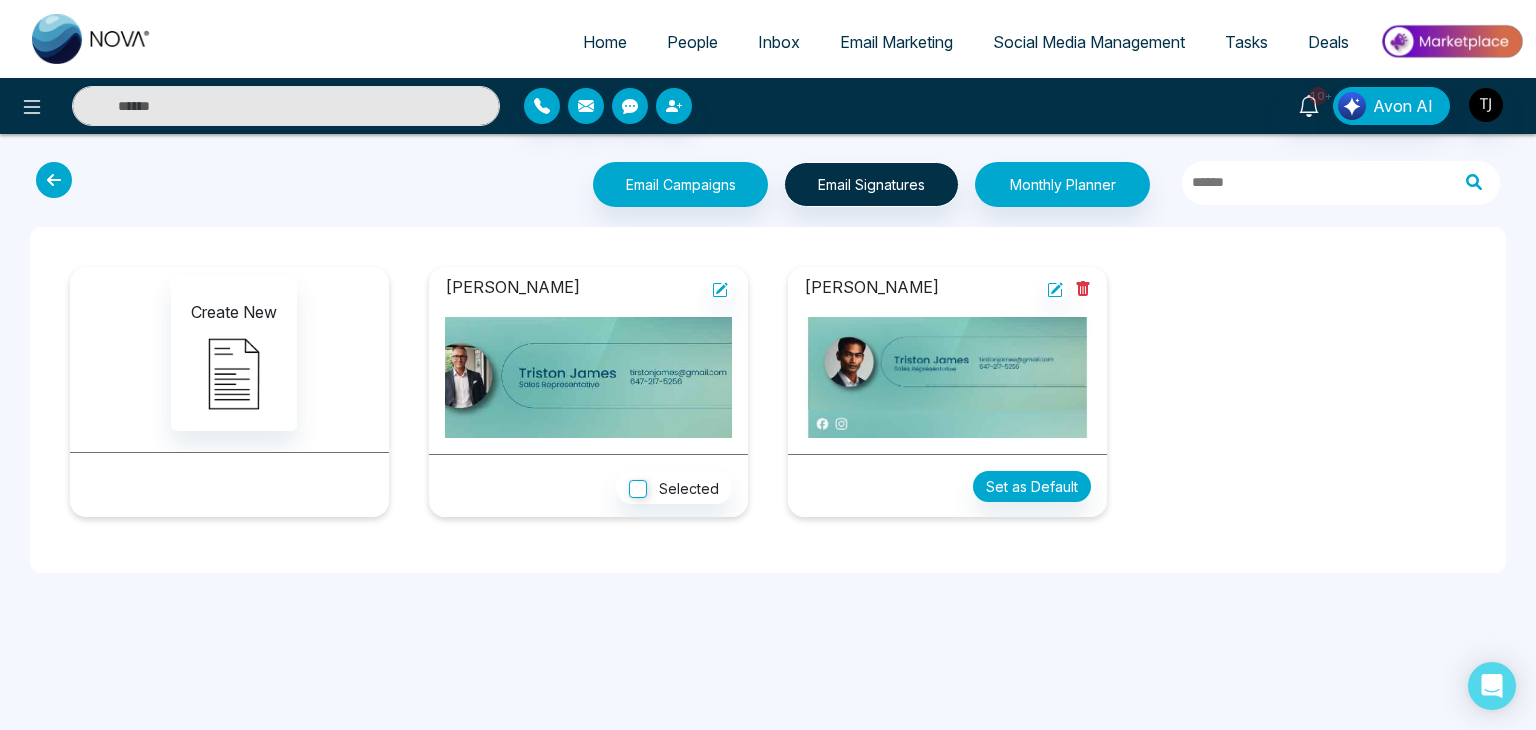 click at bounding box center (210, 184) 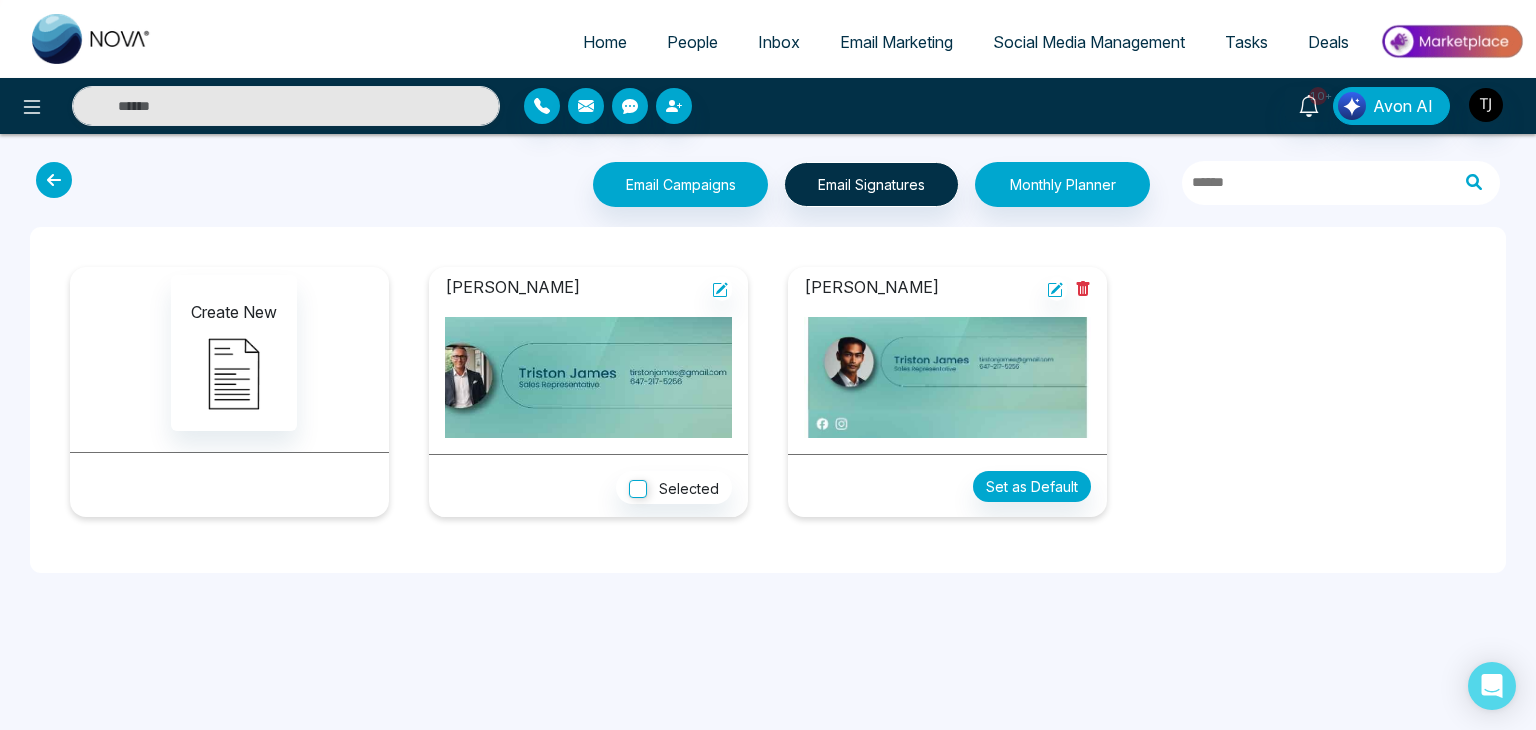 click at bounding box center [54, 180] 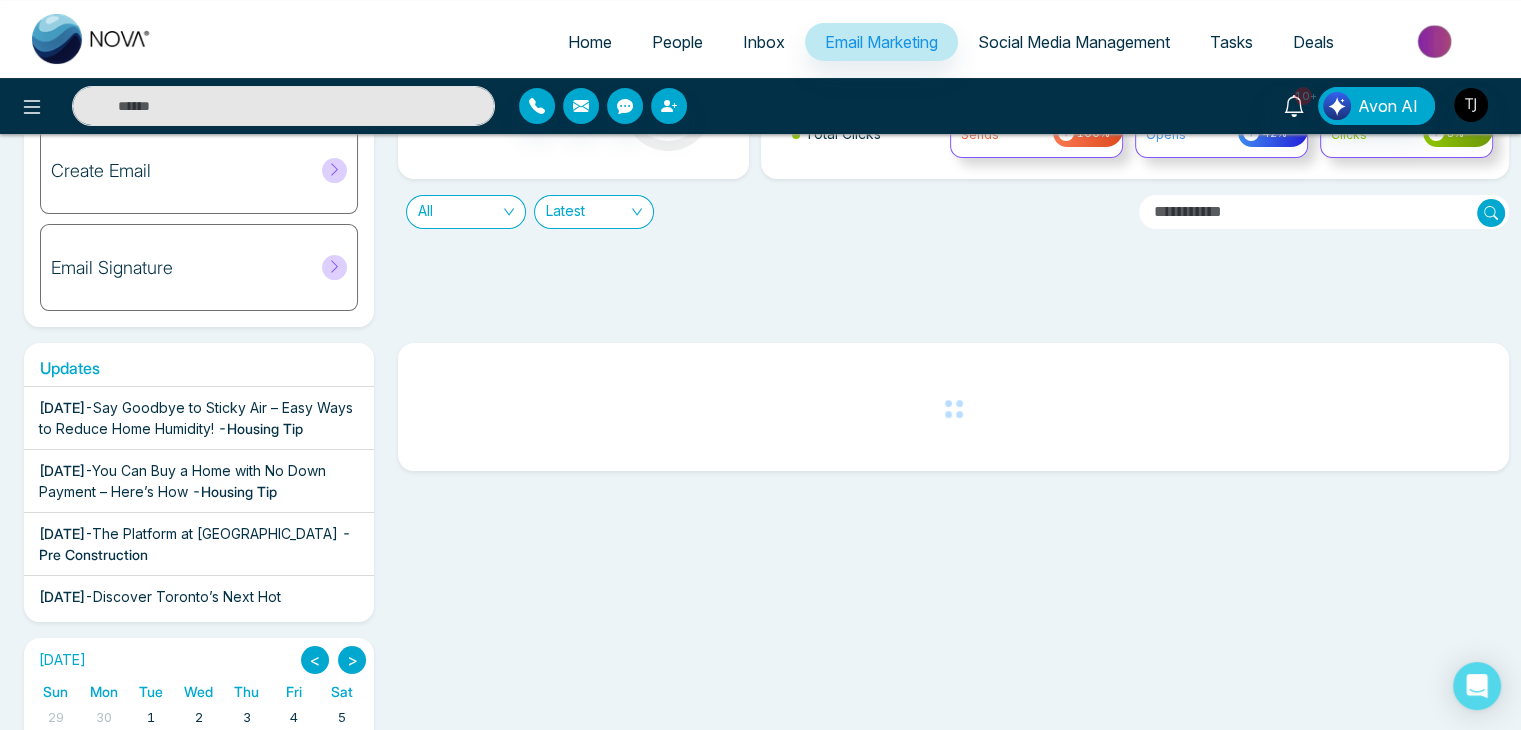 scroll, scrollTop: 0, scrollLeft: 0, axis: both 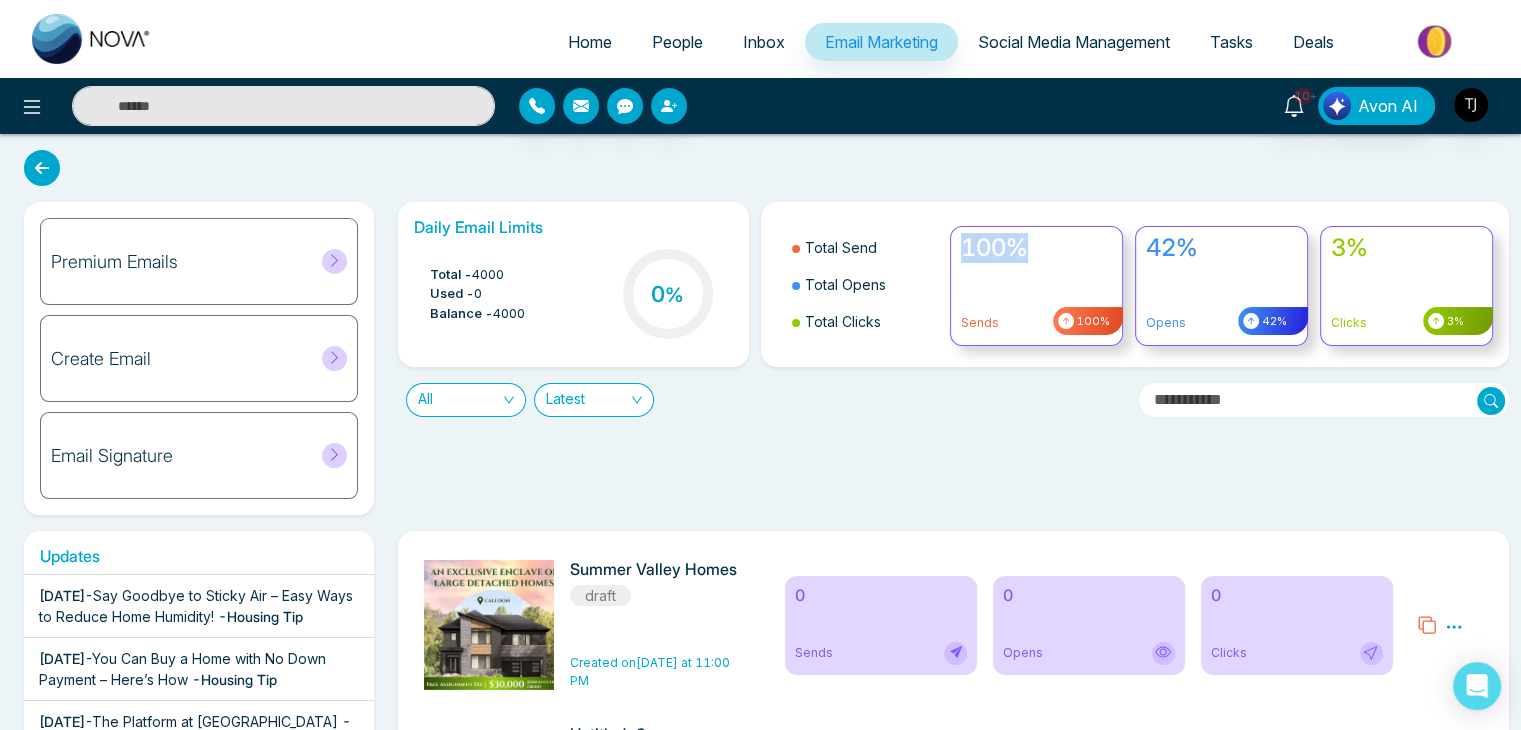 drag, startPoint x: 960, startPoint y: 253, endPoint x: 1040, endPoint y: 241, distance: 80.895 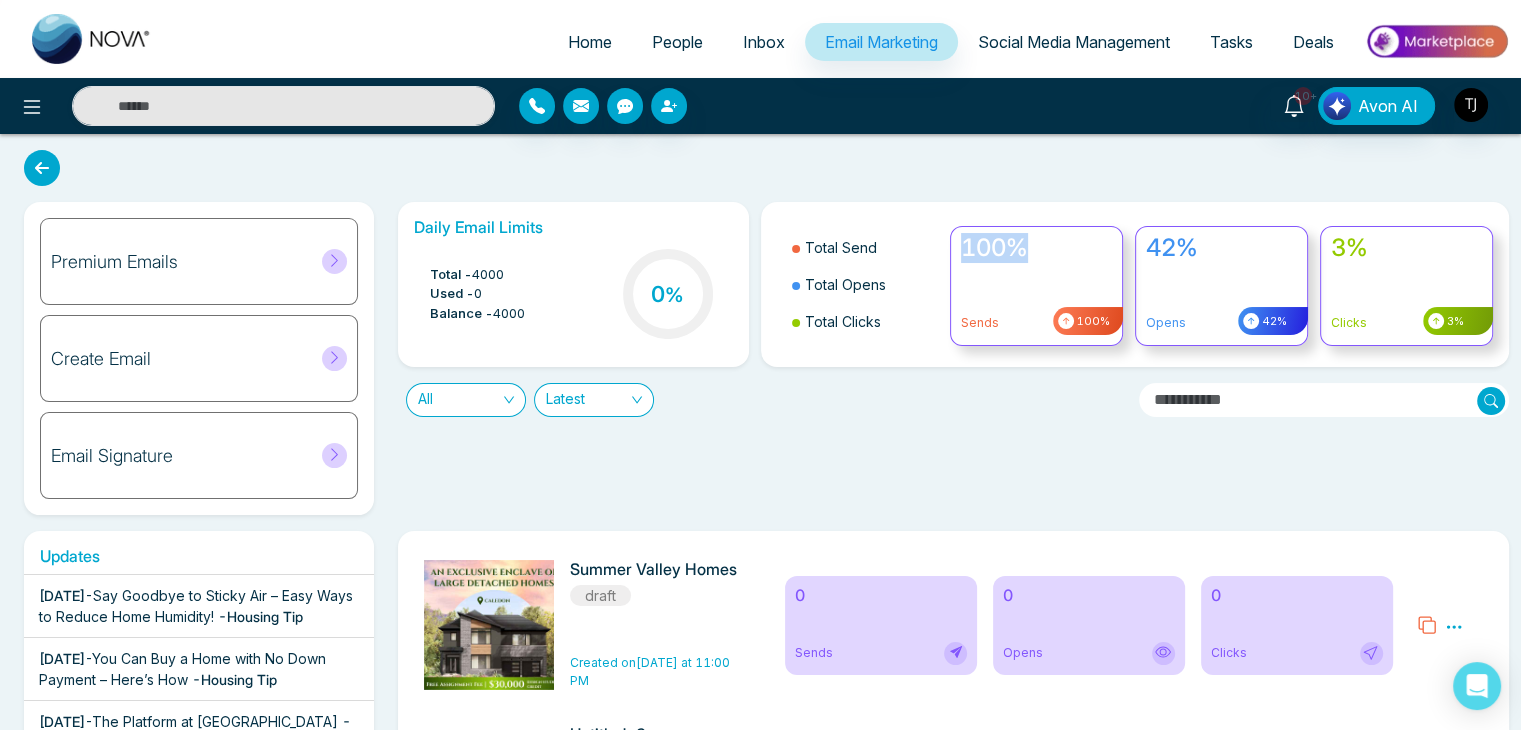 click on "100%" at bounding box center [1036, 248] 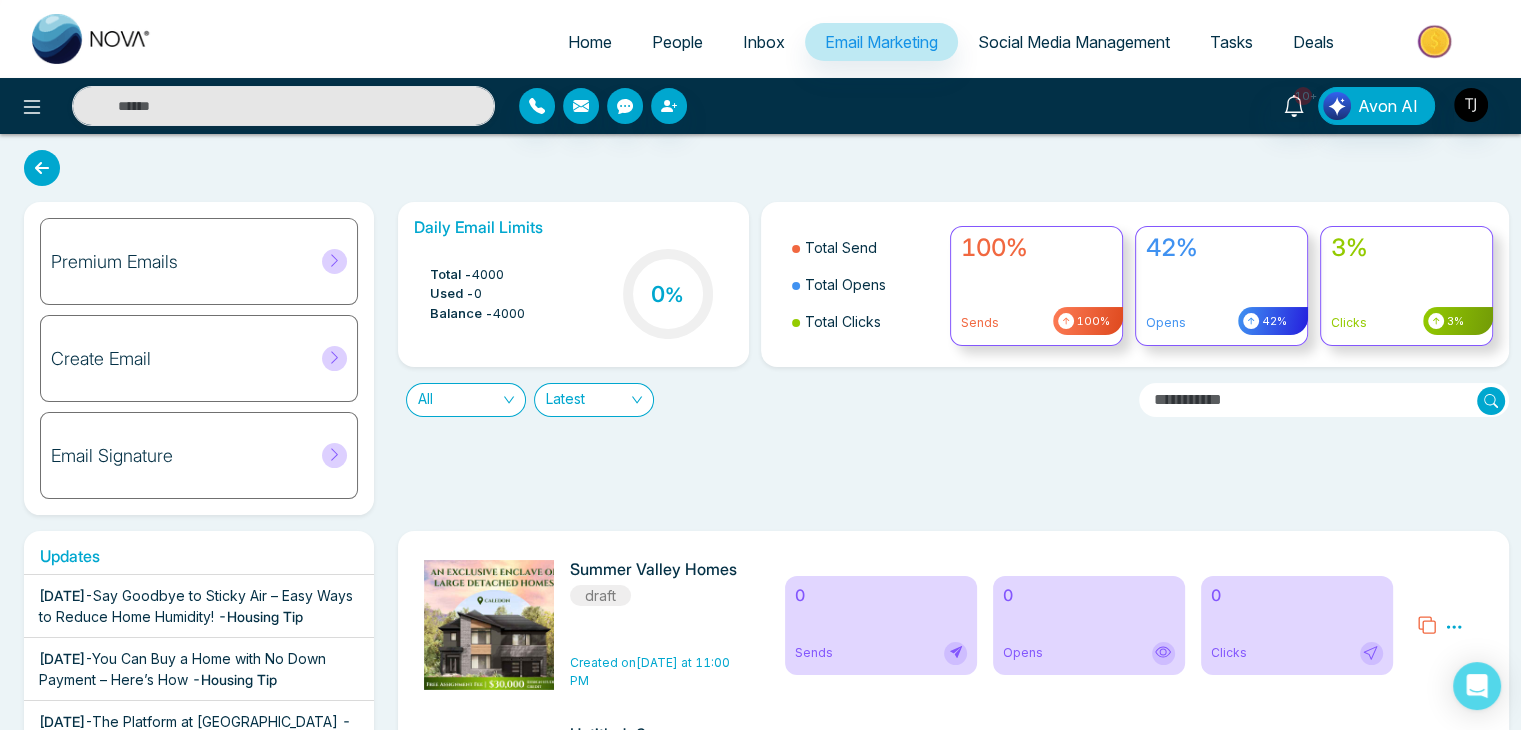 click on "Total -  4000 Used -  0 Balance -  4000 0 %" at bounding box center (573, 296) 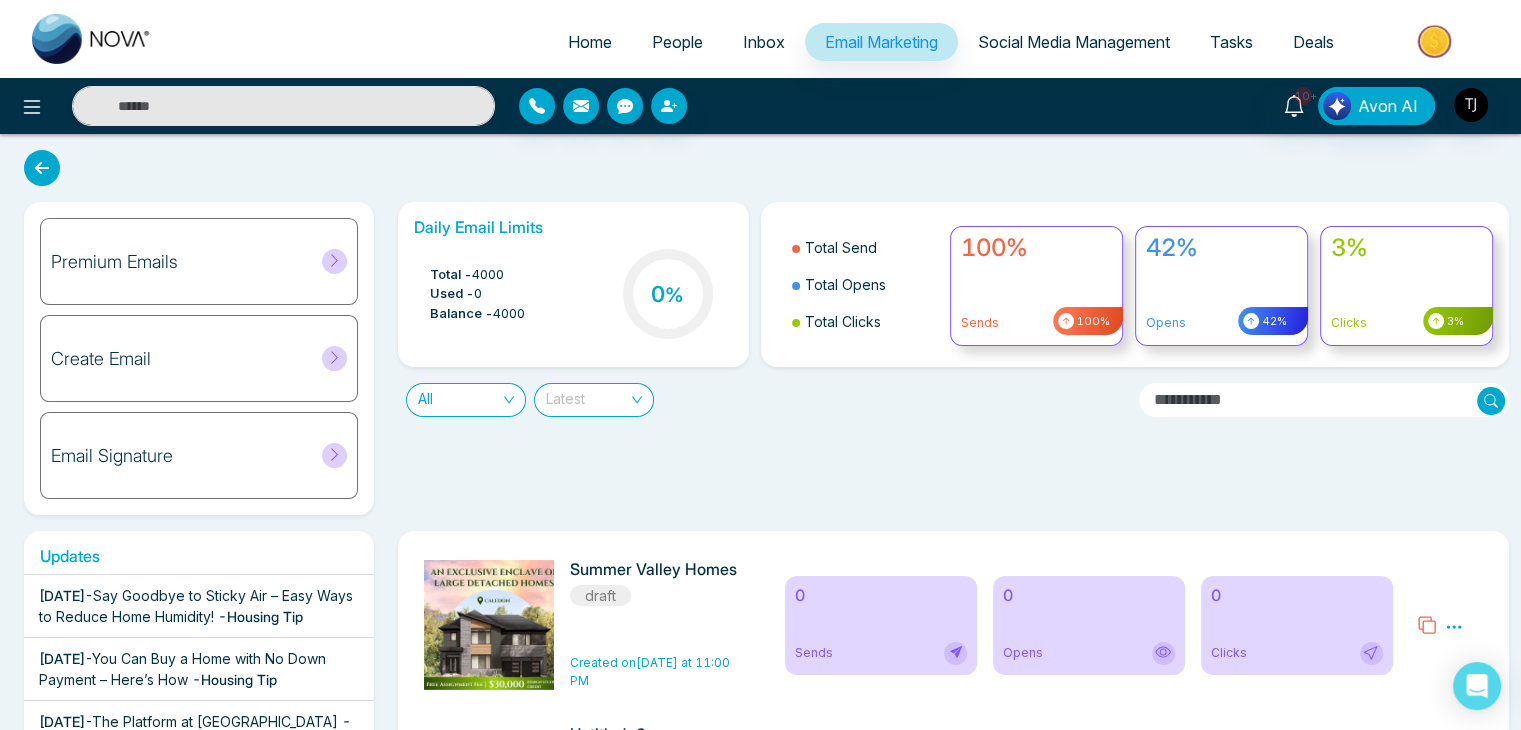 click on "Latest" at bounding box center [594, 400] 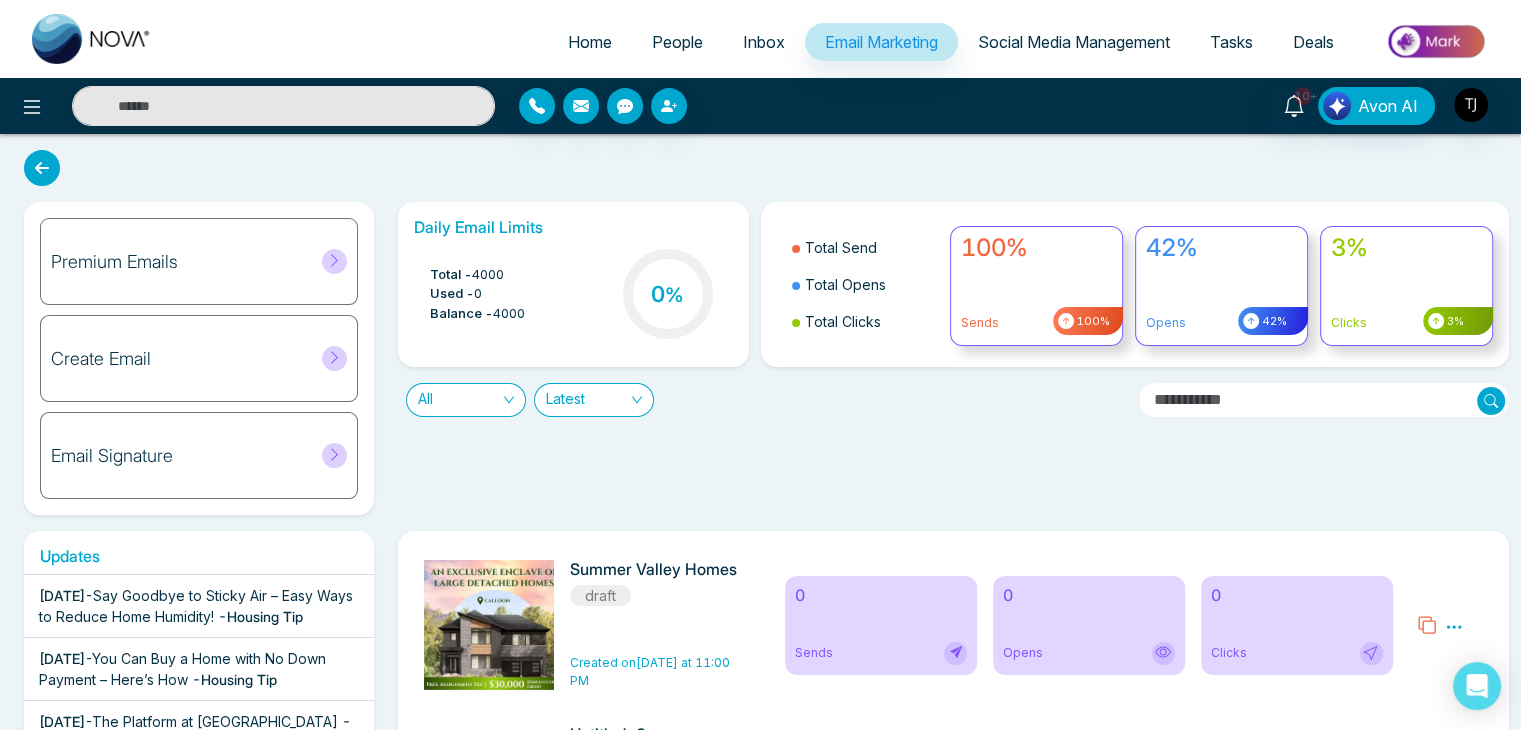 click on "Daily Email Limits Total -  4000 Used -  0 Balance -  4000 0 %  Total Send  Total Opens  Total Clicks 100% Sends 100% 42% Opens 42% 3% Clicks 3% All Latest" at bounding box center (947, 358) 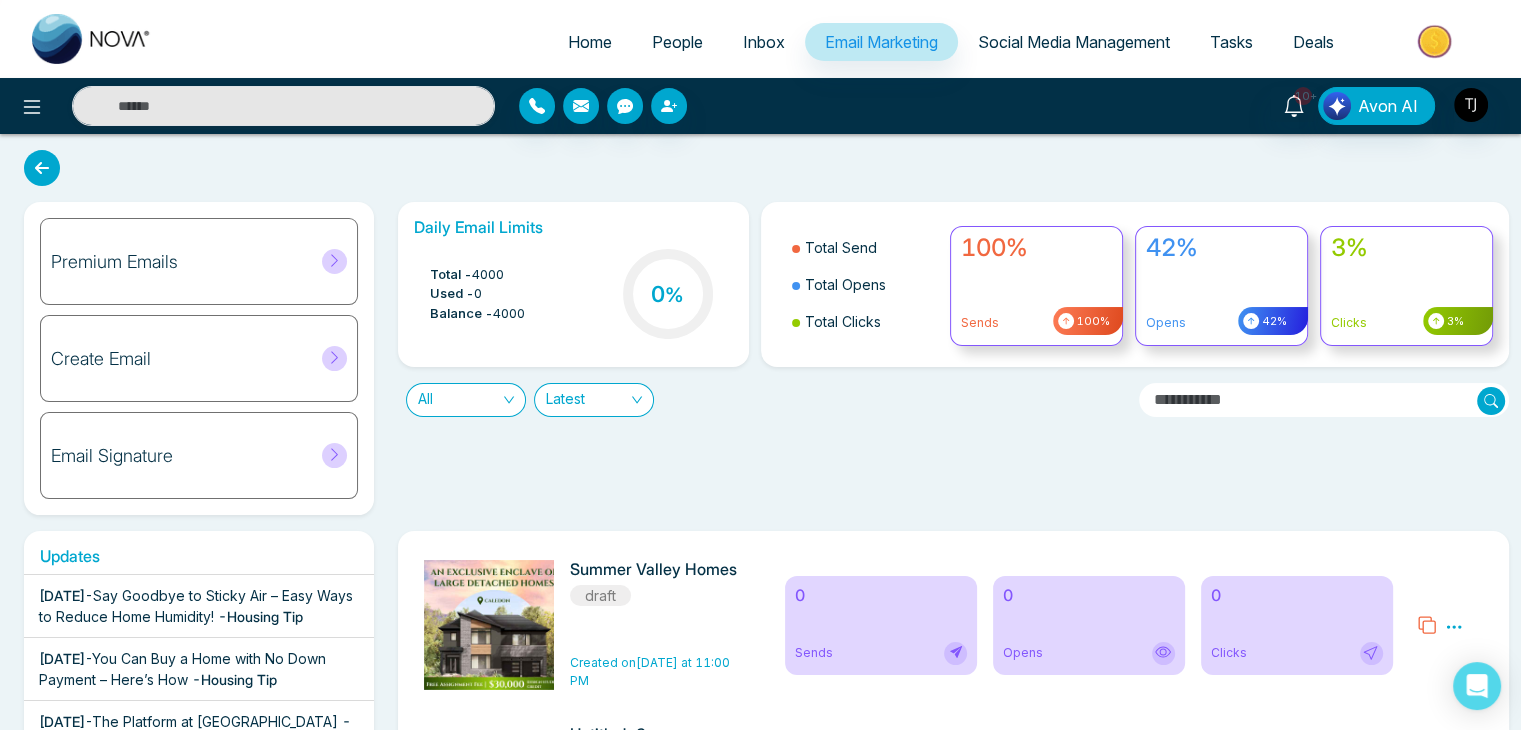 scroll, scrollTop: 400, scrollLeft: 0, axis: vertical 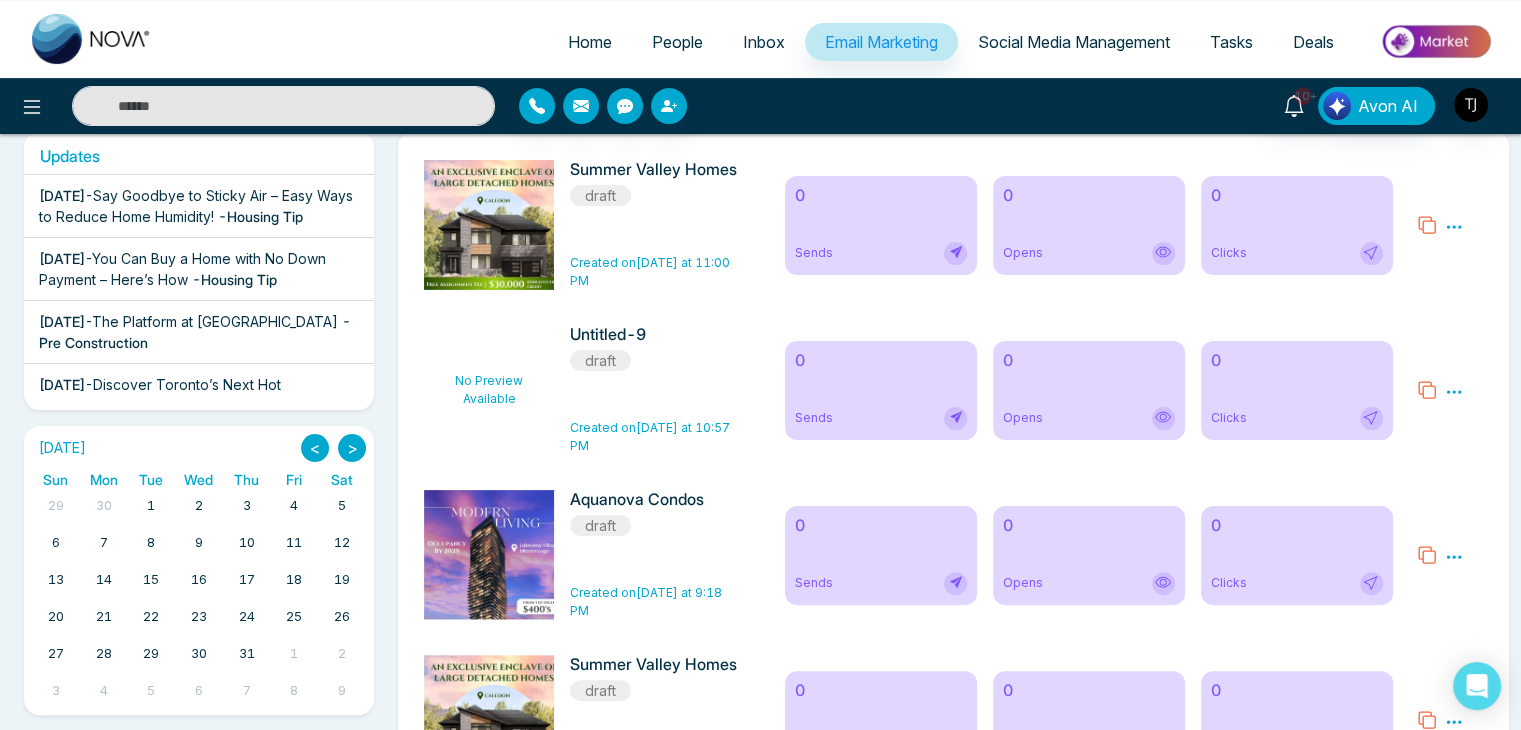 click on "Social Media Management" at bounding box center [1074, 42] 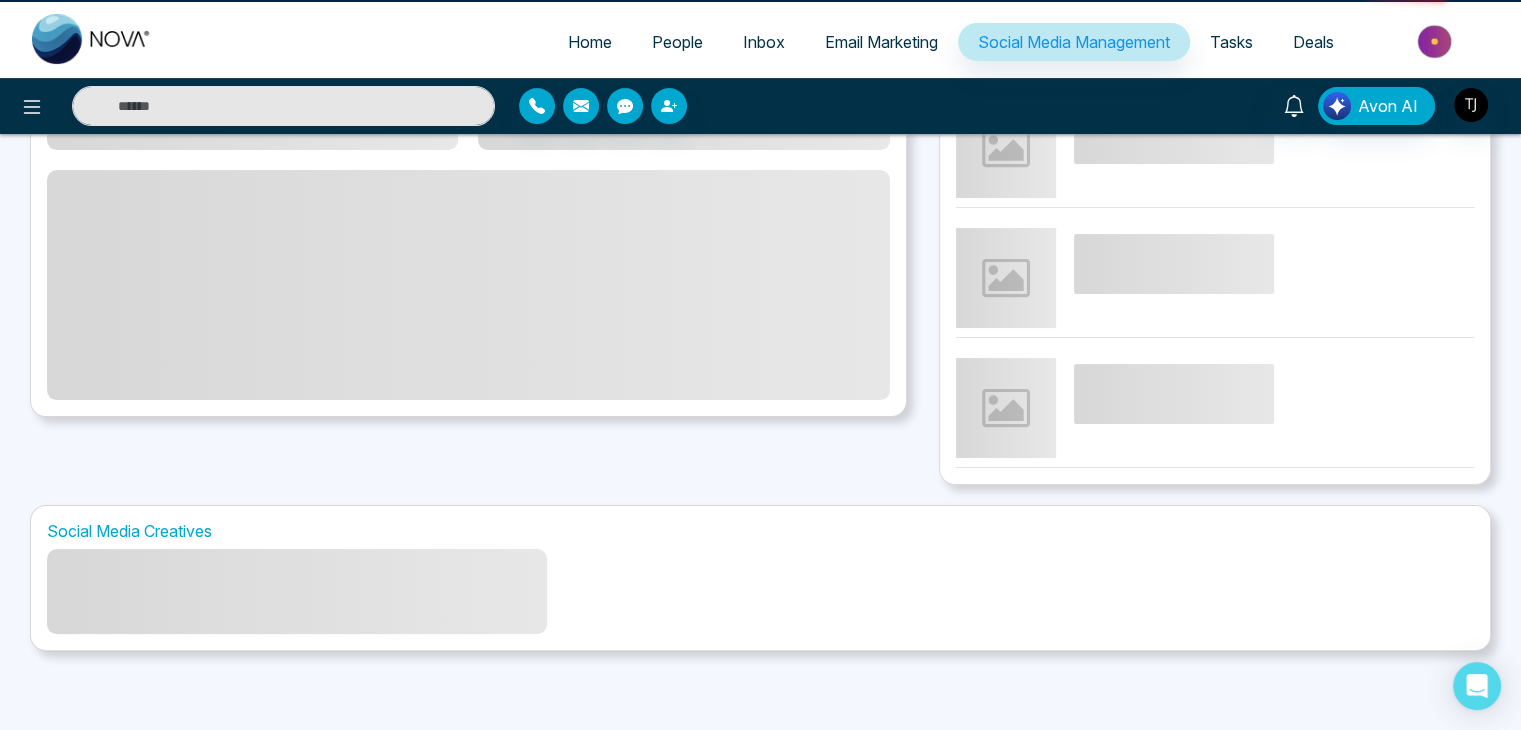 scroll, scrollTop: 0, scrollLeft: 0, axis: both 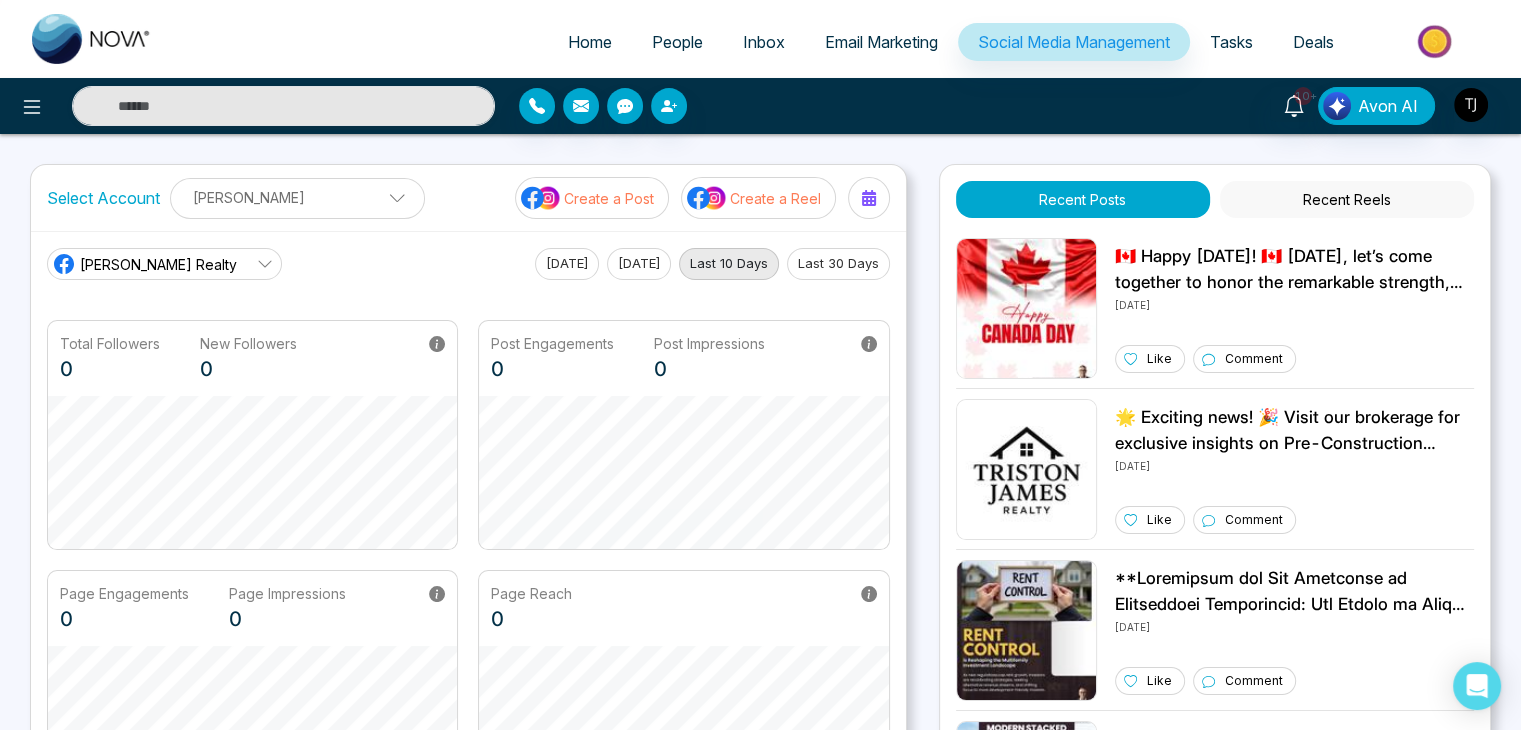 click on "Triston James Realty" at bounding box center (158, 264) 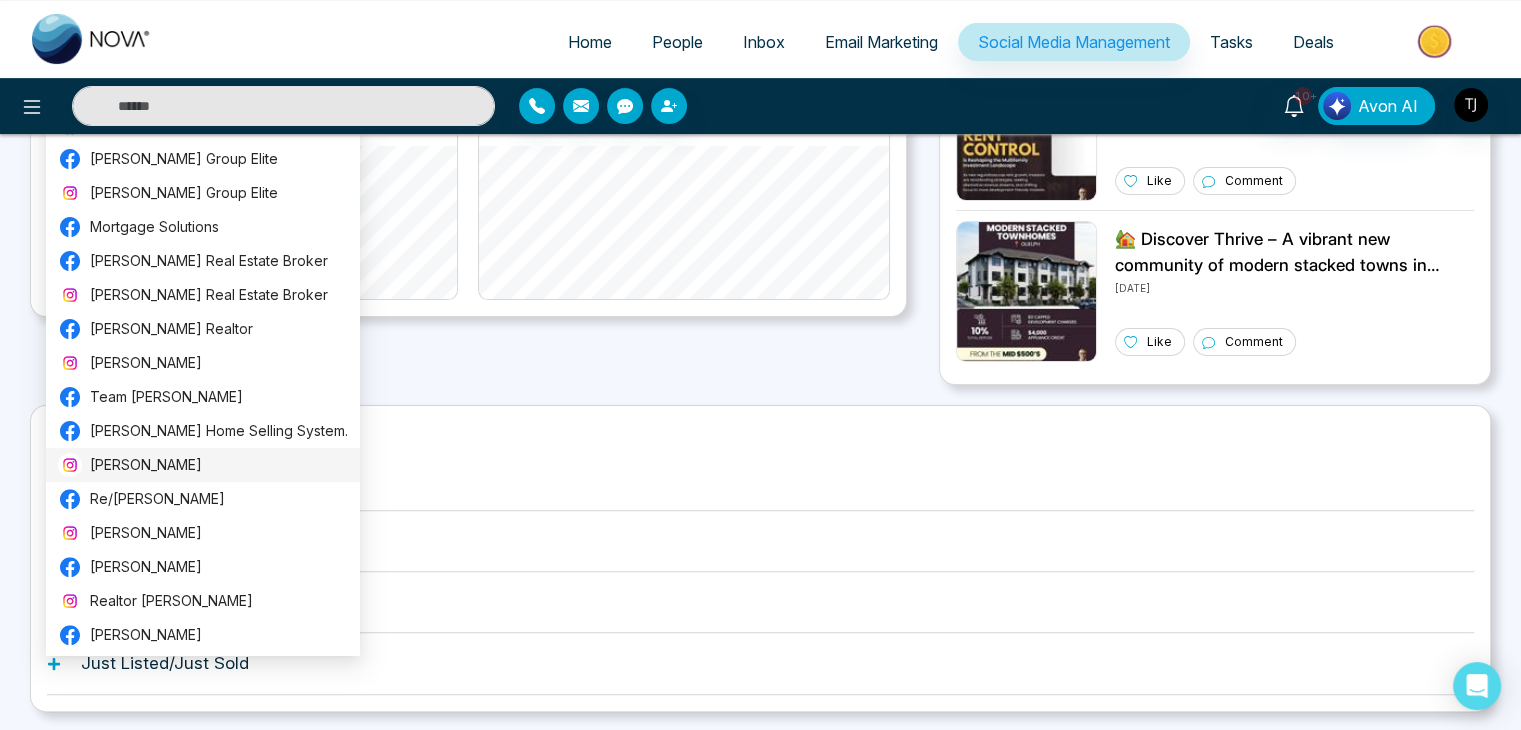 scroll, scrollTop: 560, scrollLeft: 0, axis: vertical 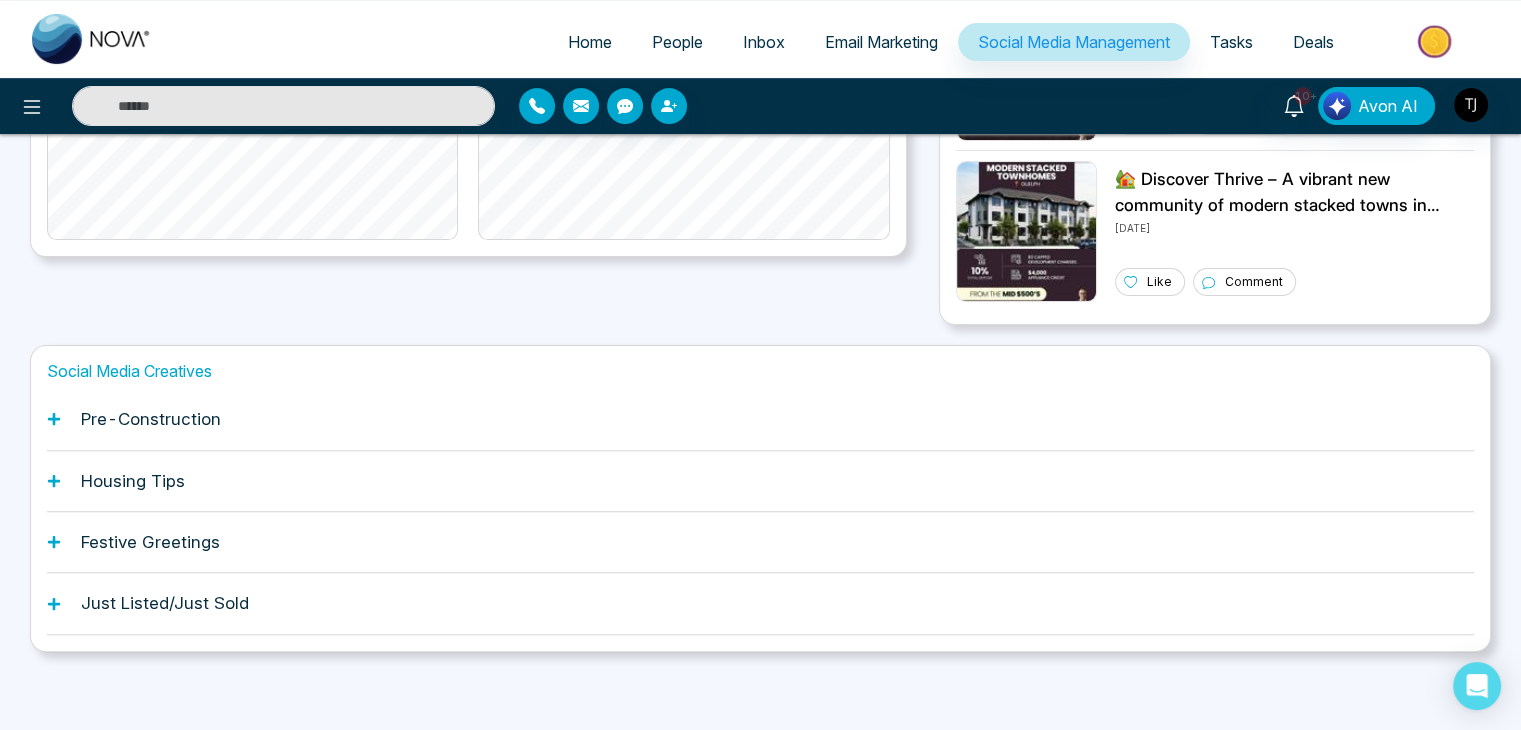 click on "Select Account Triston James     Triston James      Add Social Accounts   Create a Post Create a Reel Triston James Realty Today Yesterday Last 10 Days Last 30 Days Total Followers 0 New Followers 0 Post Engagements 0 Post Impressions 0 Page Engagements 0 Page Impressions 0 Page Reach 0 Recent Posts Recent Reels 🇨🇦 Happy Canada Day! 🇨🇦
Today, let’s come together to honor the remarkable strength, unity, and breathtaking beauty of our great nation. From the stunning landscapes to the resilient spirit of our people, we have so much to celebrate!
As we relish in the freedoms we hold dear, let’s take a moment to appreciate what makes Canada truly special. Here’s to all the stories, cultures, and values that weave the rich tapestry of our land.
Enjoy a joyful and proud Canada Day, everyone! Let your patriotism shine bright! 🎉
#HappyCanadaDay #CanadaStrong #TrueNorthProud #CanadianSpirit #CanadaDayCelebration #RedAndWhite #LoveCanada 7/1/2025   Like   Comment 6/21/2025   Like   Comment" at bounding box center (760, 168) 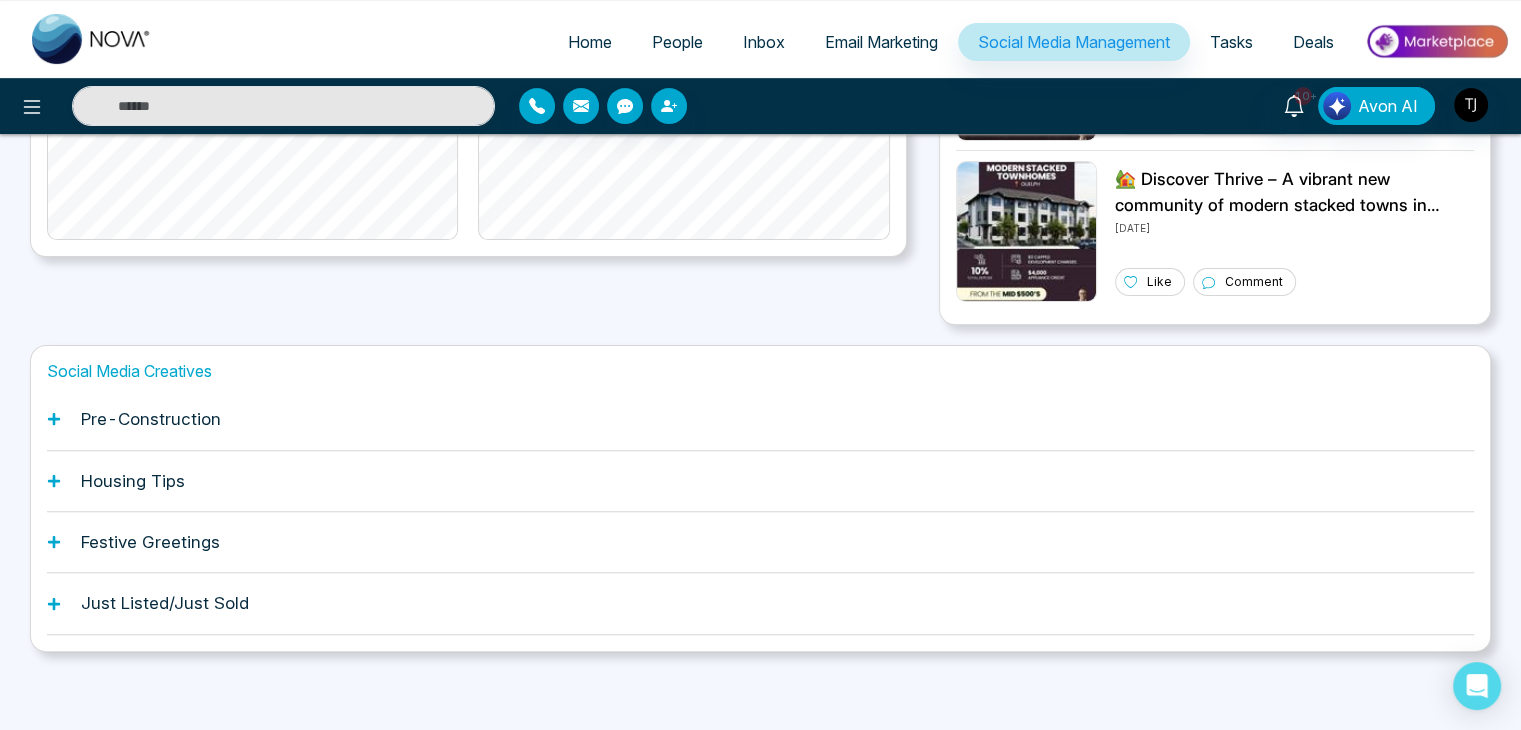 click on "Pre-Construction" at bounding box center (151, 419) 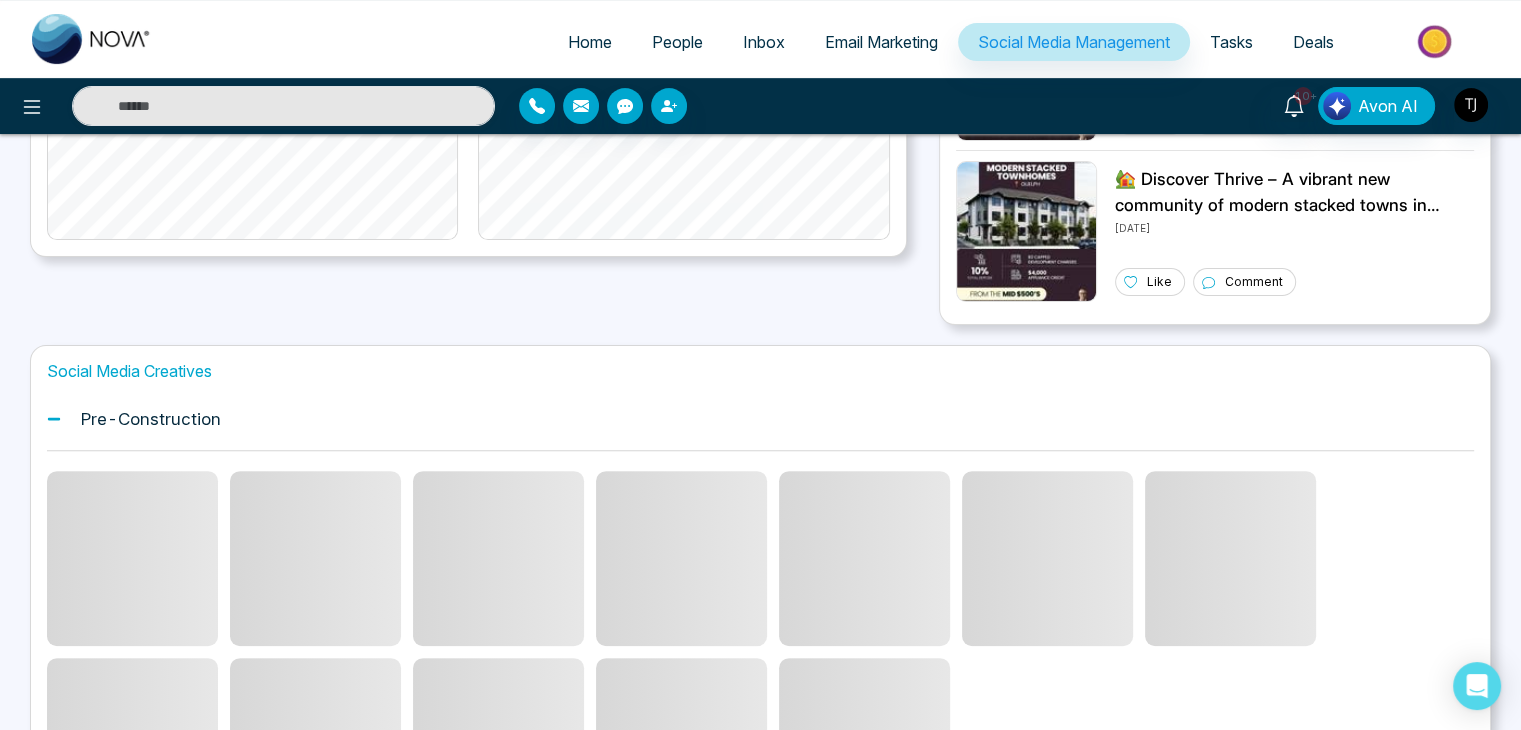 scroll, scrollTop: 860, scrollLeft: 0, axis: vertical 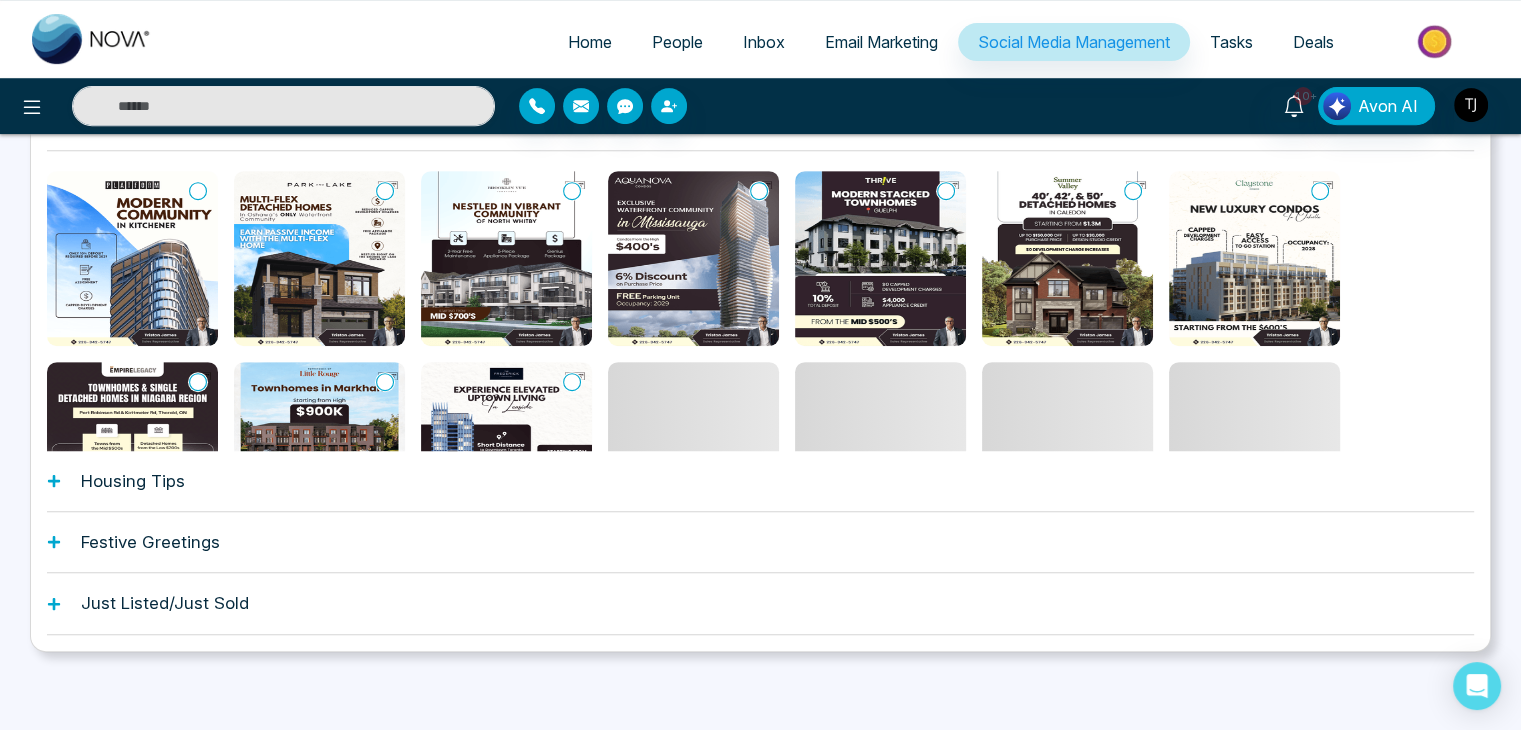 click at bounding box center [506, 258] 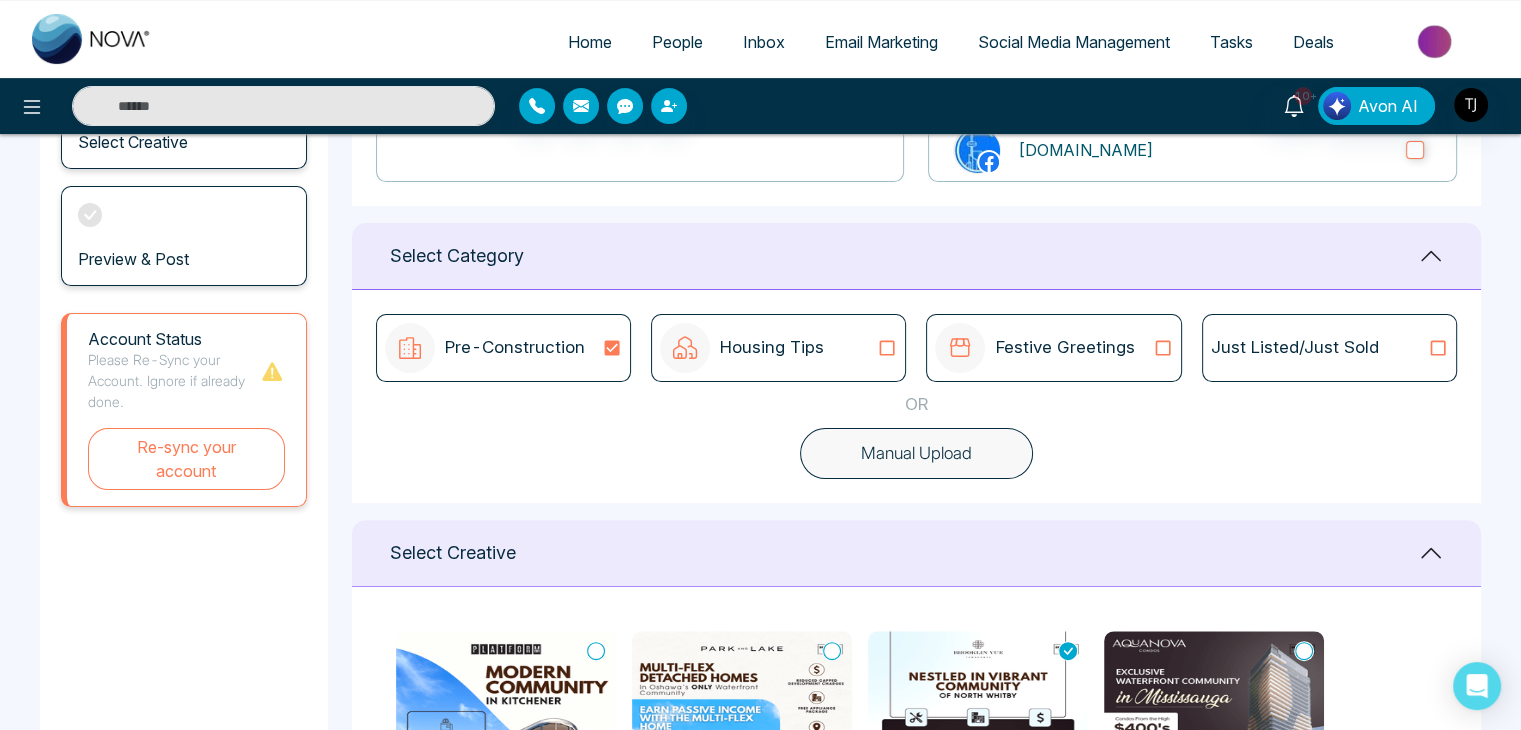 scroll, scrollTop: 600, scrollLeft: 0, axis: vertical 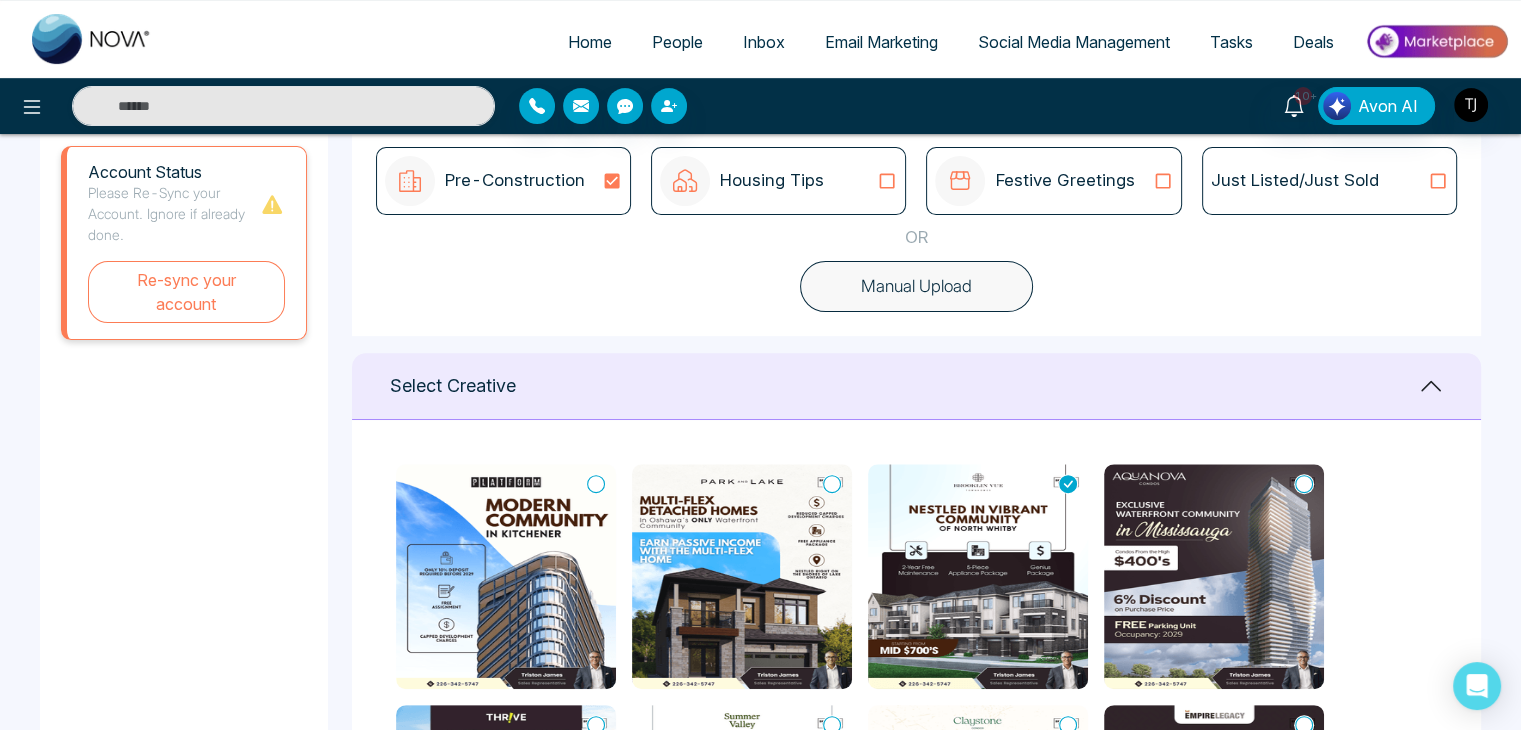 click at bounding box center [506, 576] 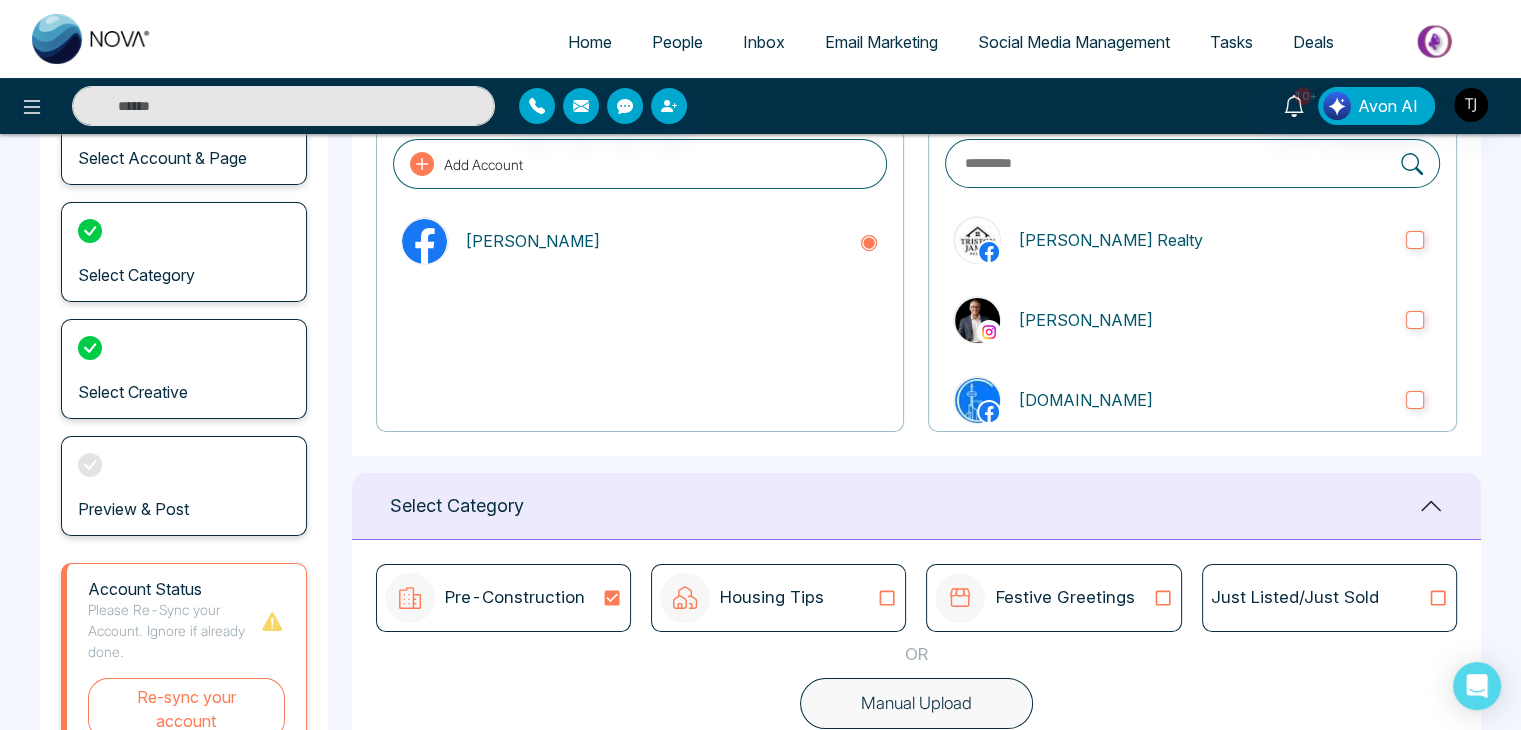 scroll, scrollTop: 0, scrollLeft: 0, axis: both 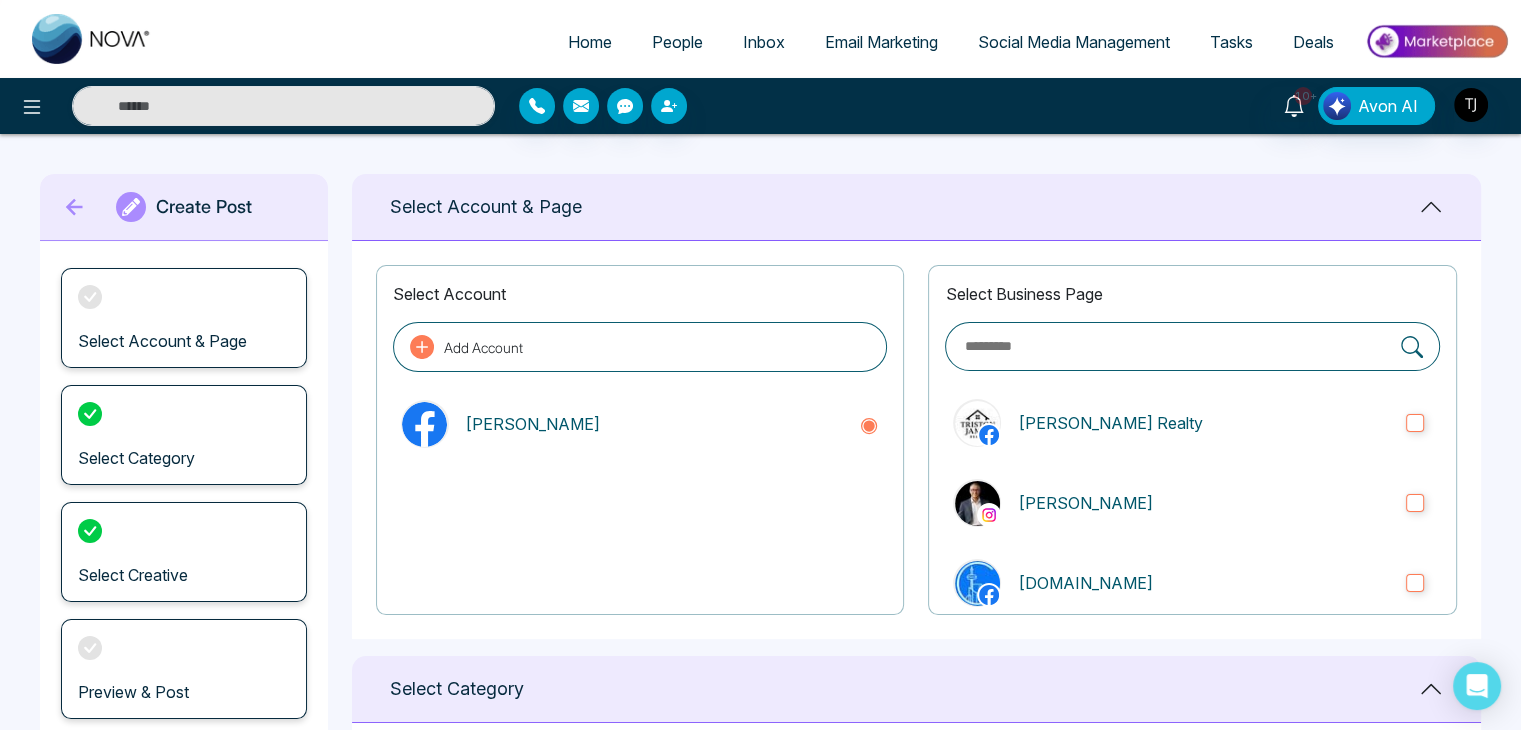 click 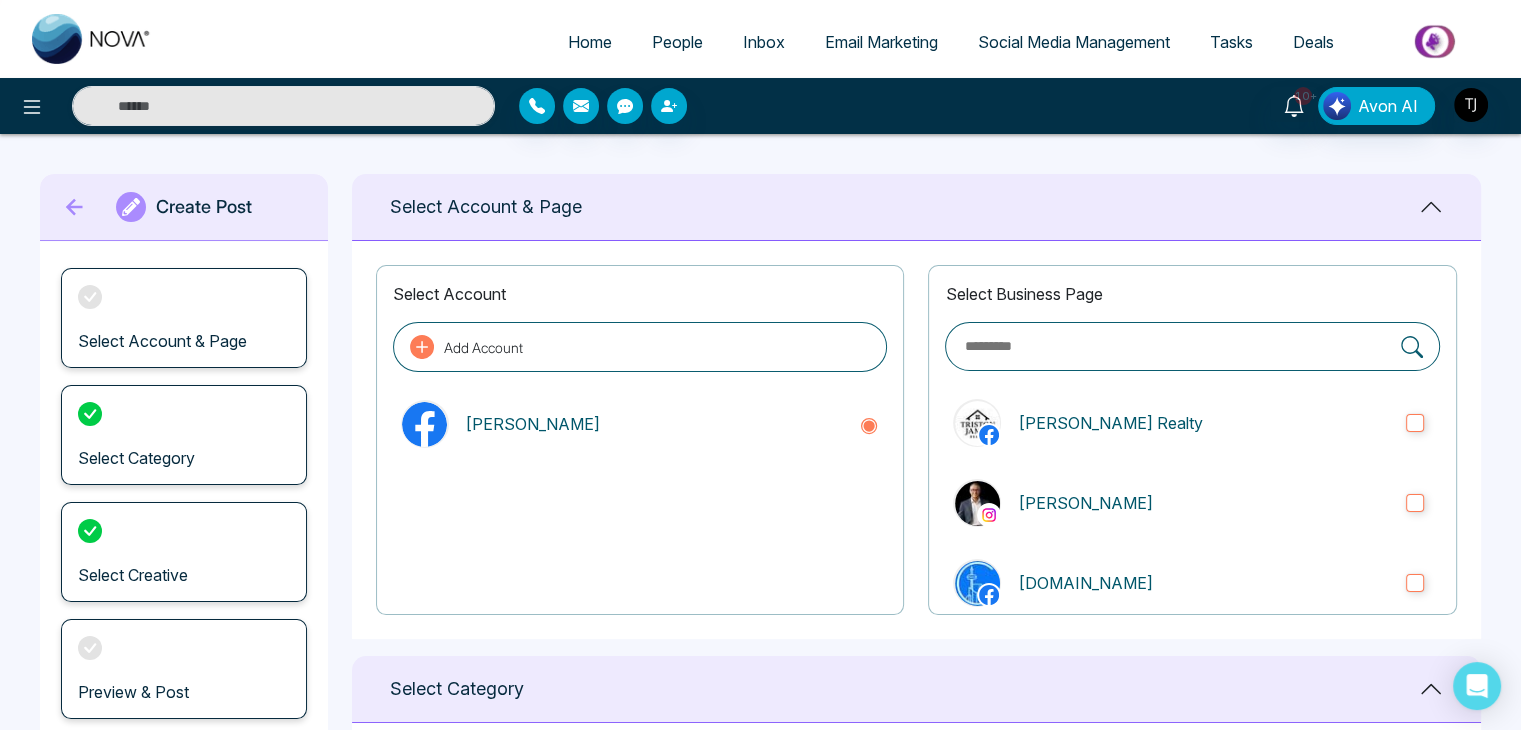 type on "**********" 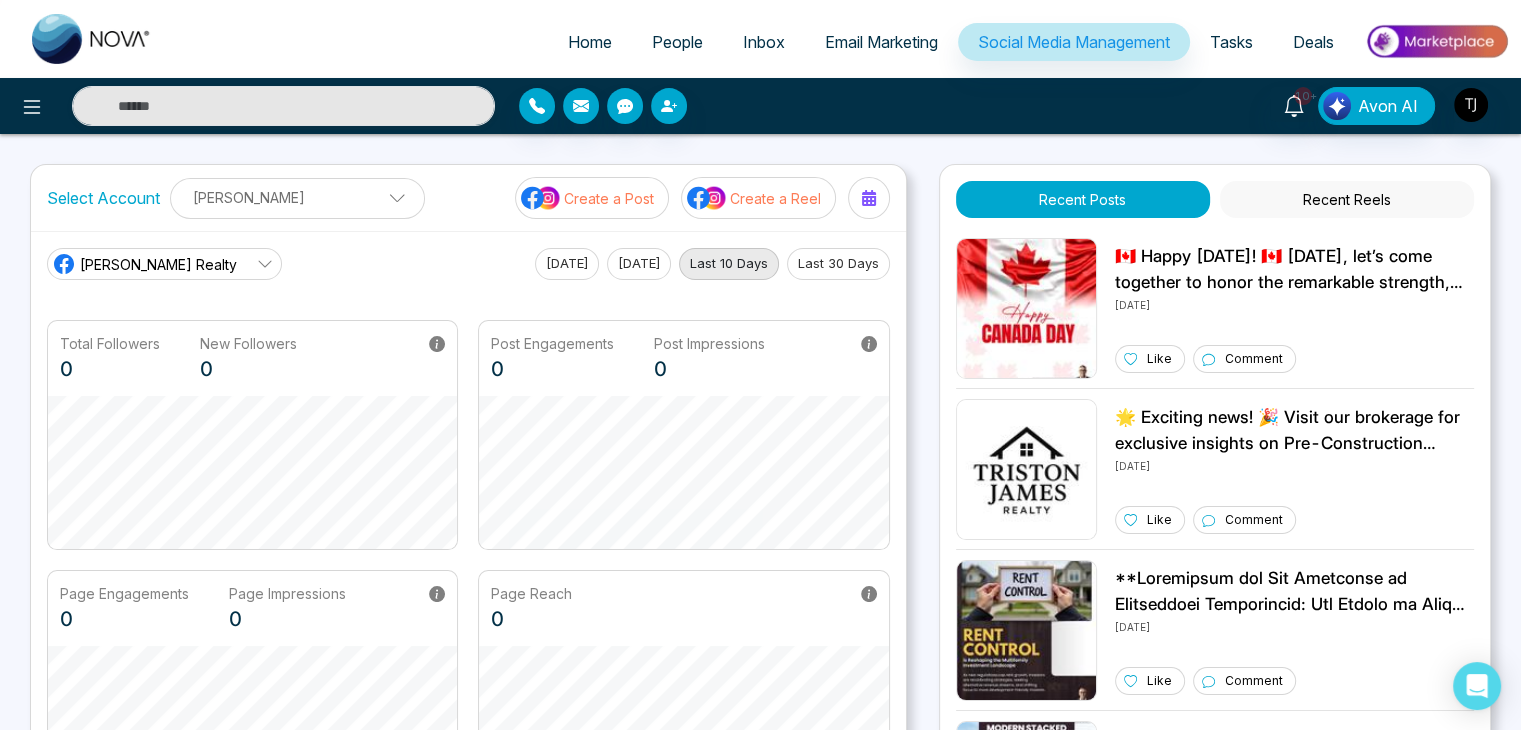 click on "Today" at bounding box center [567, 264] 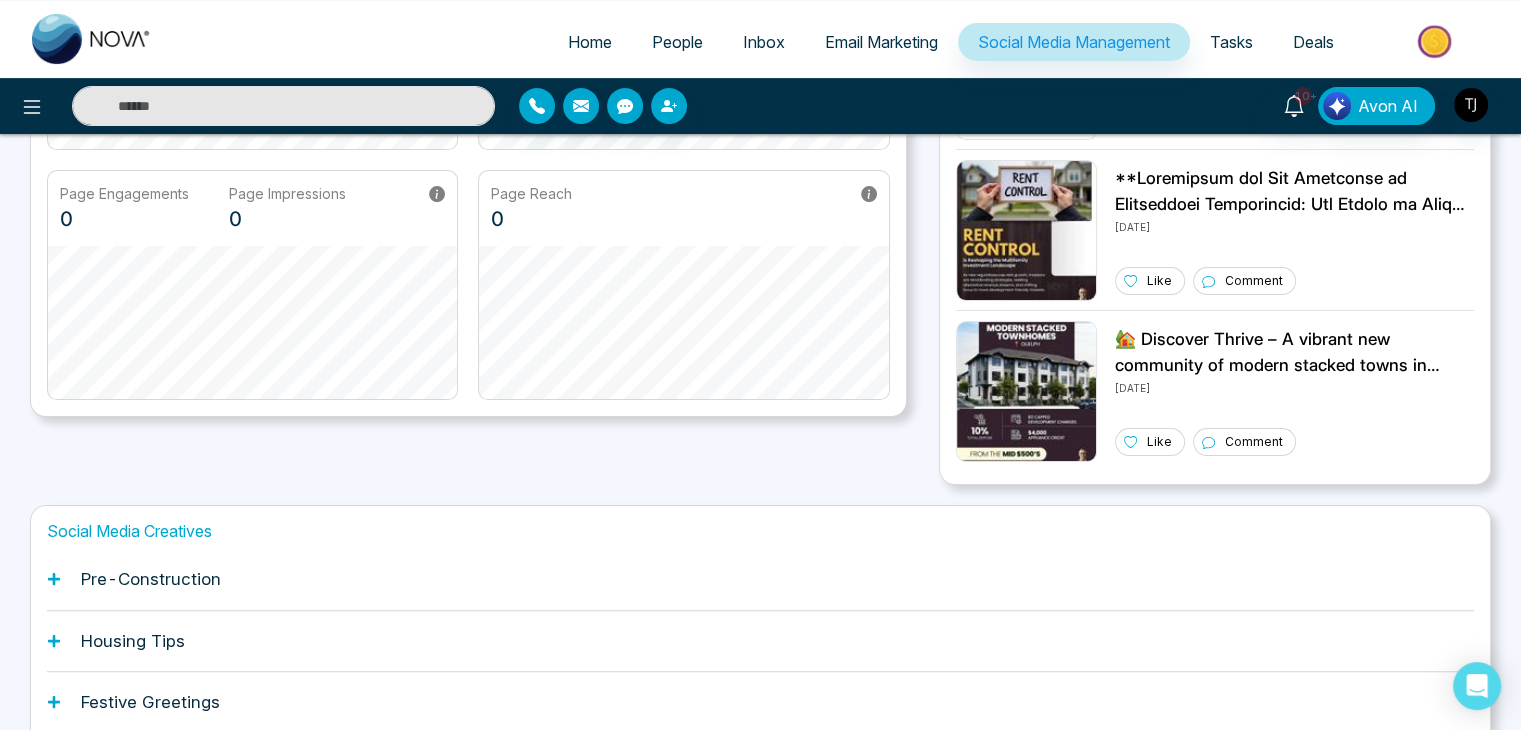 scroll, scrollTop: 0, scrollLeft: 0, axis: both 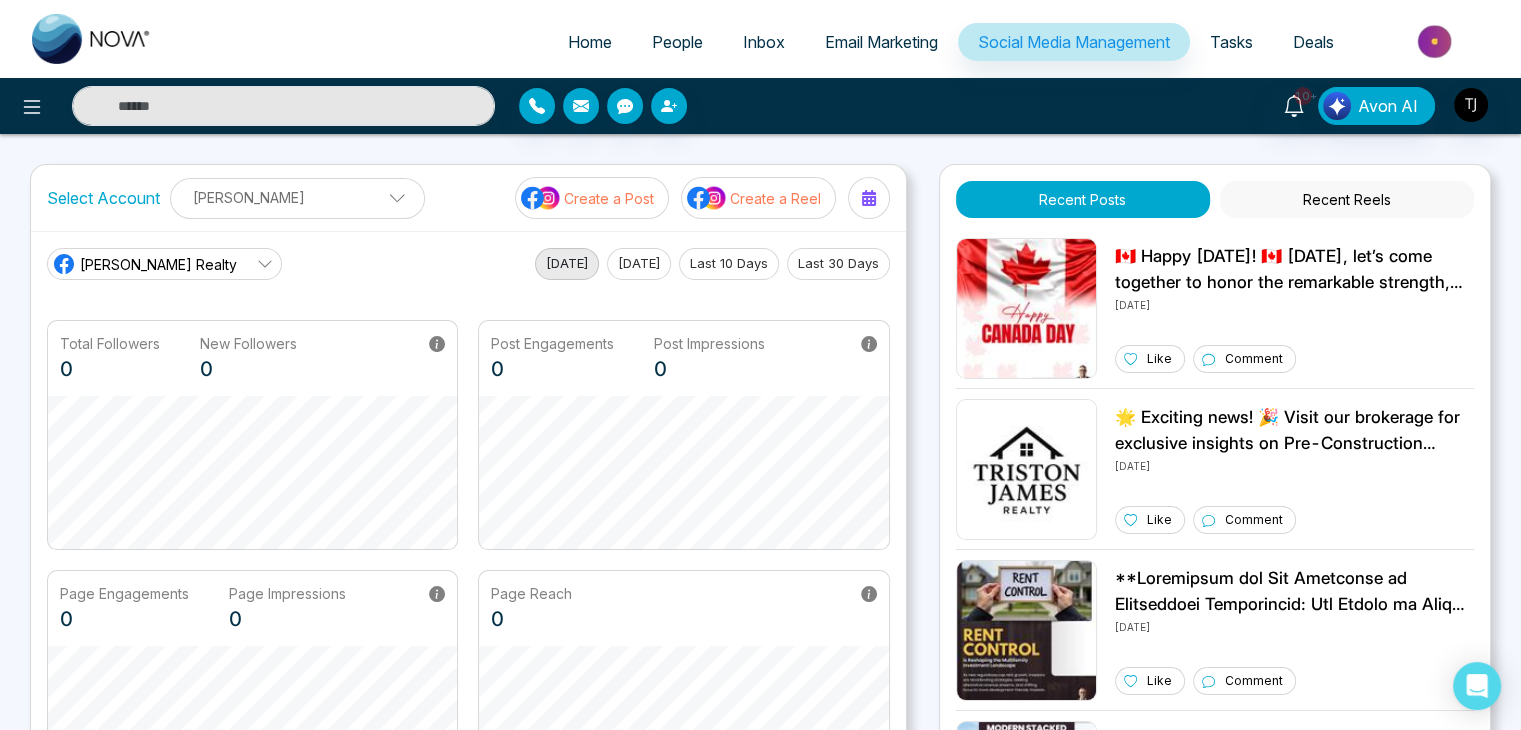 click on "Yesterday" at bounding box center (639, 264) 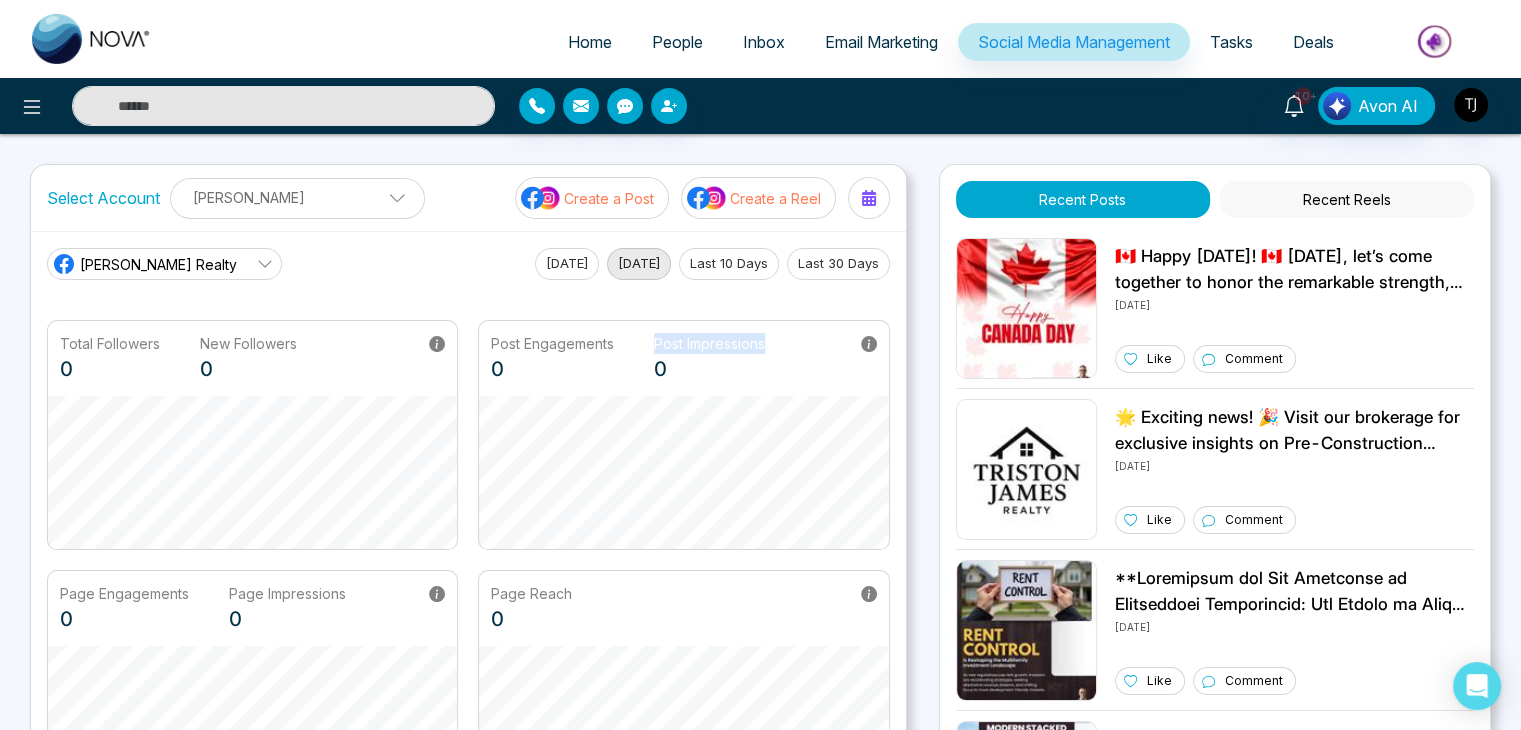 drag, startPoint x: 640, startPoint y: 351, endPoint x: 542, endPoint y: 369, distance: 99.63935 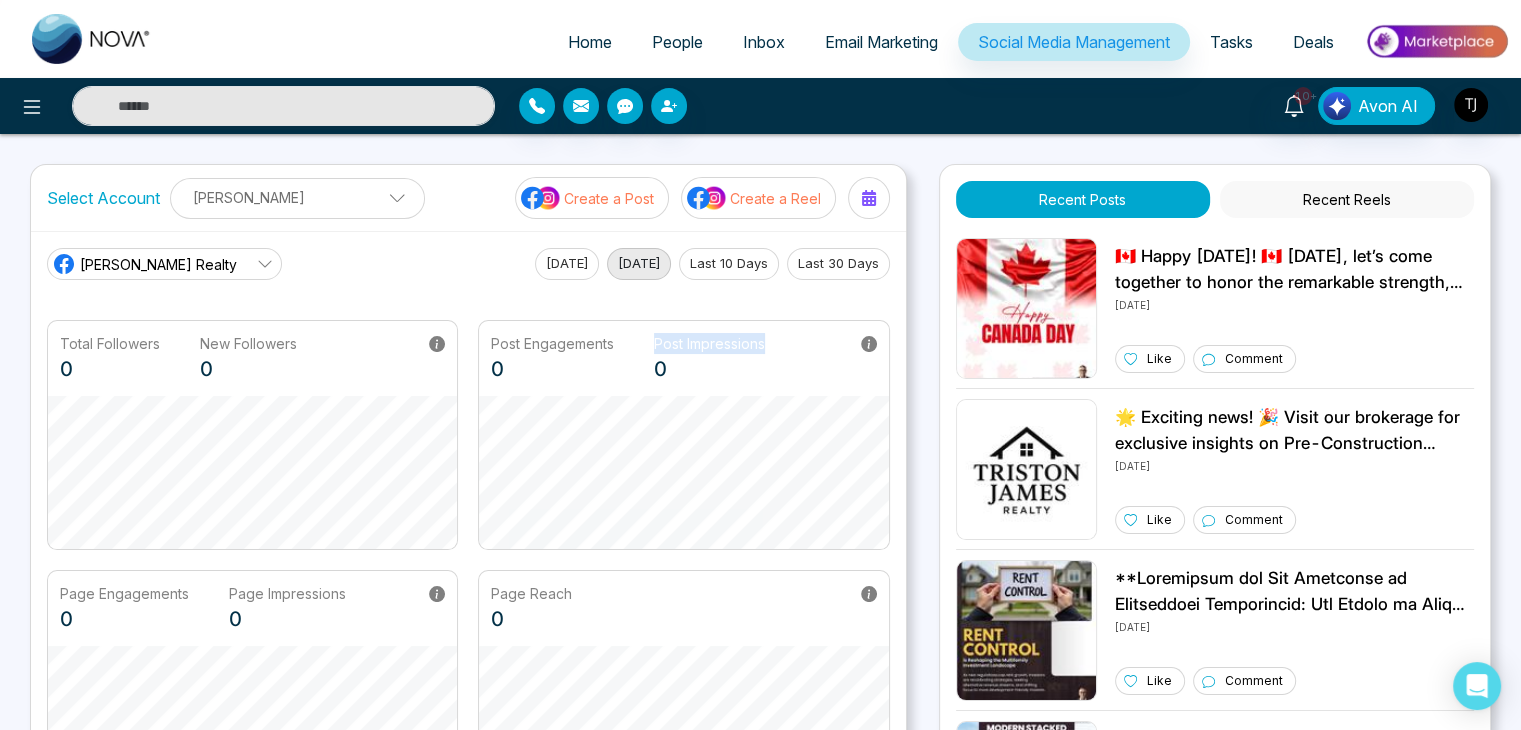 click on "Post Engagements 0 Post Impressions 0" at bounding box center [683, 358] 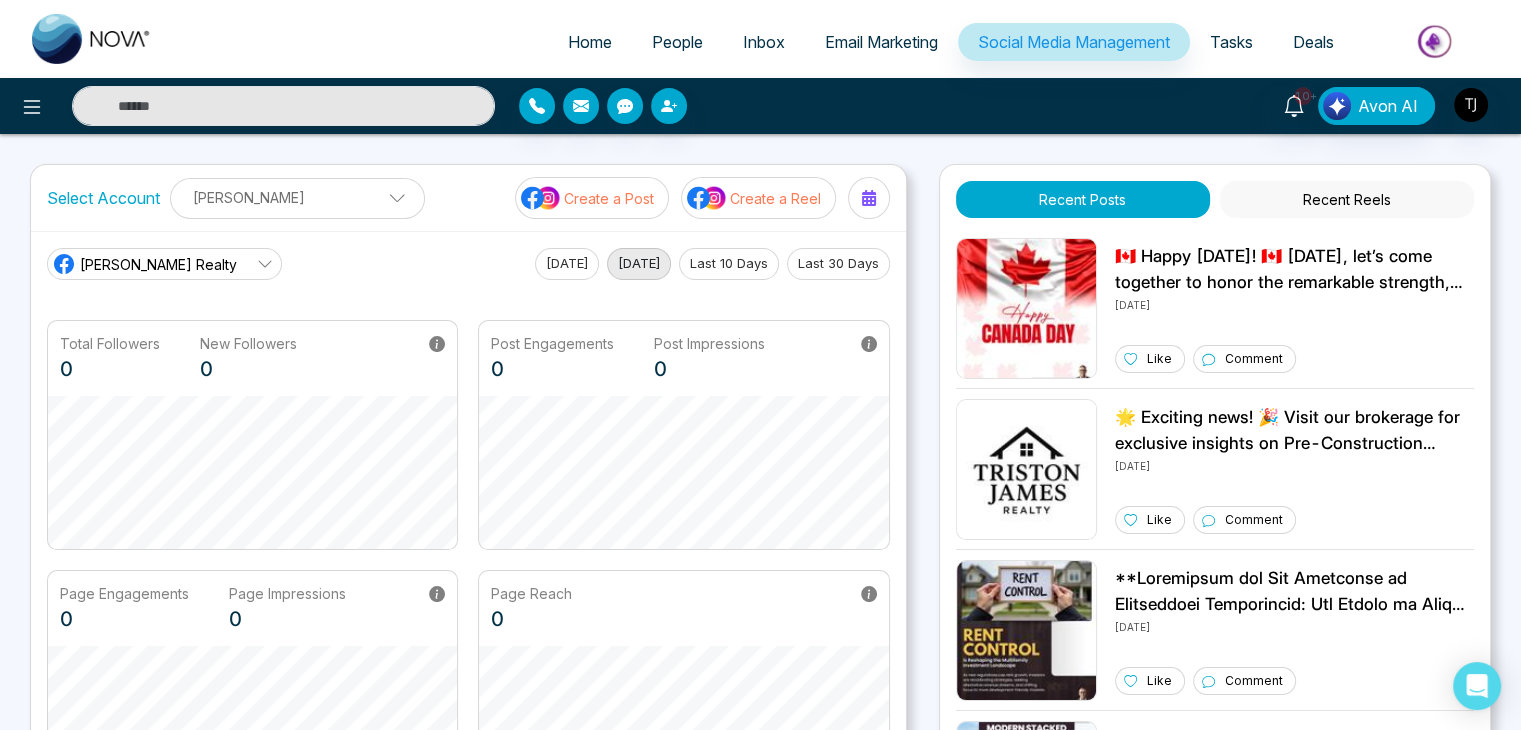 click on "Post Engagements" at bounding box center [552, 343] 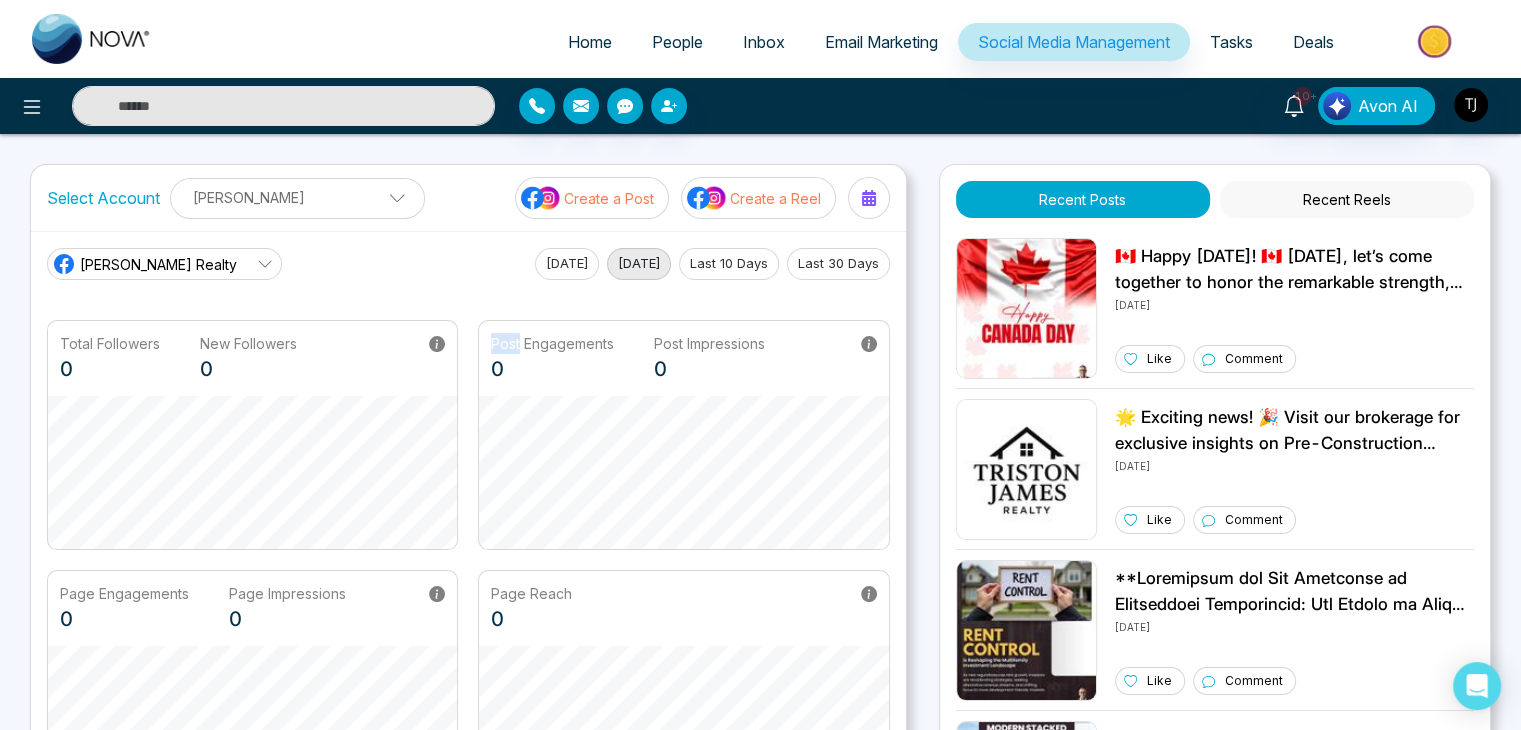 click on "Post Engagements" at bounding box center [552, 343] 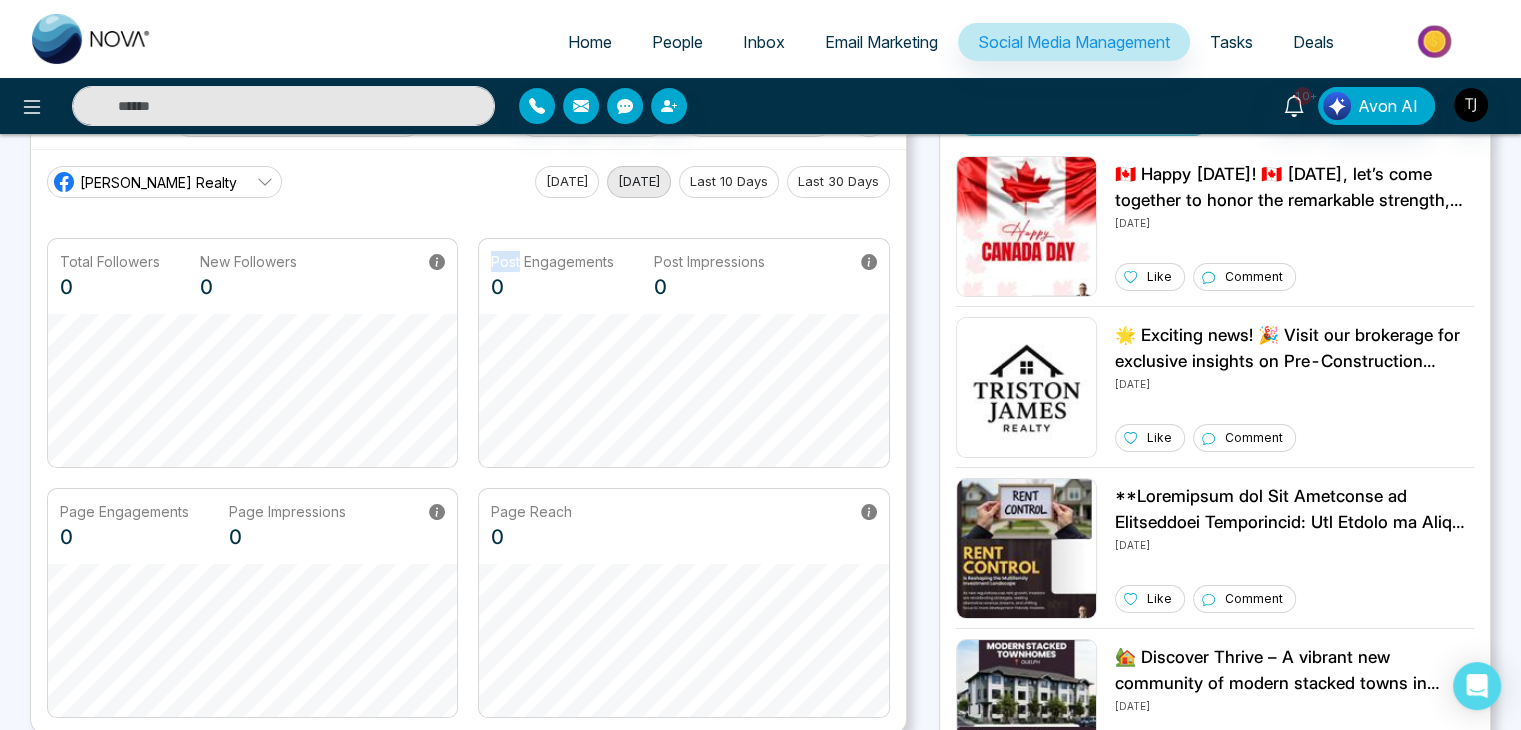 scroll, scrollTop: 0, scrollLeft: 0, axis: both 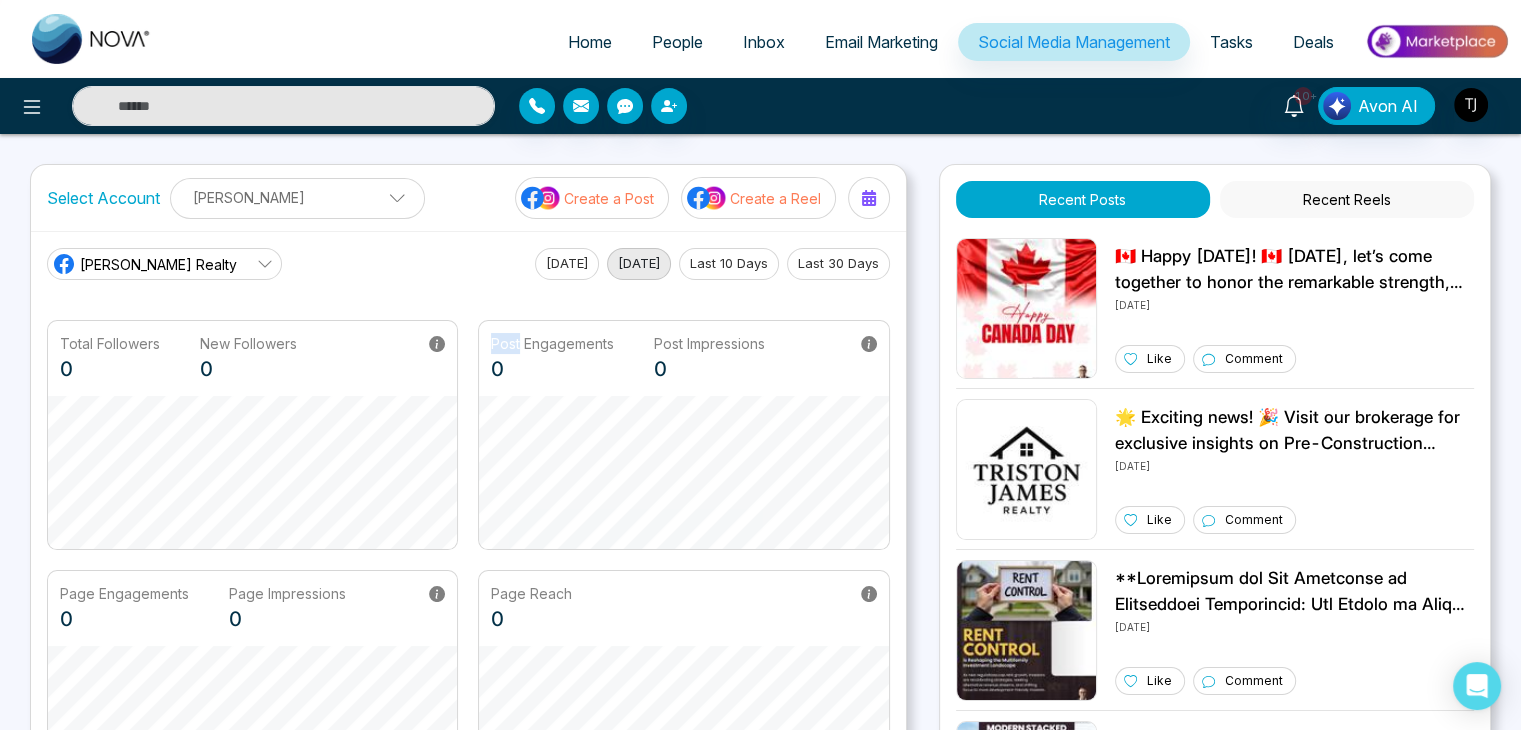 click on "Last 10 Days" at bounding box center [729, 264] 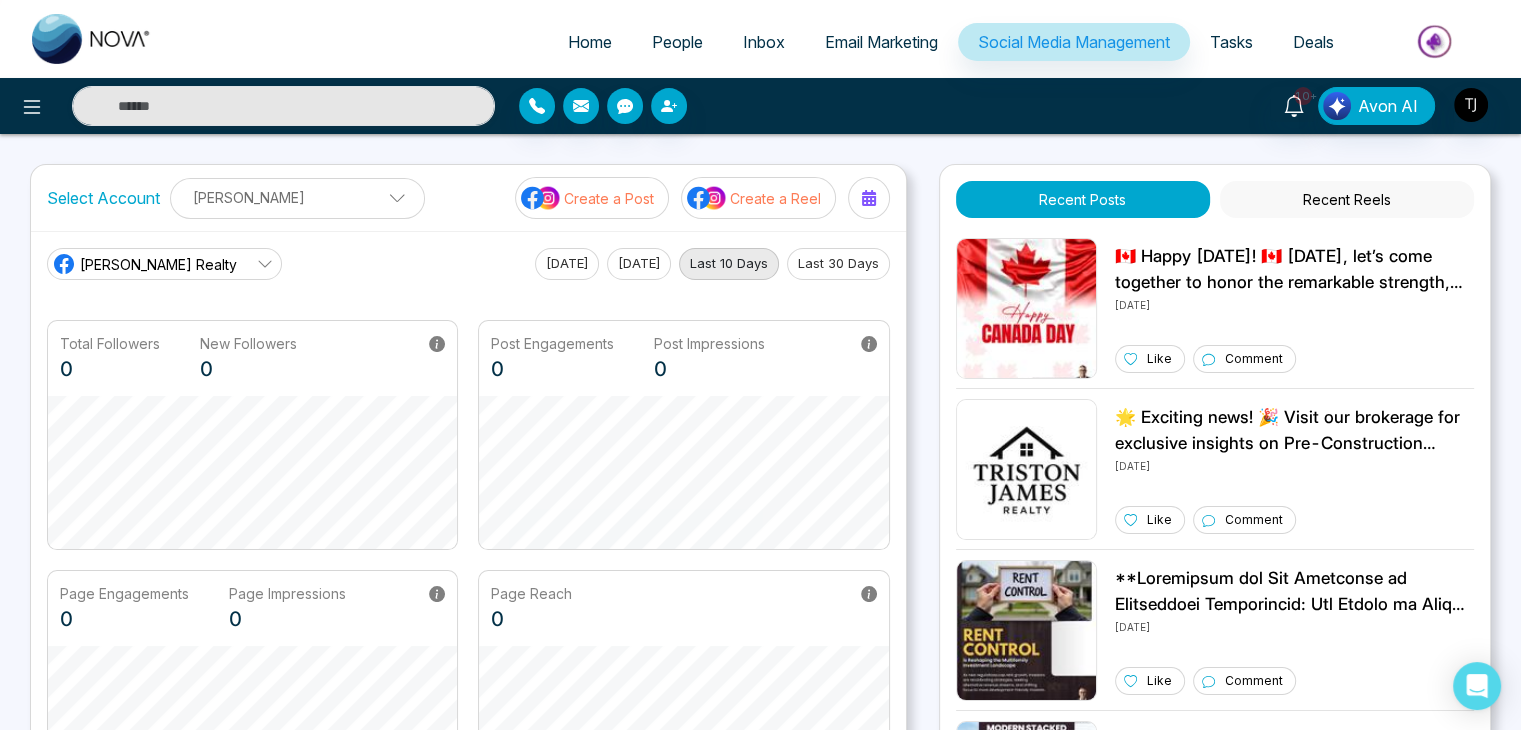 click on "Triston James Realty Today Yesterday Last 10 Days Last 30 Days Total Followers 0 New Followers 0 Post Engagements 0 Post Impressions 0 Page Engagements 0 Page Impressions 0 Page Reach 0" at bounding box center (468, 524) 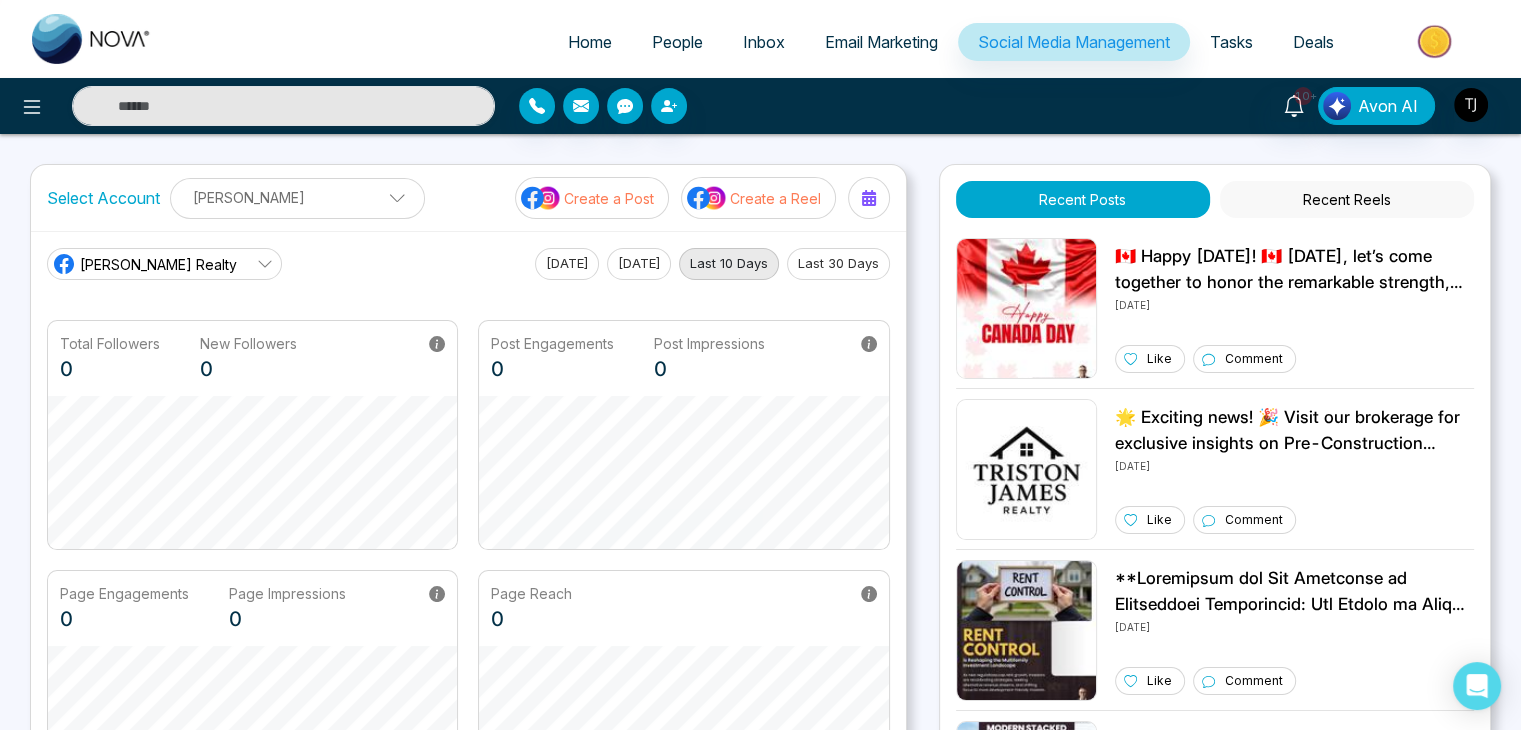 click on "Tasks" at bounding box center (1231, 42) 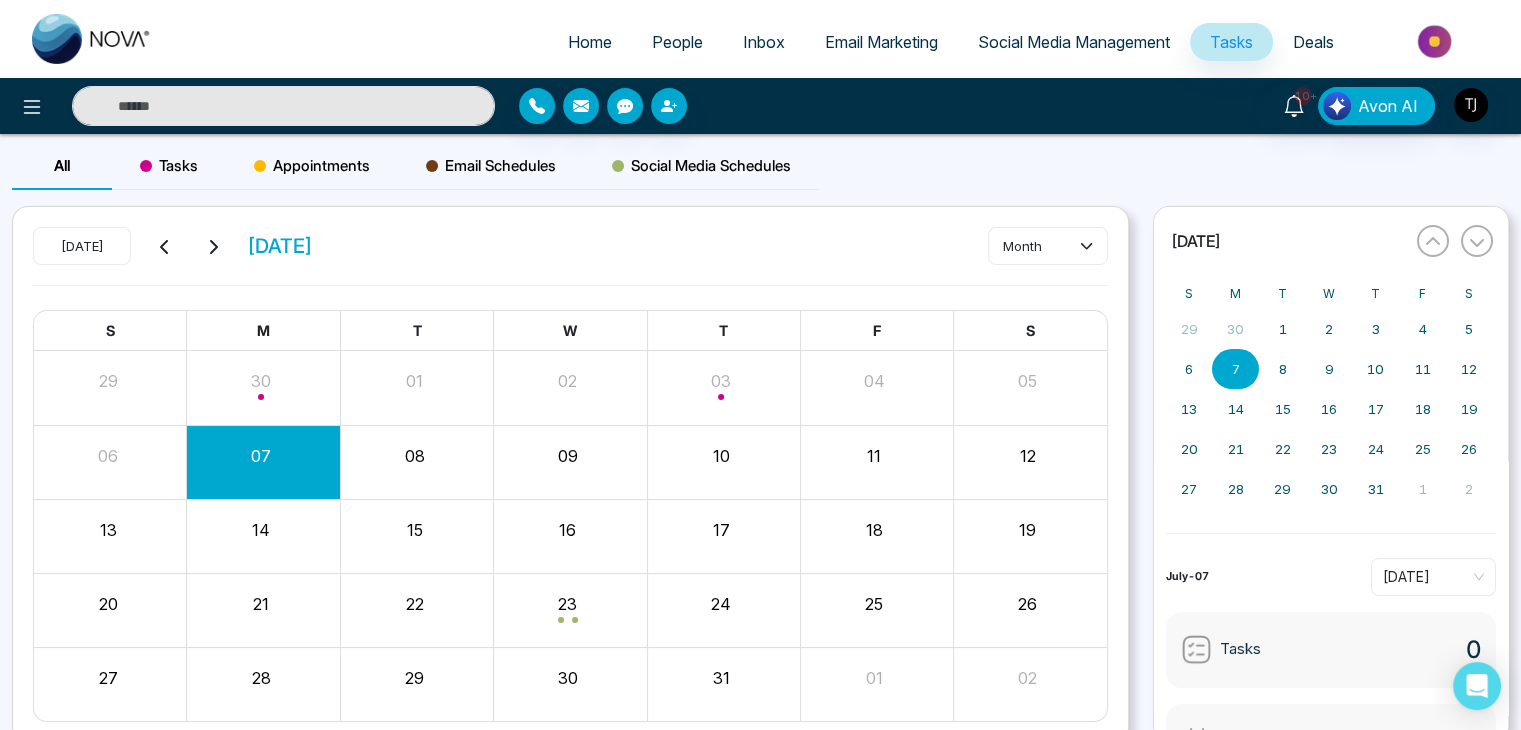 click on "Tasks" at bounding box center [169, 166] 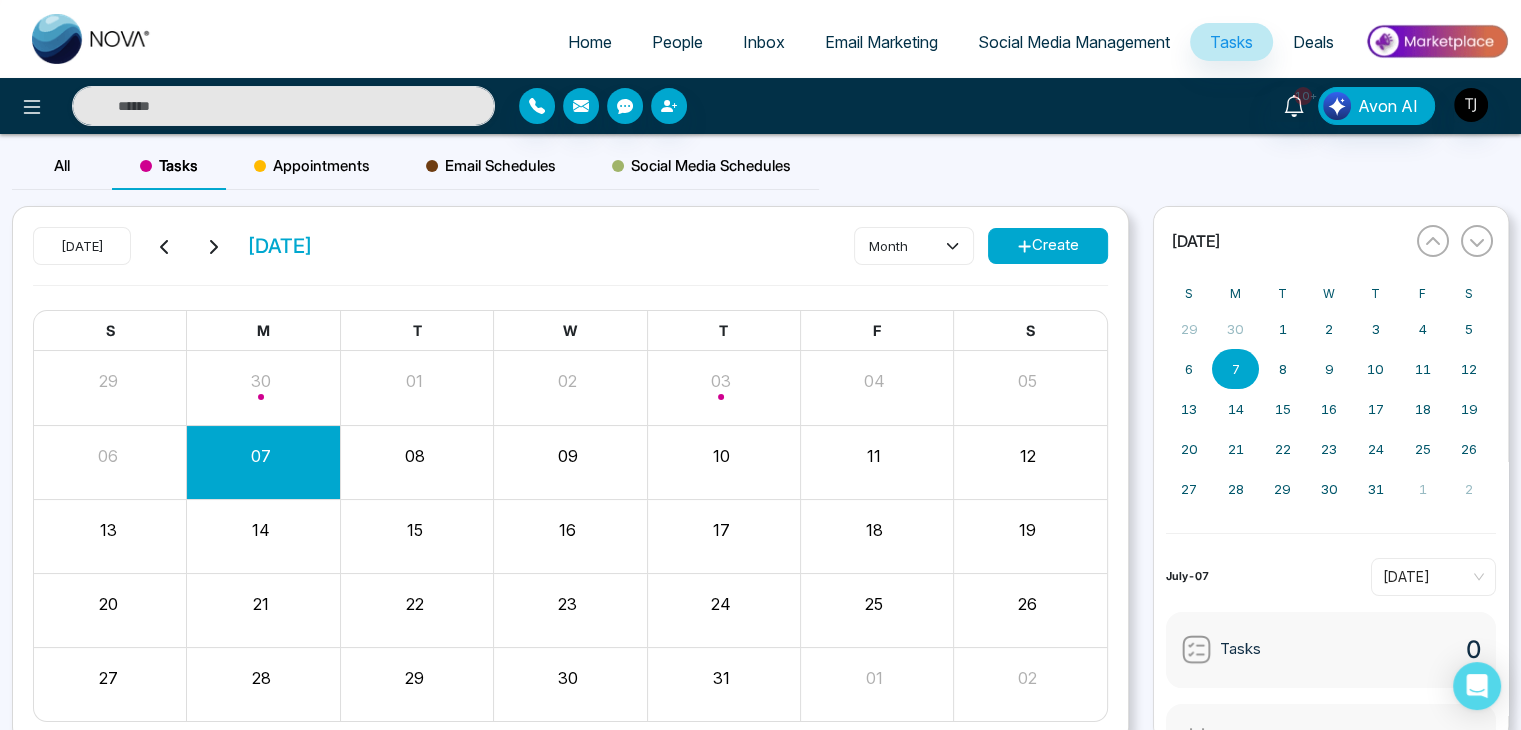 click on "Create" at bounding box center (1048, 246) 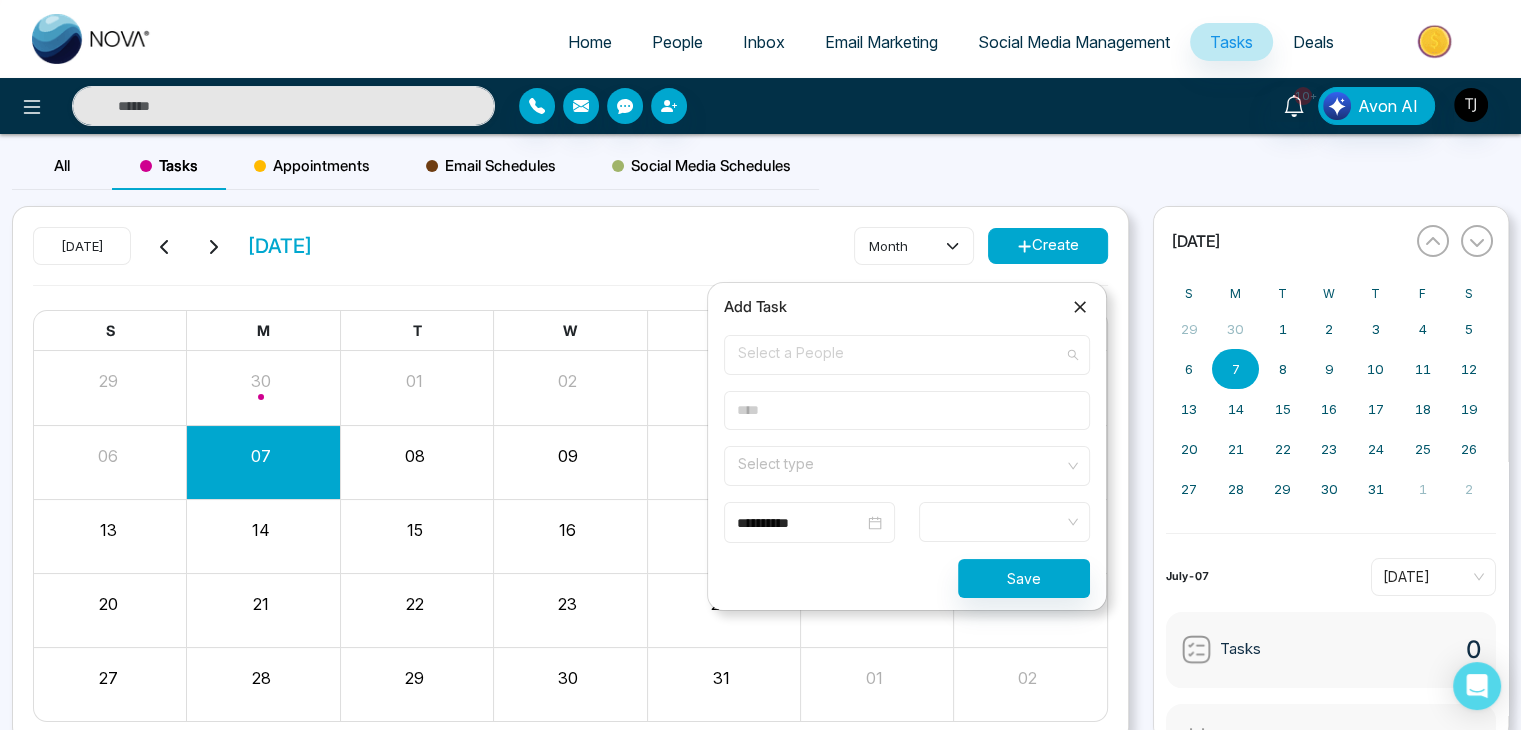 click on "Select a People" at bounding box center [907, 355] 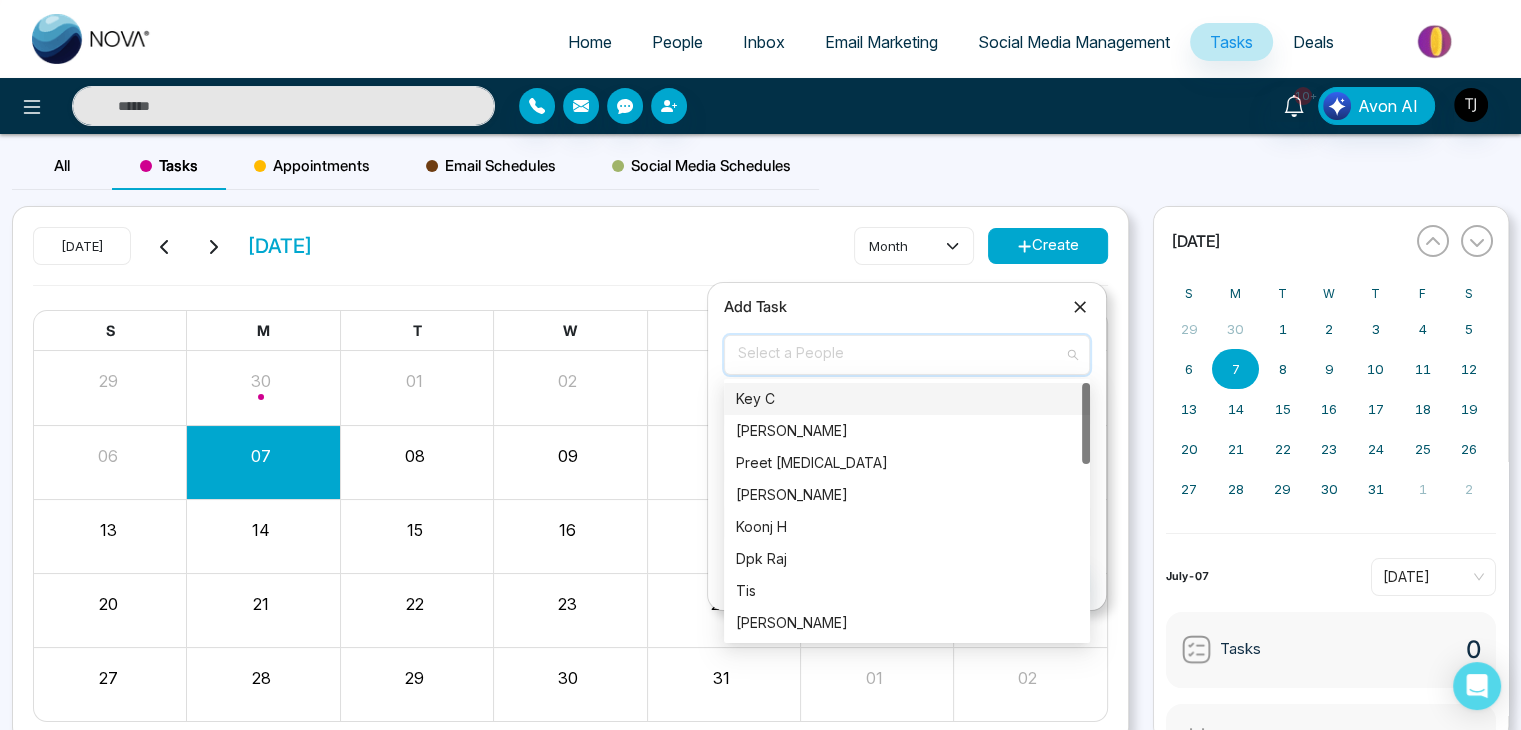 click on "Select a People" at bounding box center (907, 355) 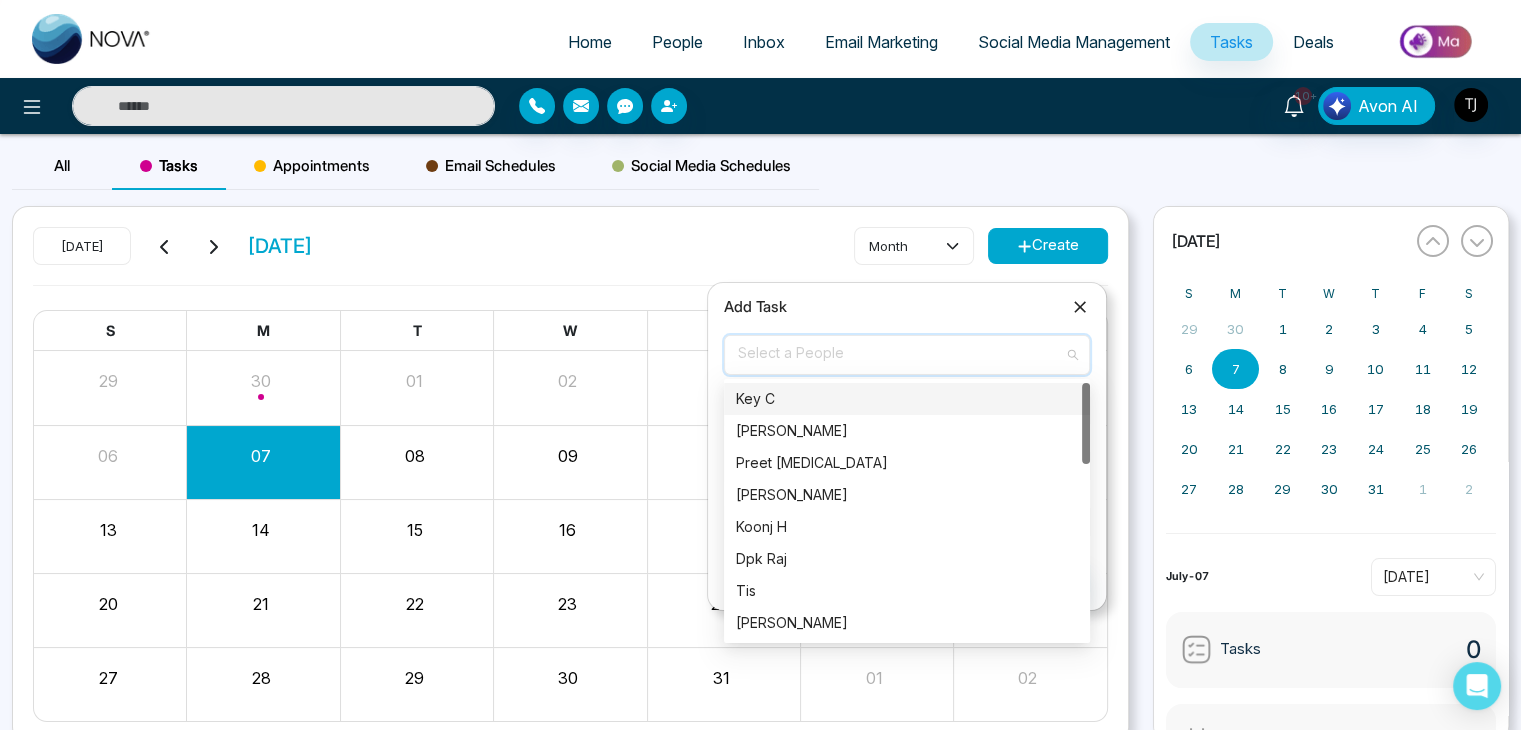 click on "Select a People" at bounding box center [907, 355] 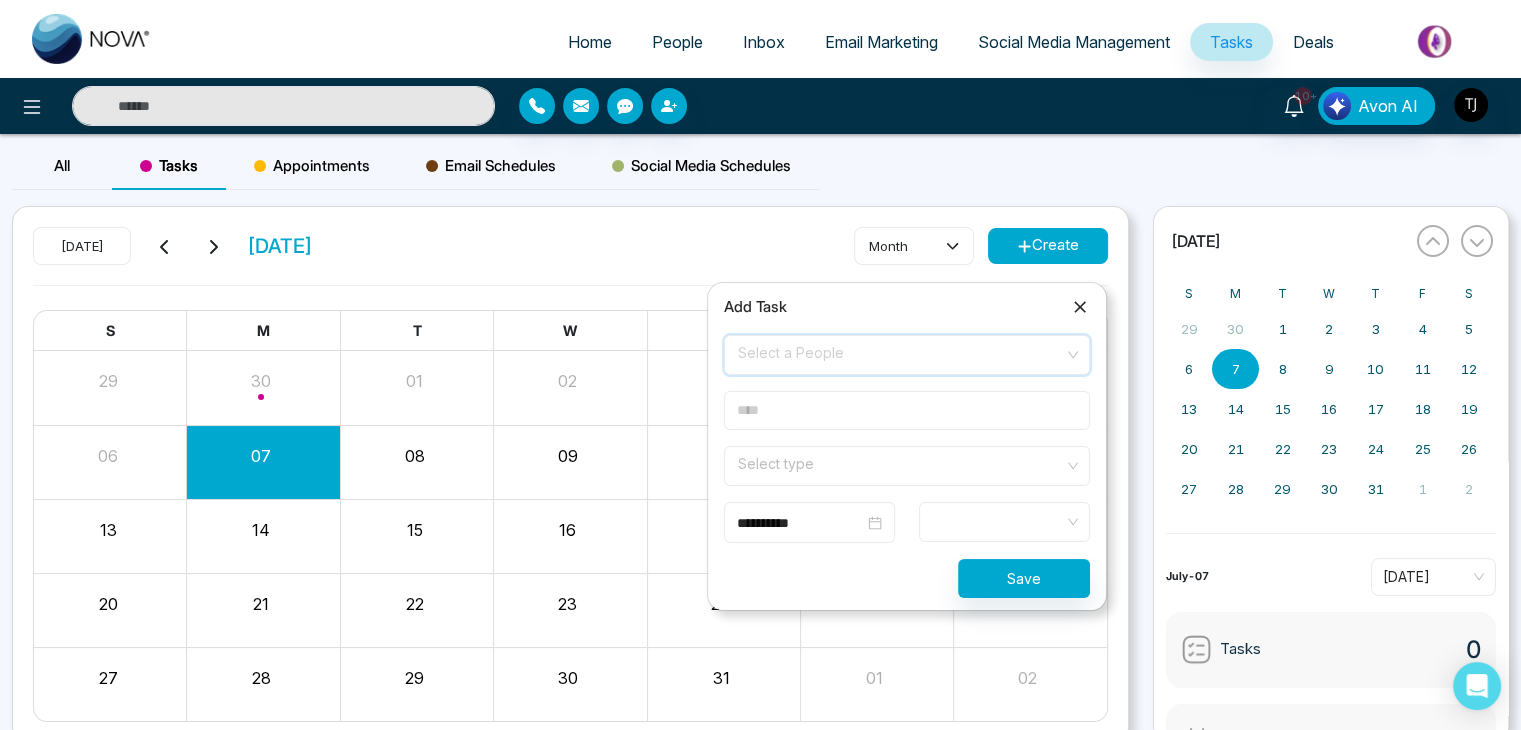 click on "Select a People" at bounding box center (907, 355) 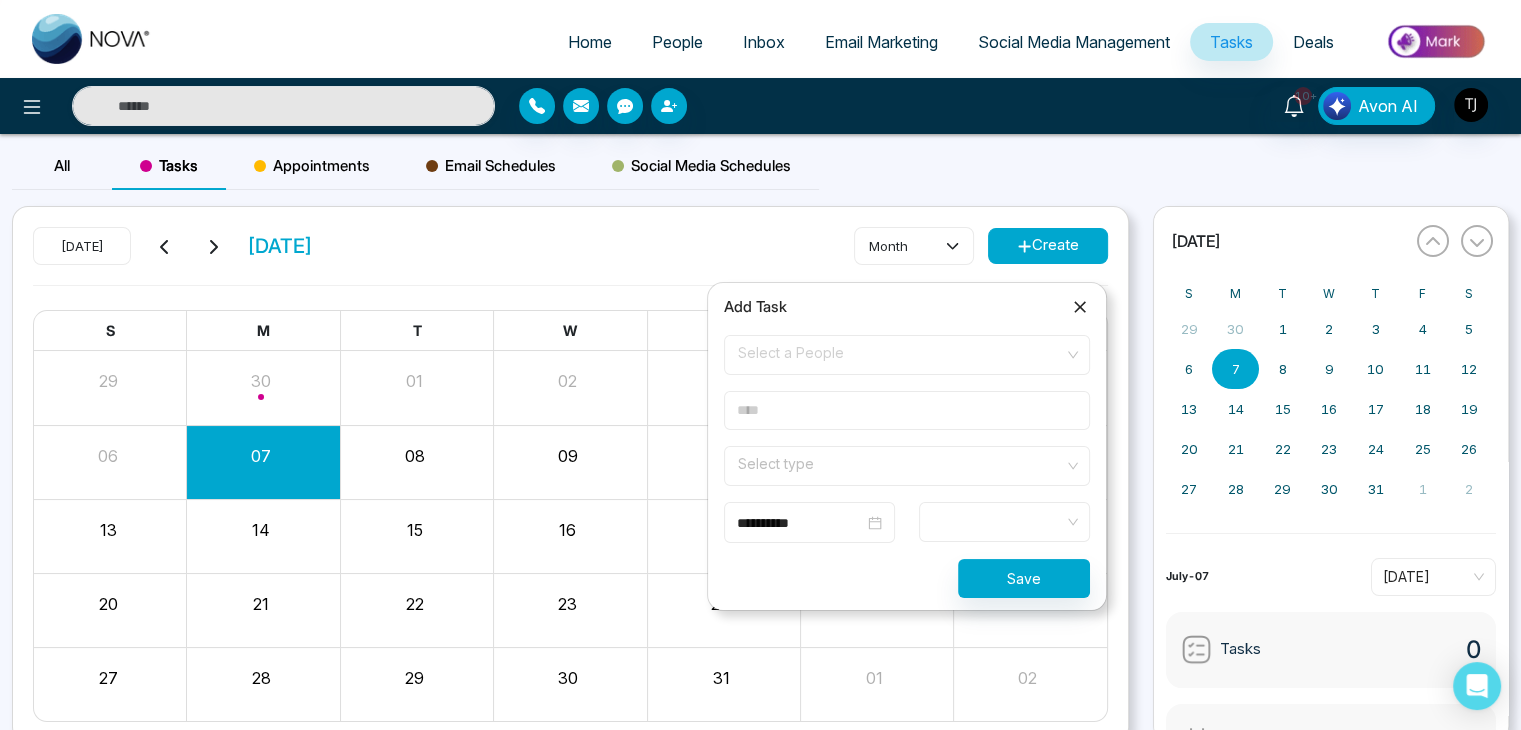click at bounding box center (907, 410) 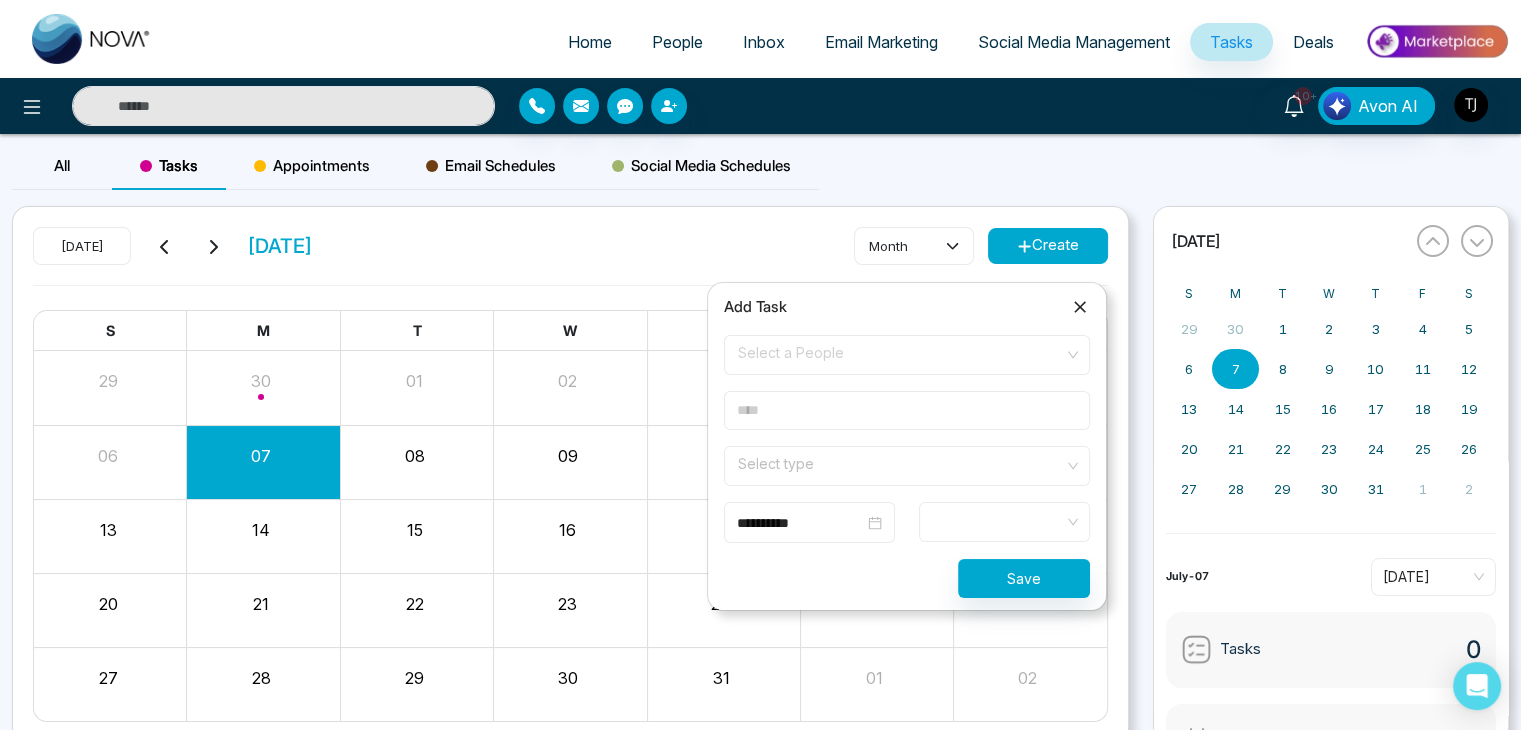 click on "Select a People" at bounding box center [907, 355] 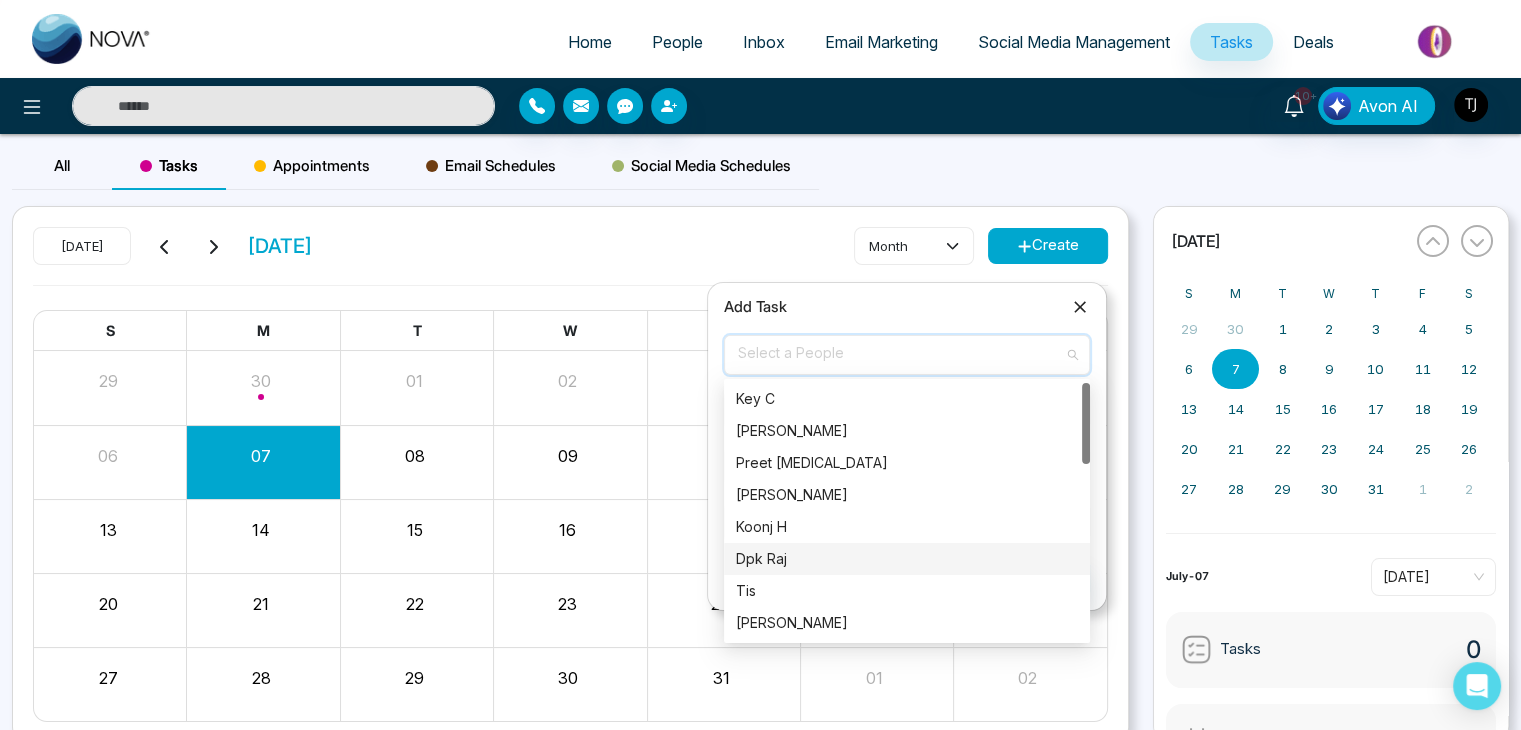 click on "Dpk Raj" at bounding box center [907, 559] 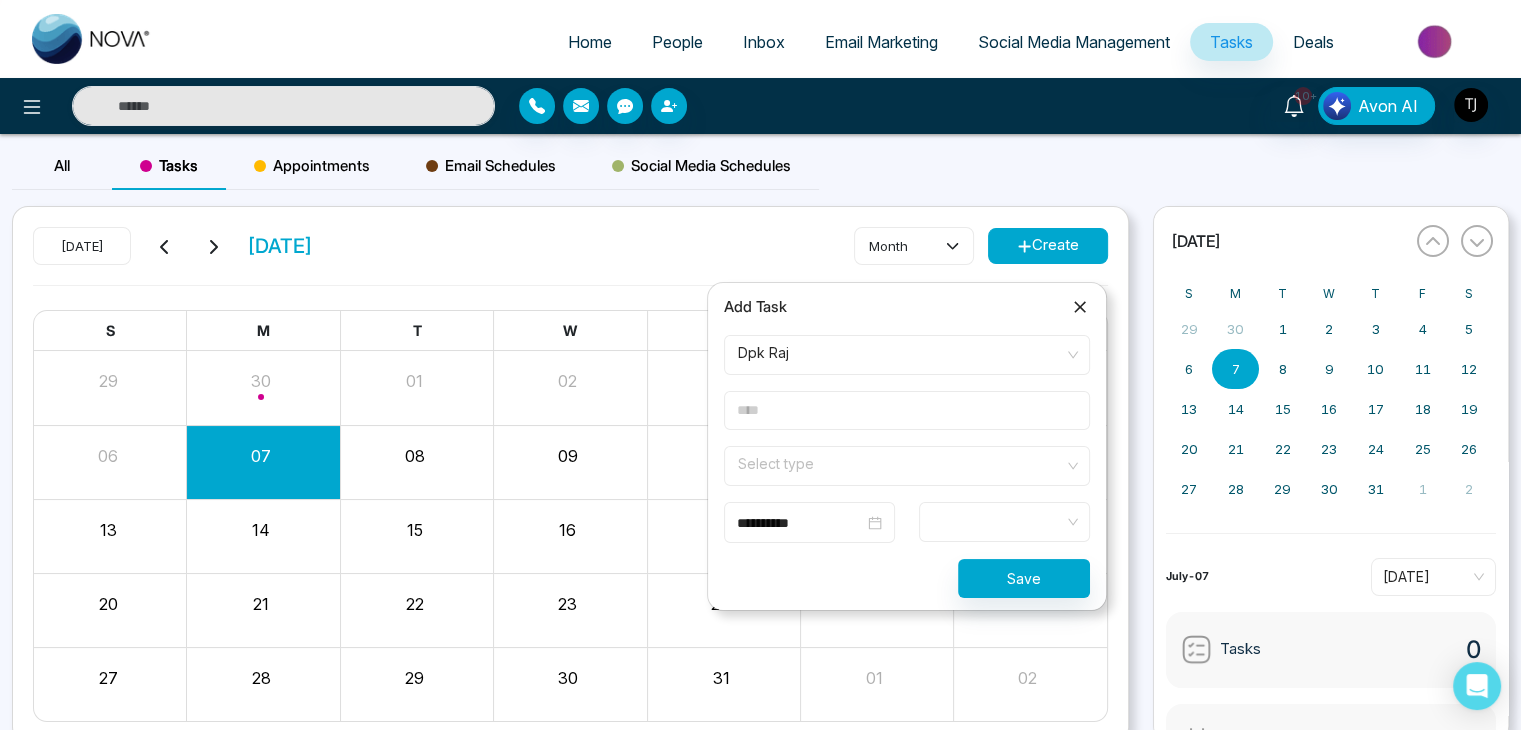 click on "**********" at bounding box center [907, 466] 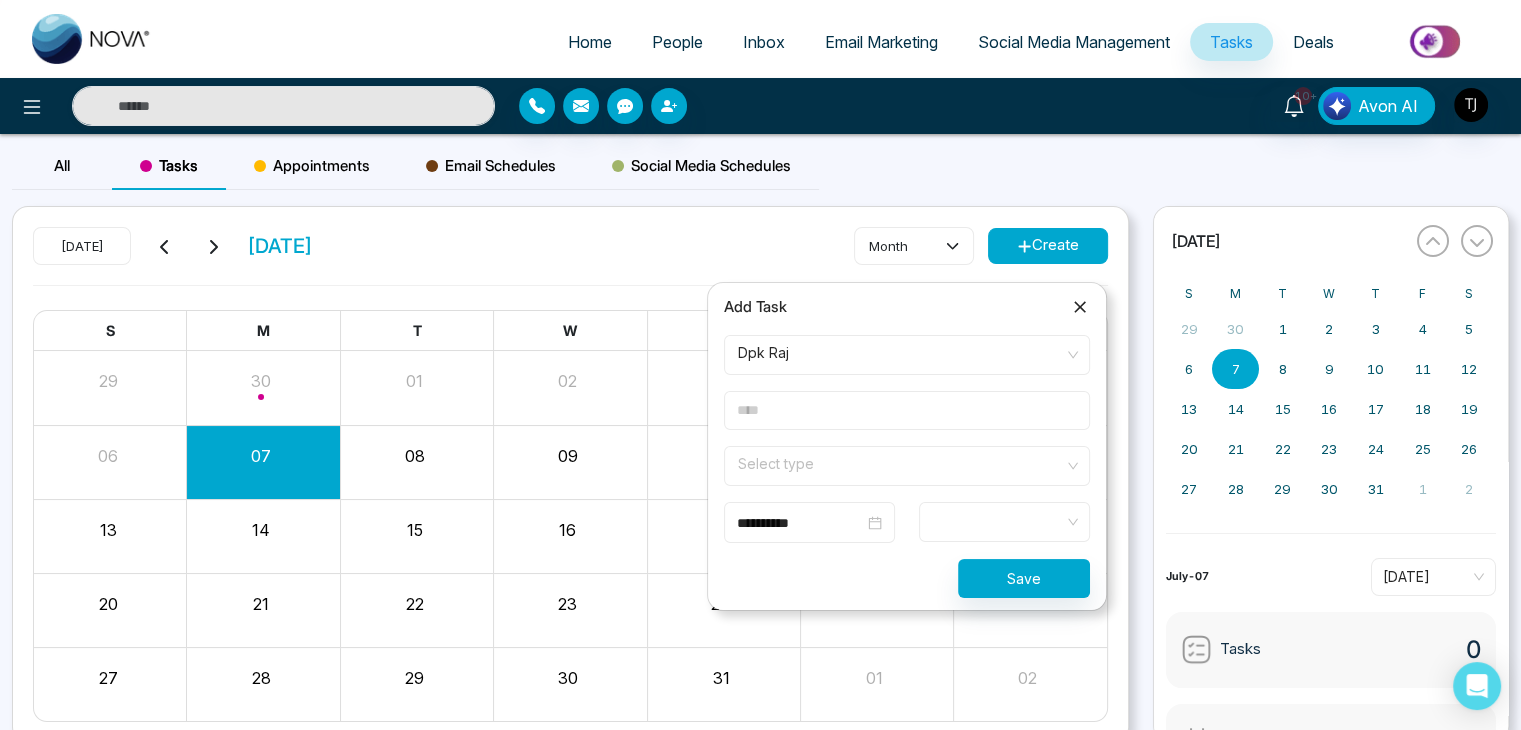 click at bounding box center (907, 410) 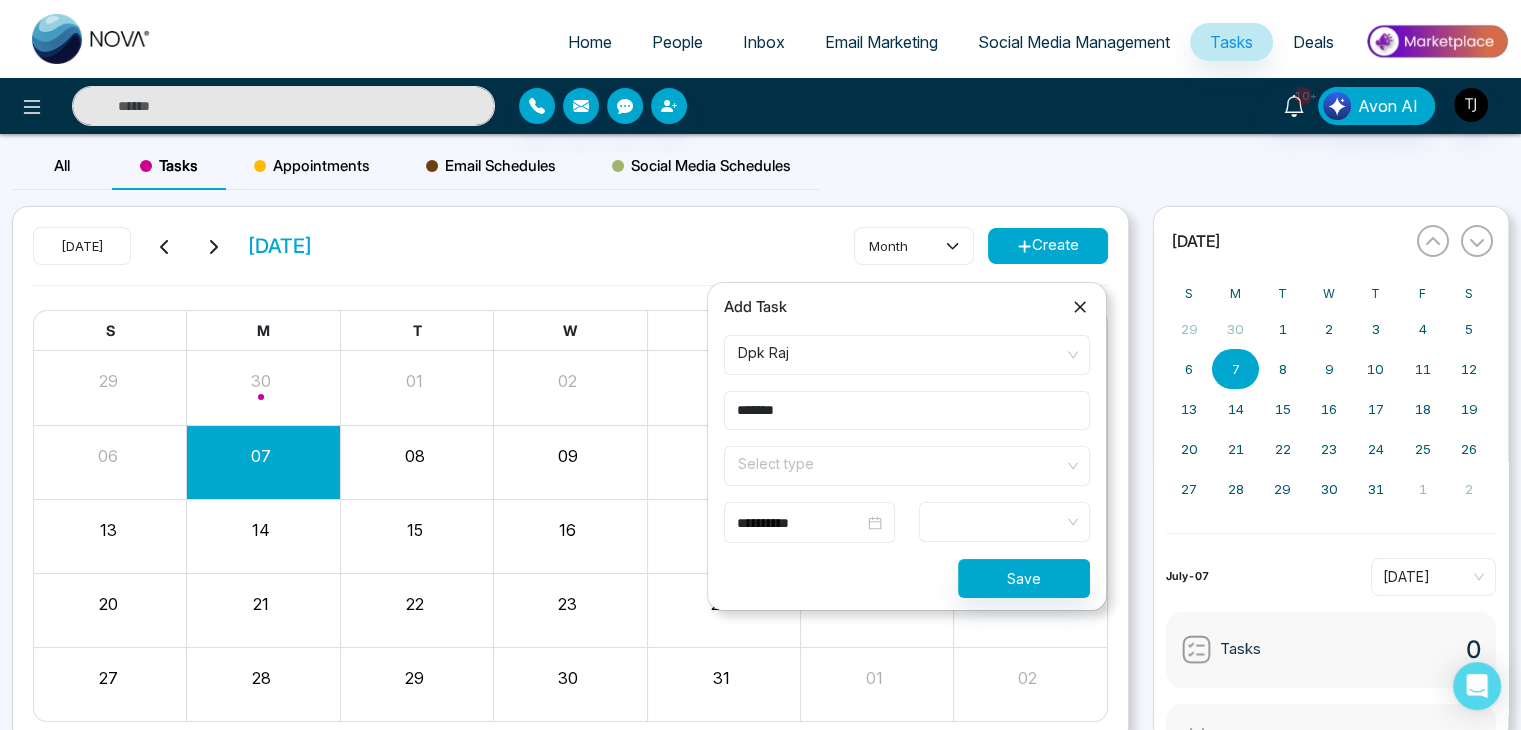 type on "*******" 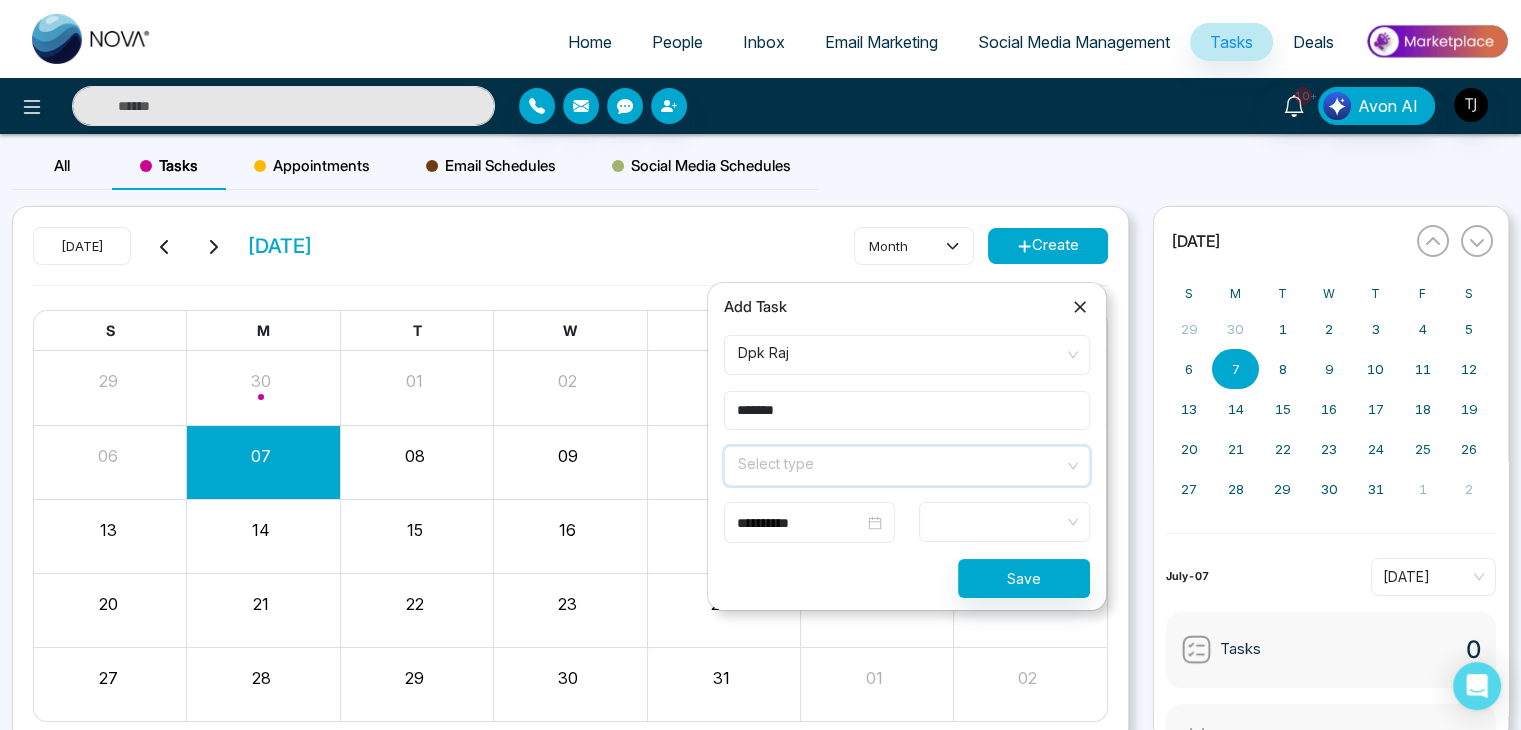 click at bounding box center (900, 462) 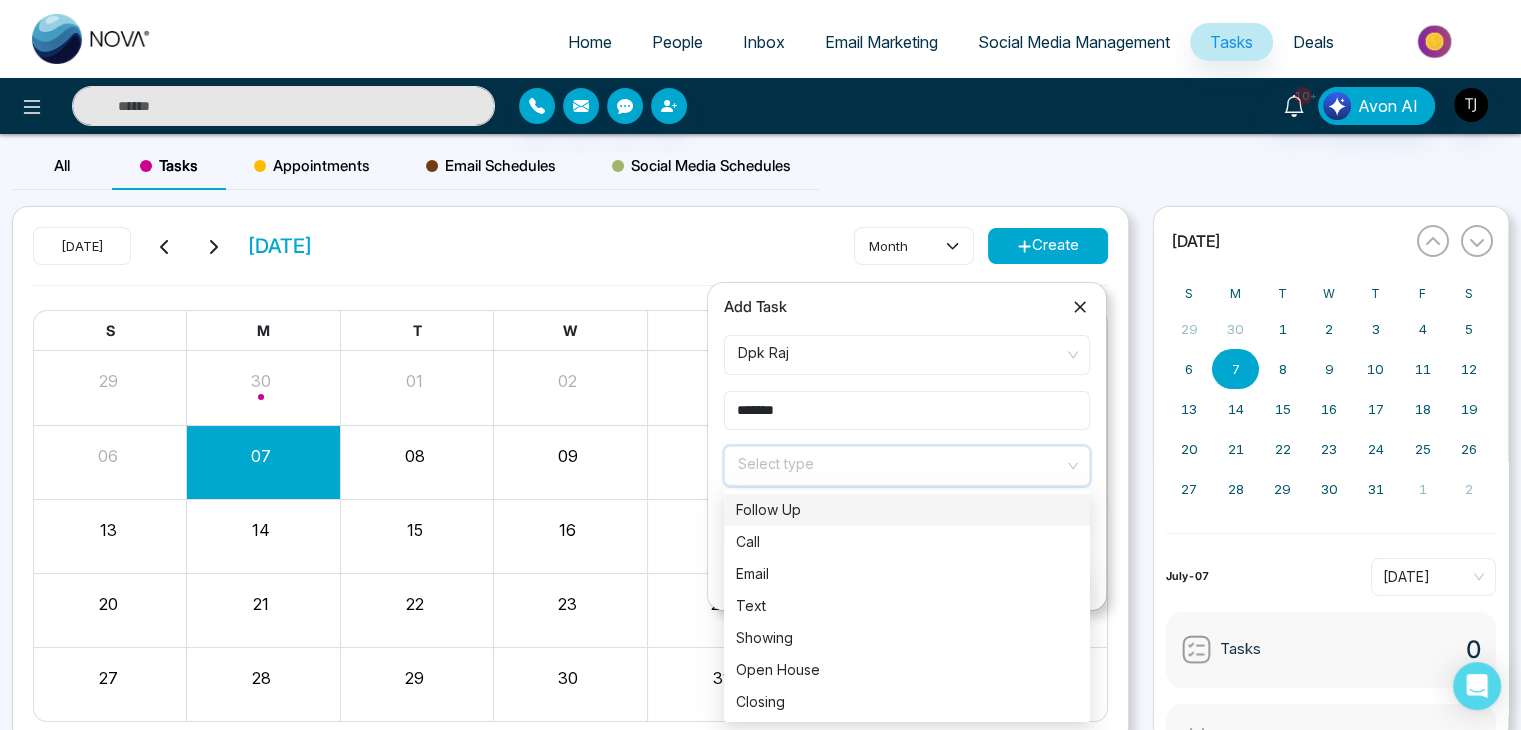 scroll, scrollTop: 84, scrollLeft: 0, axis: vertical 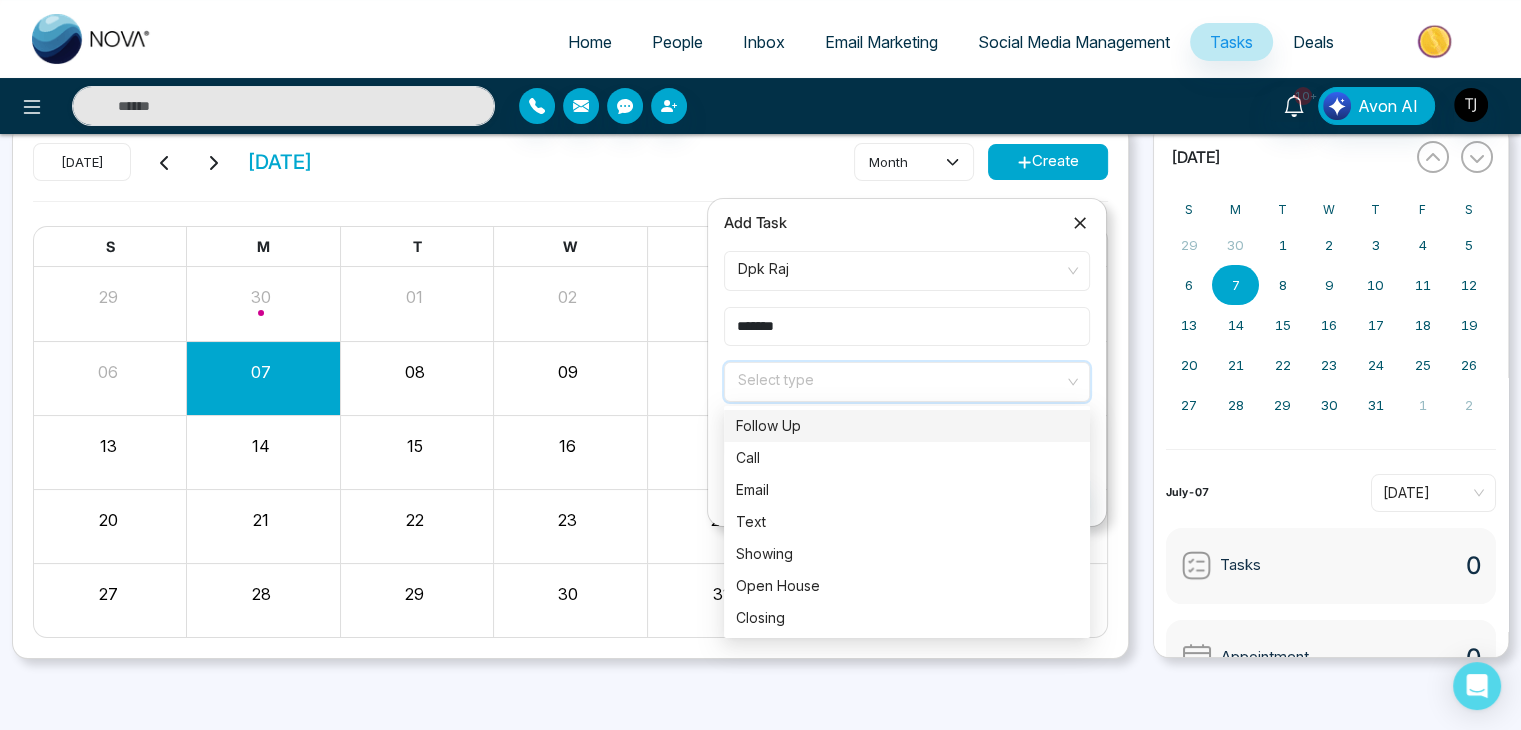 click on "Follow Up" at bounding box center [907, 426] 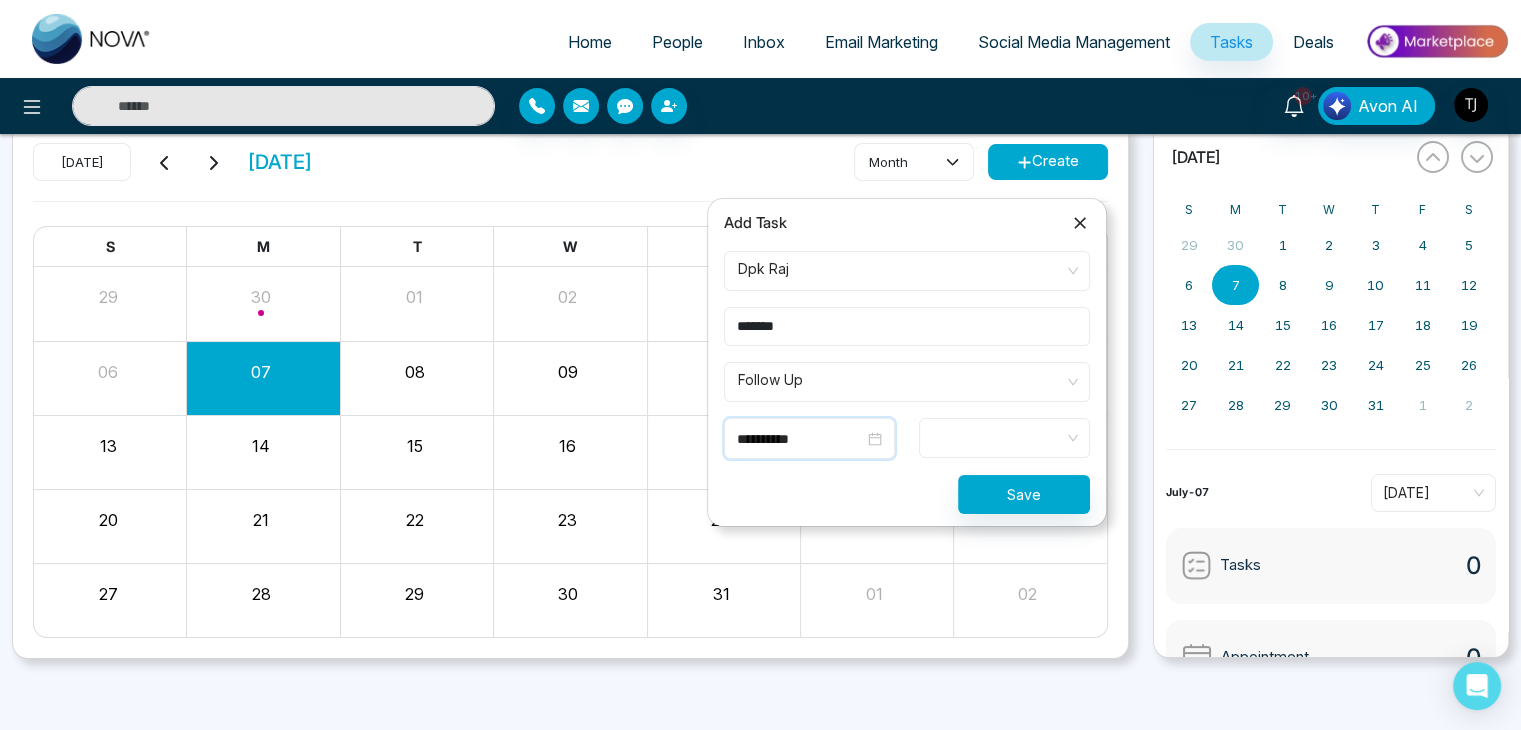 click on "**********" at bounding box center [800, 439] 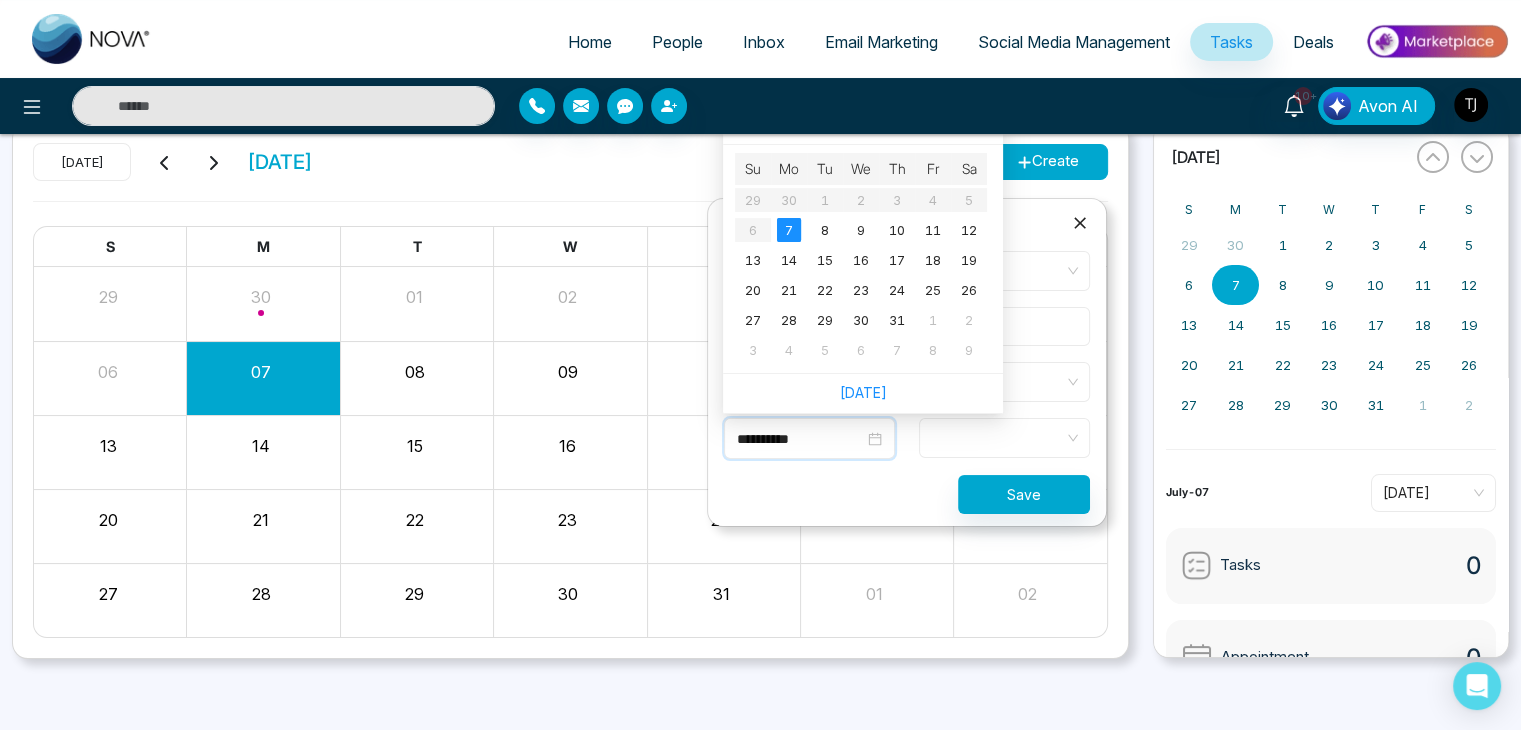 click at bounding box center [1004, 438] 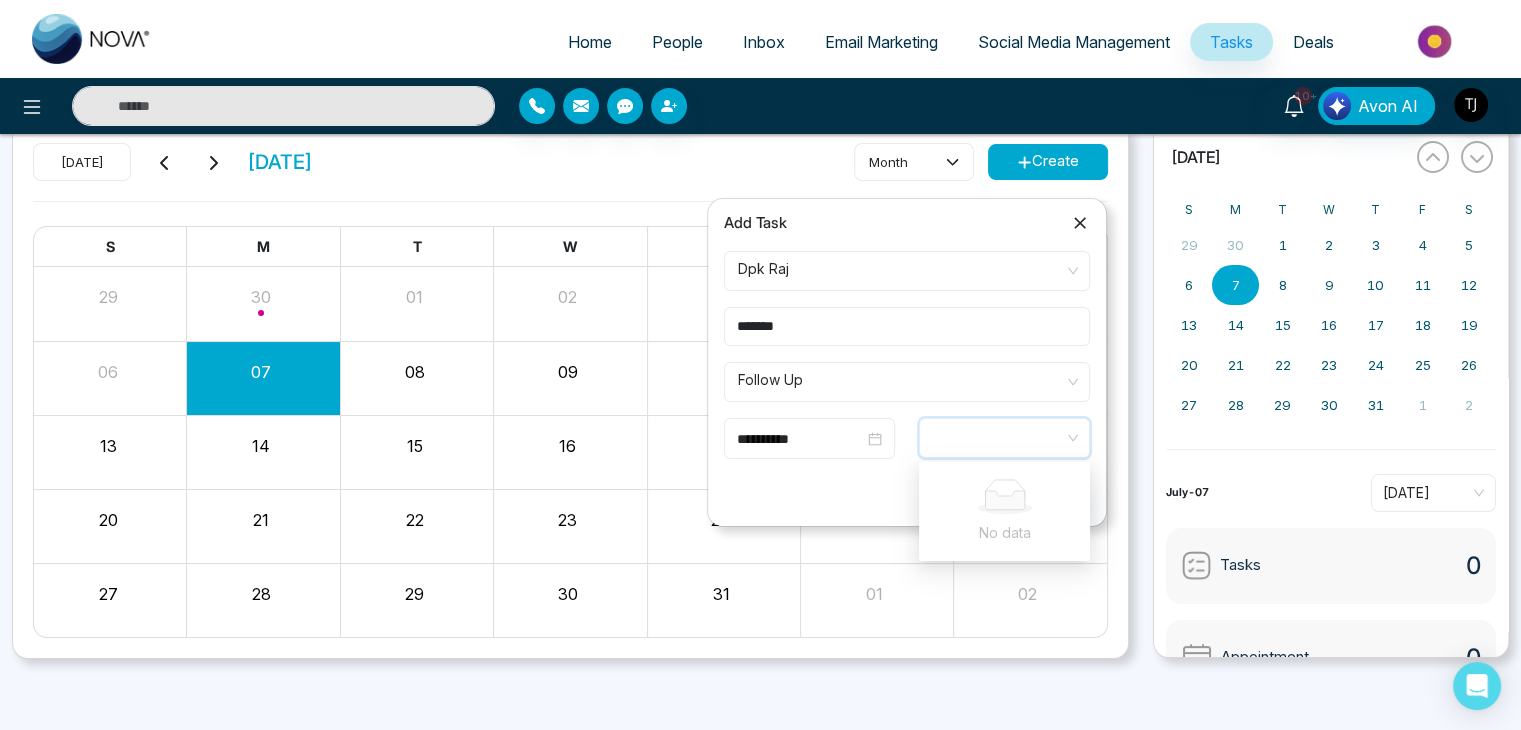 click on "Save" at bounding box center (907, 494) 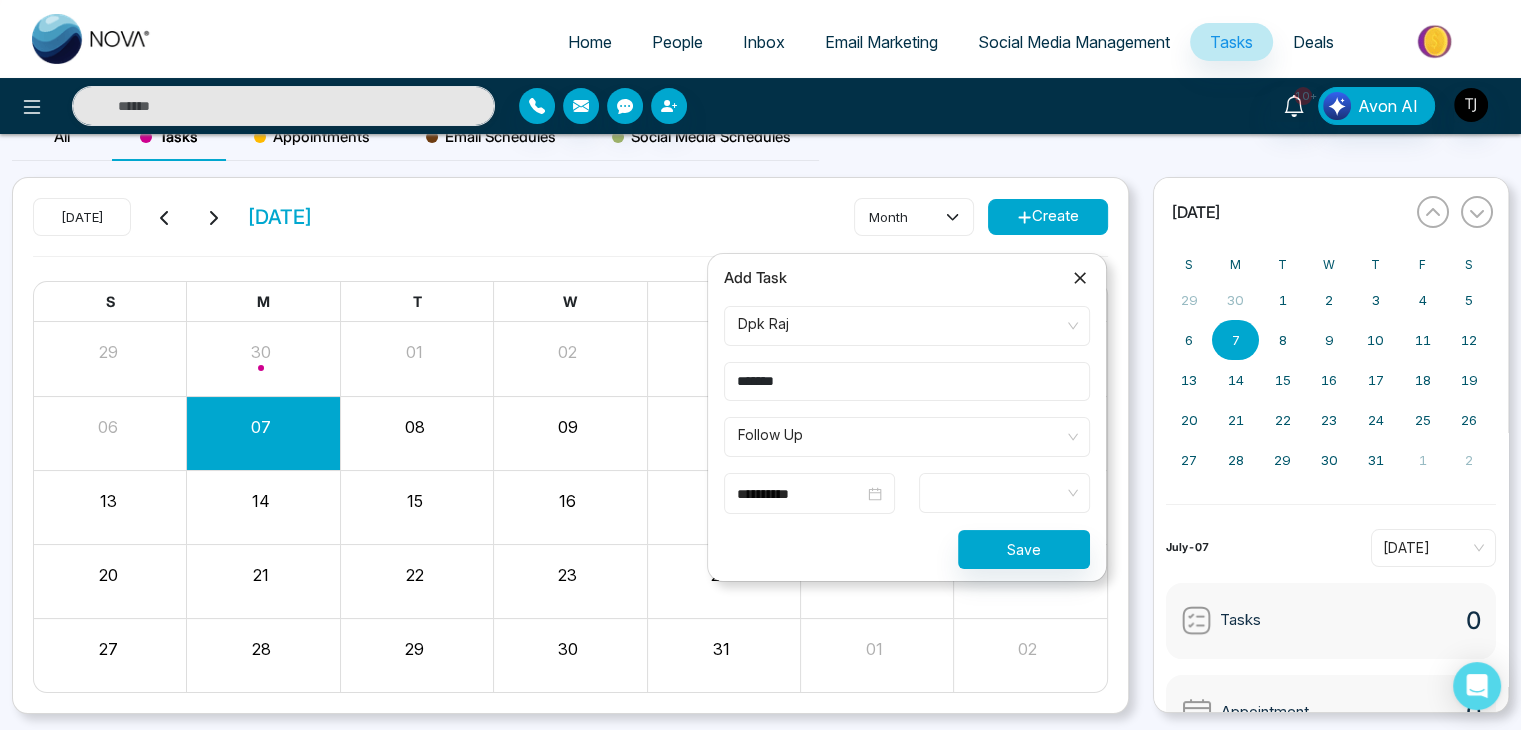 scroll, scrollTop: 0, scrollLeft: 0, axis: both 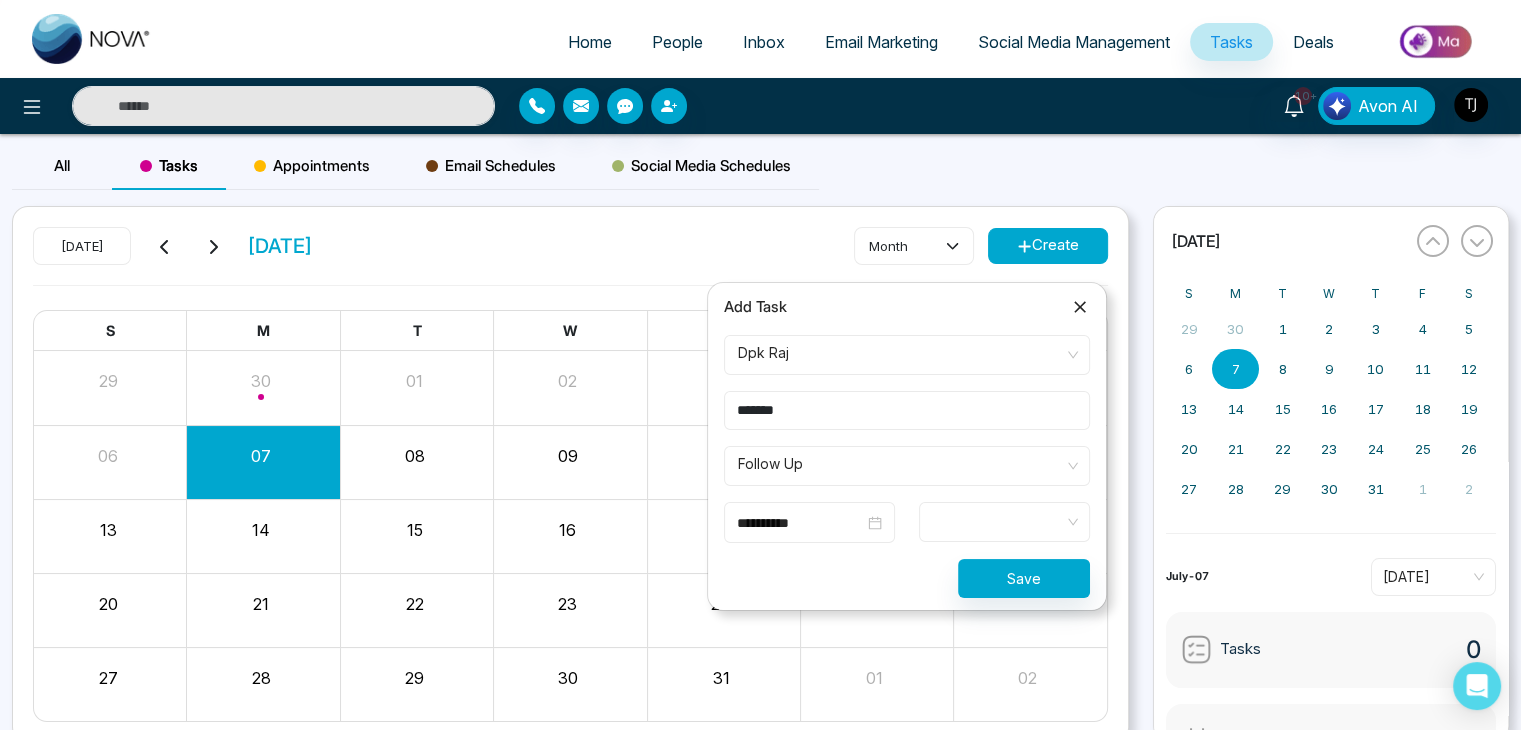 click 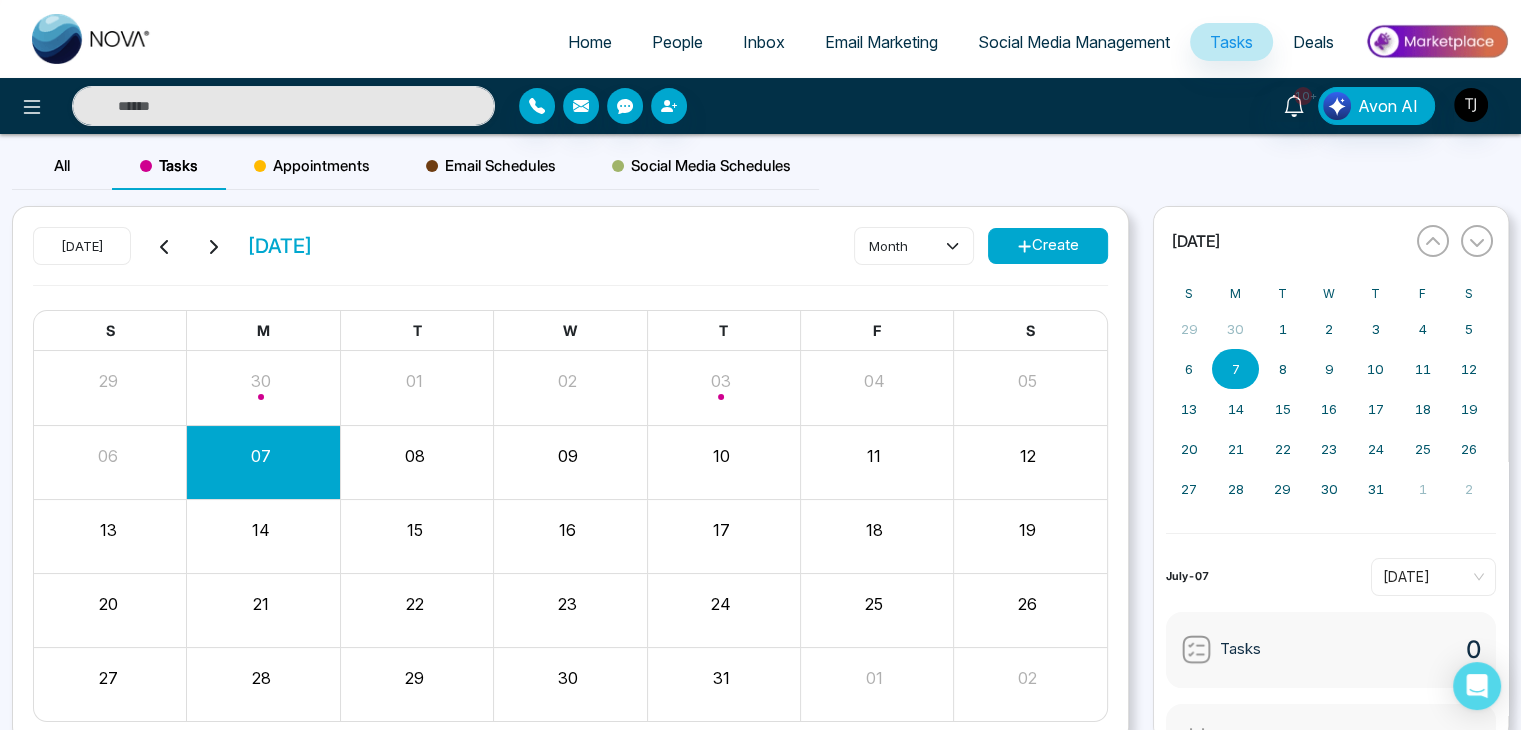 click on "Appointments" at bounding box center [312, 166] 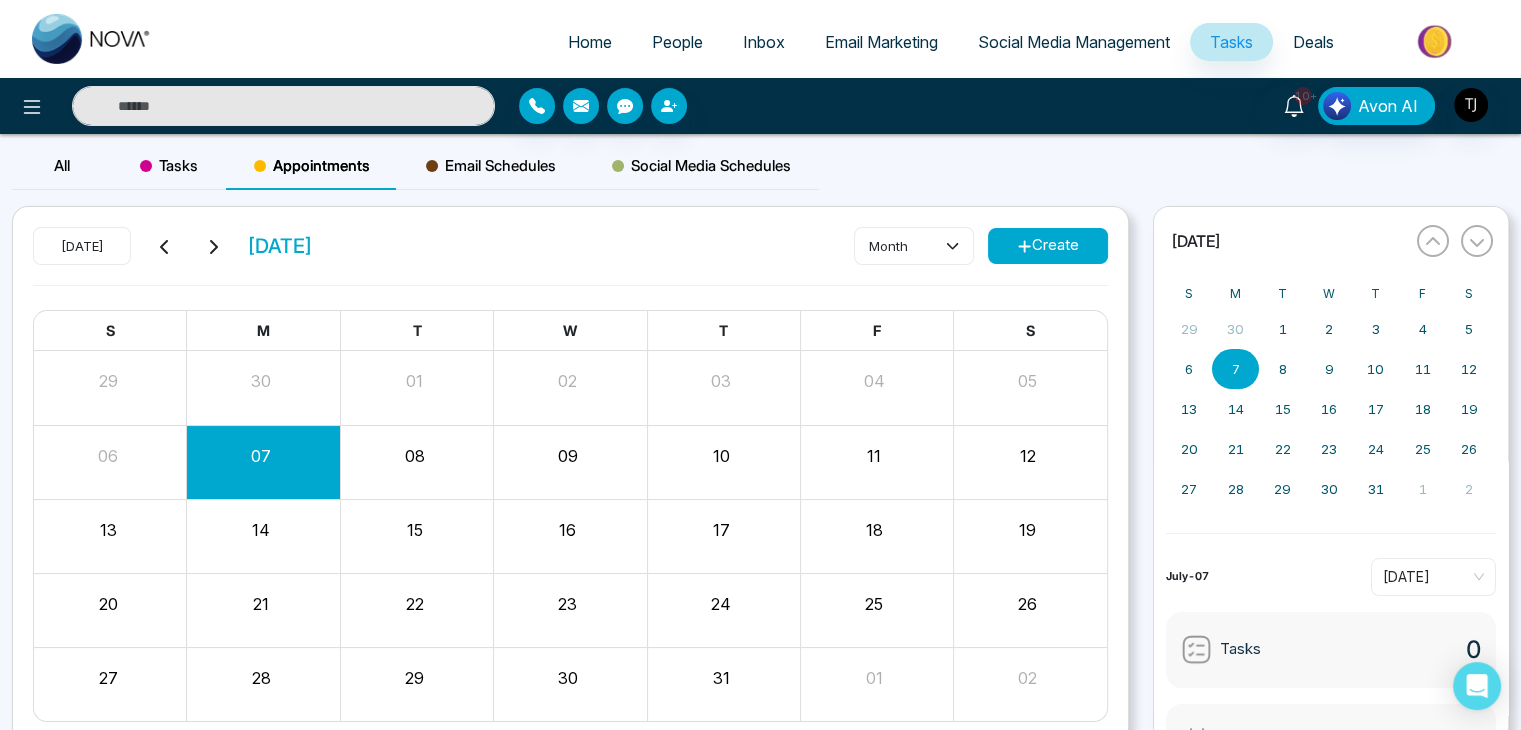click on "Email Schedules" at bounding box center [491, 166] 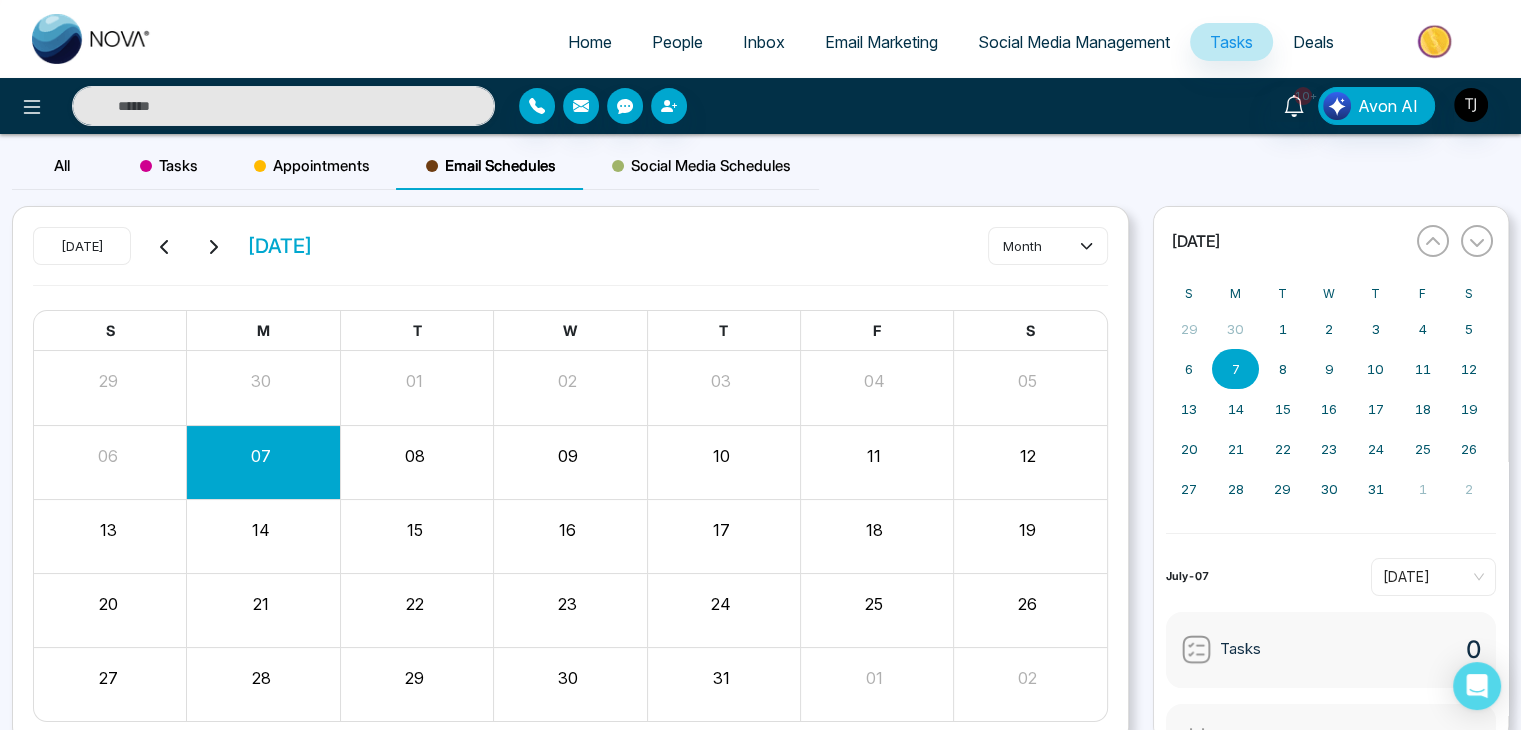 click on "Deals" at bounding box center [1313, 42] 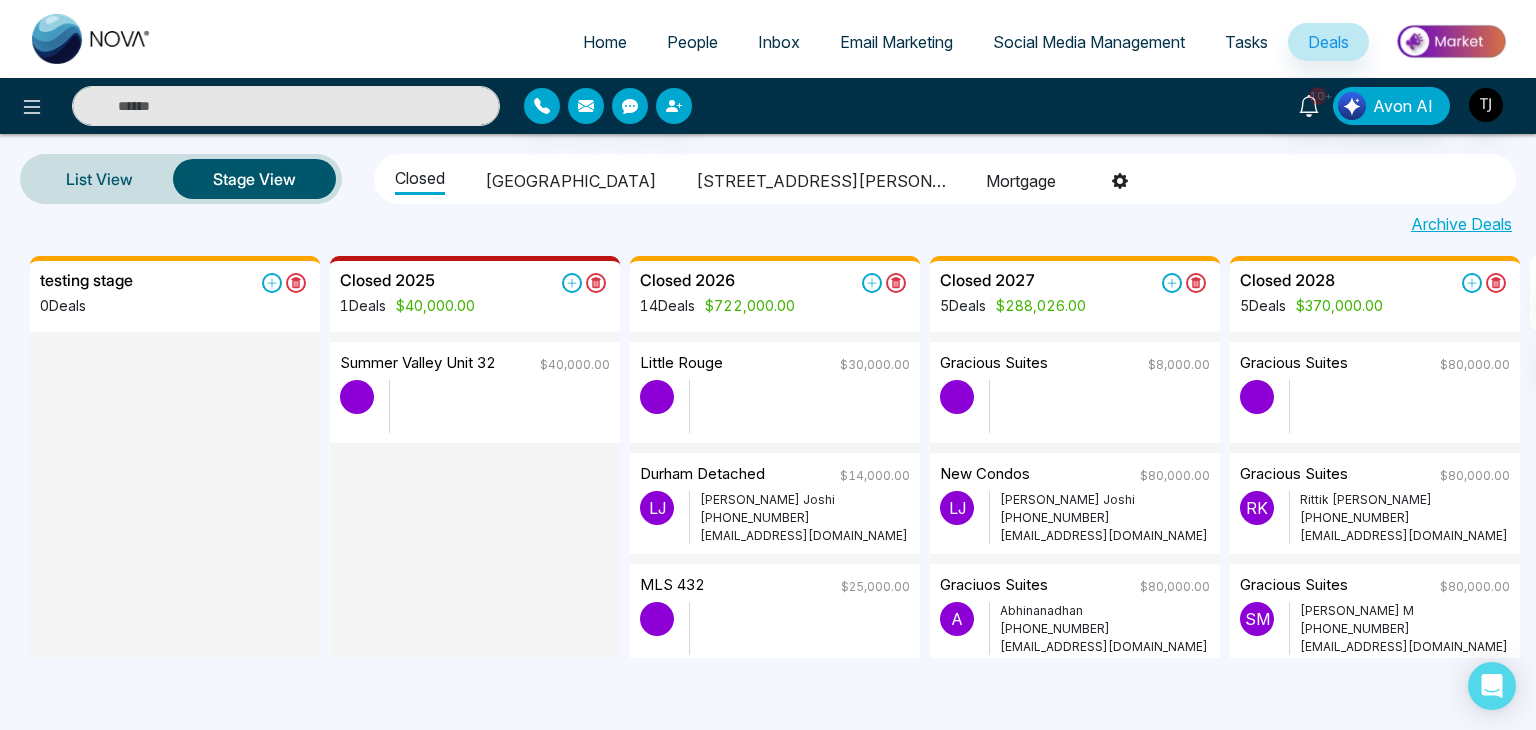 click at bounding box center (799, 406) 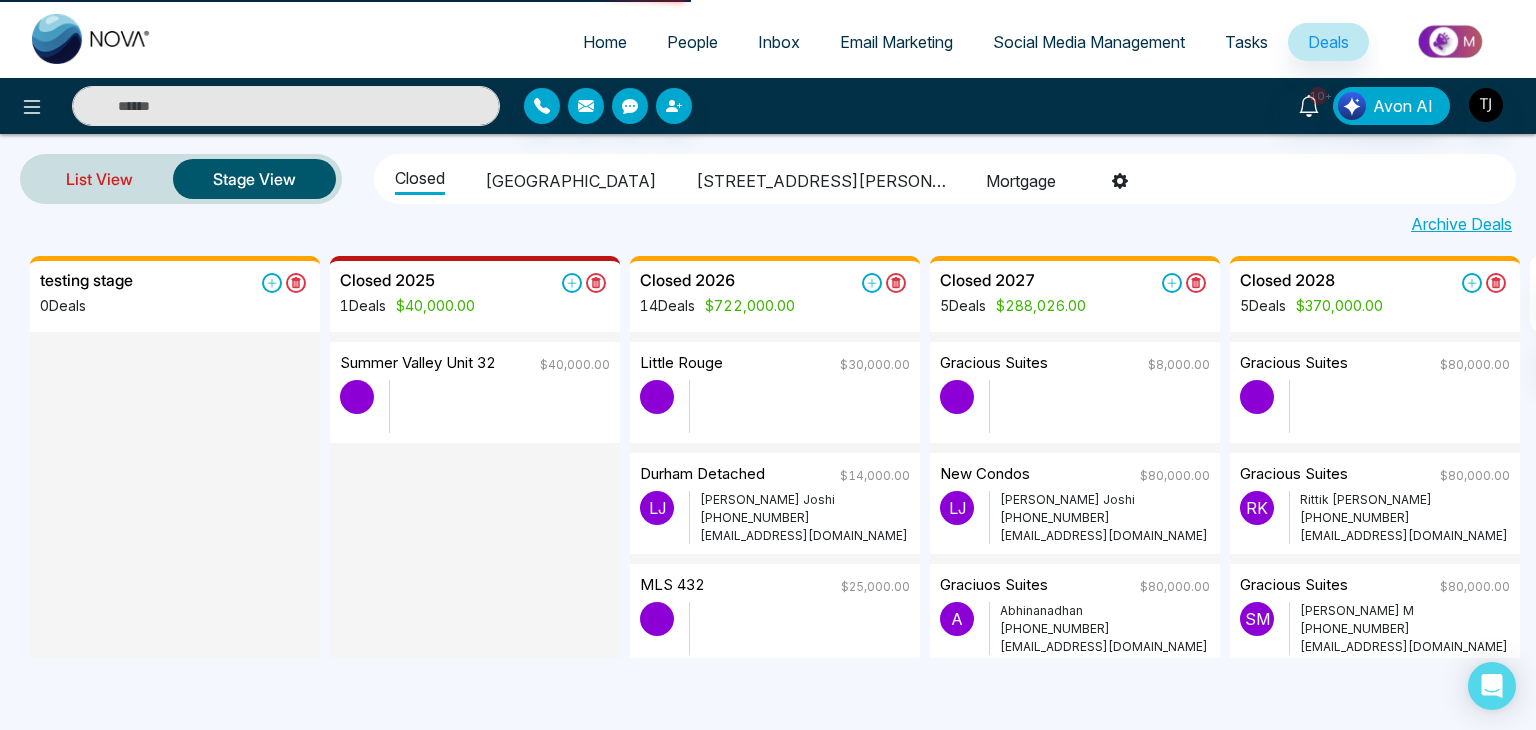 click on "List View" at bounding box center [99, 179] 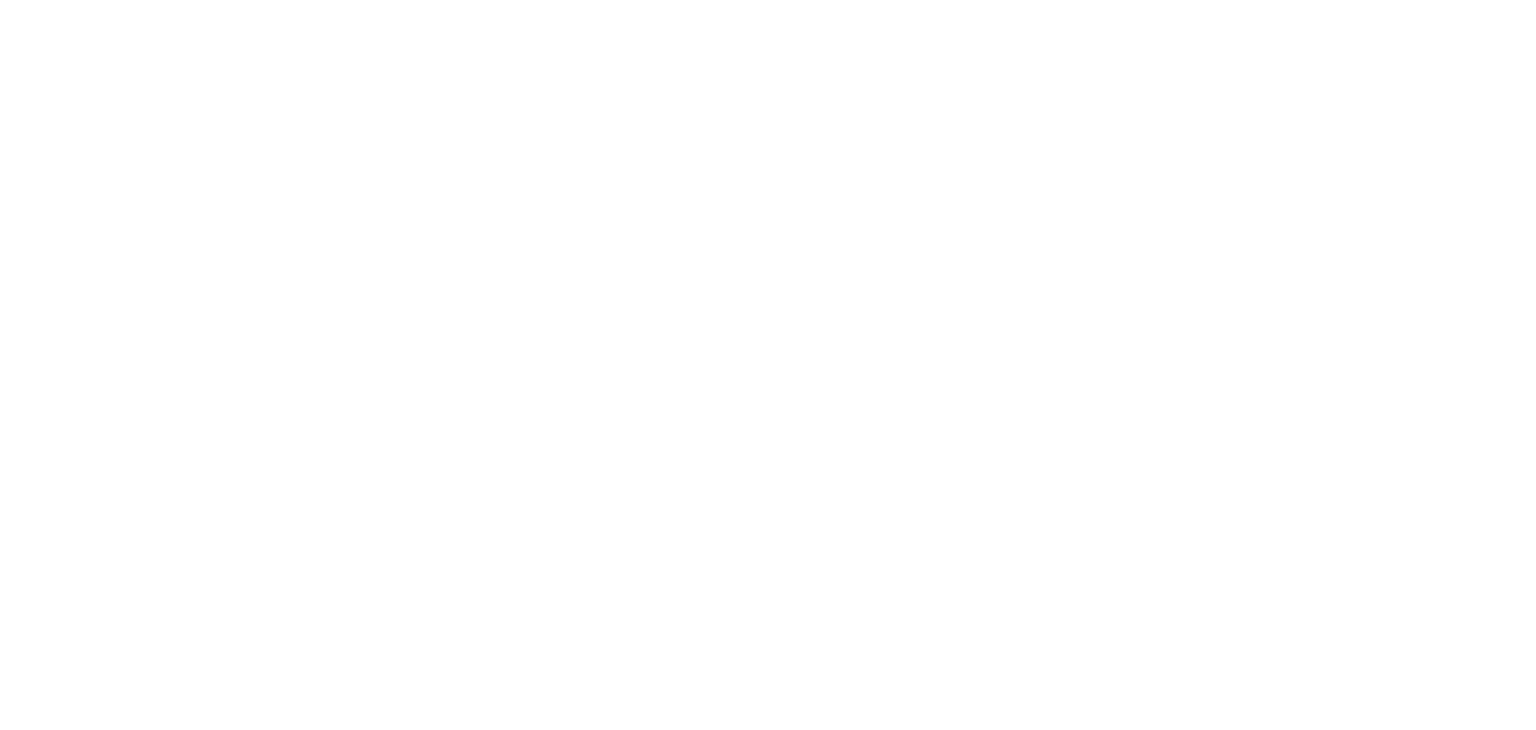 scroll, scrollTop: 0, scrollLeft: 0, axis: both 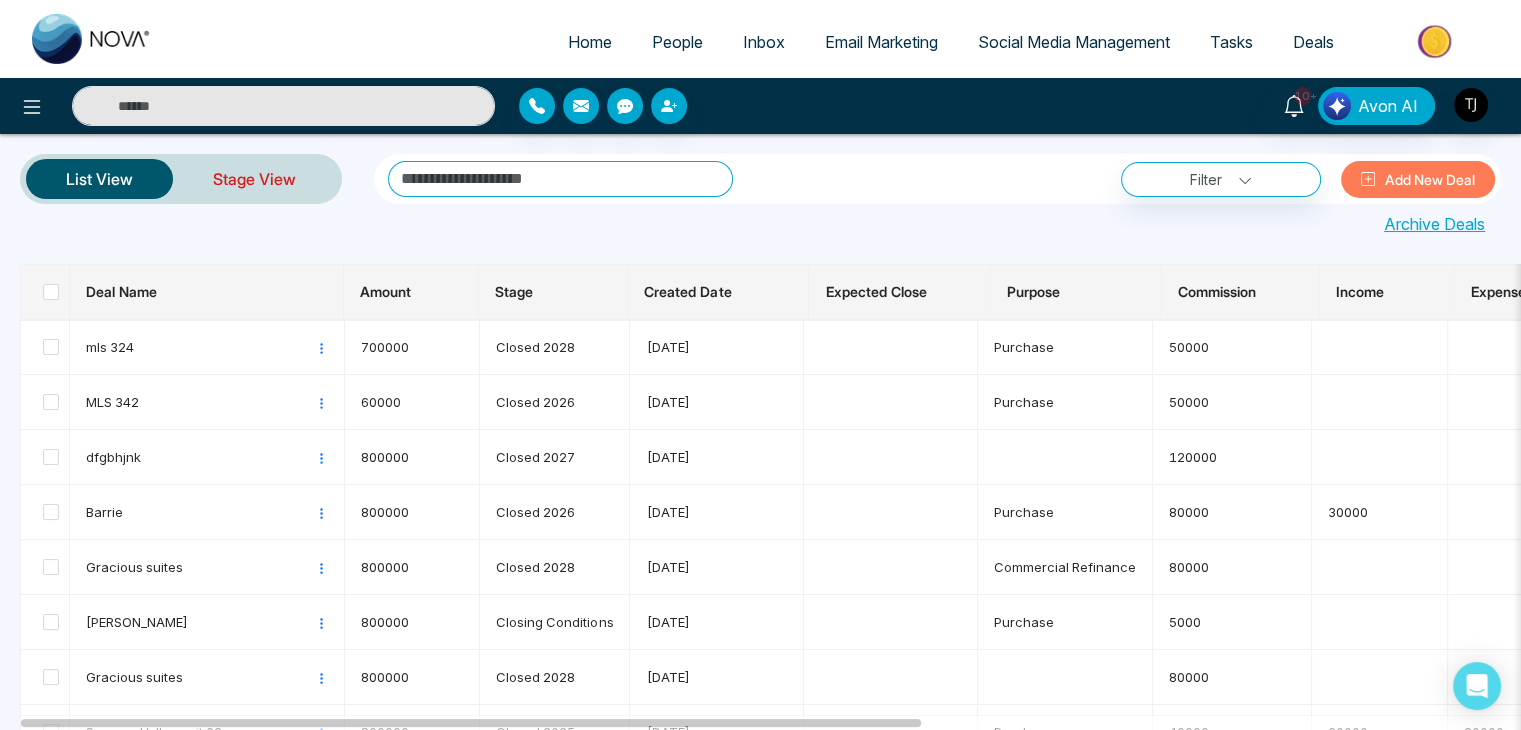 click on "Stage View" at bounding box center [254, 179] 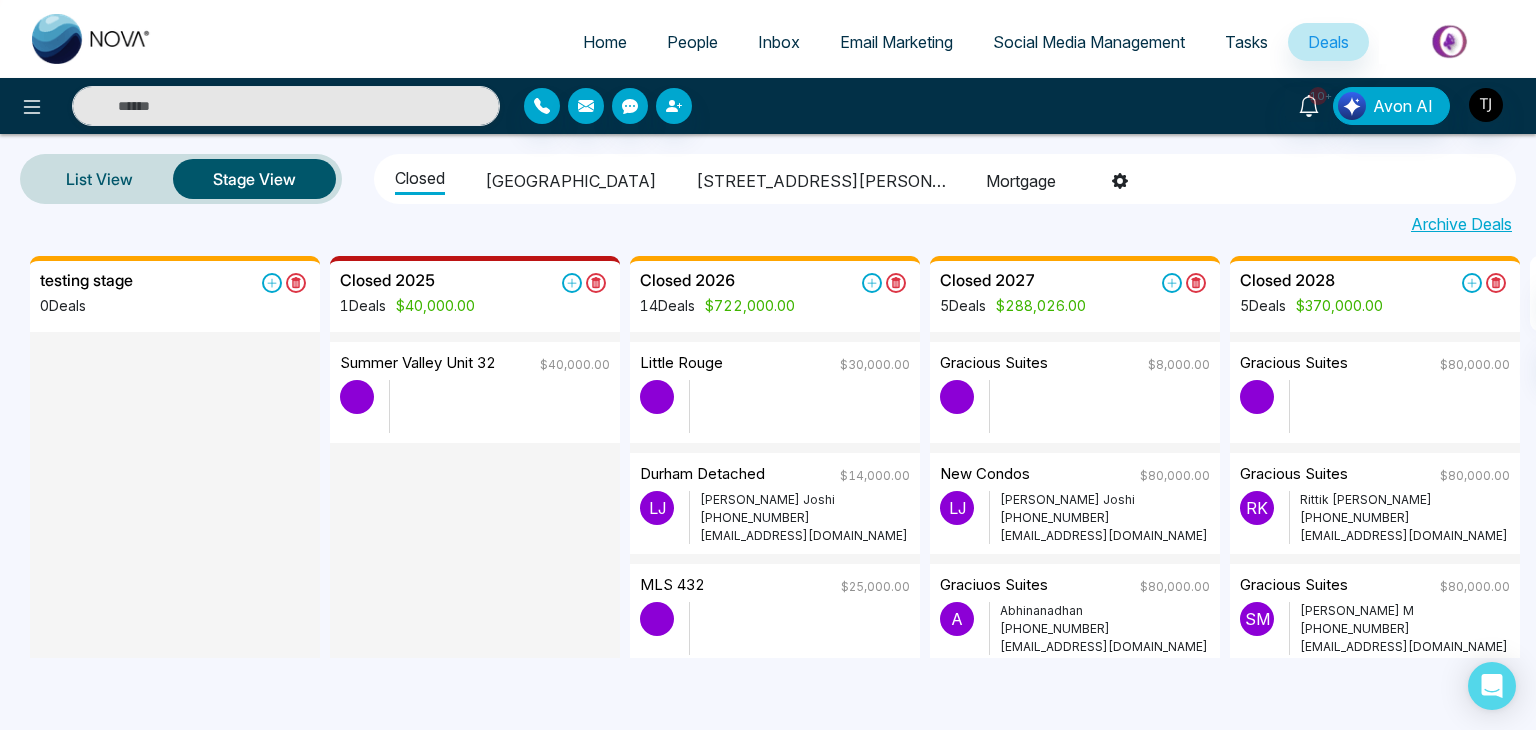 click on "testing stage 0  Deals" at bounding box center (175, 301) 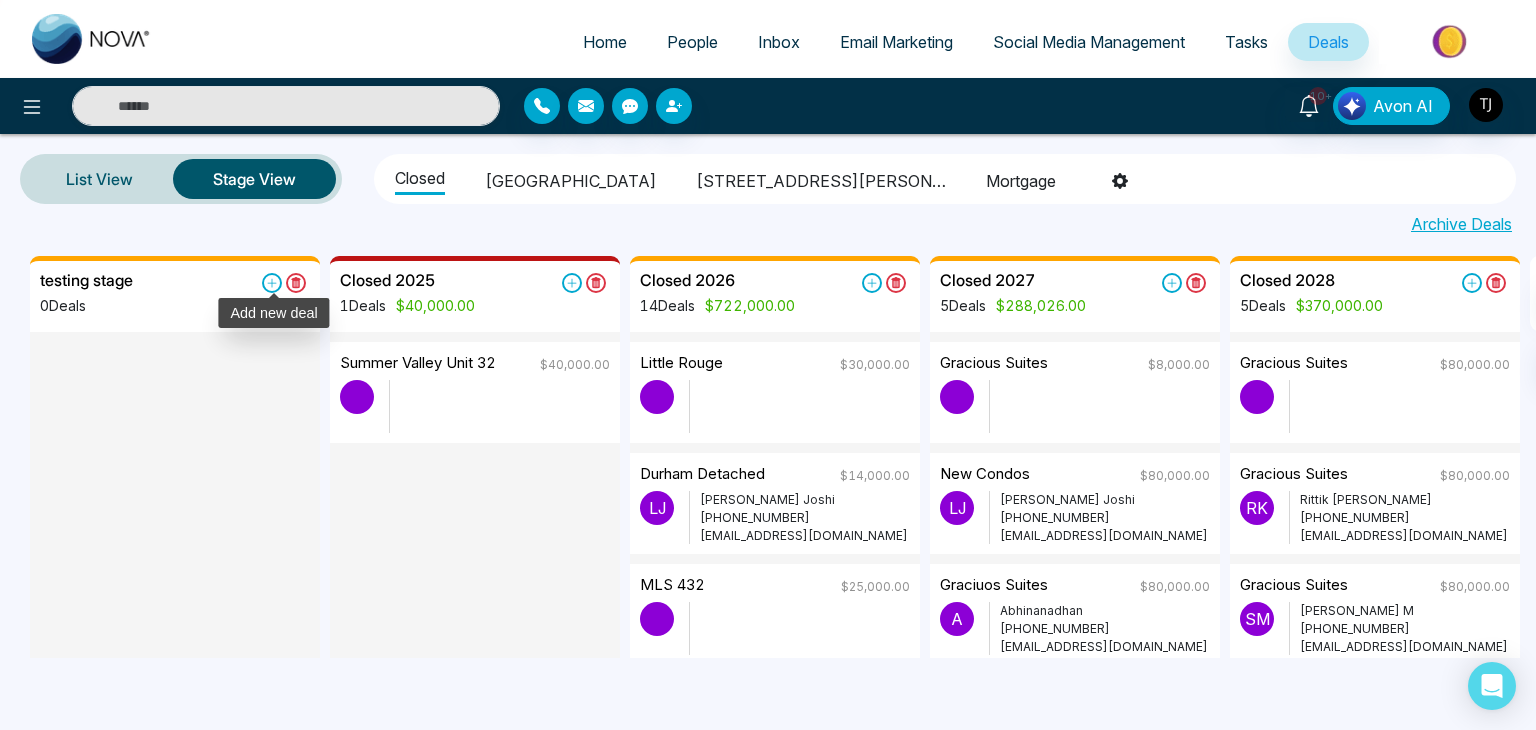 click 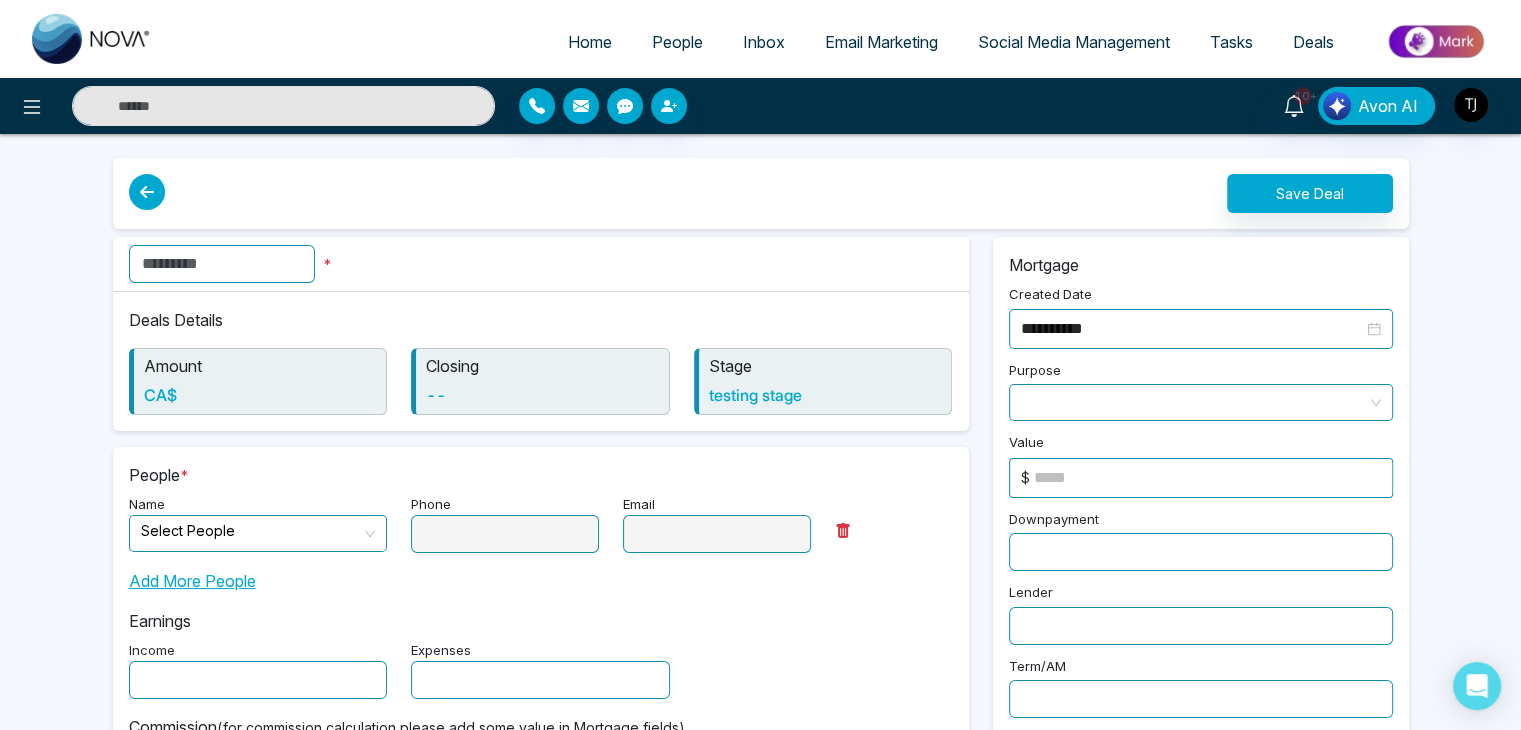 click on "--" at bounding box center (542, 395) 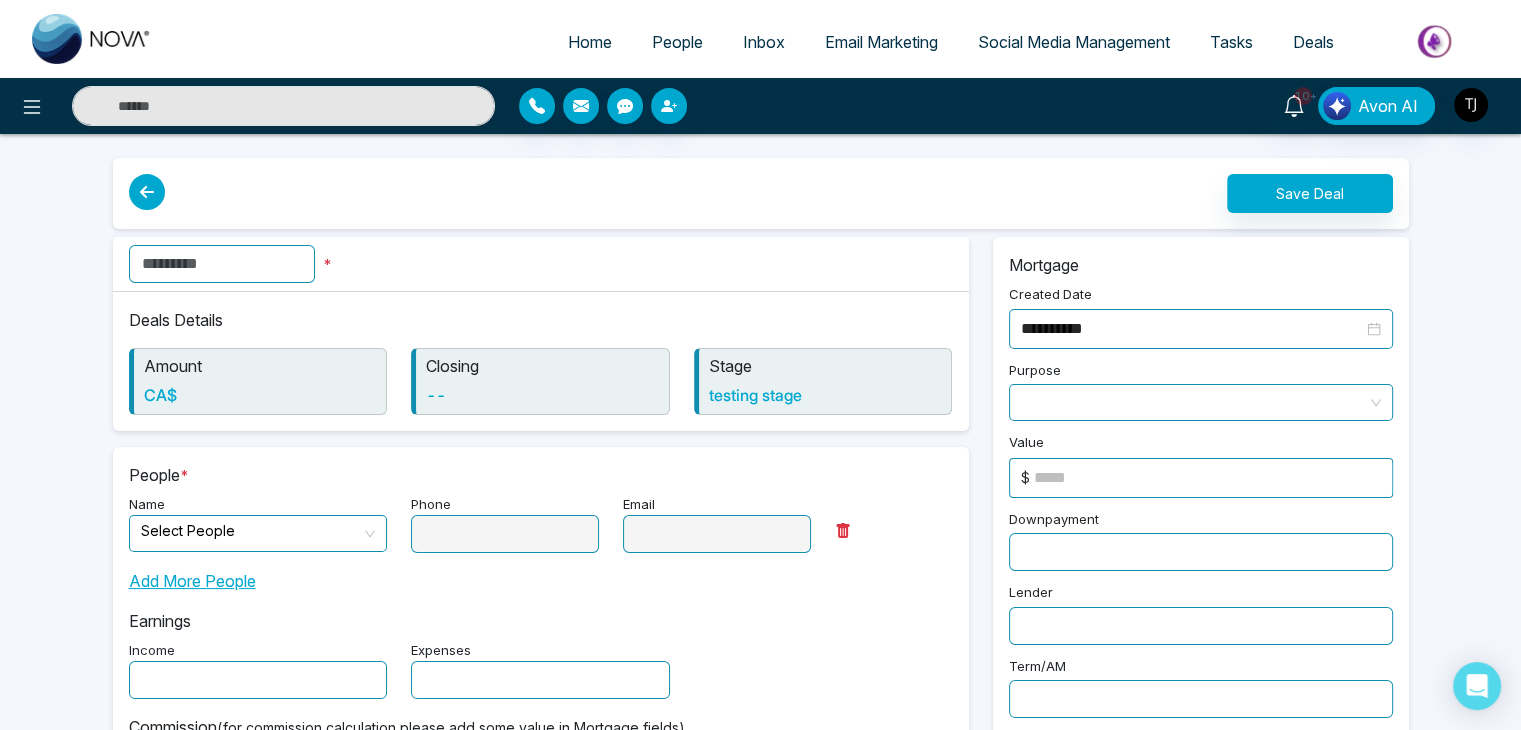 click at bounding box center (222, 264) 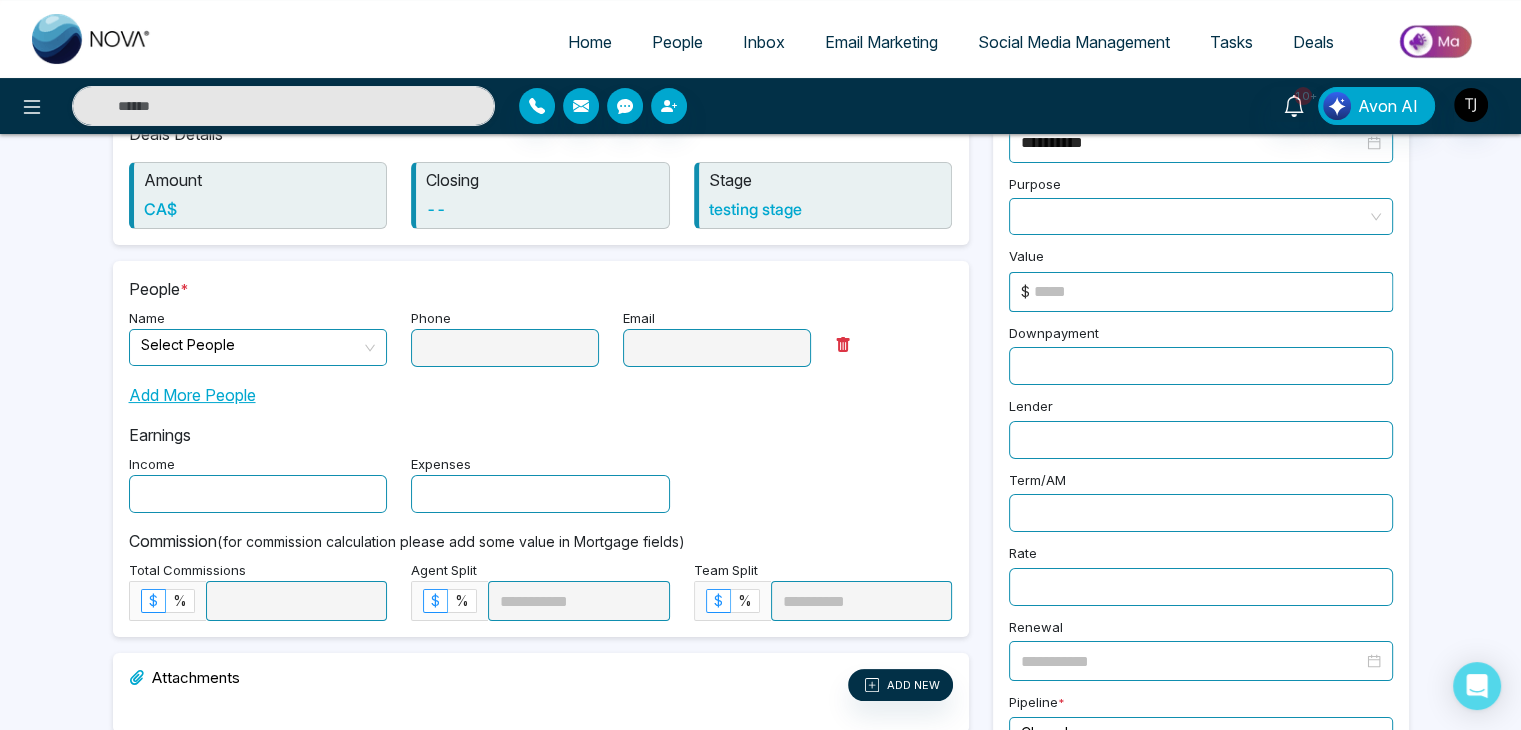 scroll, scrollTop: 100, scrollLeft: 0, axis: vertical 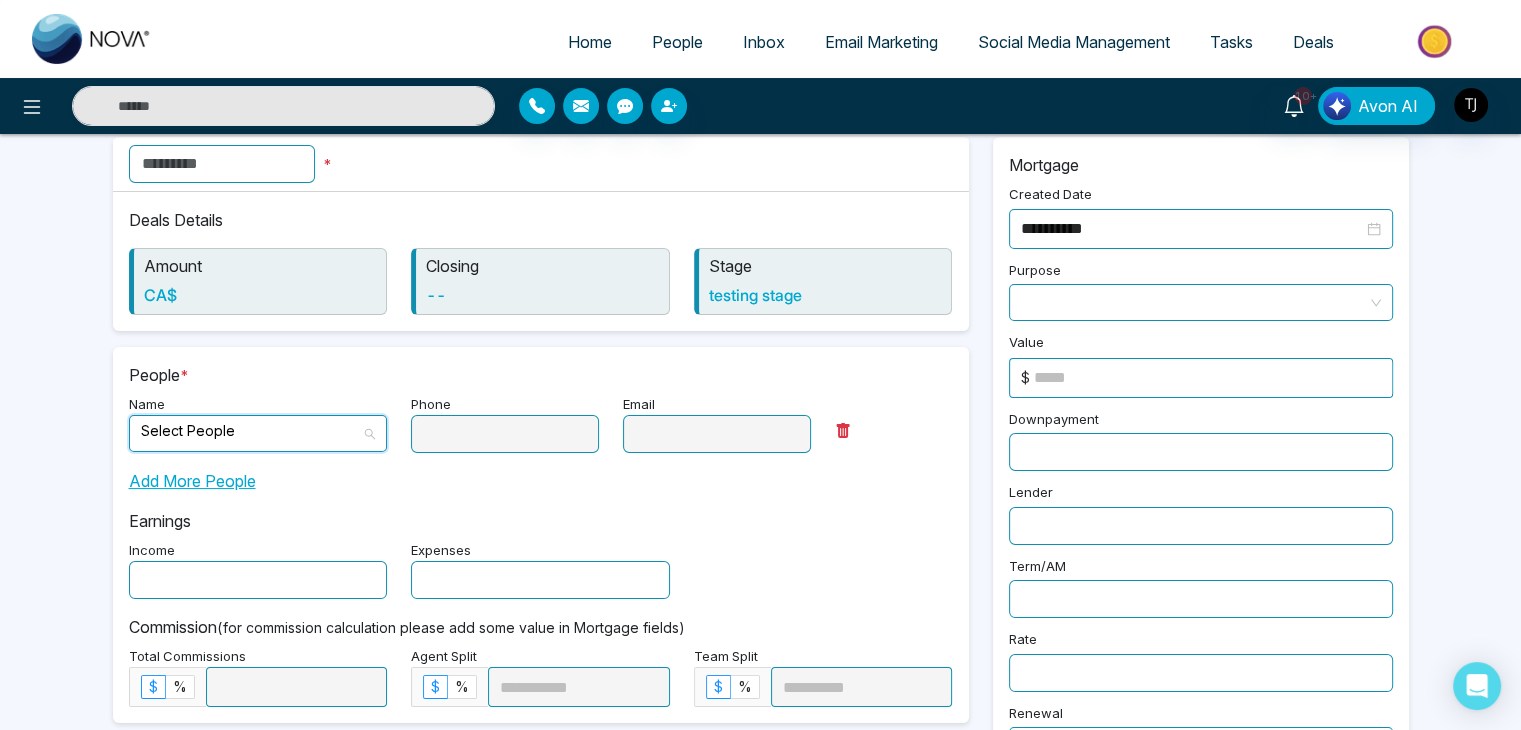 click at bounding box center [251, 431] 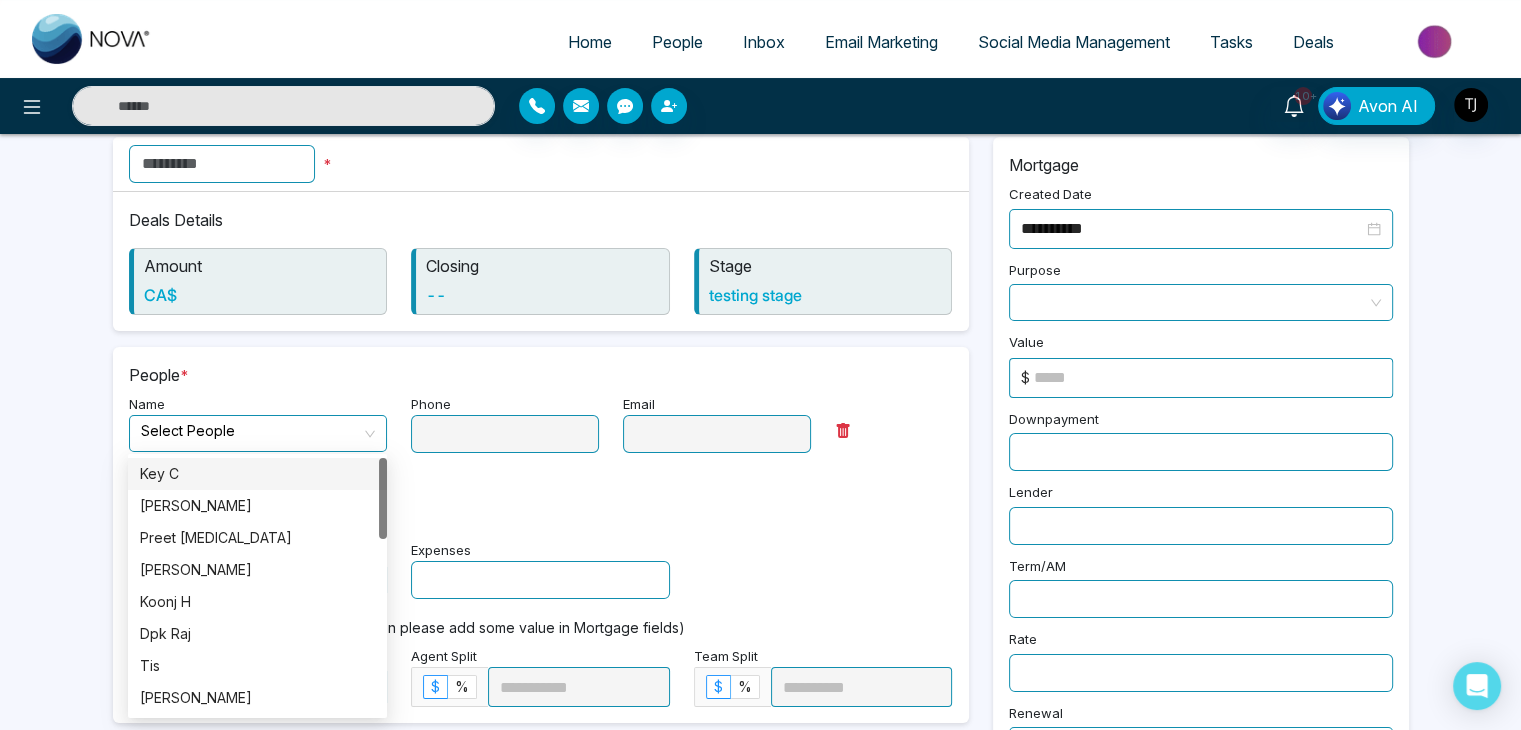 click on "Phone" at bounding box center [505, 422] 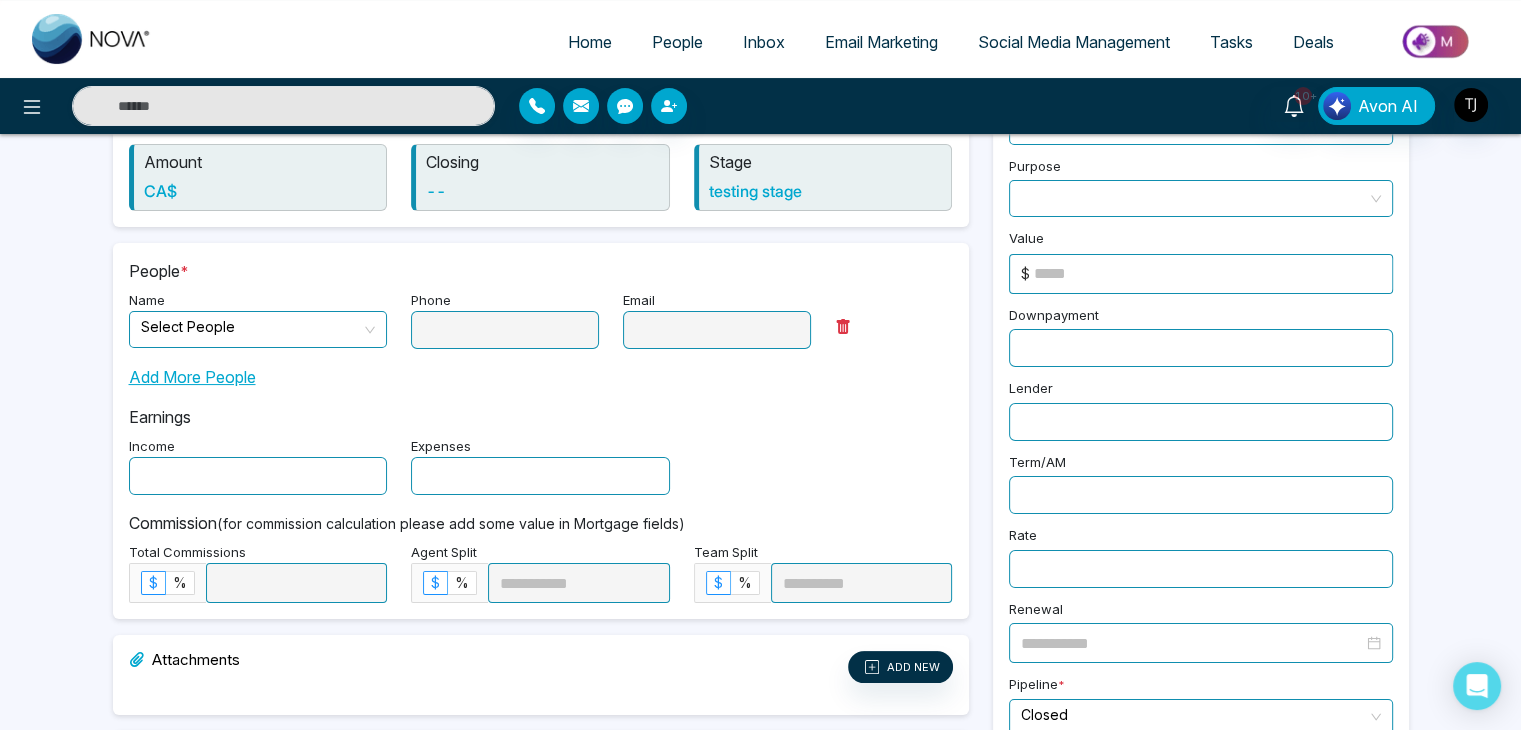scroll, scrollTop: 300, scrollLeft: 0, axis: vertical 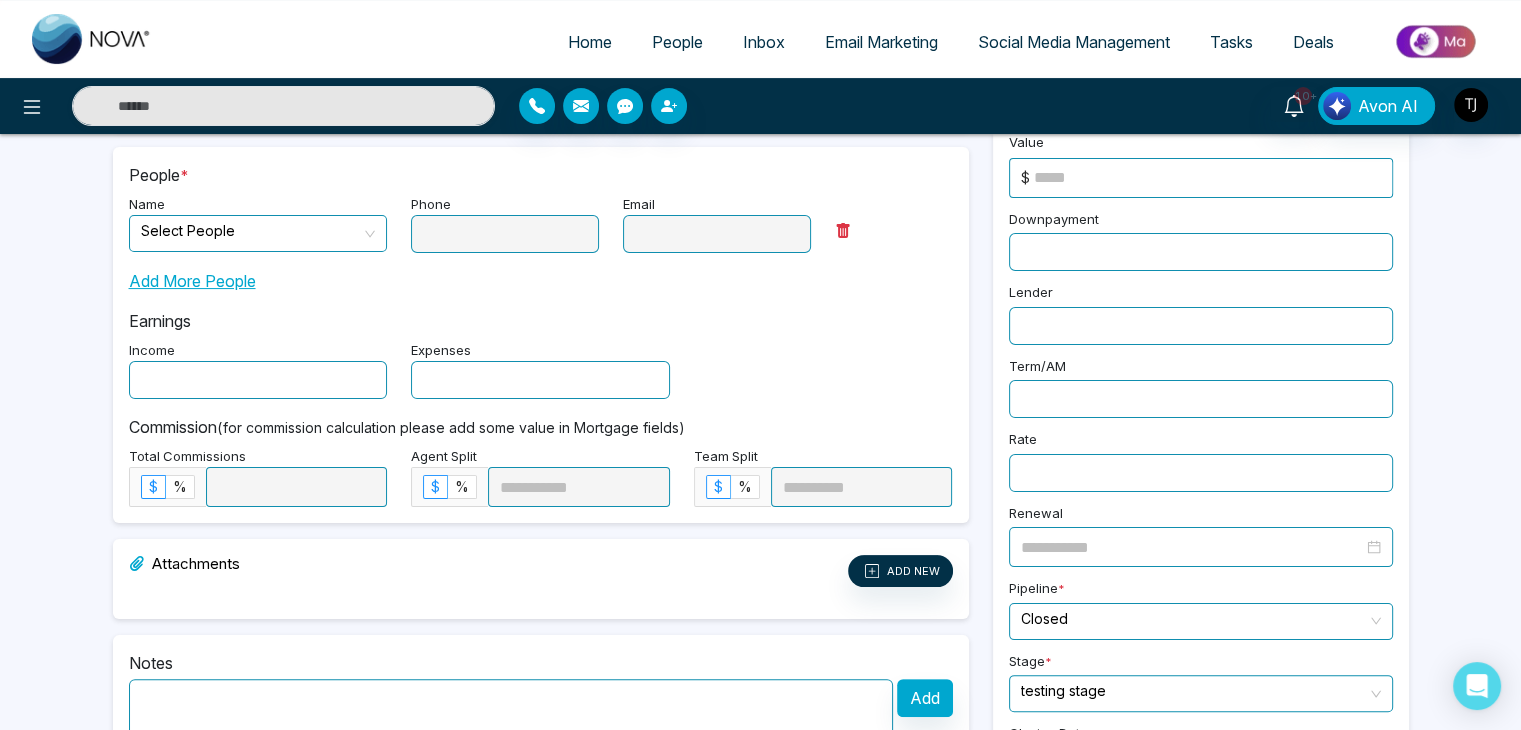 click on "Add More People" at bounding box center (192, 281) 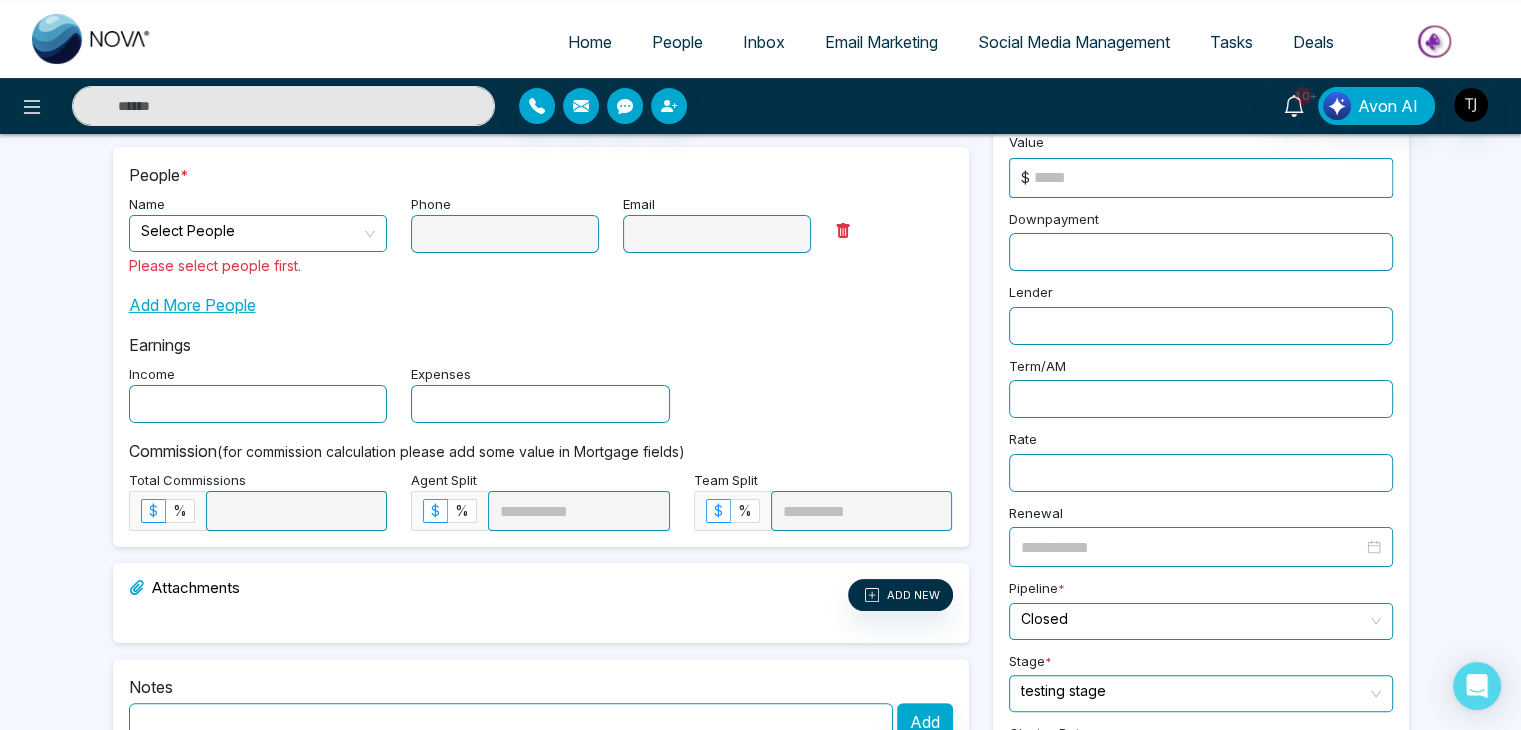 click at bounding box center (258, 404) 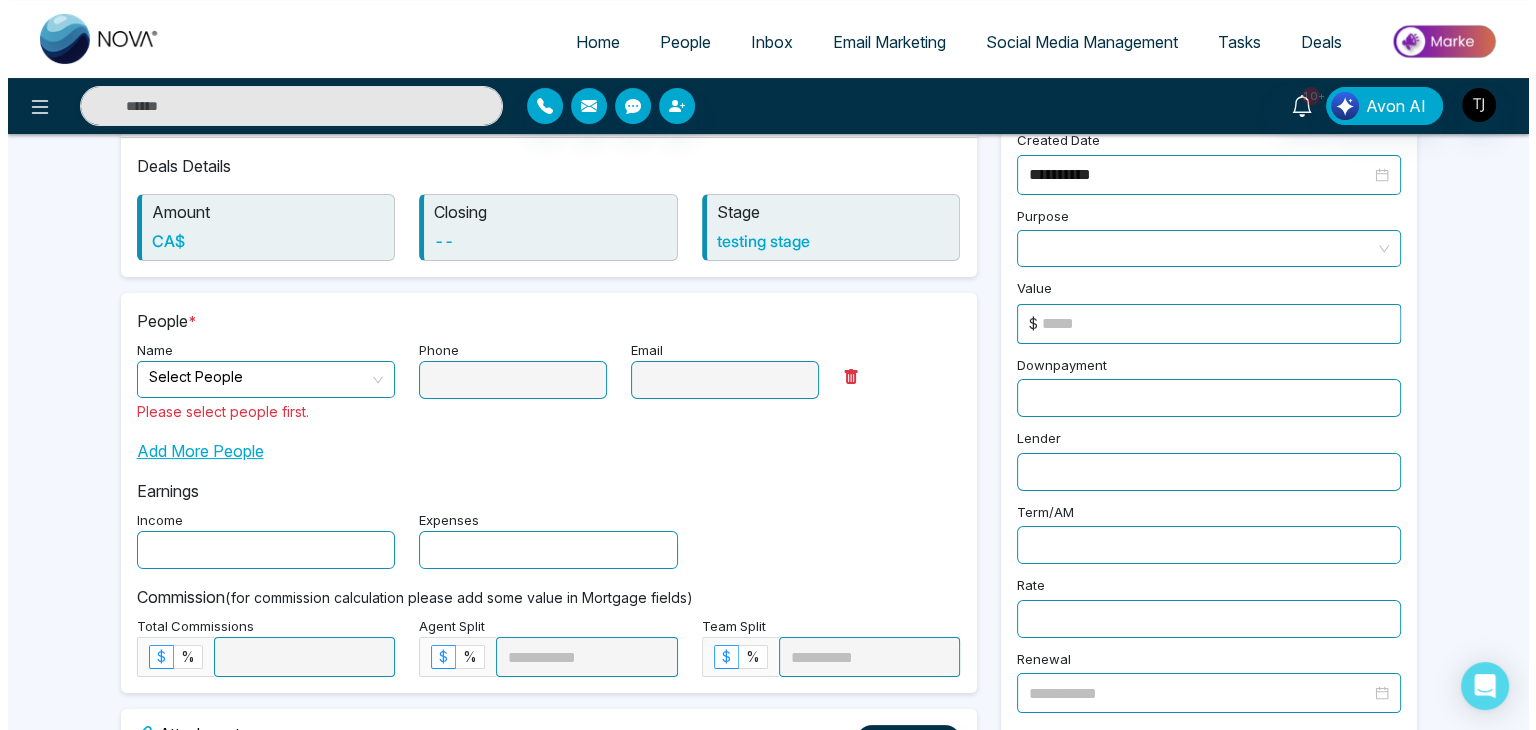 scroll, scrollTop: 0, scrollLeft: 0, axis: both 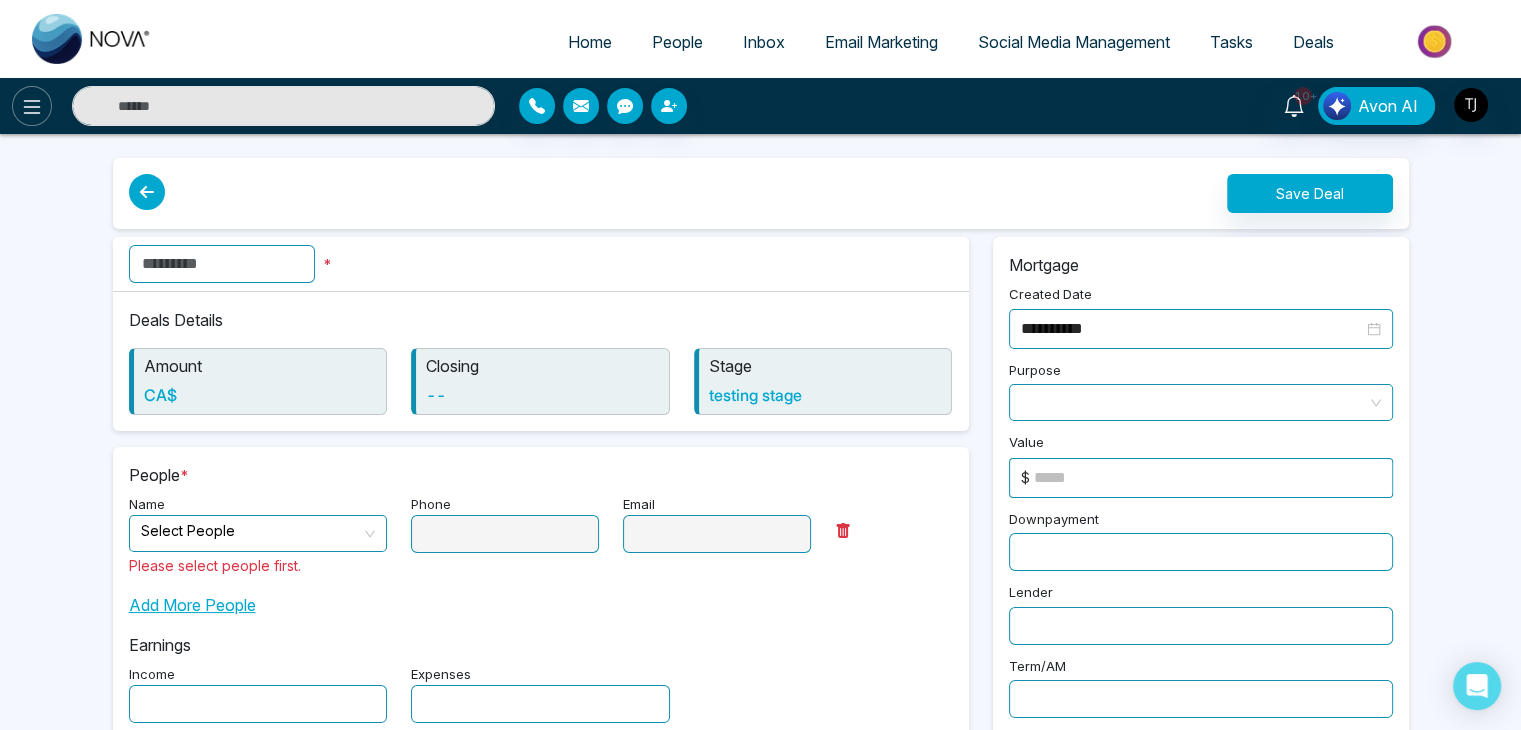 click 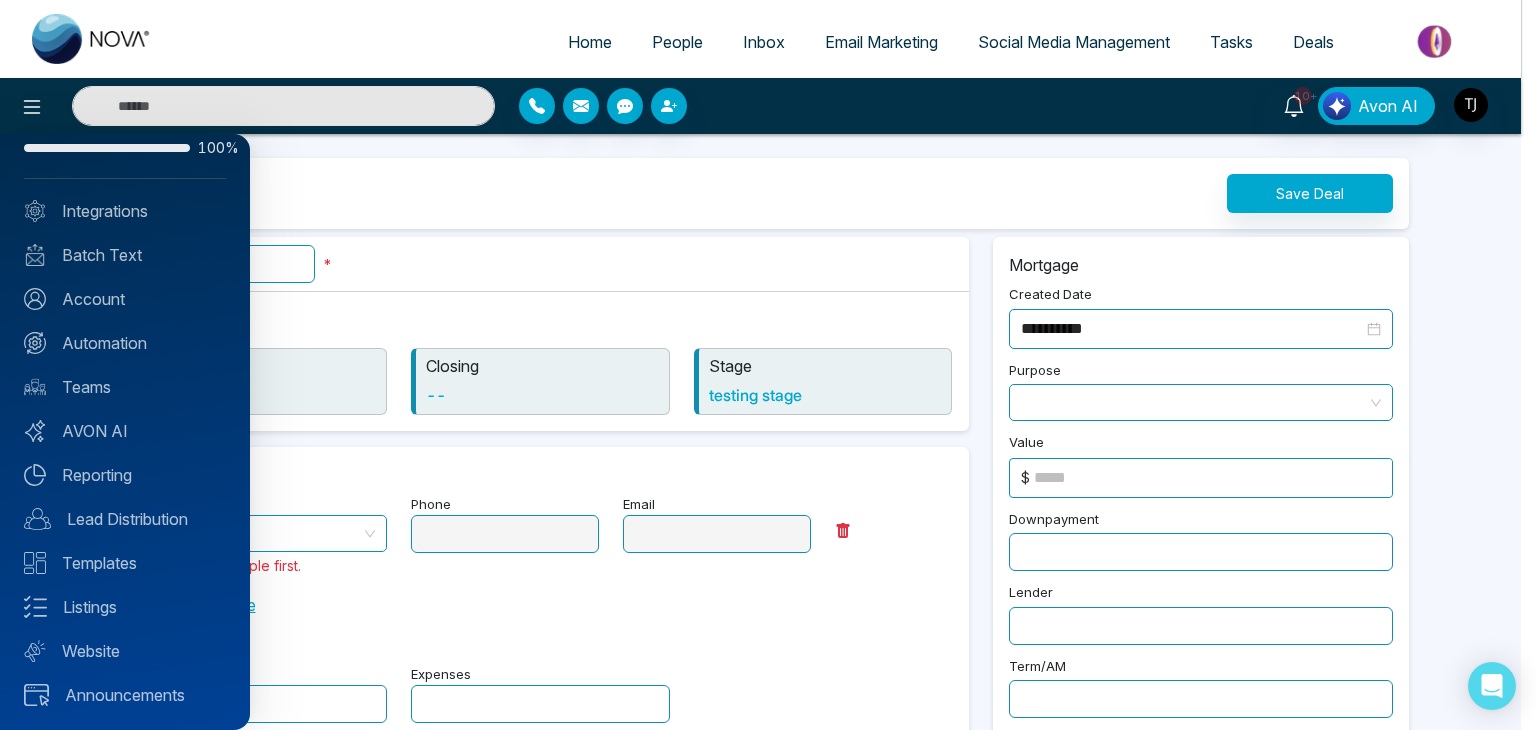 scroll, scrollTop: 0, scrollLeft: 0, axis: both 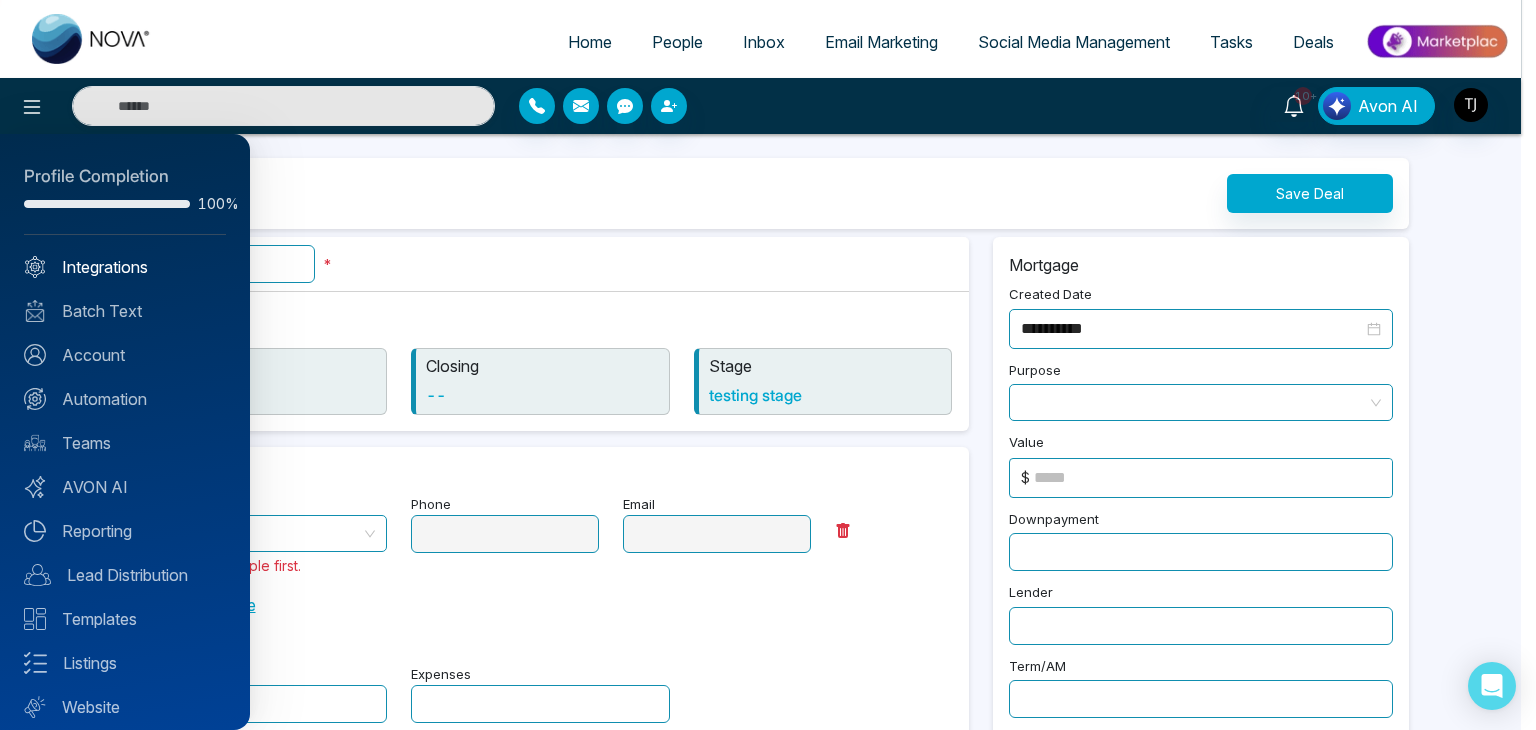 click on "Integrations" at bounding box center (125, 267) 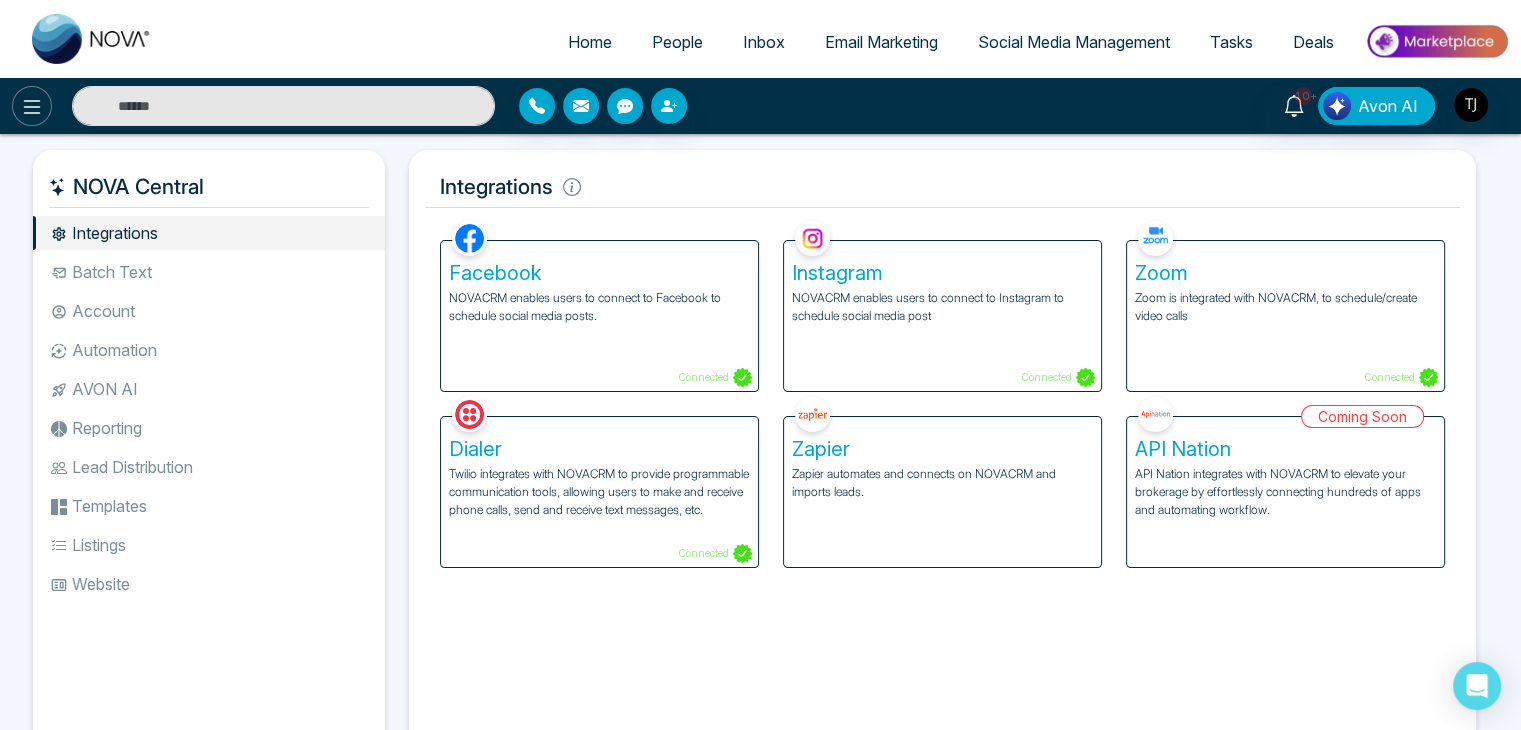 click 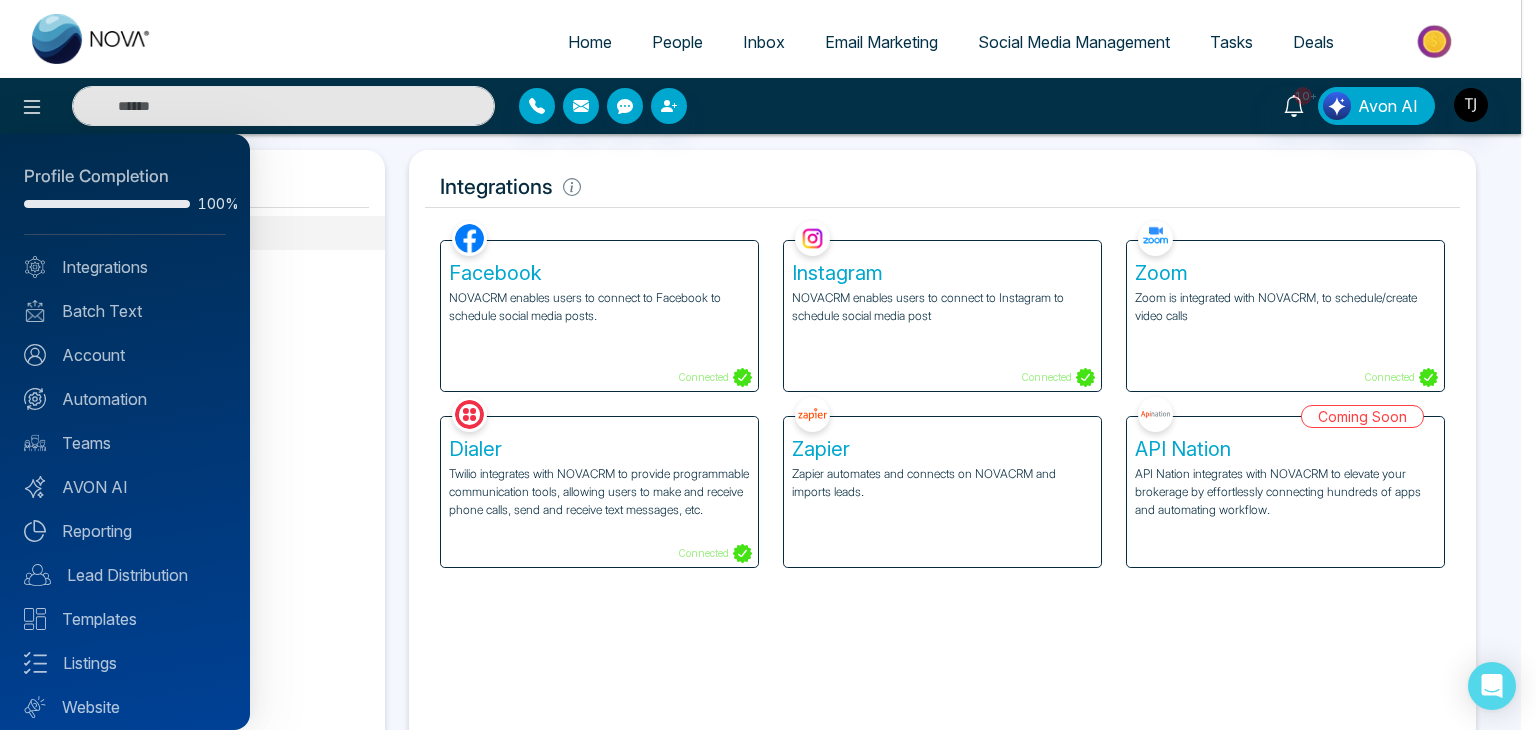 click at bounding box center [768, 365] 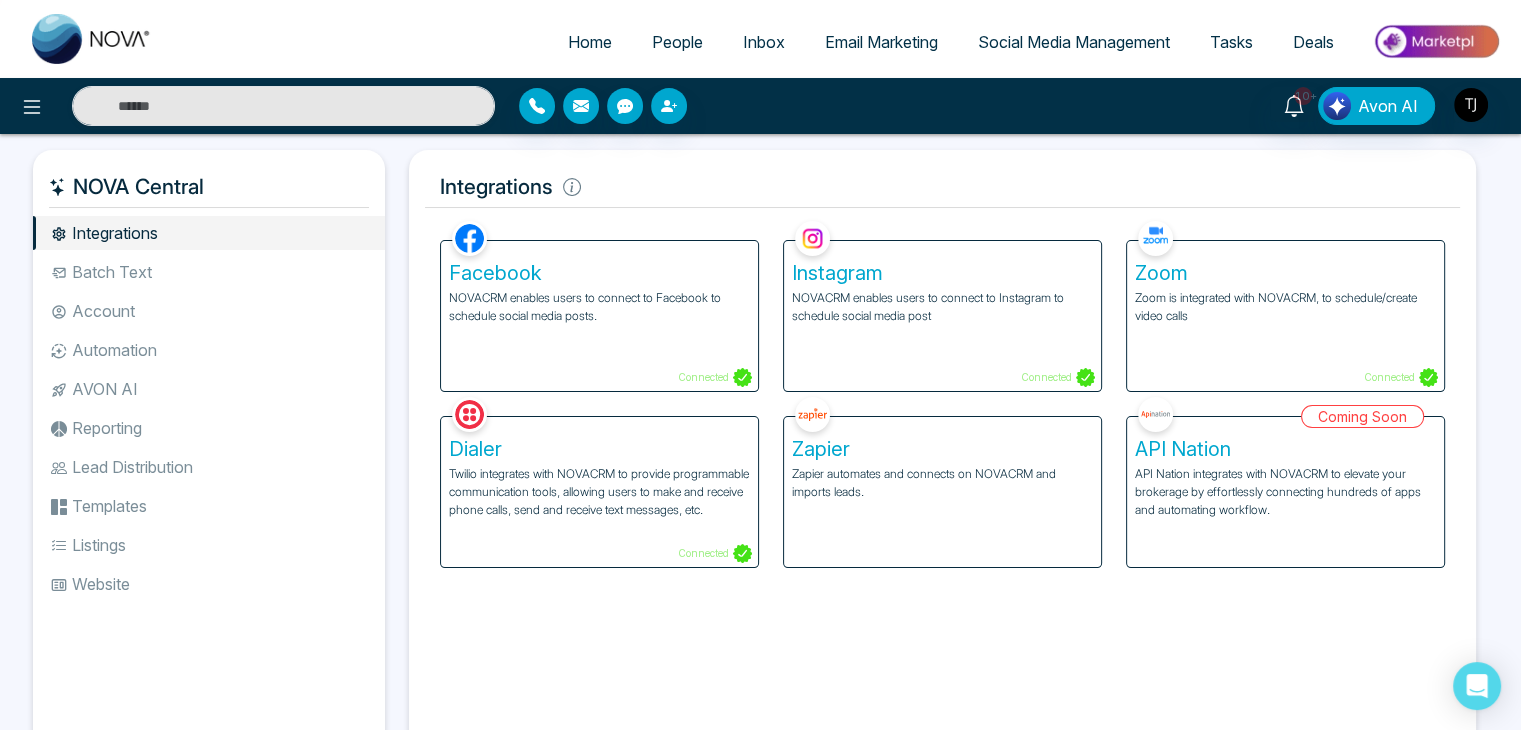click on "Batch Text" at bounding box center (209, 272) 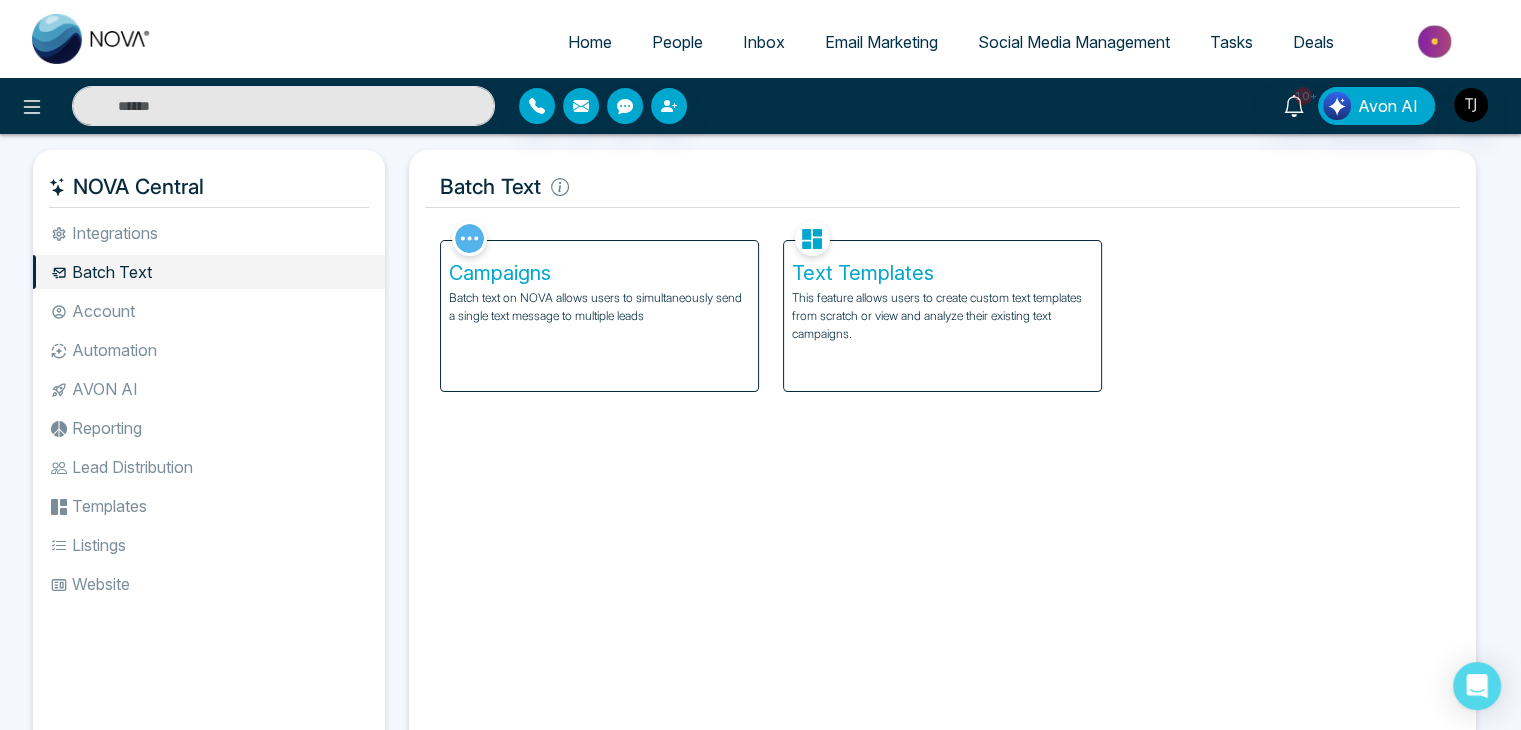 click on "Account" at bounding box center (209, 311) 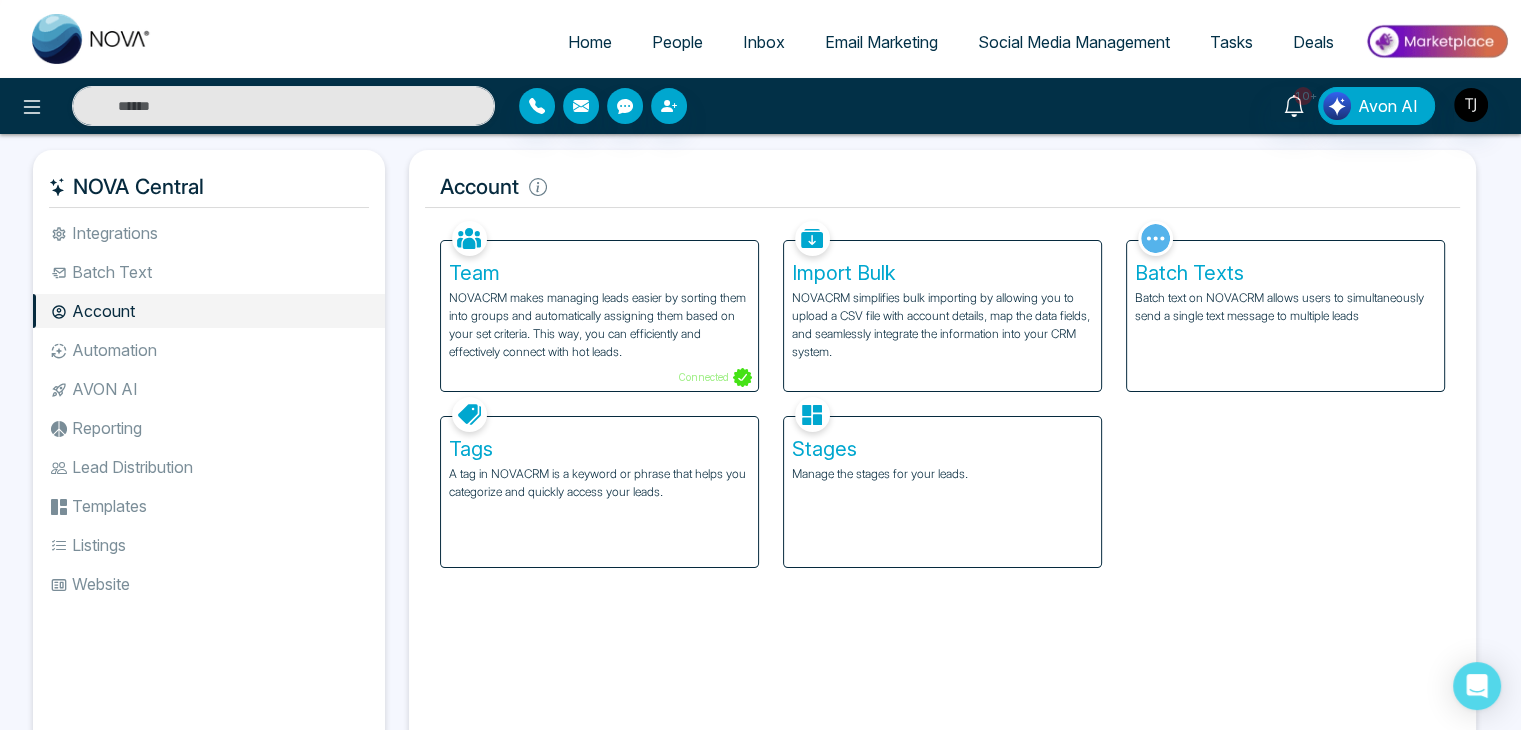 click on "NOVACRM makes managing leads easier by sorting them into groups and automatically assigning them based on your set criteria. This way, you can efficiently and effectively connect with hot leads." at bounding box center [599, 325] 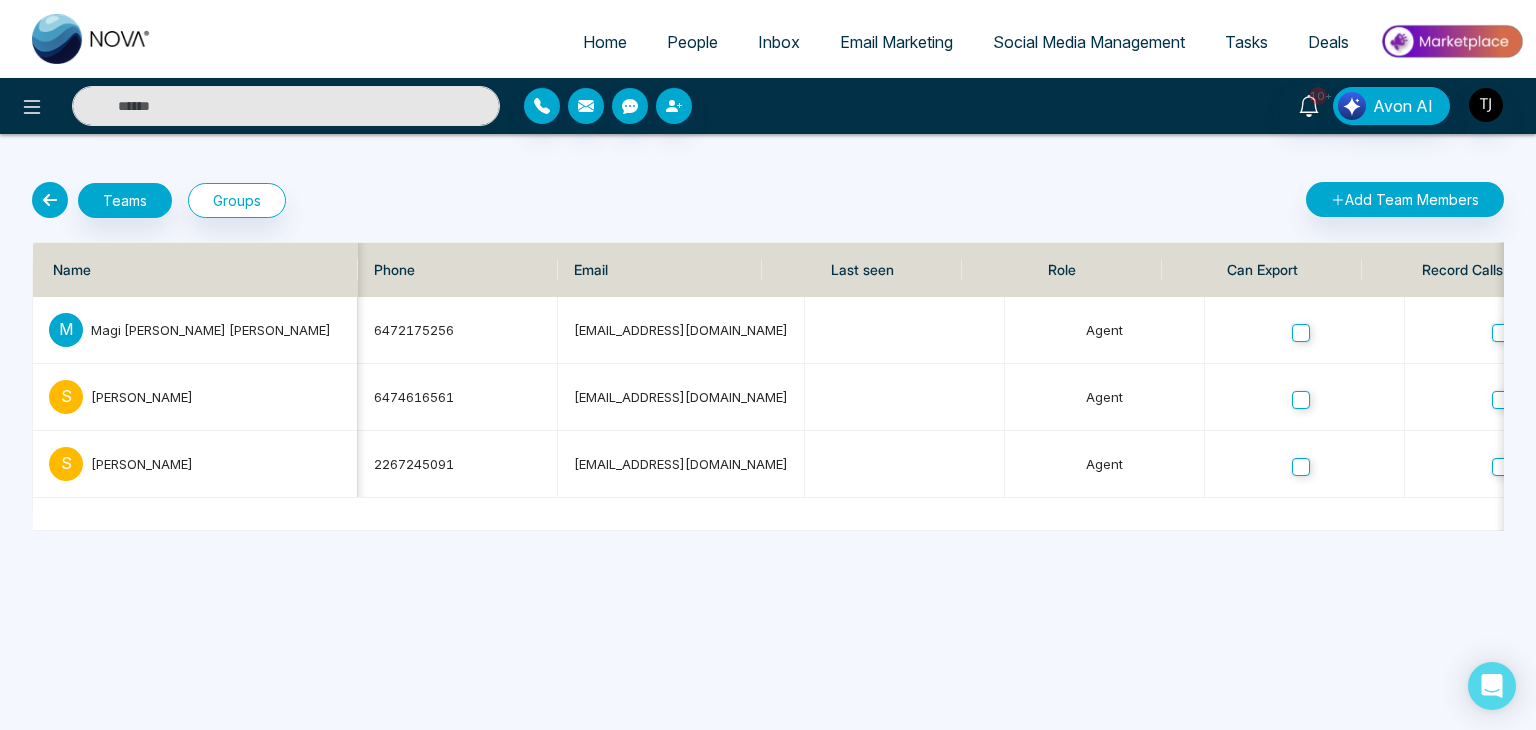 scroll, scrollTop: 0, scrollLeft: 191, axis: horizontal 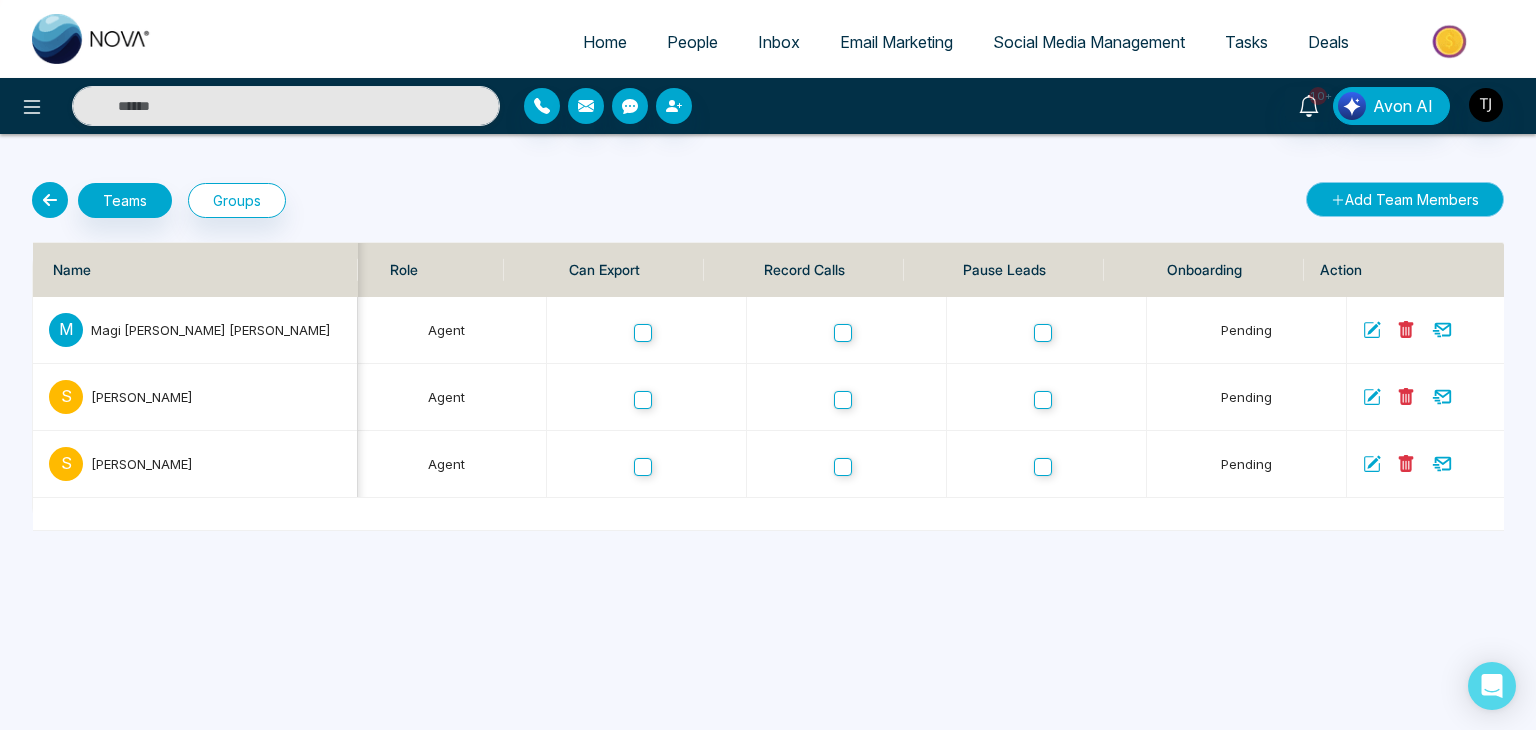click on "Add Team Members" at bounding box center (1405, 199) 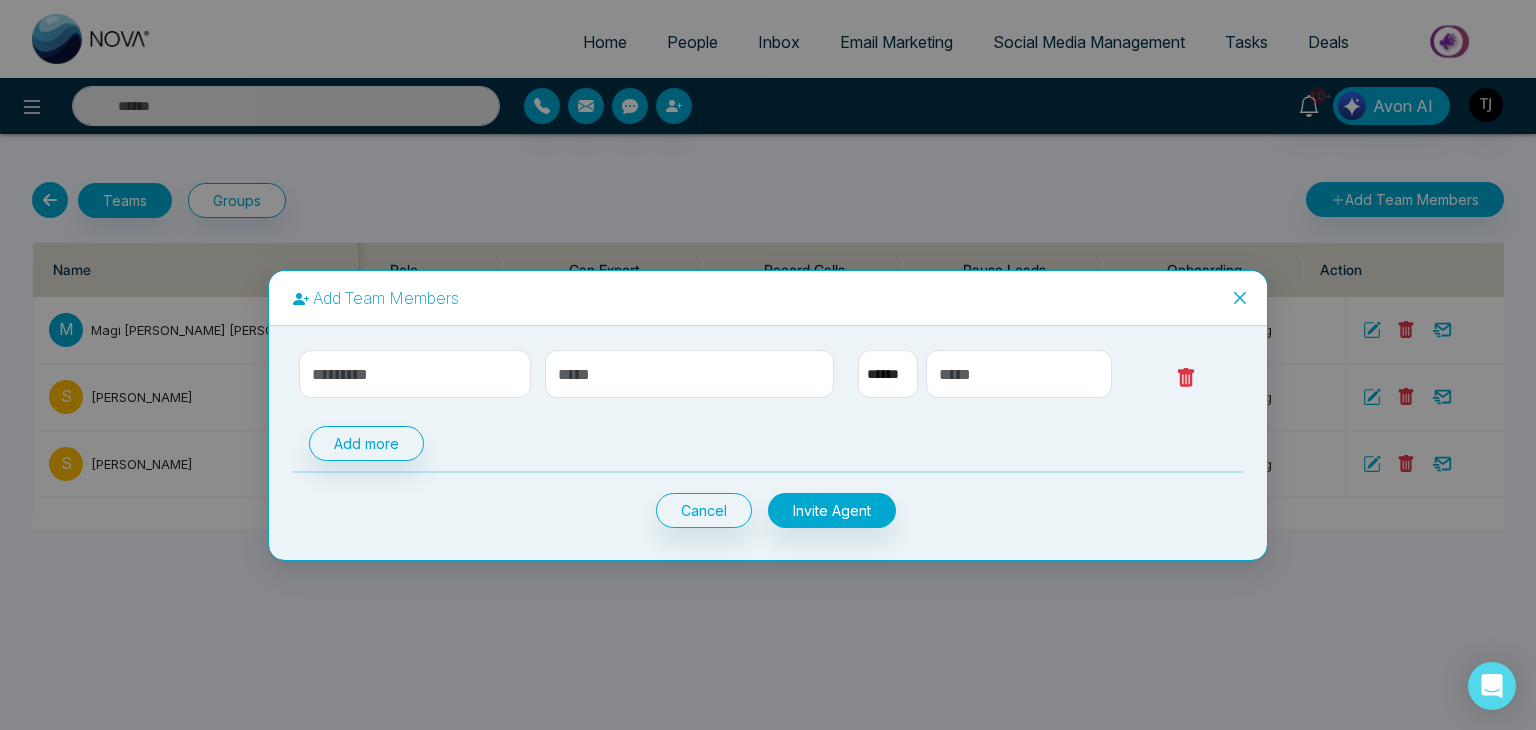 select on "**" 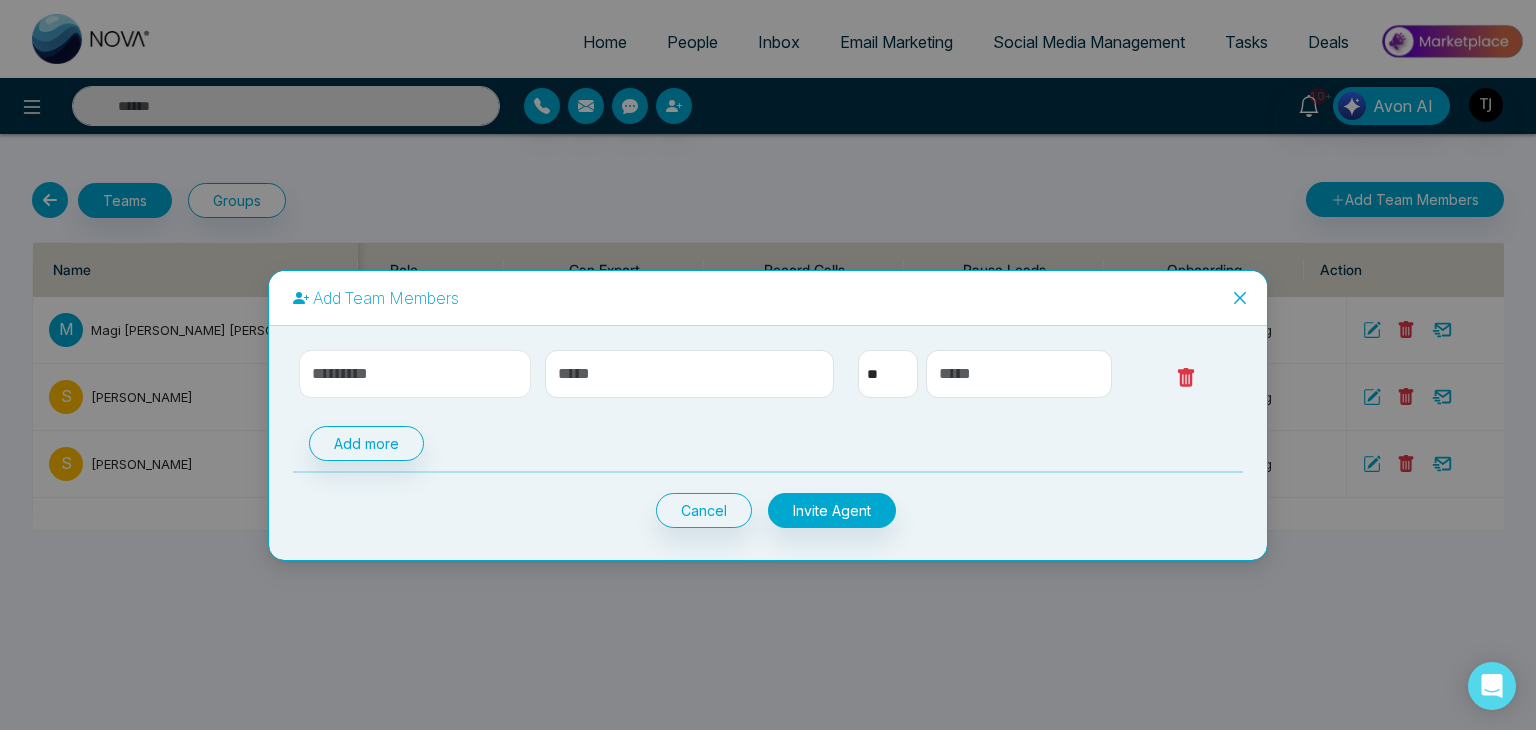 click at bounding box center (415, 374) 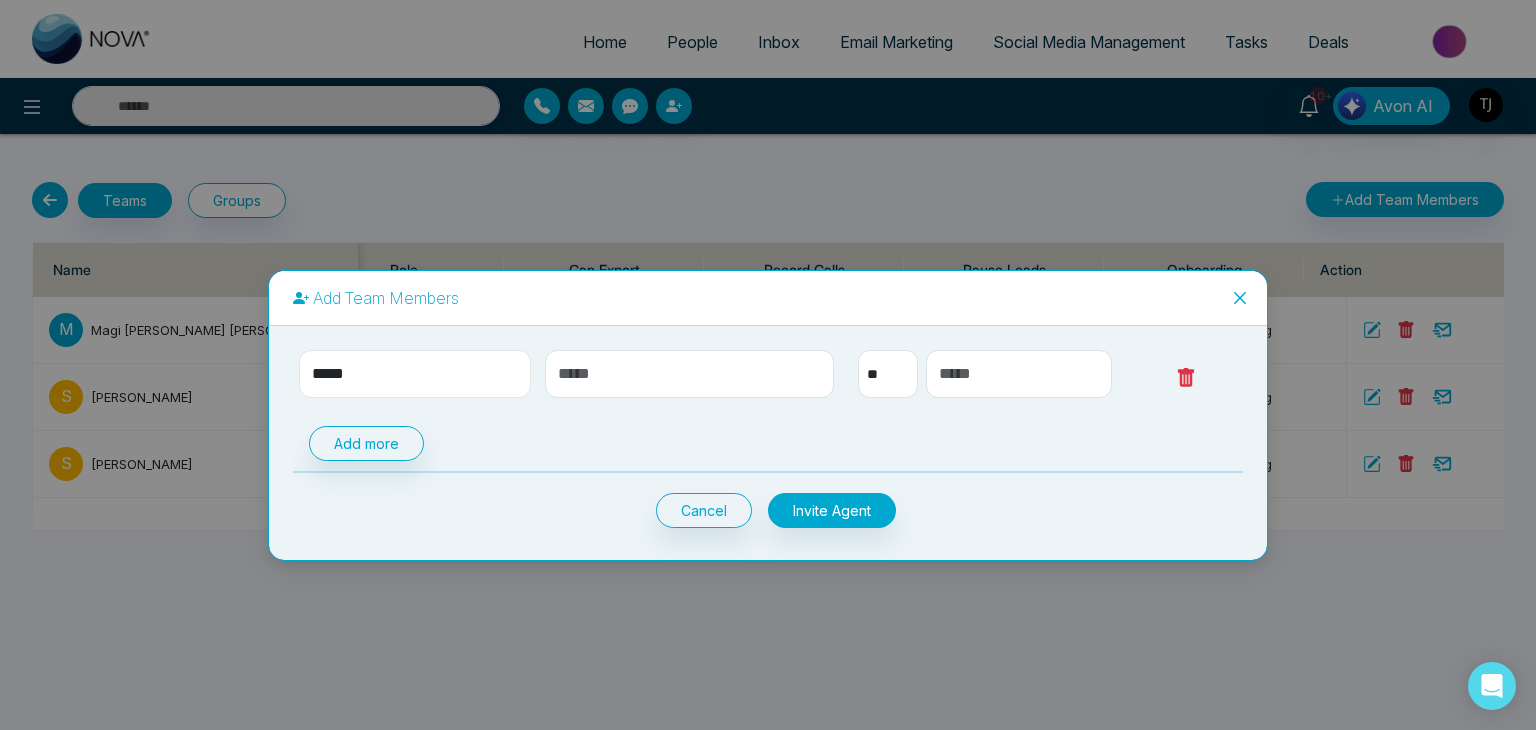 type on "*****" 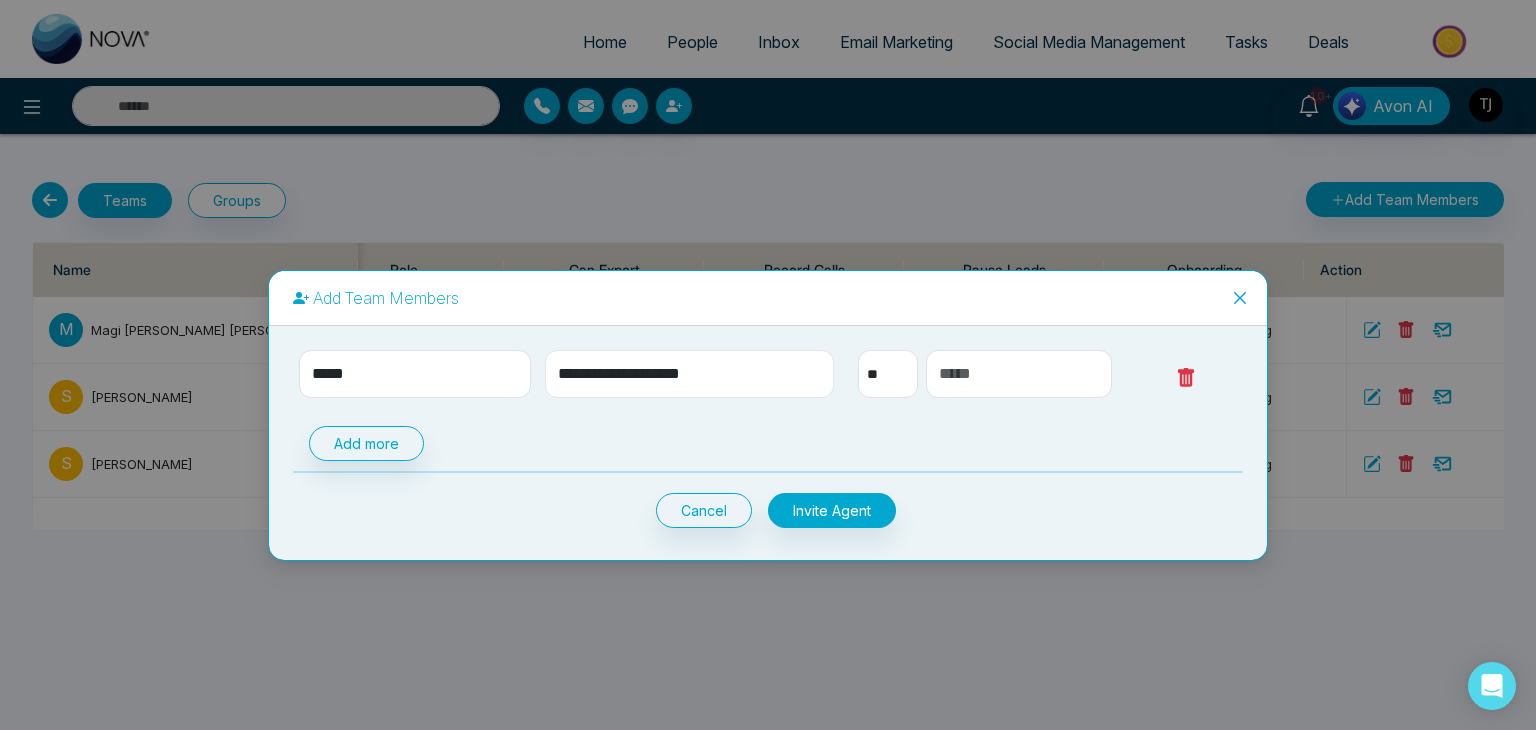 type on "**********" 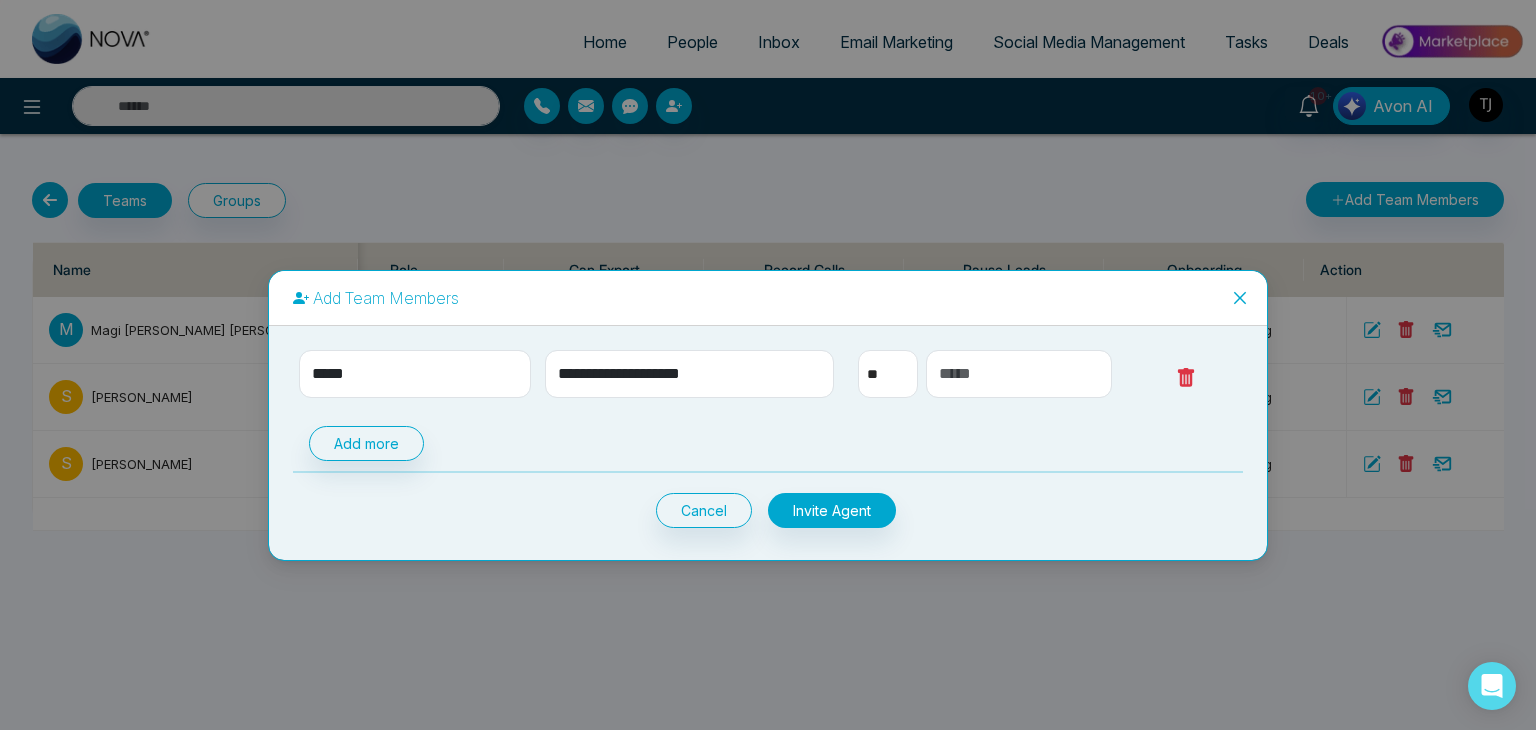click on "Add more" at bounding box center [768, 443] 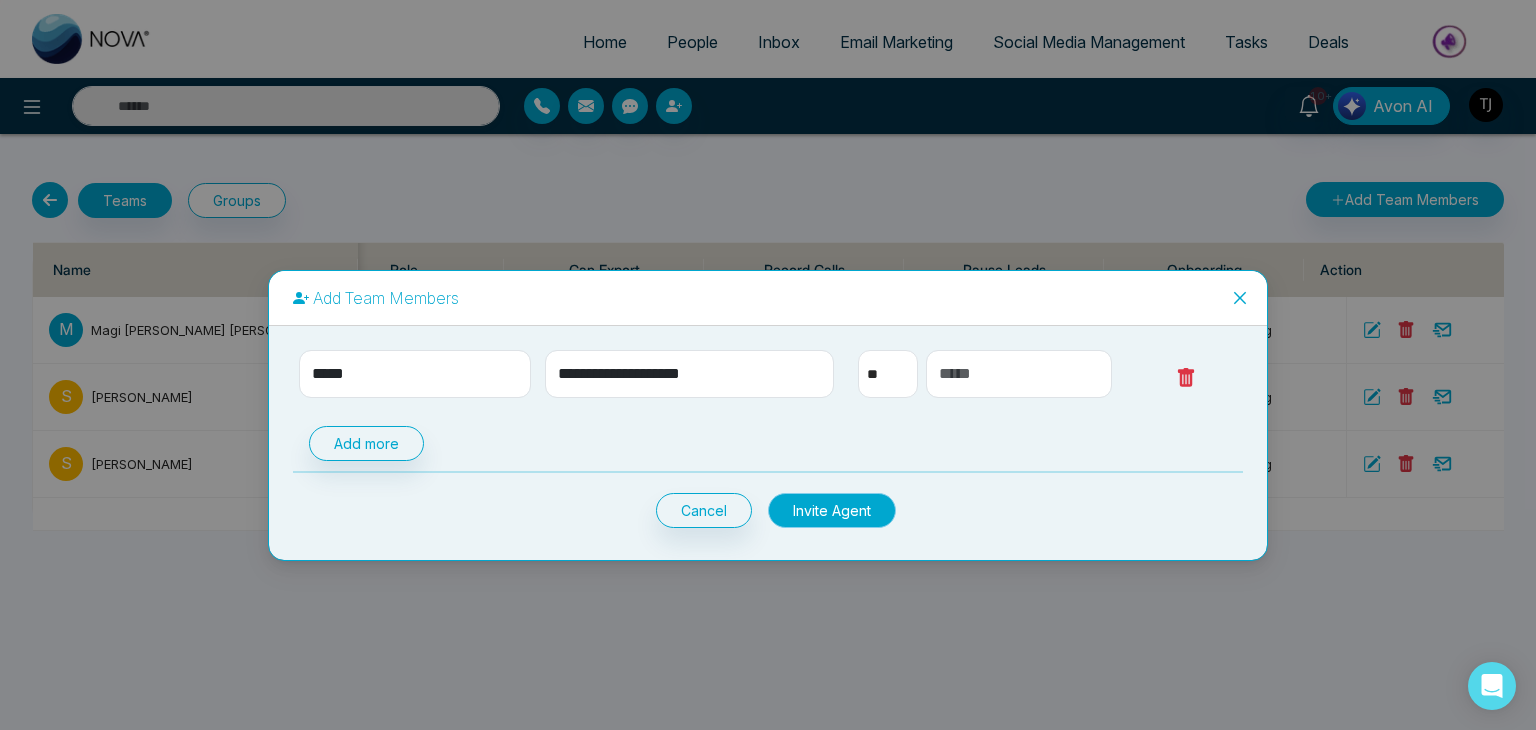 click on "Invite Agent" at bounding box center (832, 510) 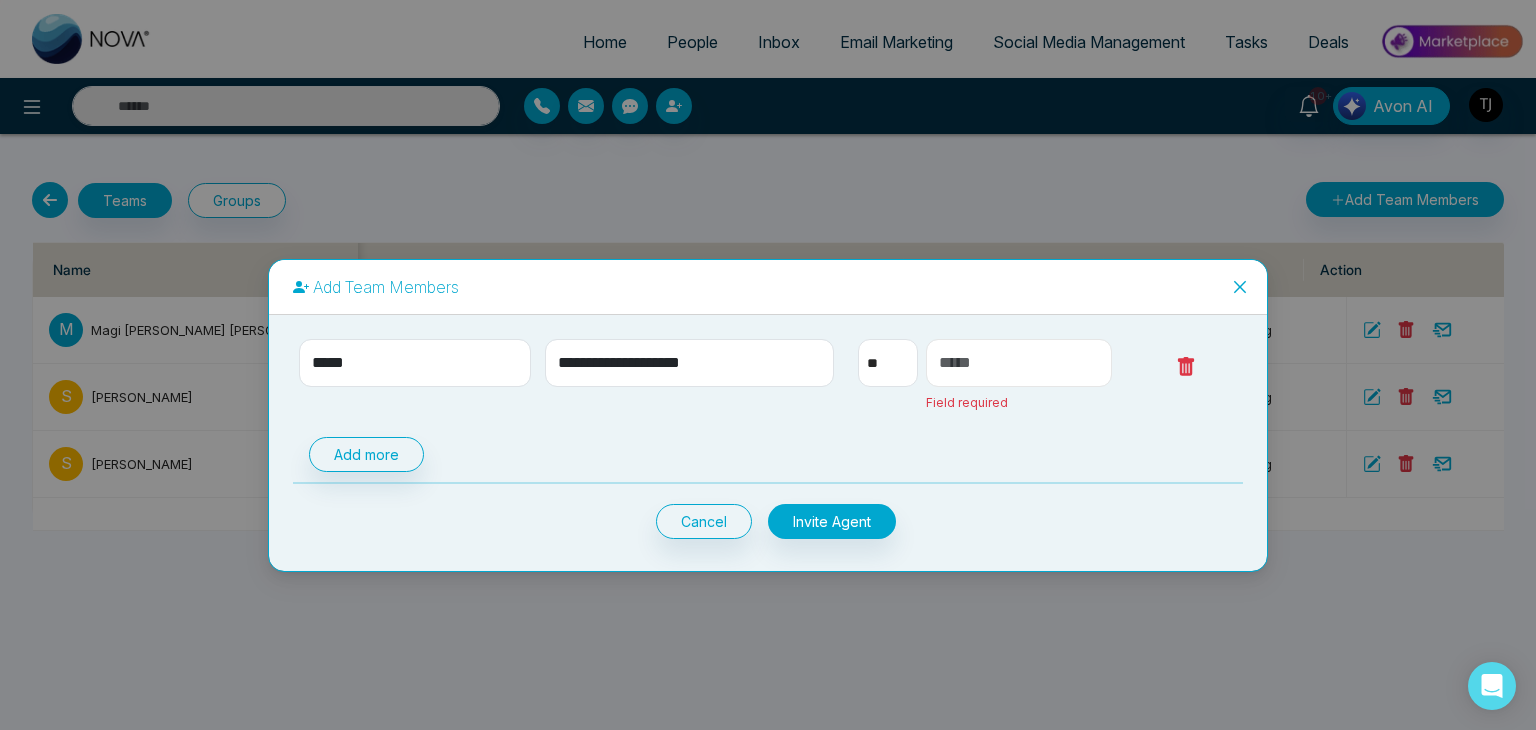 click at bounding box center (1019, 363) 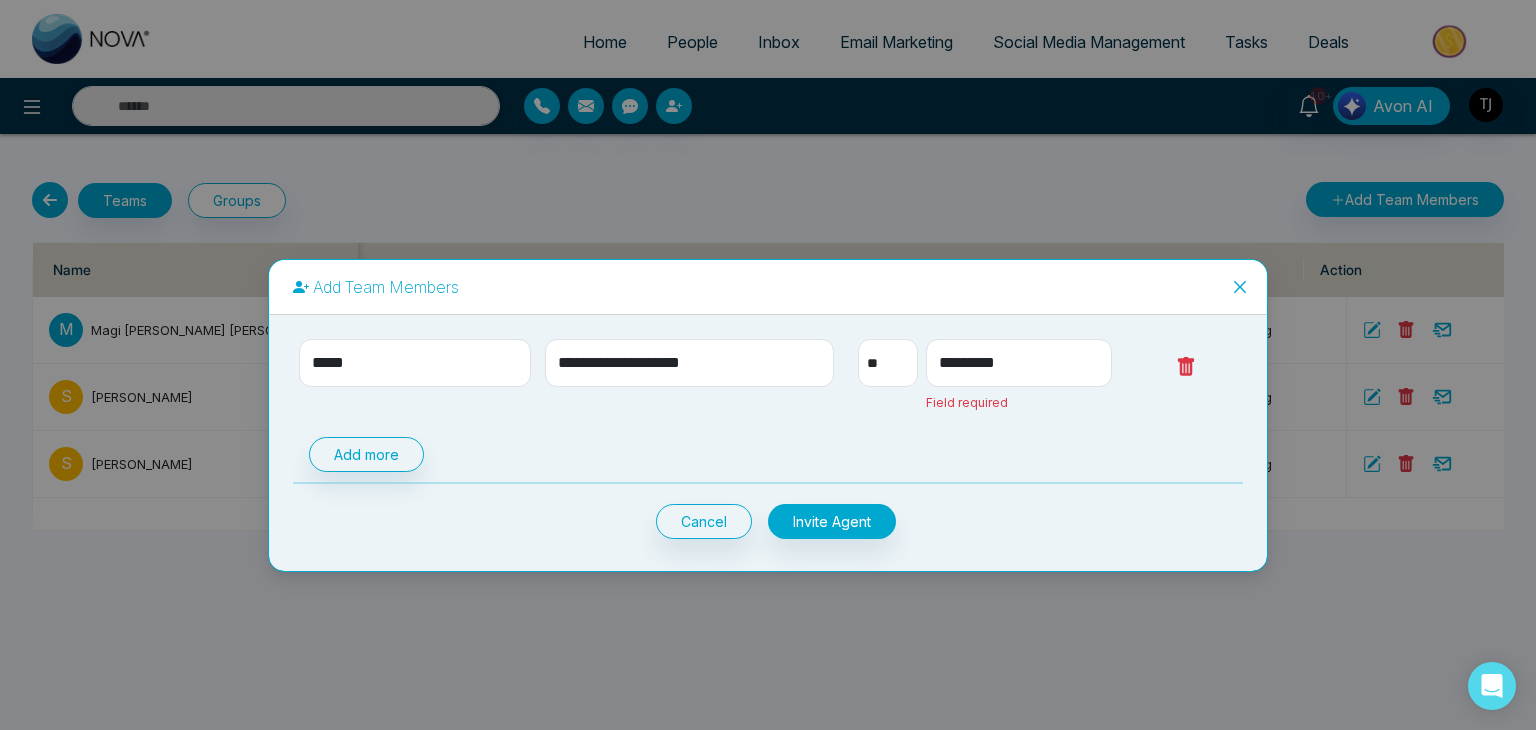 click on "Add more Cancel Invite Agent" at bounding box center (768, 488) 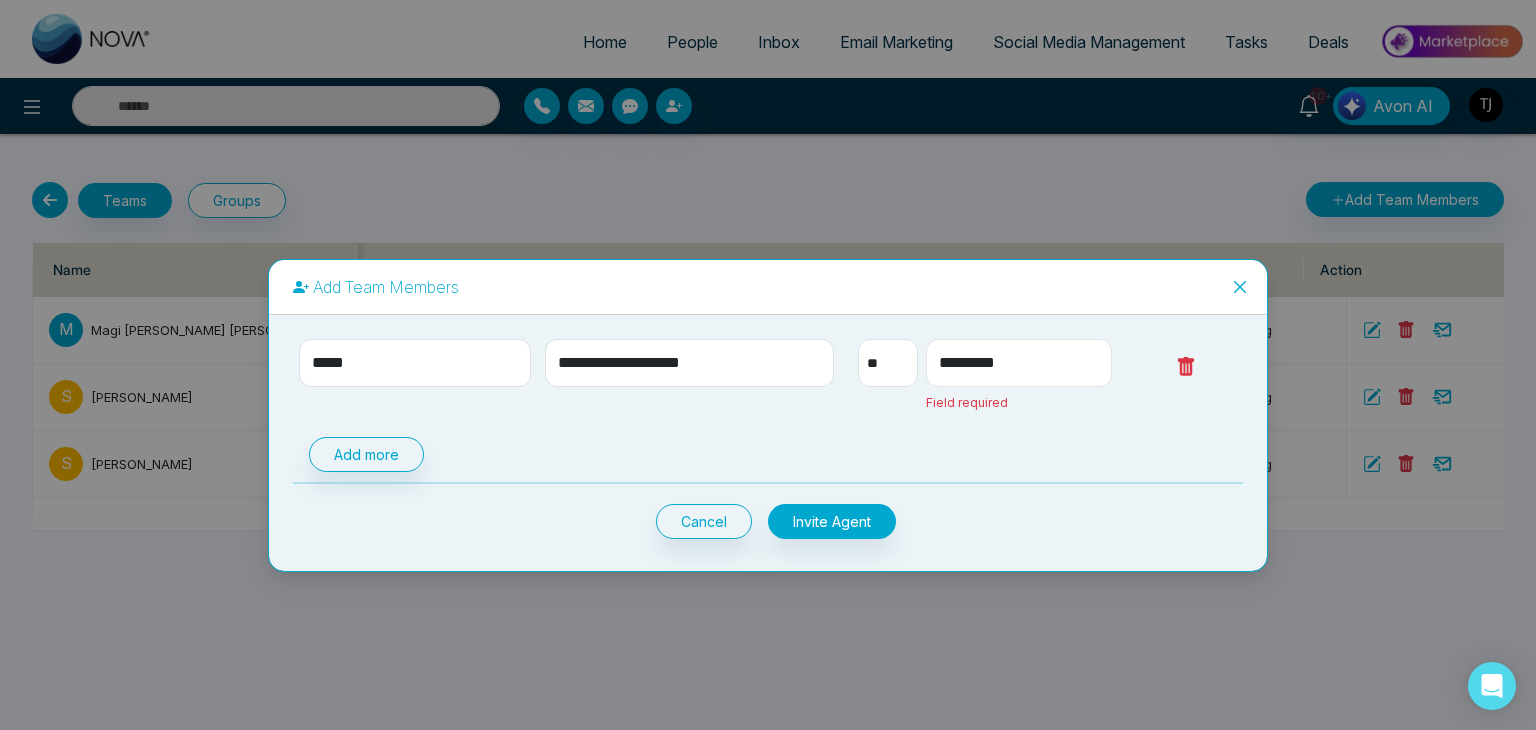 click on "*********" at bounding box center (1019, 363) 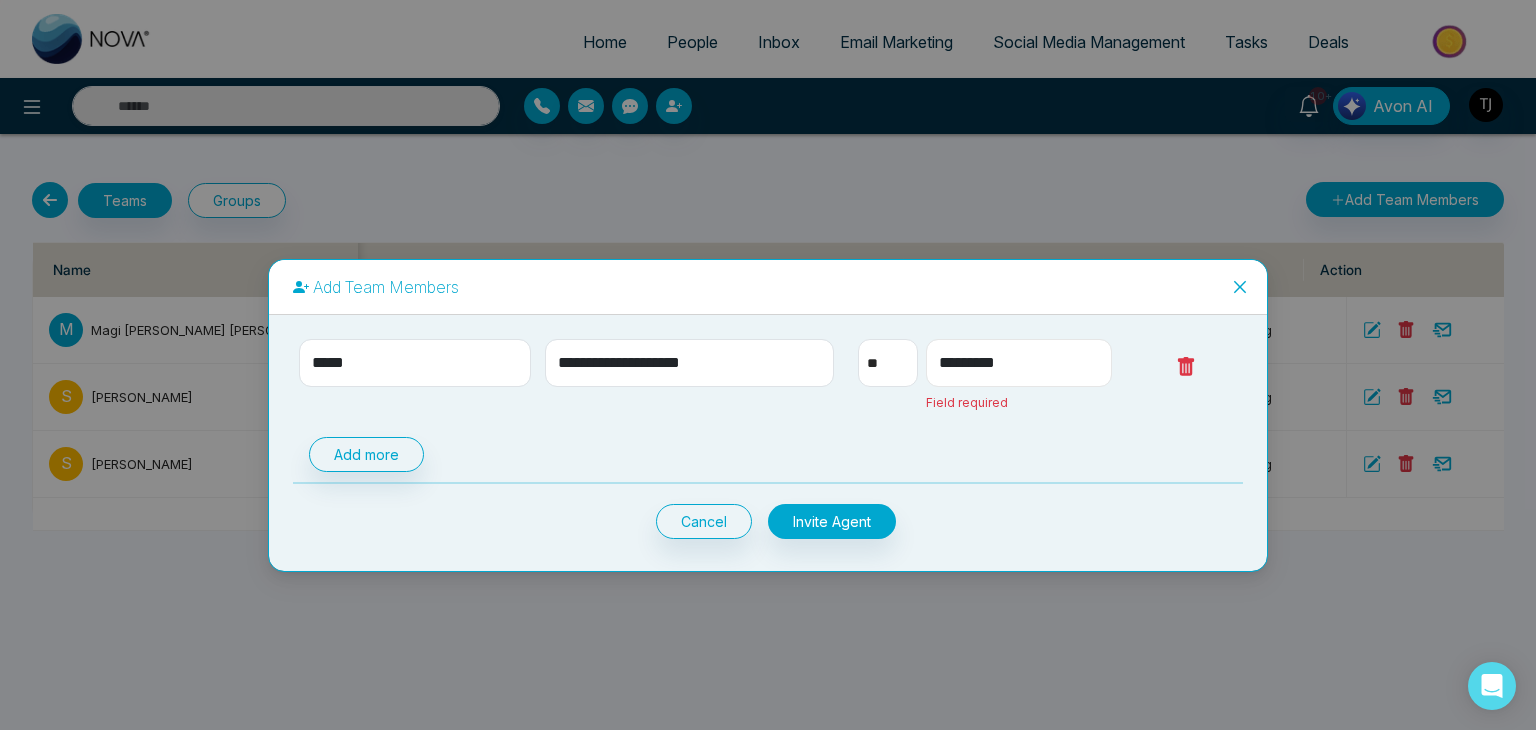 click on "*********" at bounding box center [1019, 363] 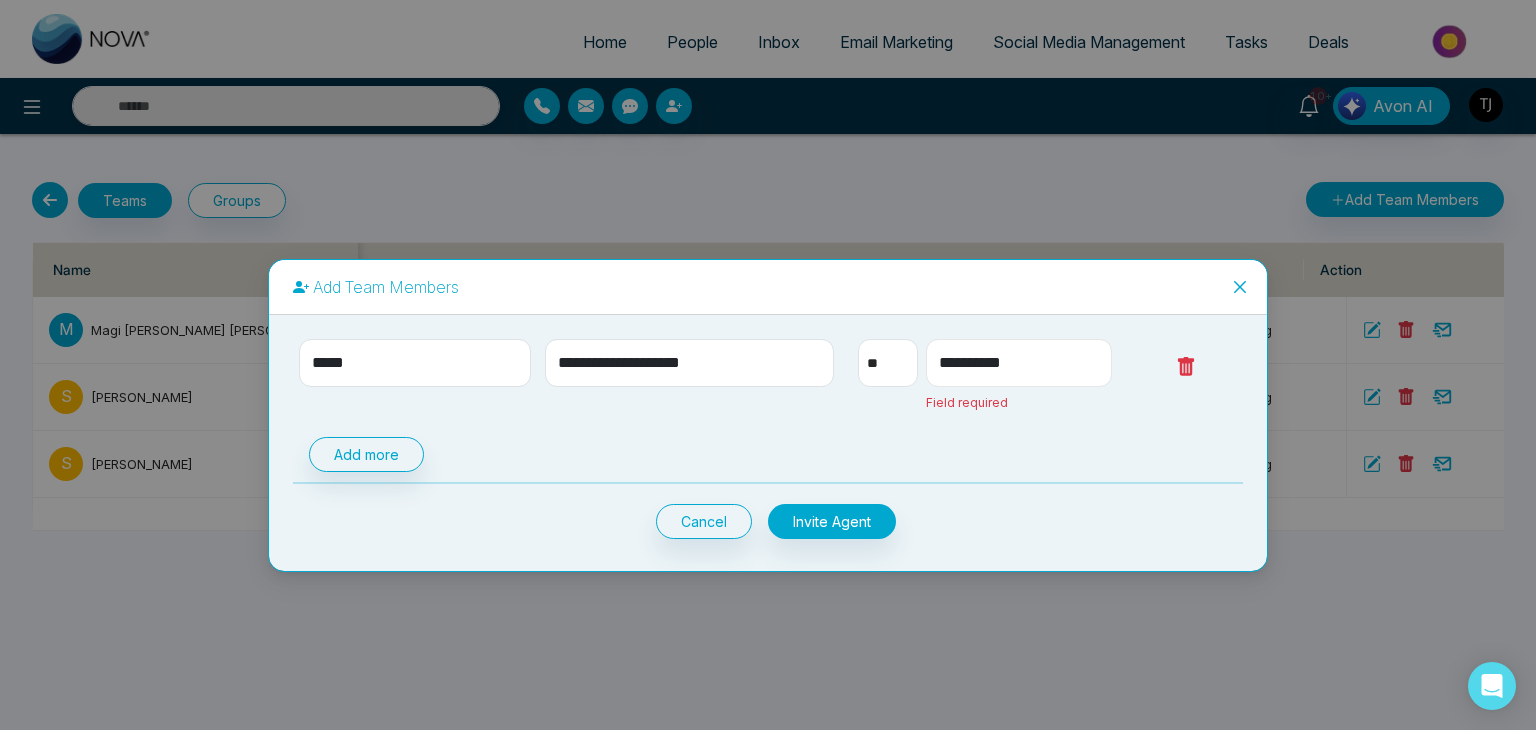 type on "**********" 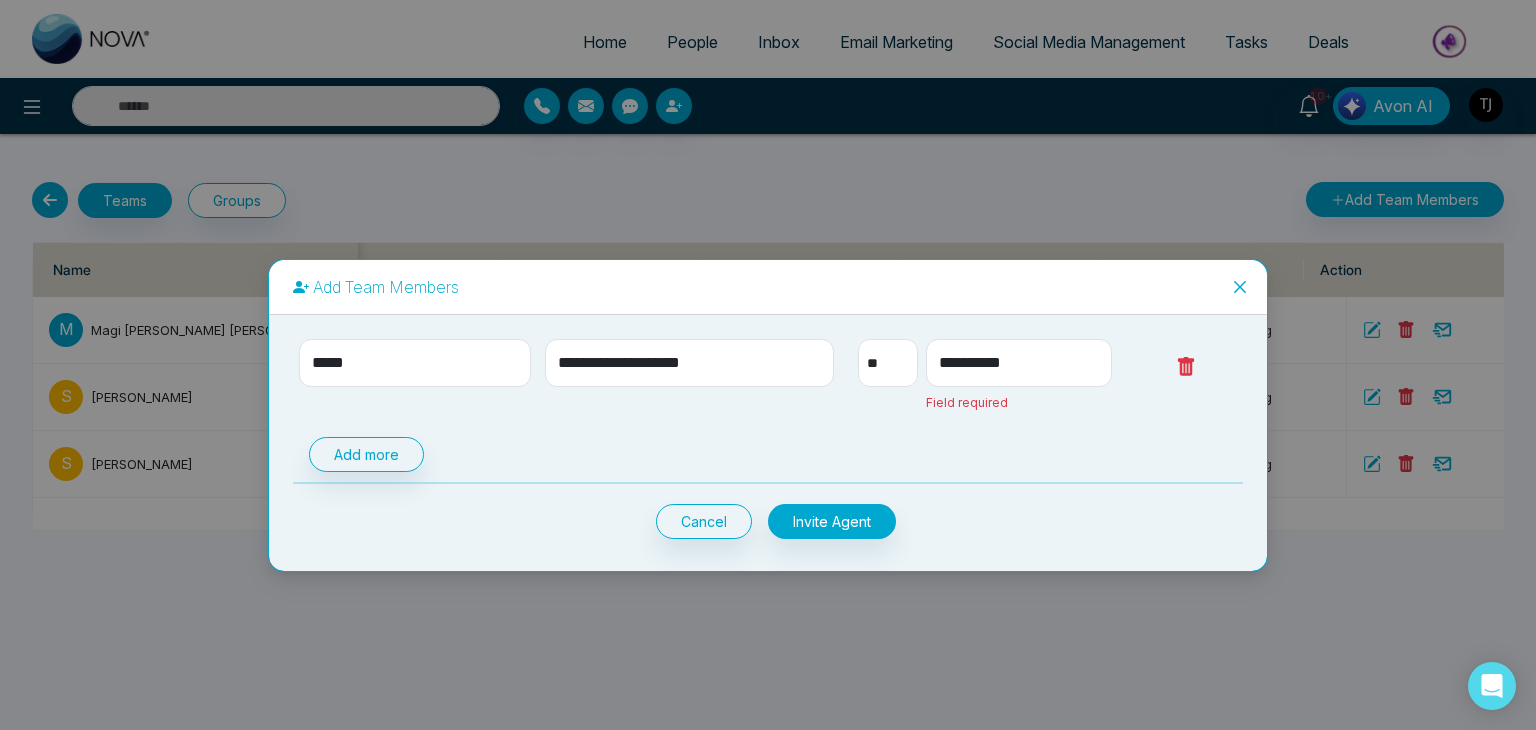 click on "Add more" at bounding box center [768, 454] 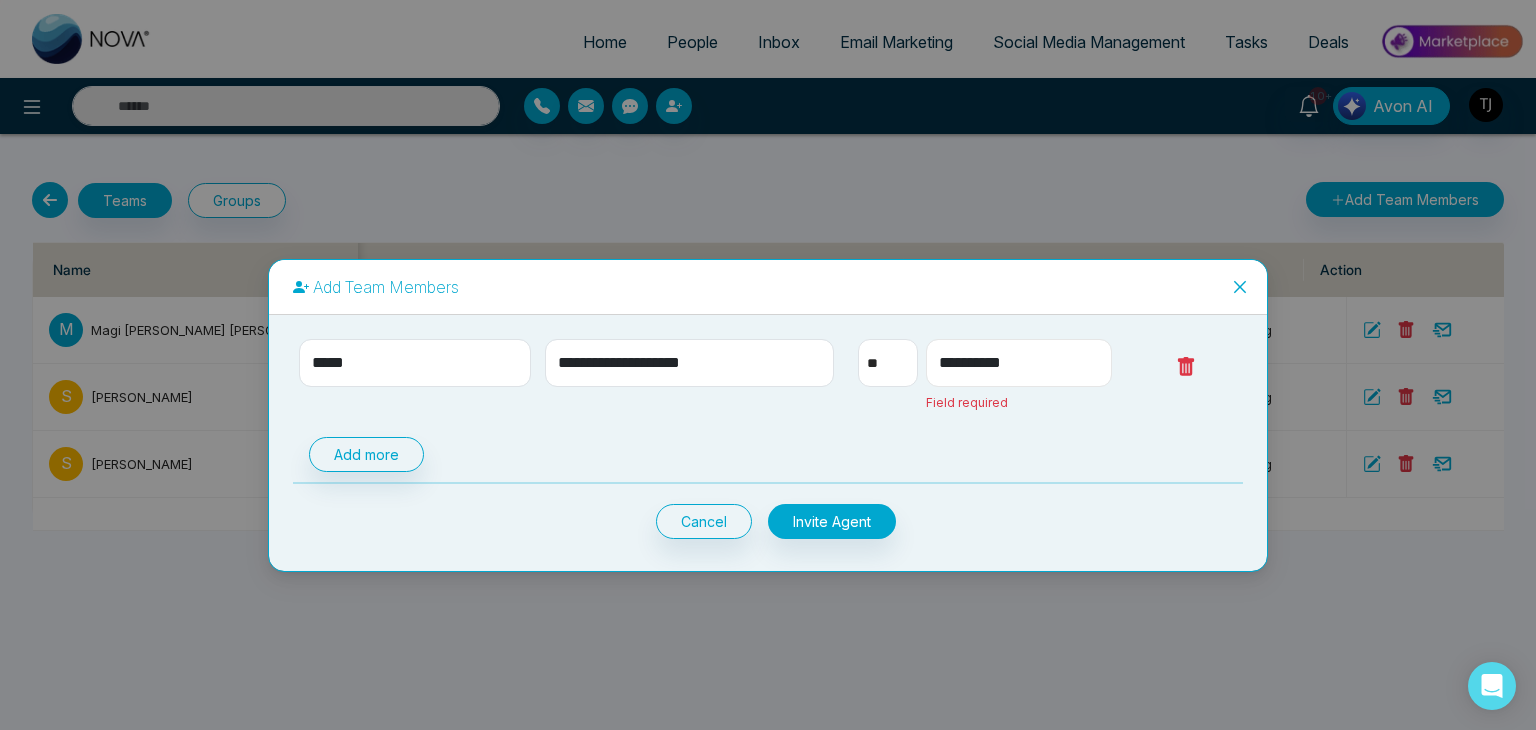 click on "**********" at bounding box center (1019, 363) 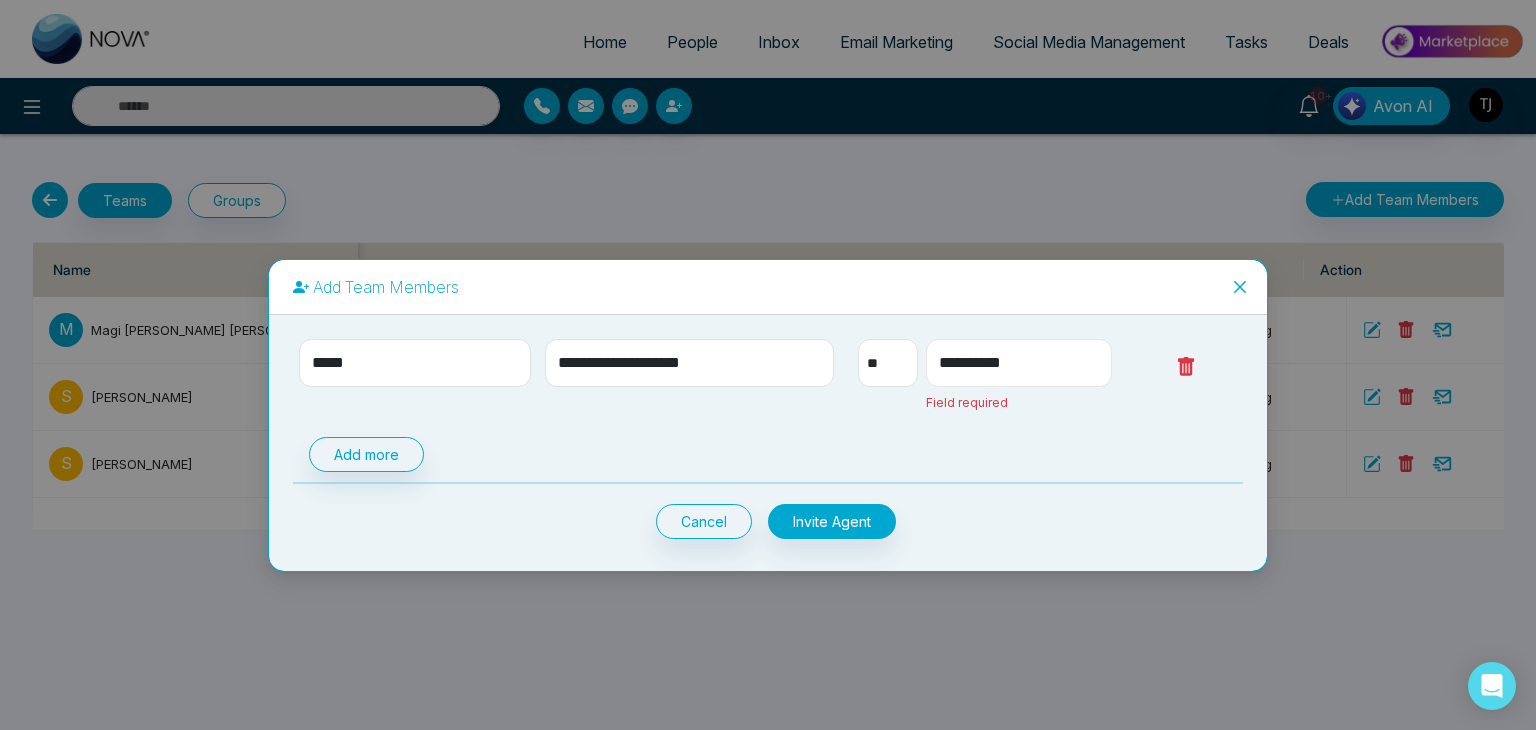 click on "**********" at bounding box center [1019, 363] 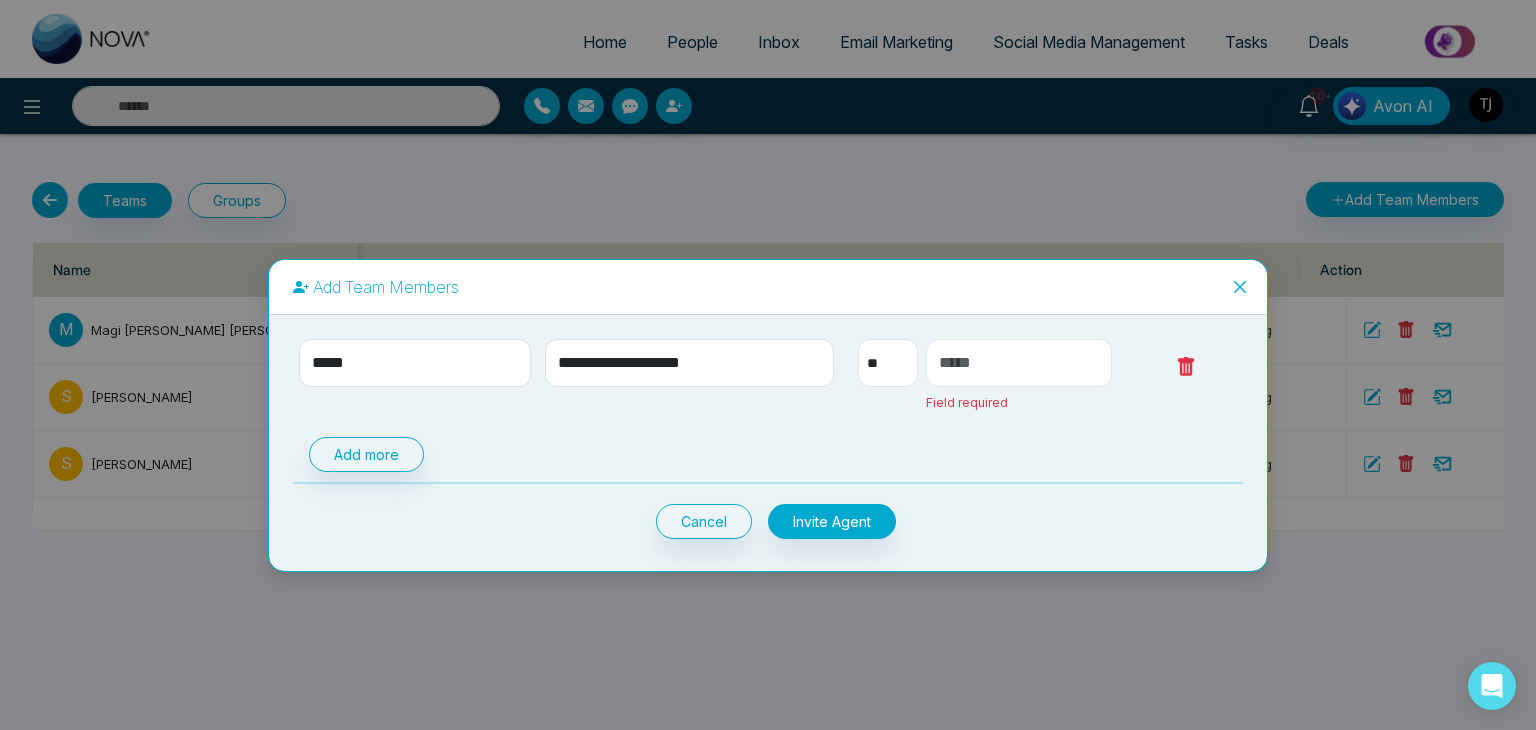 type 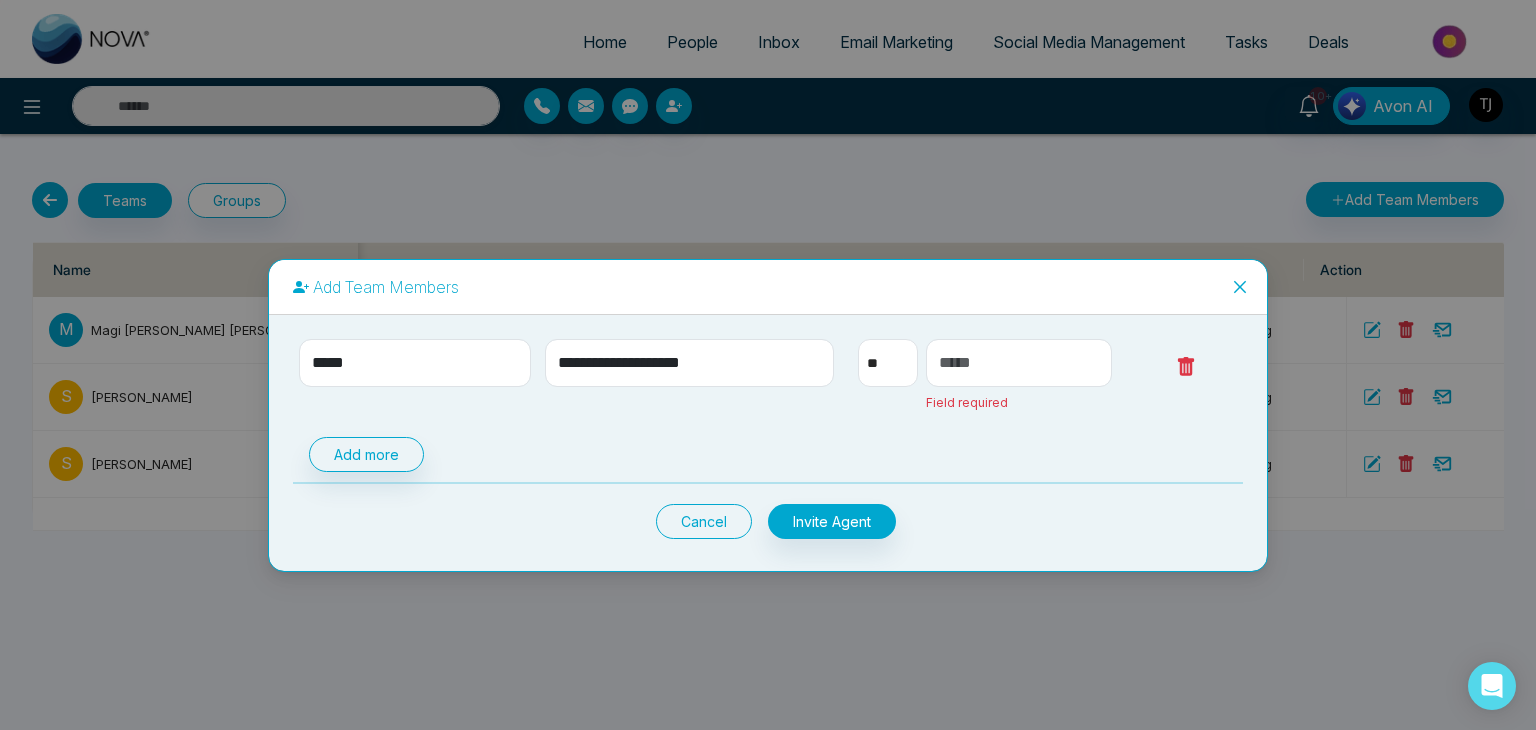 click on "Cancel" at bounding box center (704, 521) 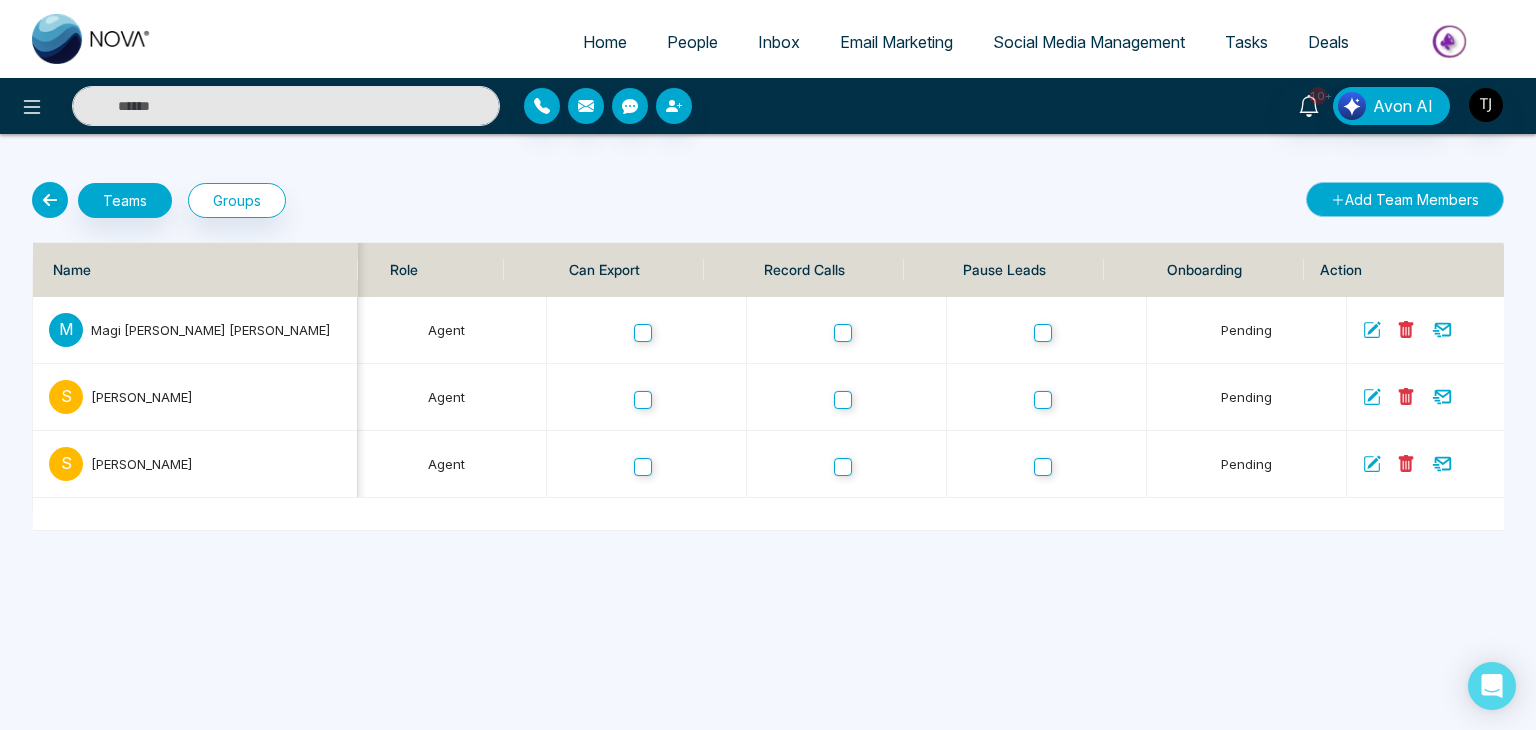 click on "Add Team Members" at bounding box center [1405, 199] 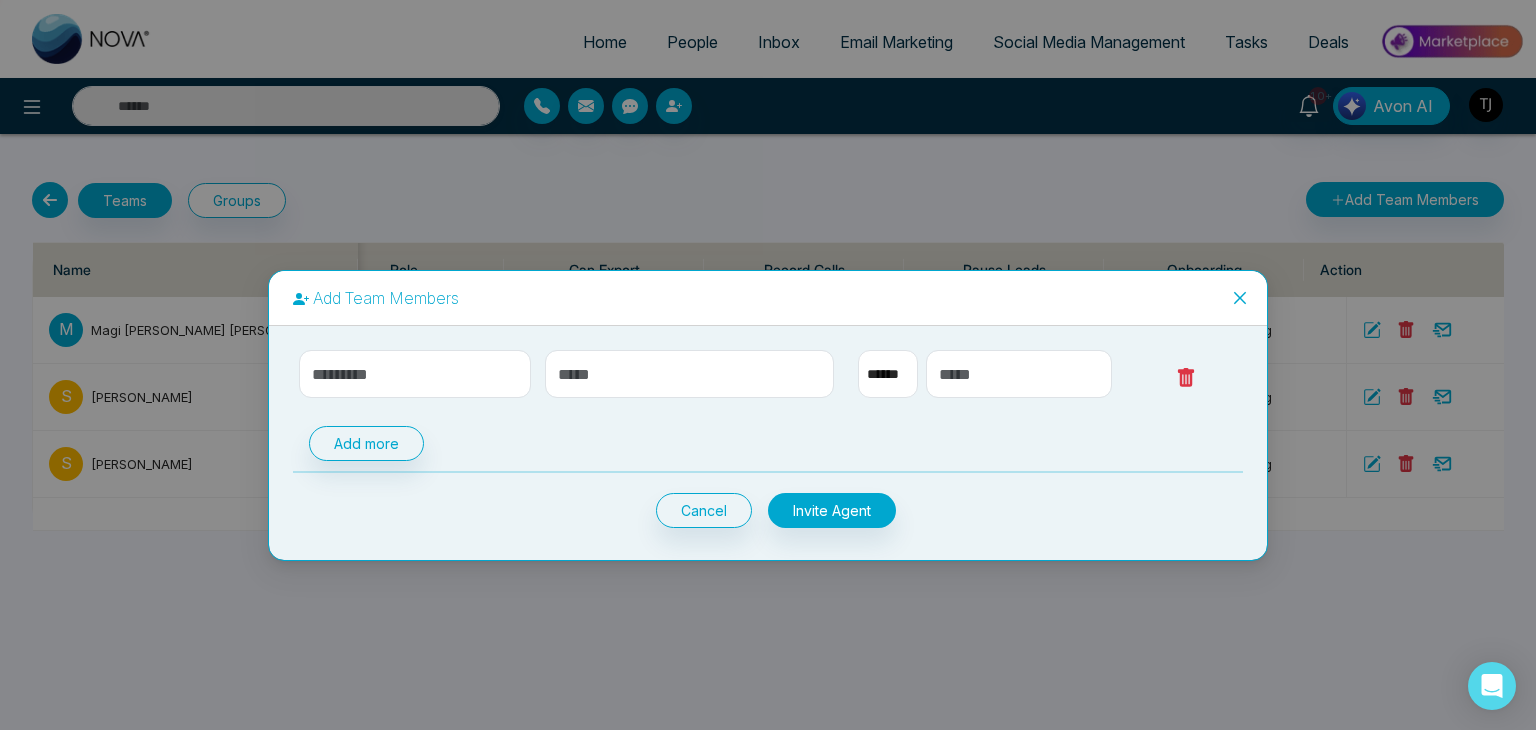 select on "**" 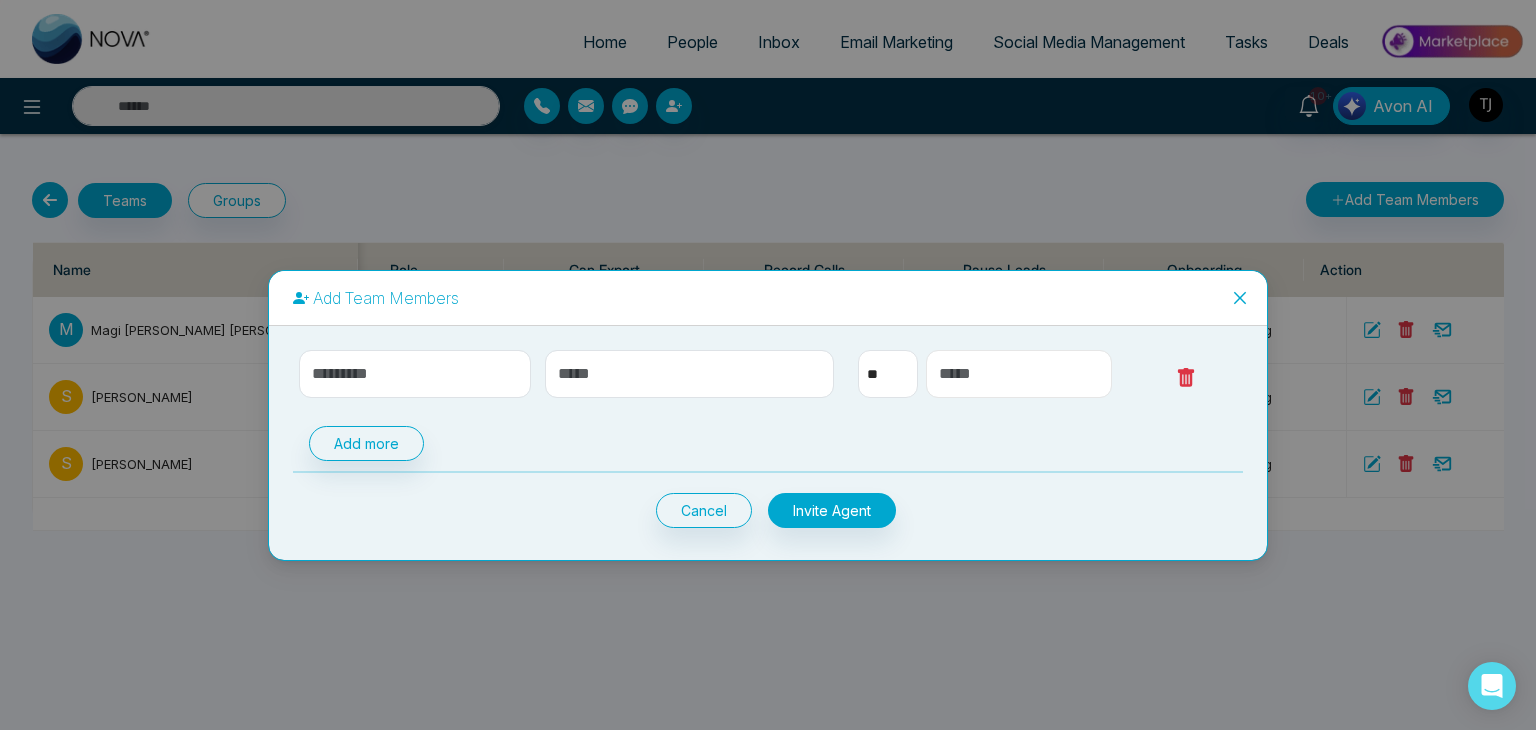 click at bounding box center [1019, 374] 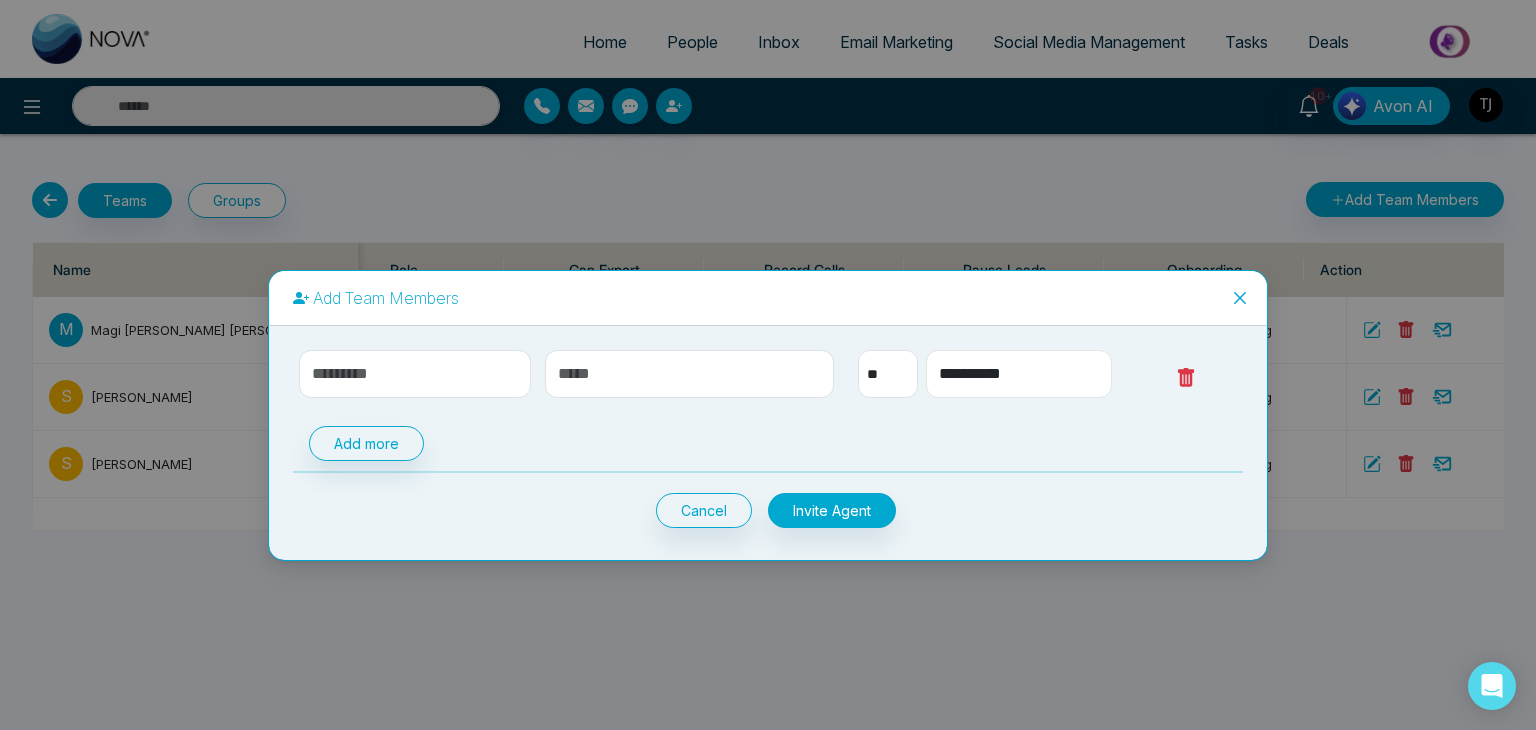 type on "**********" 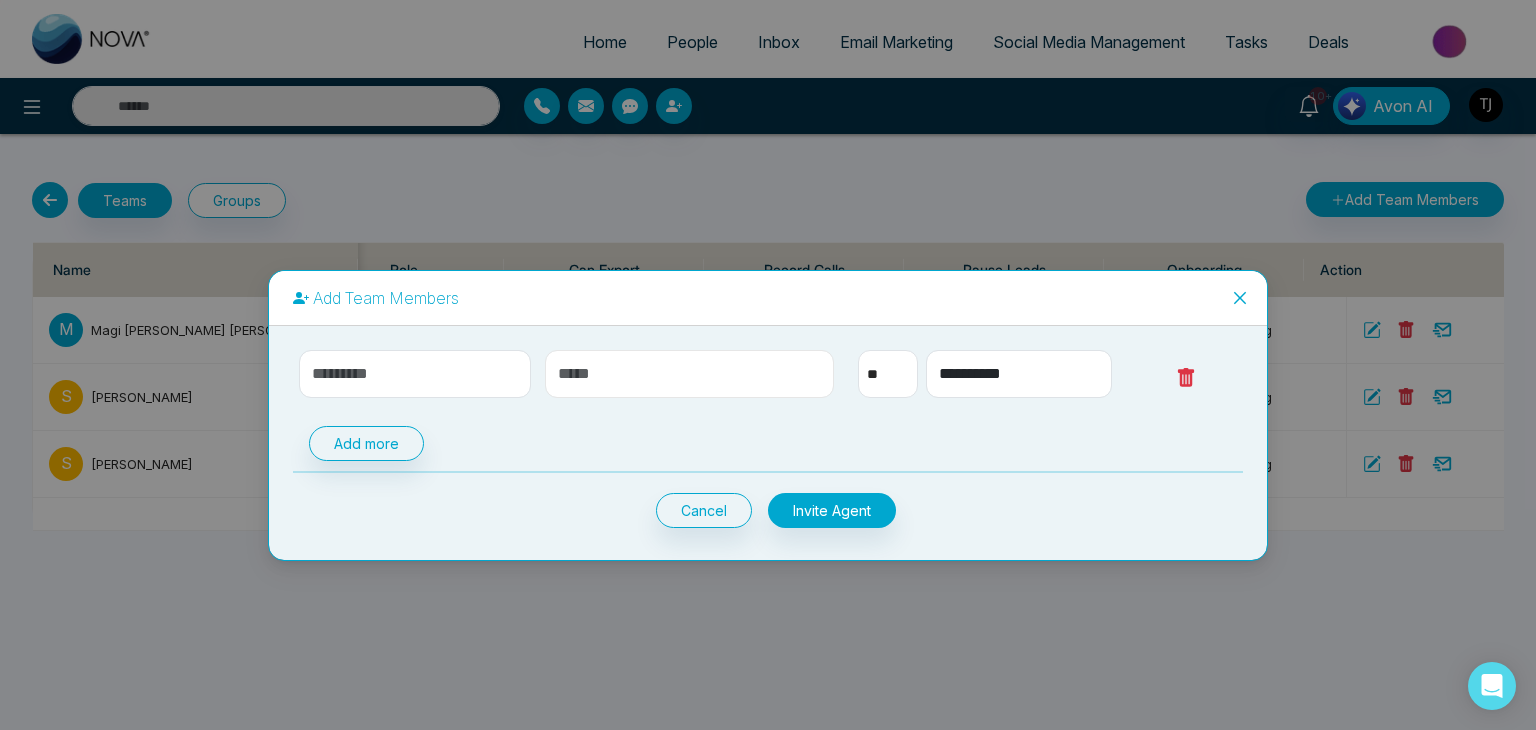 click at bounding box center (690, 374) 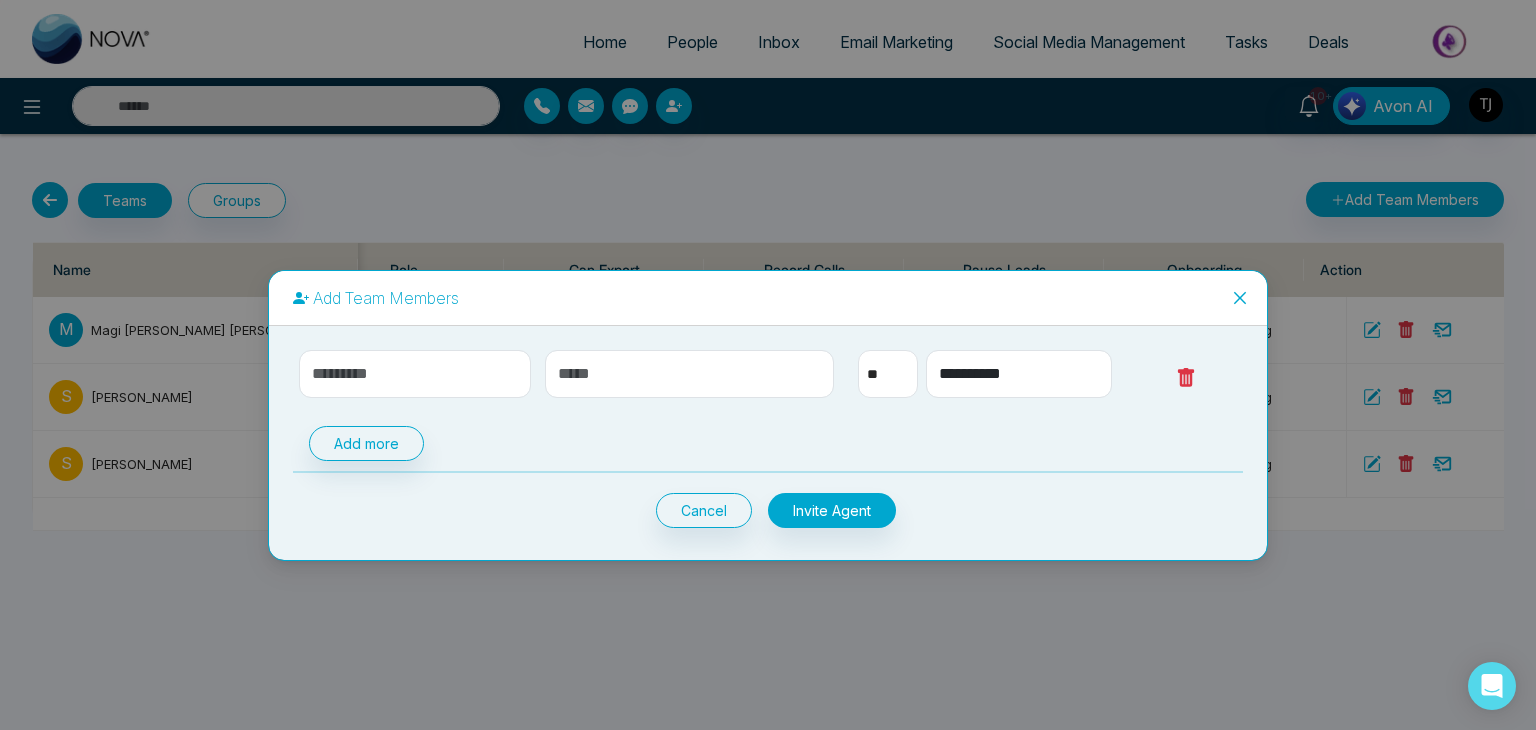 click on "** **** *** *** *** **** ***" at bounding box center [888, 374] 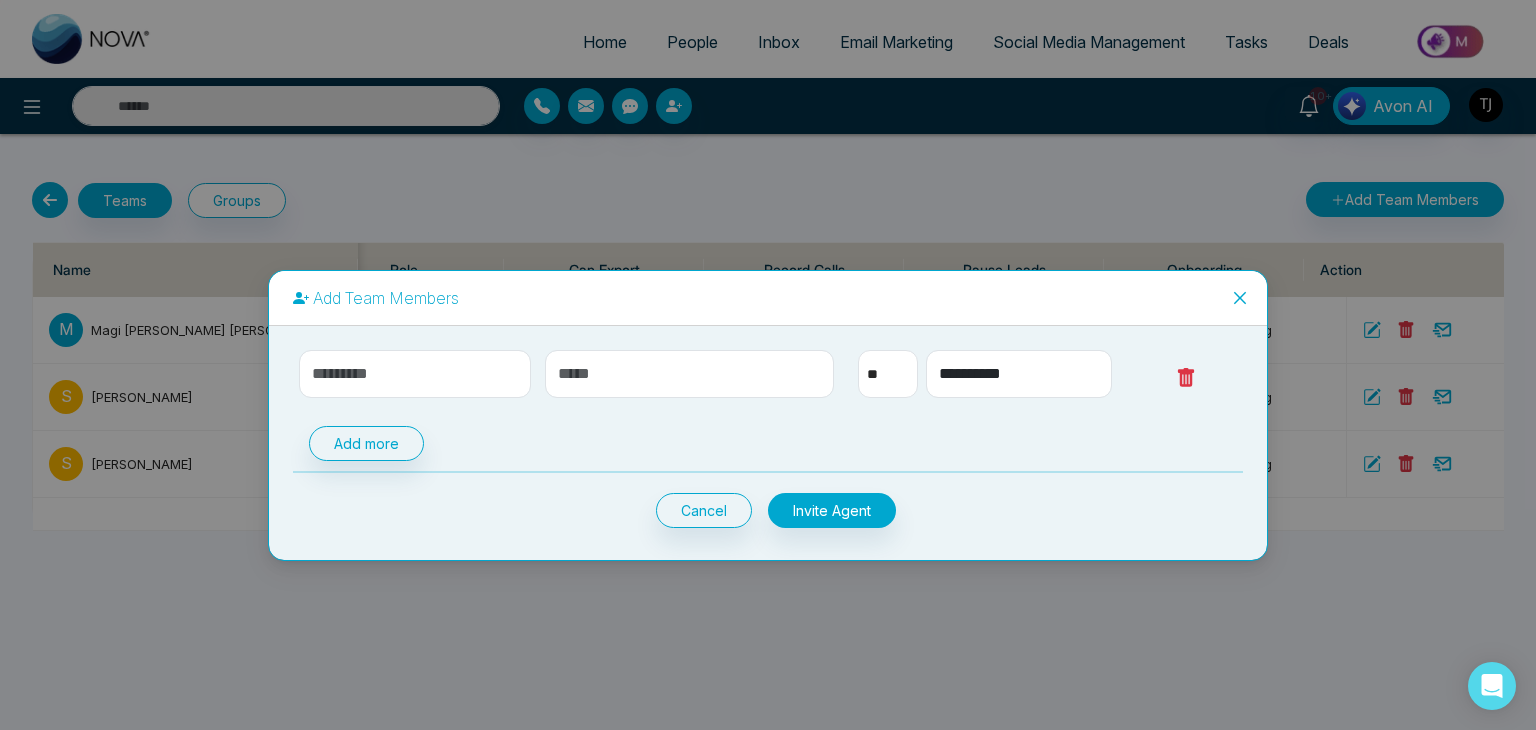 select on "***" 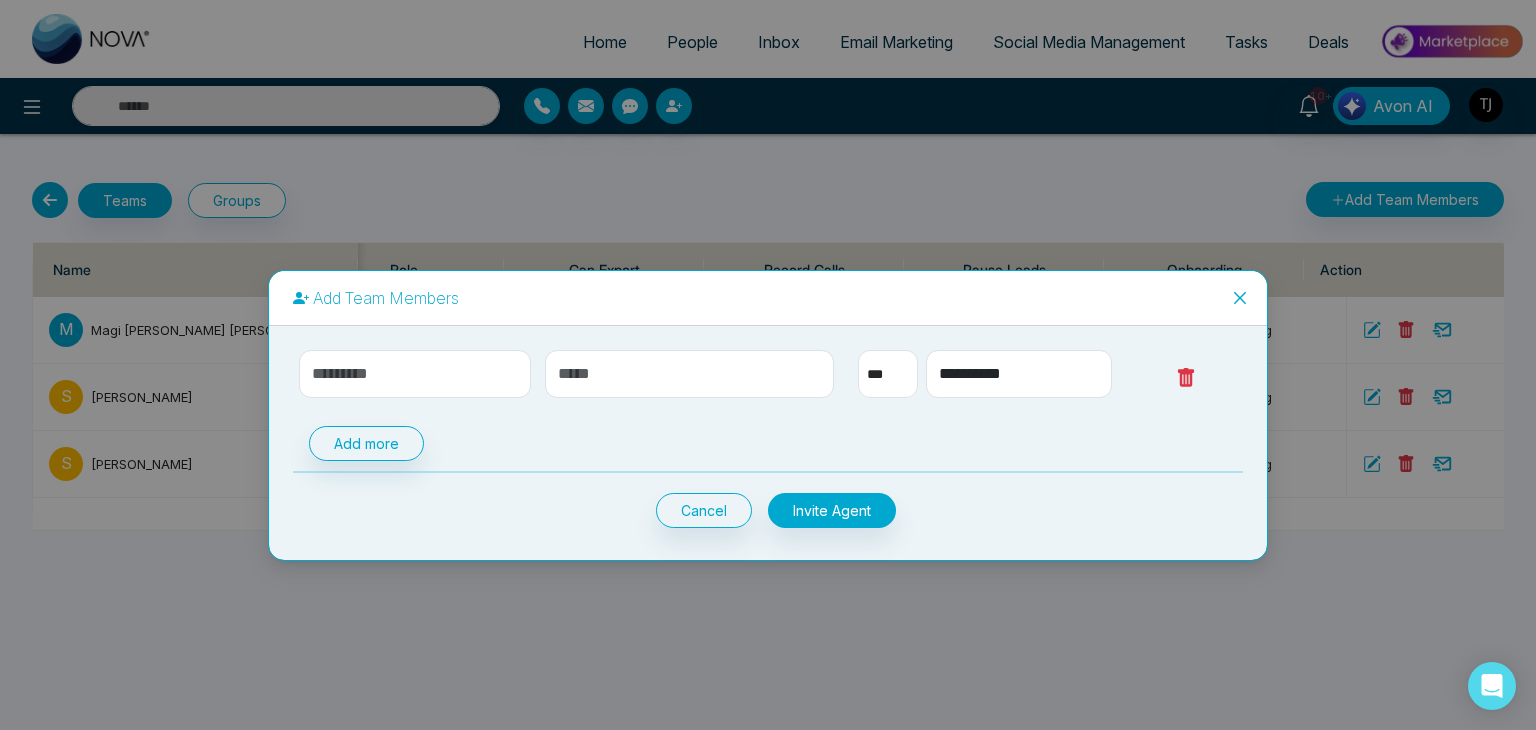 click on "** **** *** *** *** **** ***" at bounding box center (888, 374) 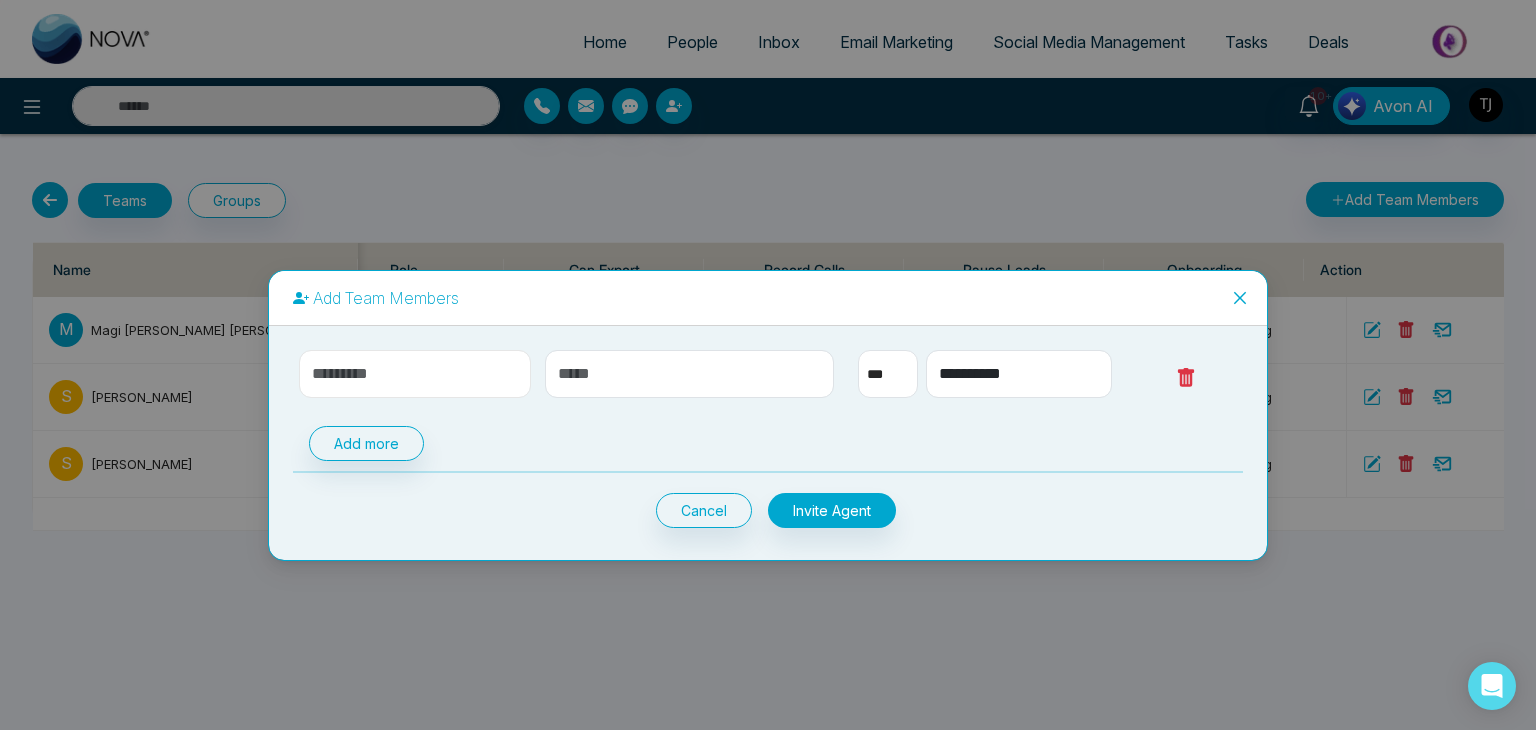 click at bounding box center [415, 374] 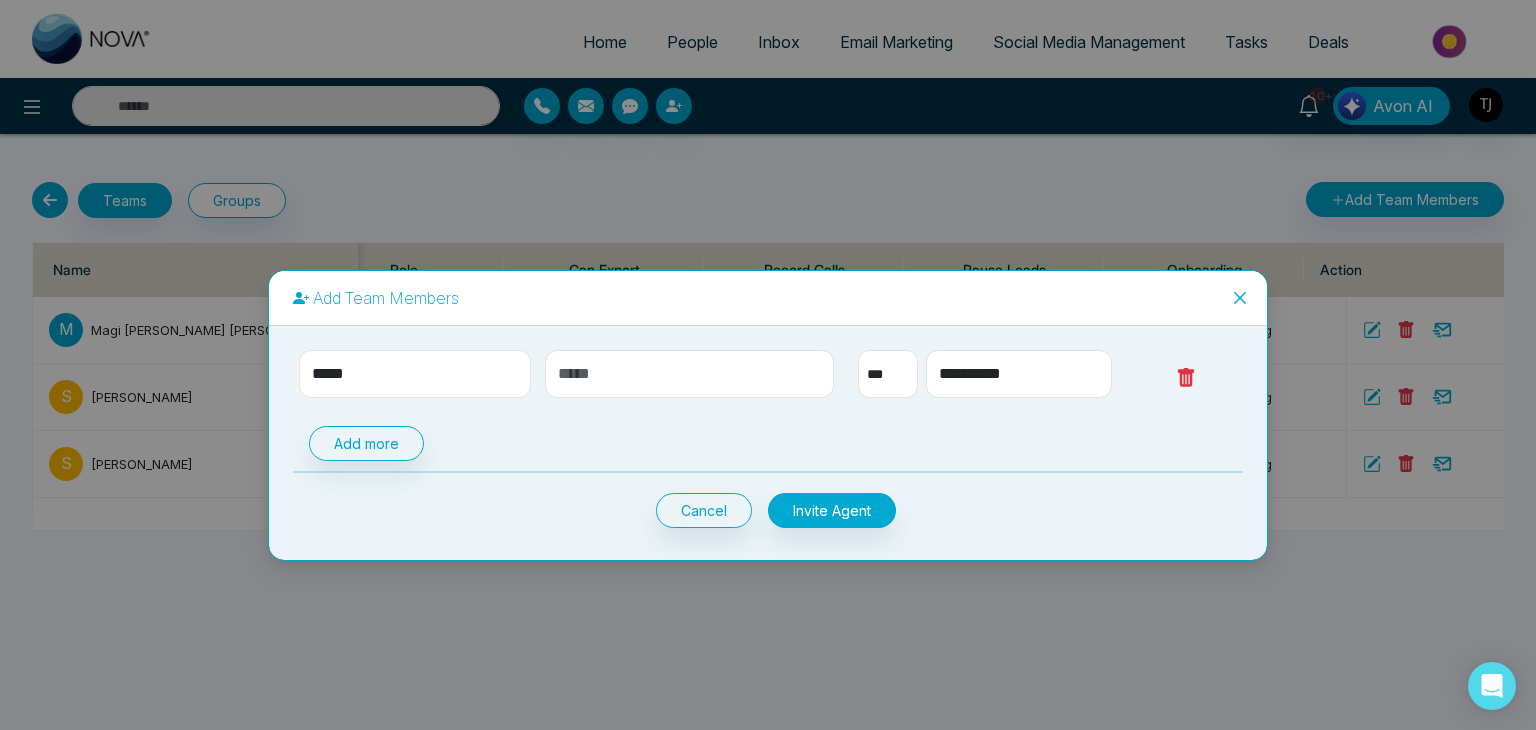 type on "*****" 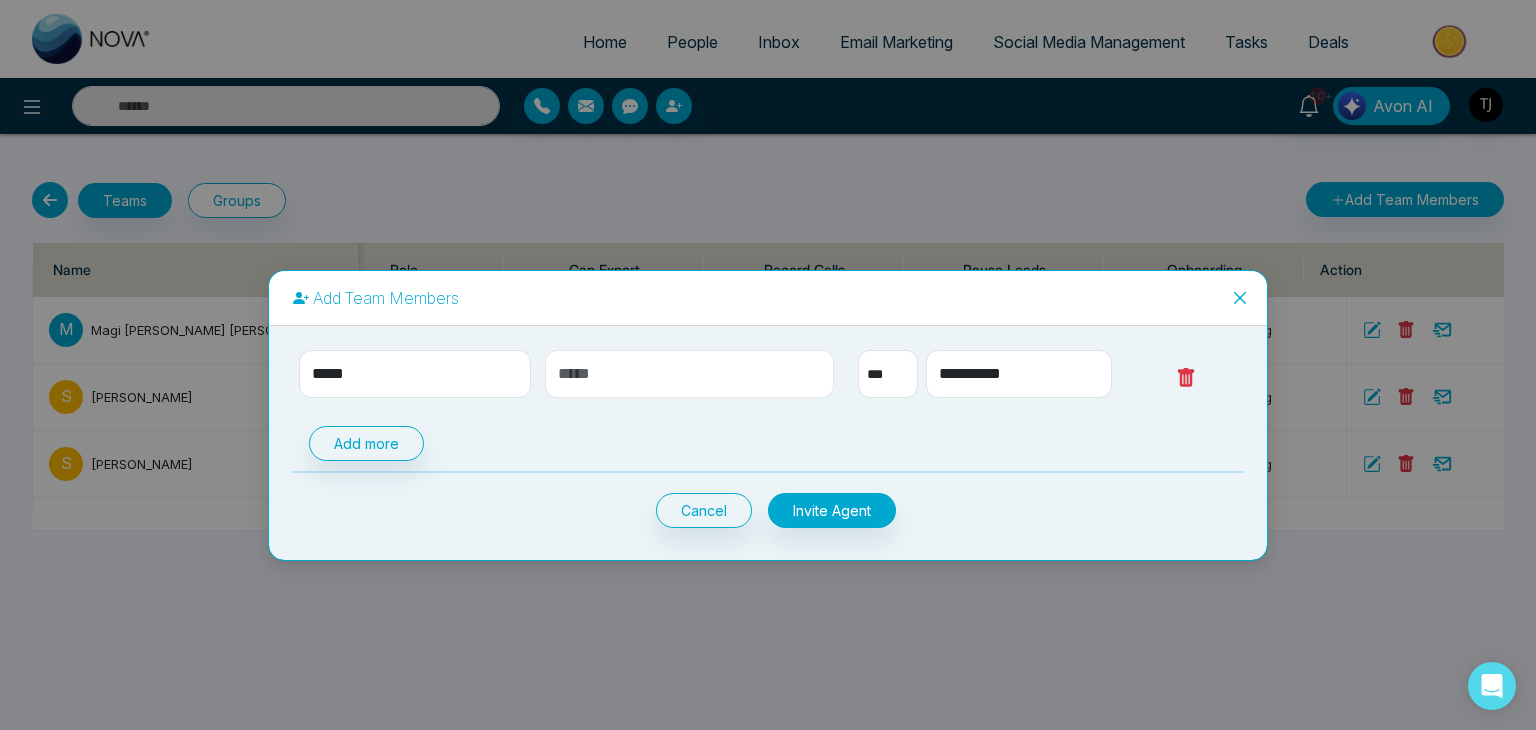 click at bounding box center [690, 374] 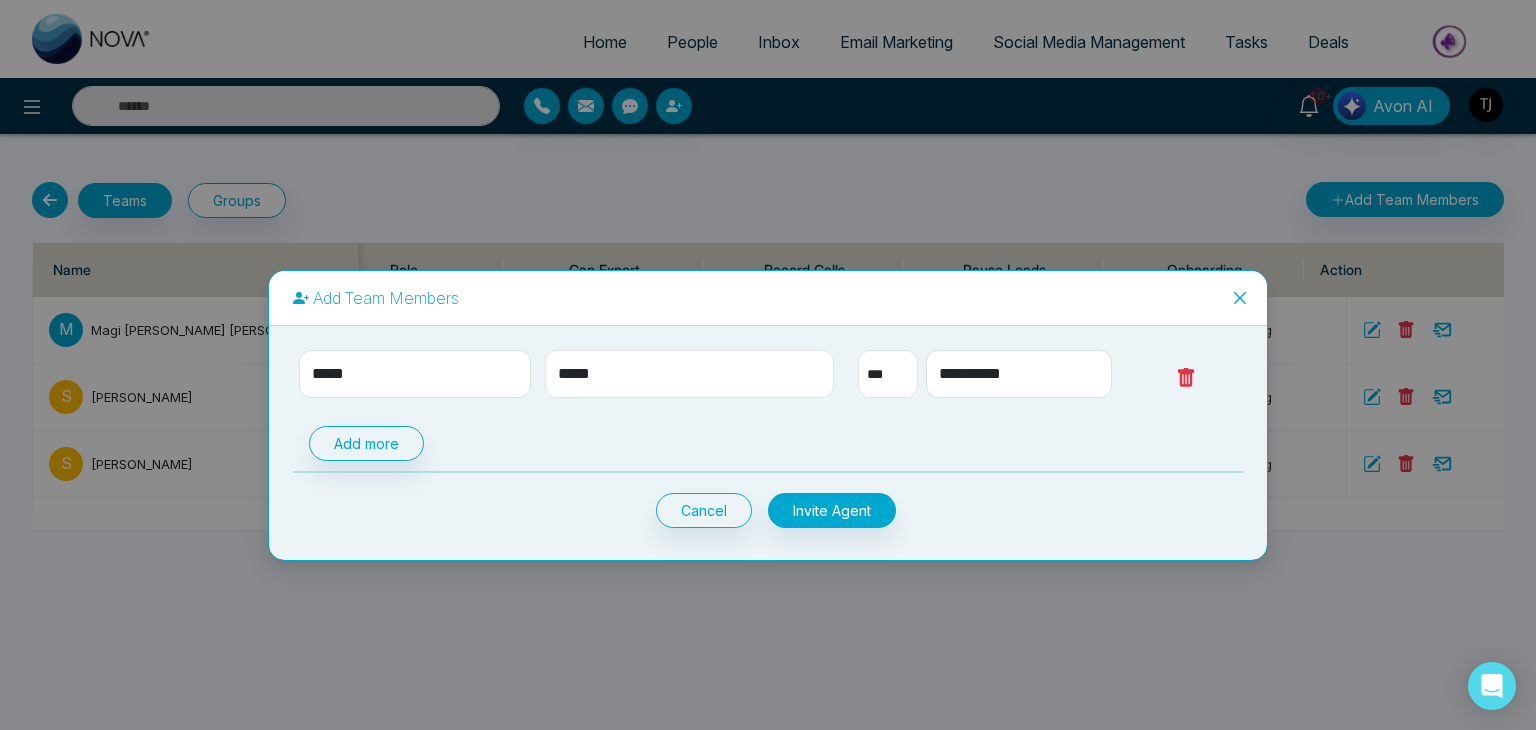 type on "**********" 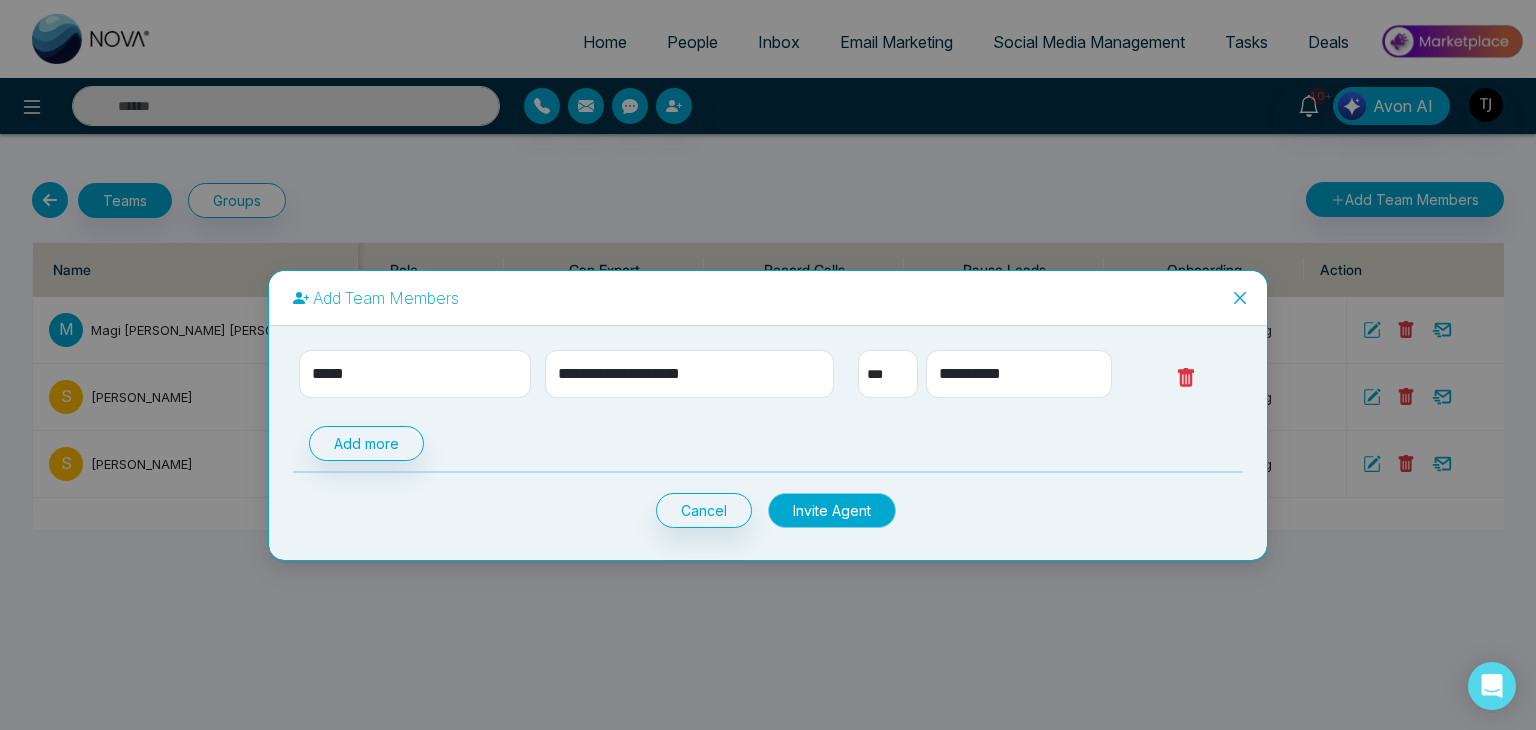 click on "Invite Agent" at bounding box center (832, 510) 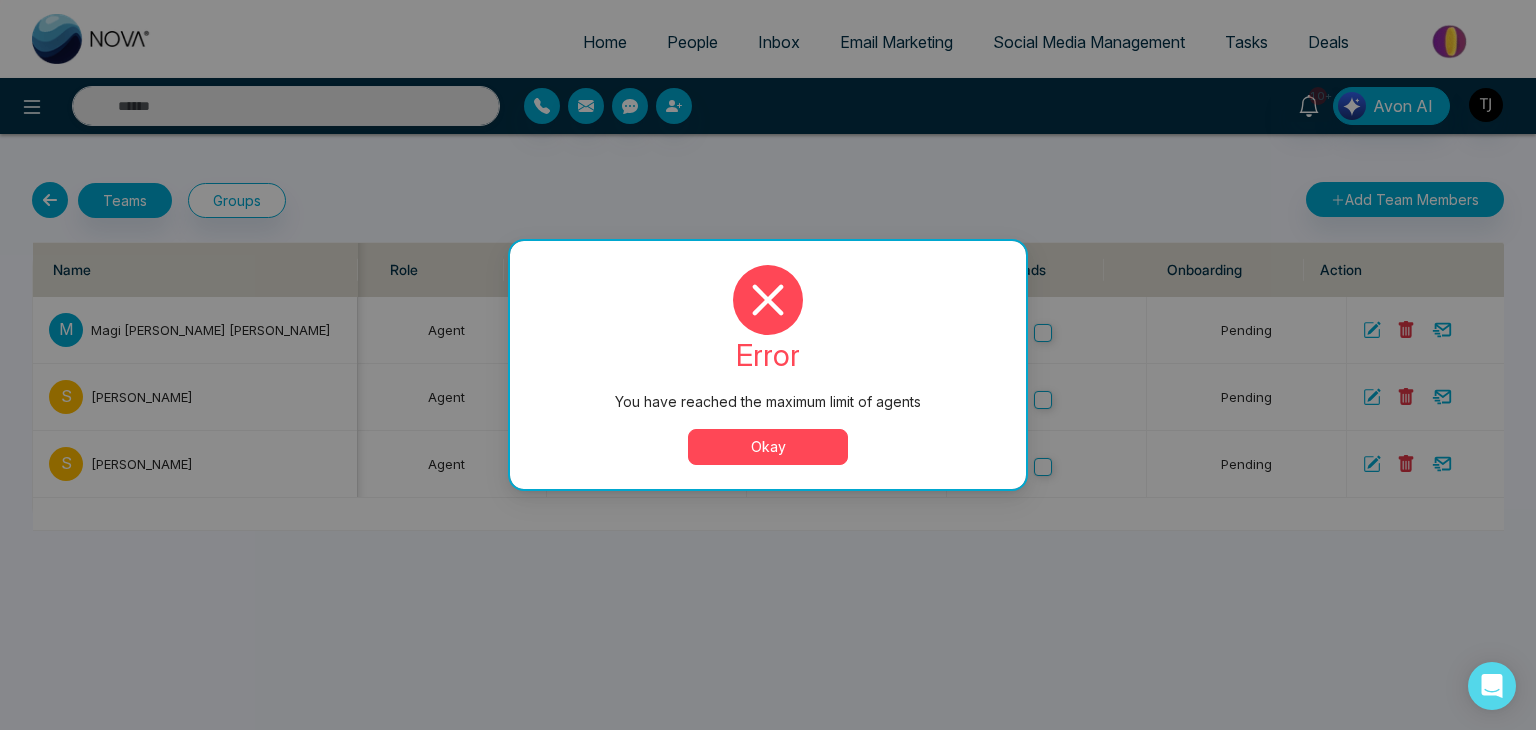 click on "Okay" at bounding box center (768, 447) 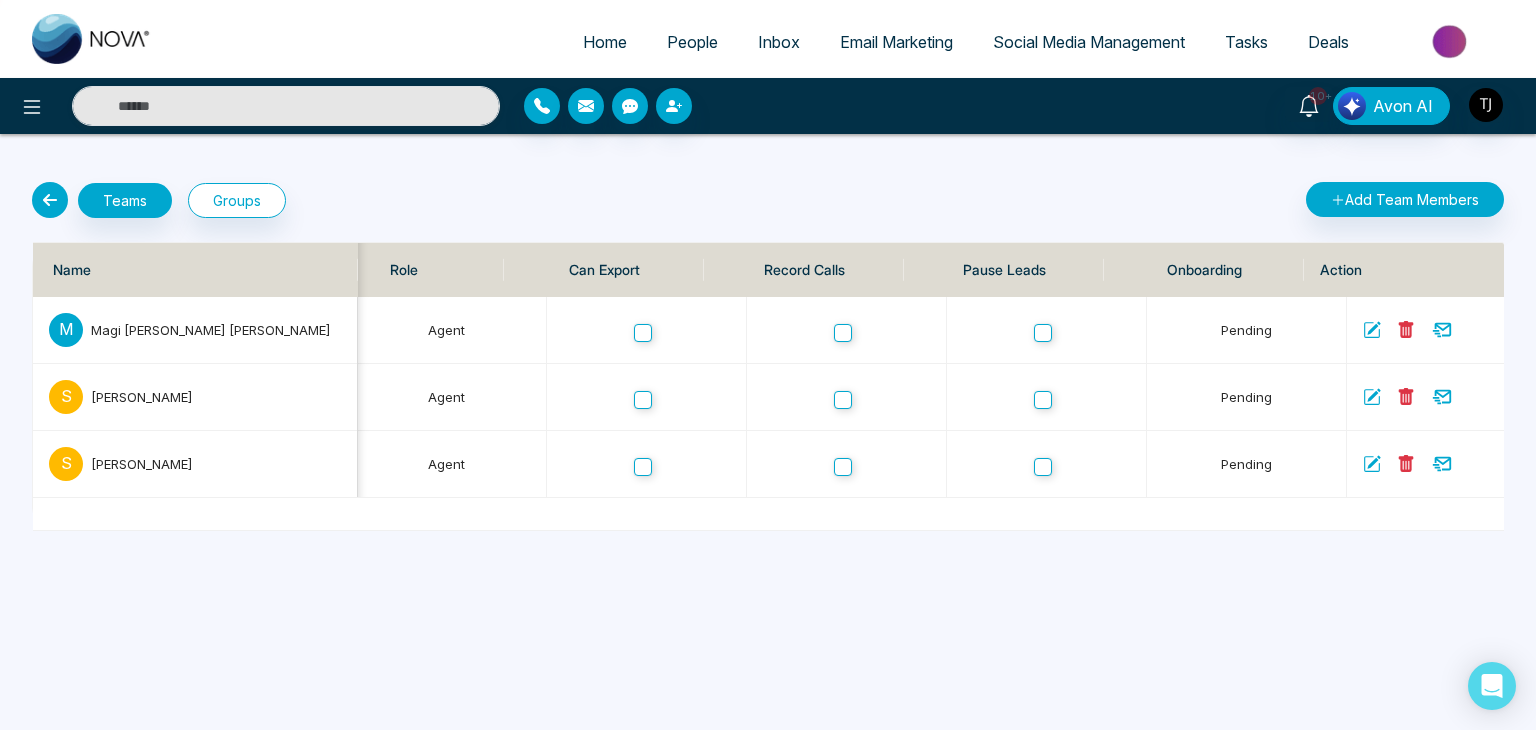 scroll, scrollTop: 0, scrollLeft: 502, axis: horizontal 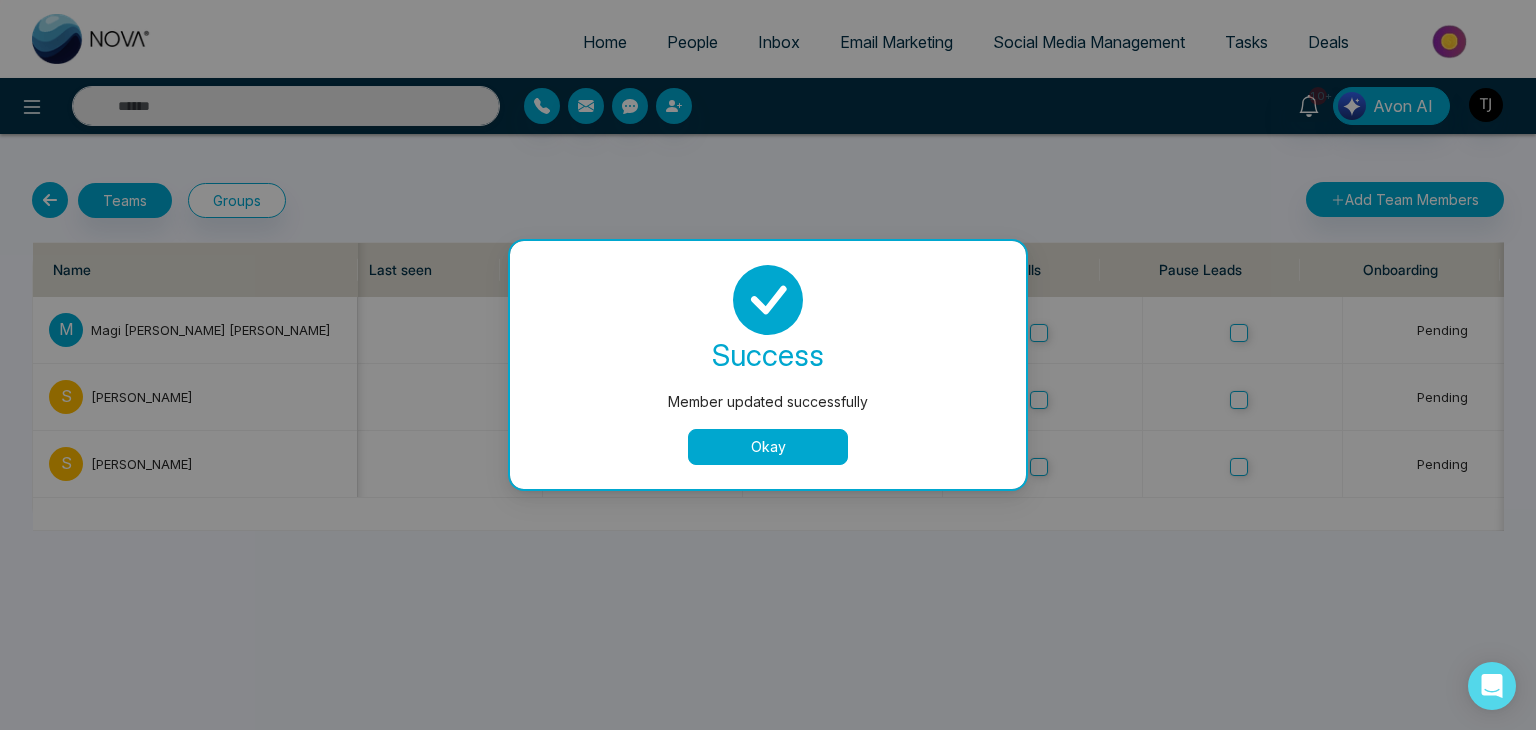 click on "Okay" at bounding box center (768, 447) 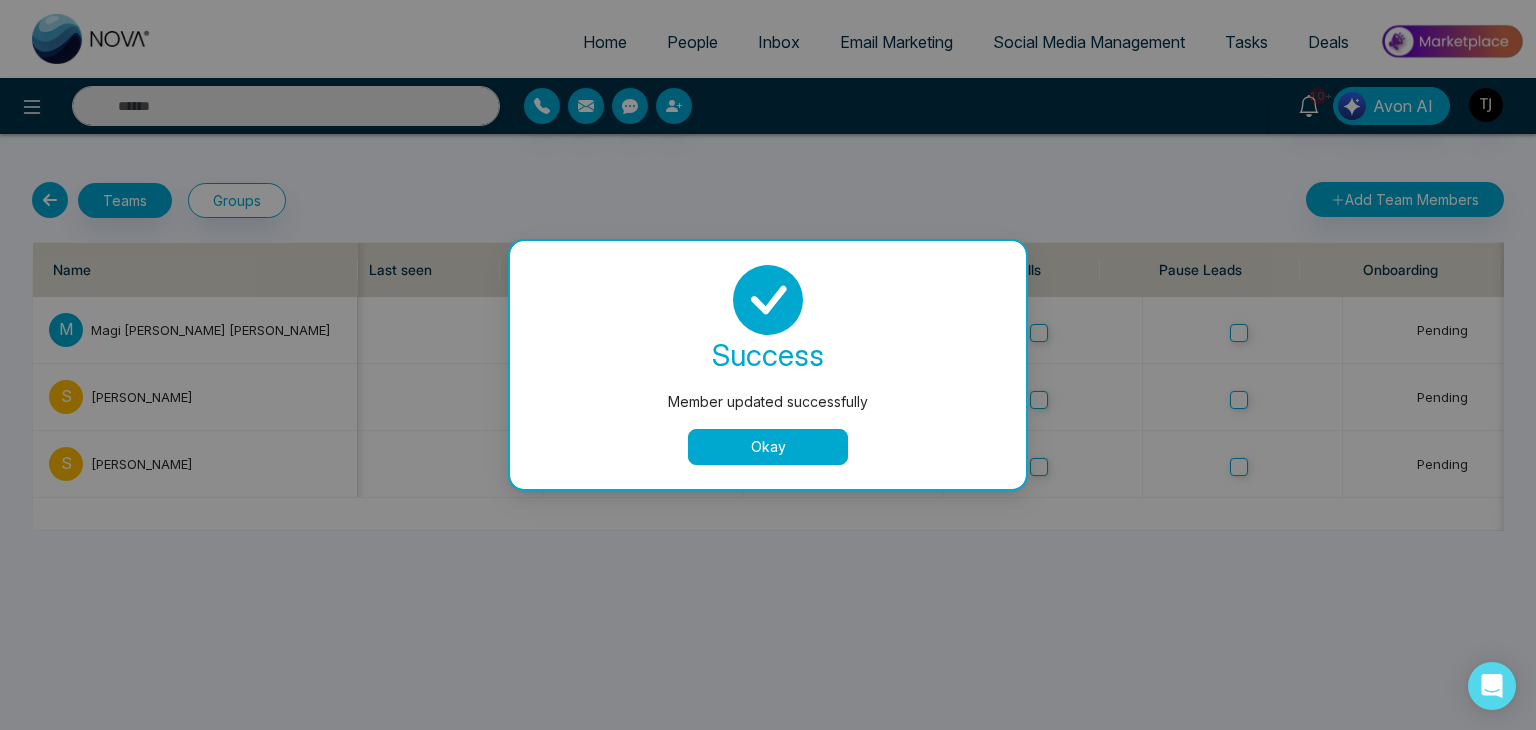 click on "Okay" at bounding box center (768, 447) 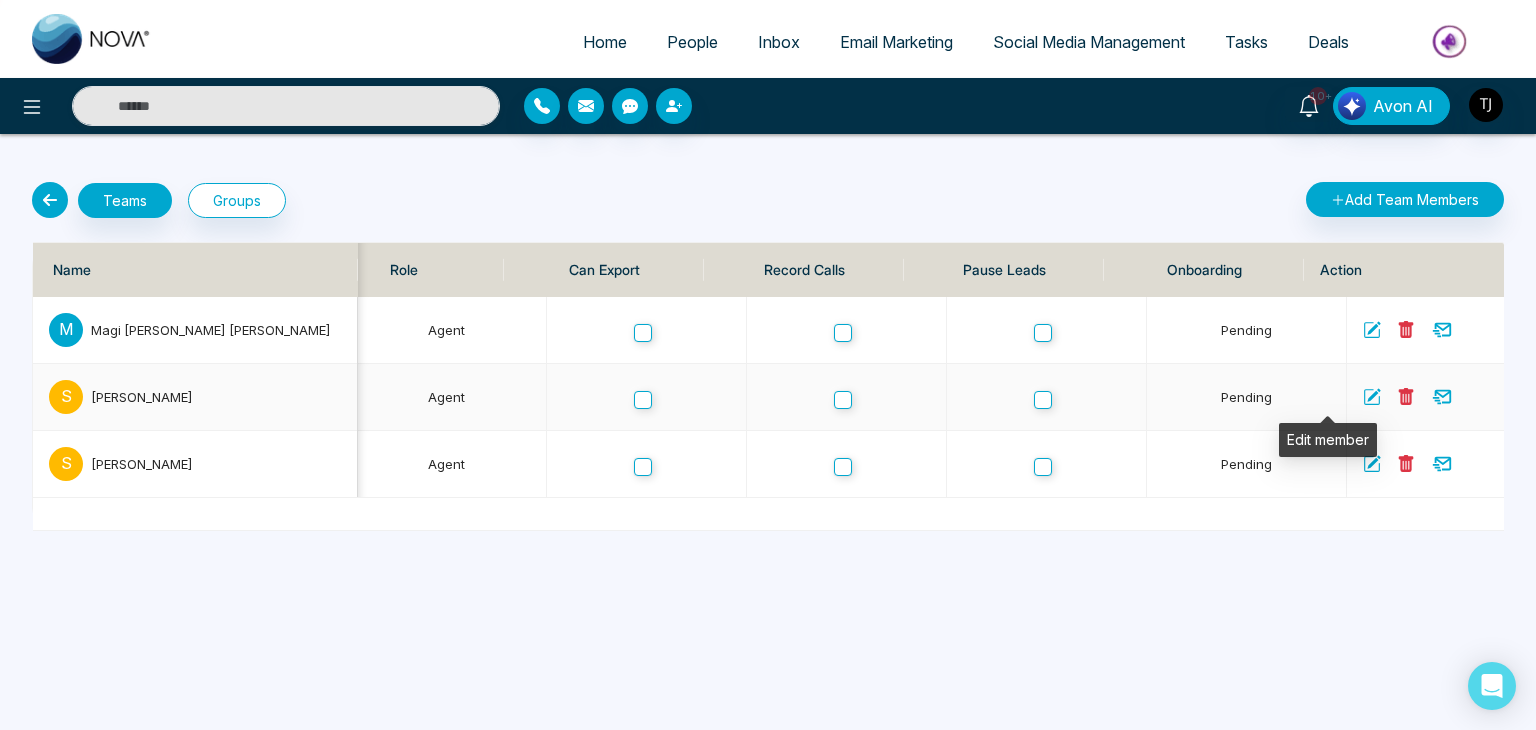 click 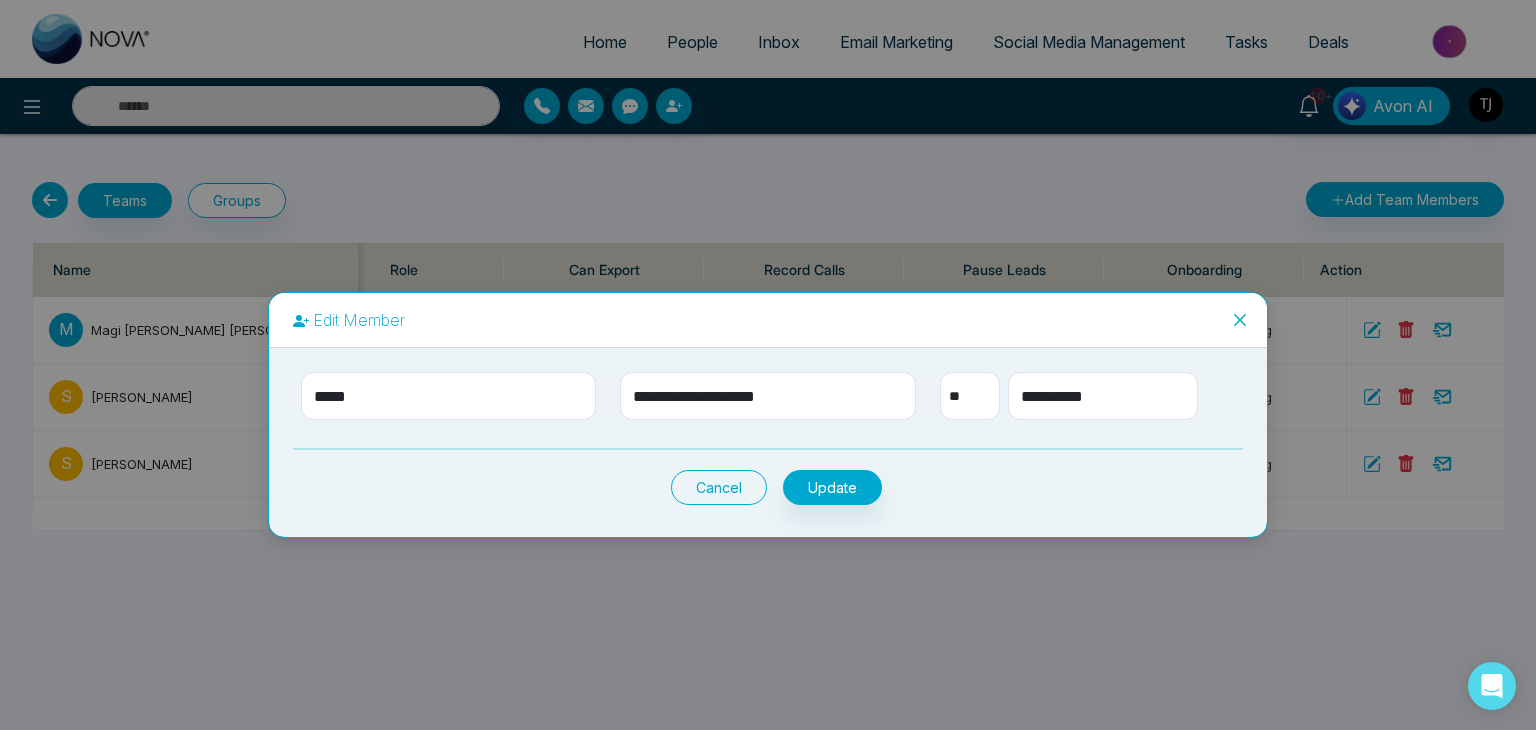 click on "Cancel" at bounding box center (719, 487) 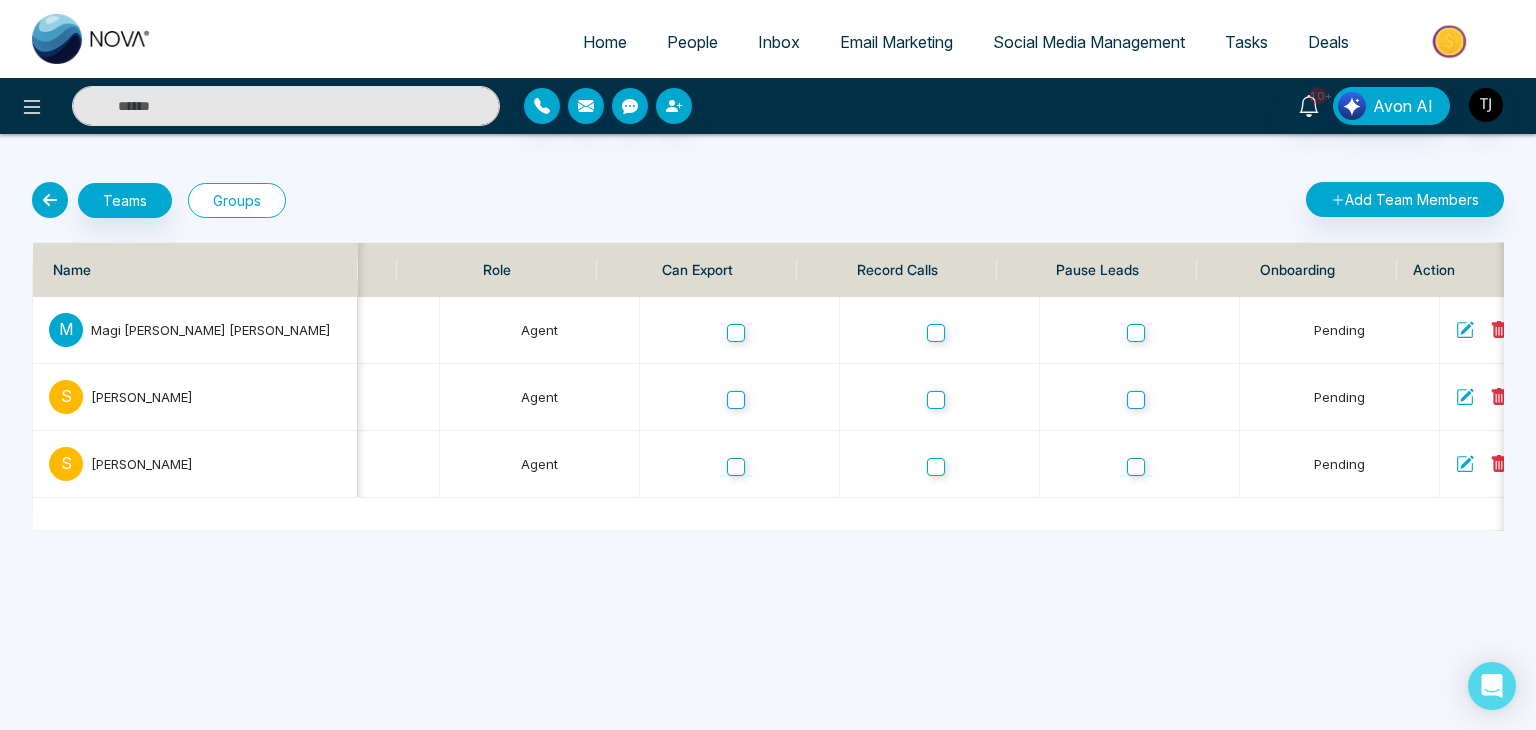 click on "Groups" at bounding box center [237, 200] 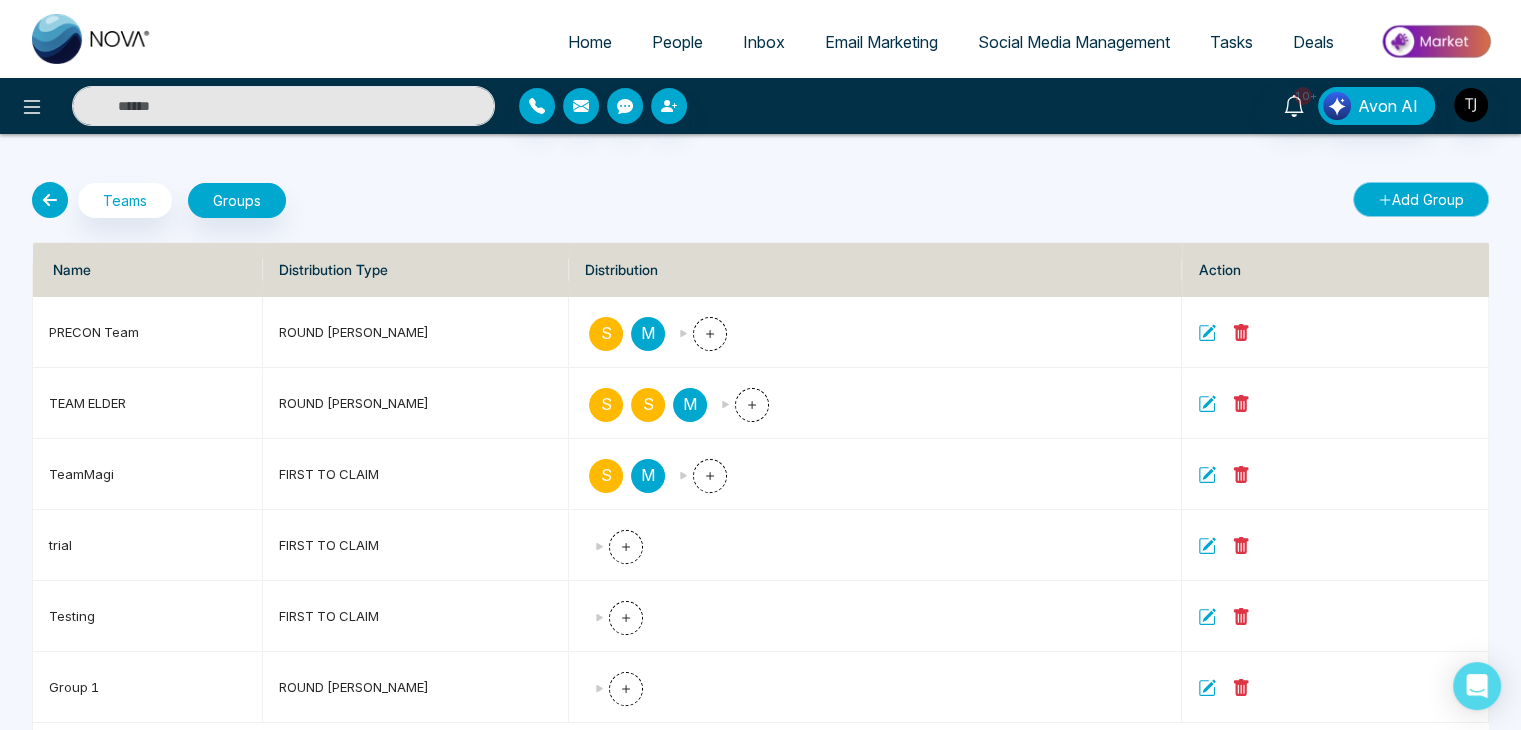 click on "Add Group" at bounding box center (1421, 199) 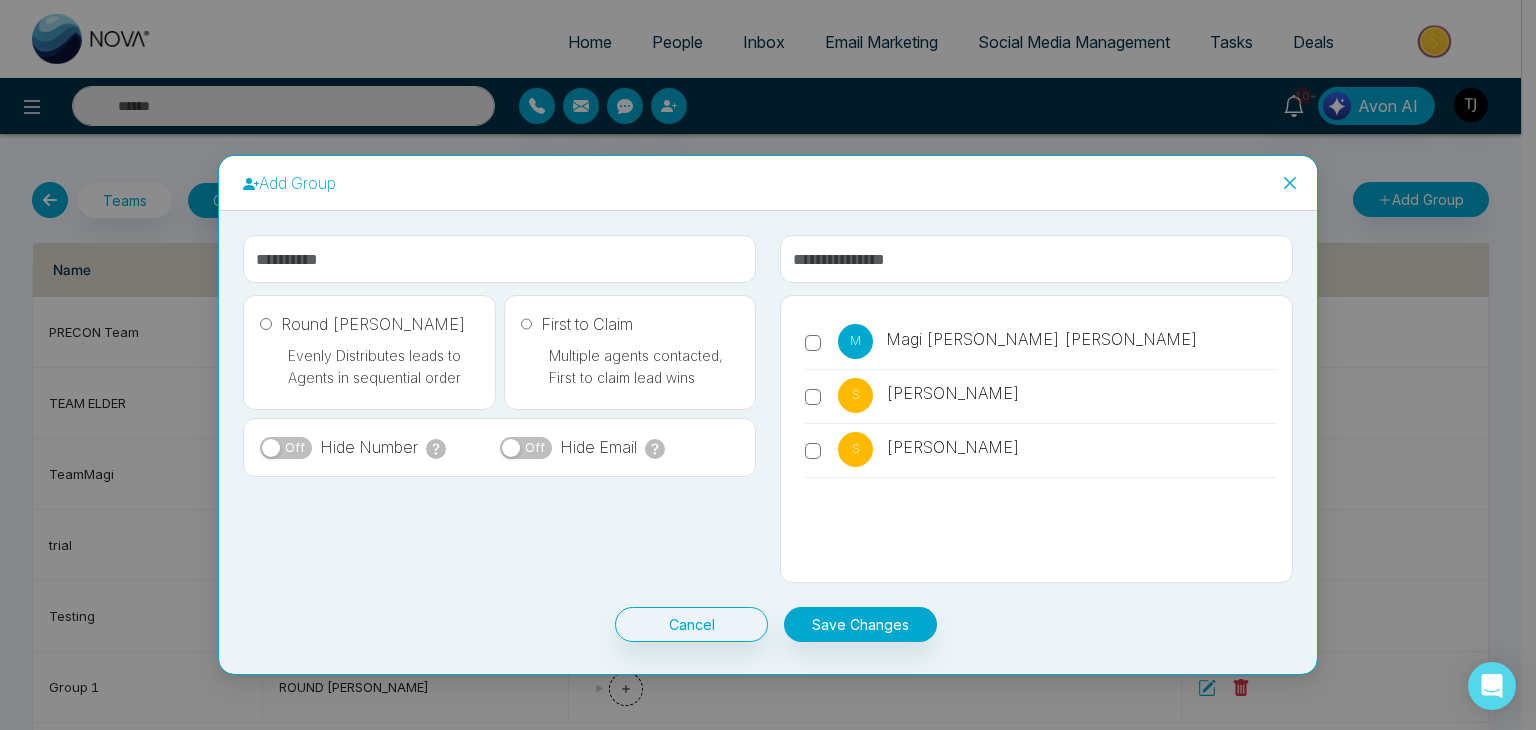 click on "Sam S" at bounding box center [951, 393] 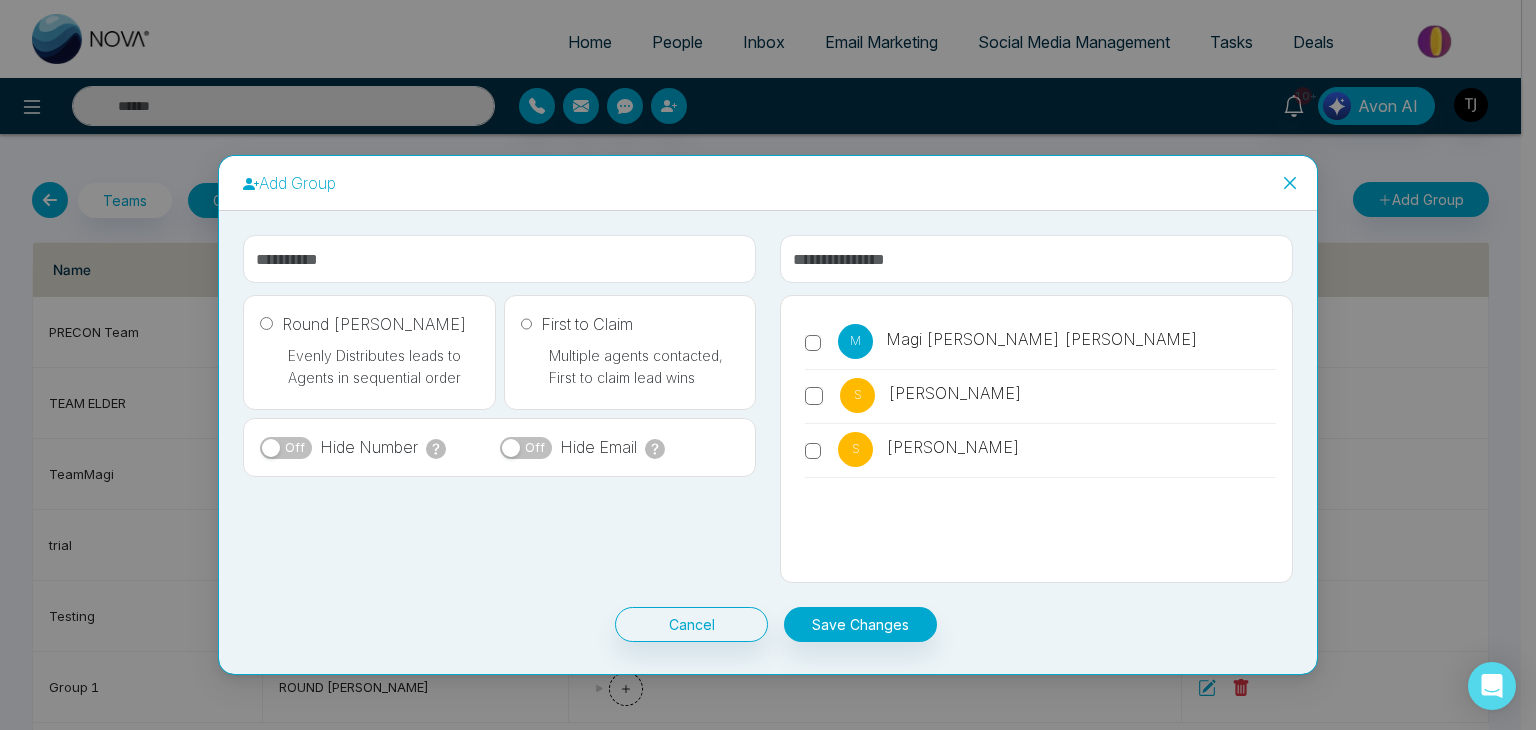 click on "Magi Varsha Keerthana Mannepalli" at bounding box center (1040, 339) 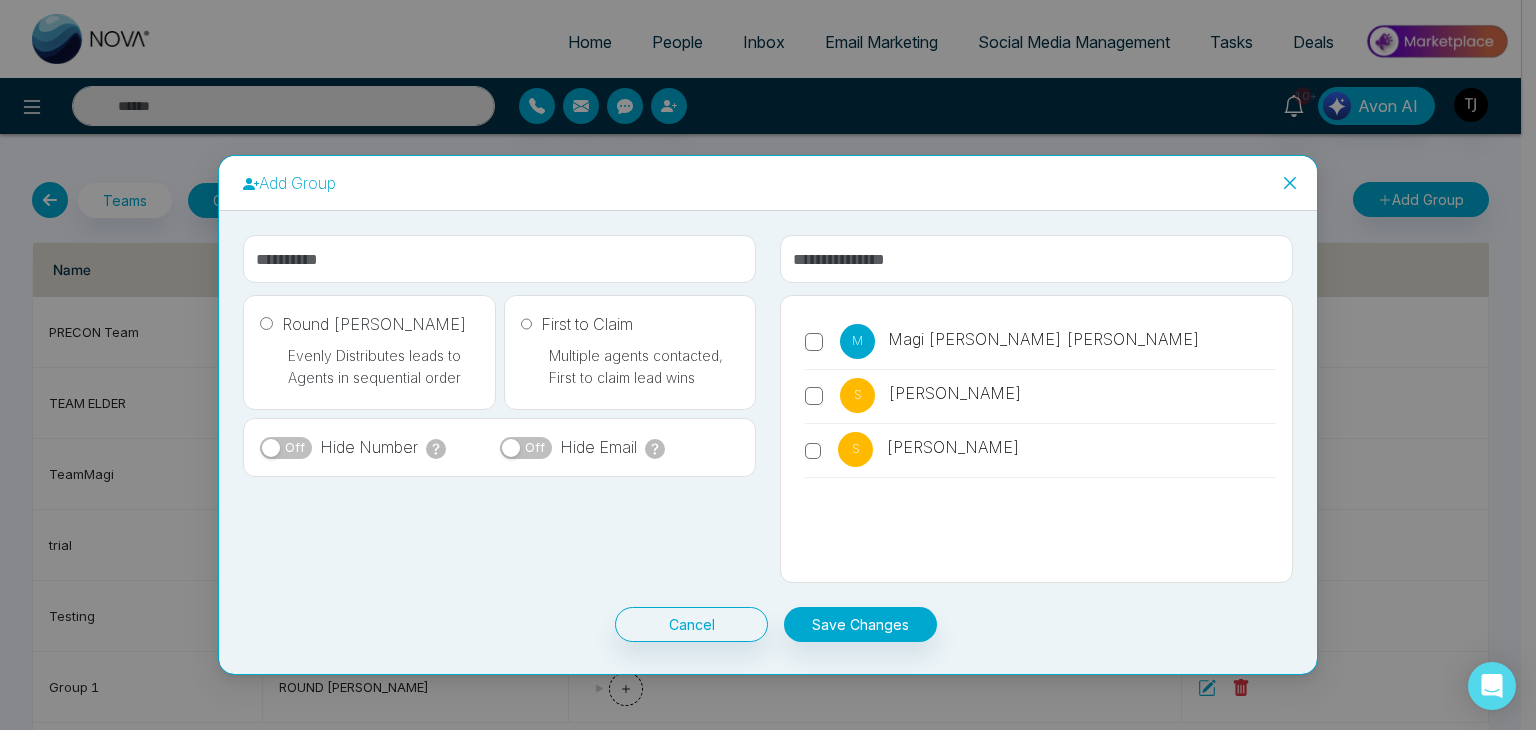 click on "Off" at bounding box center [295, 448] 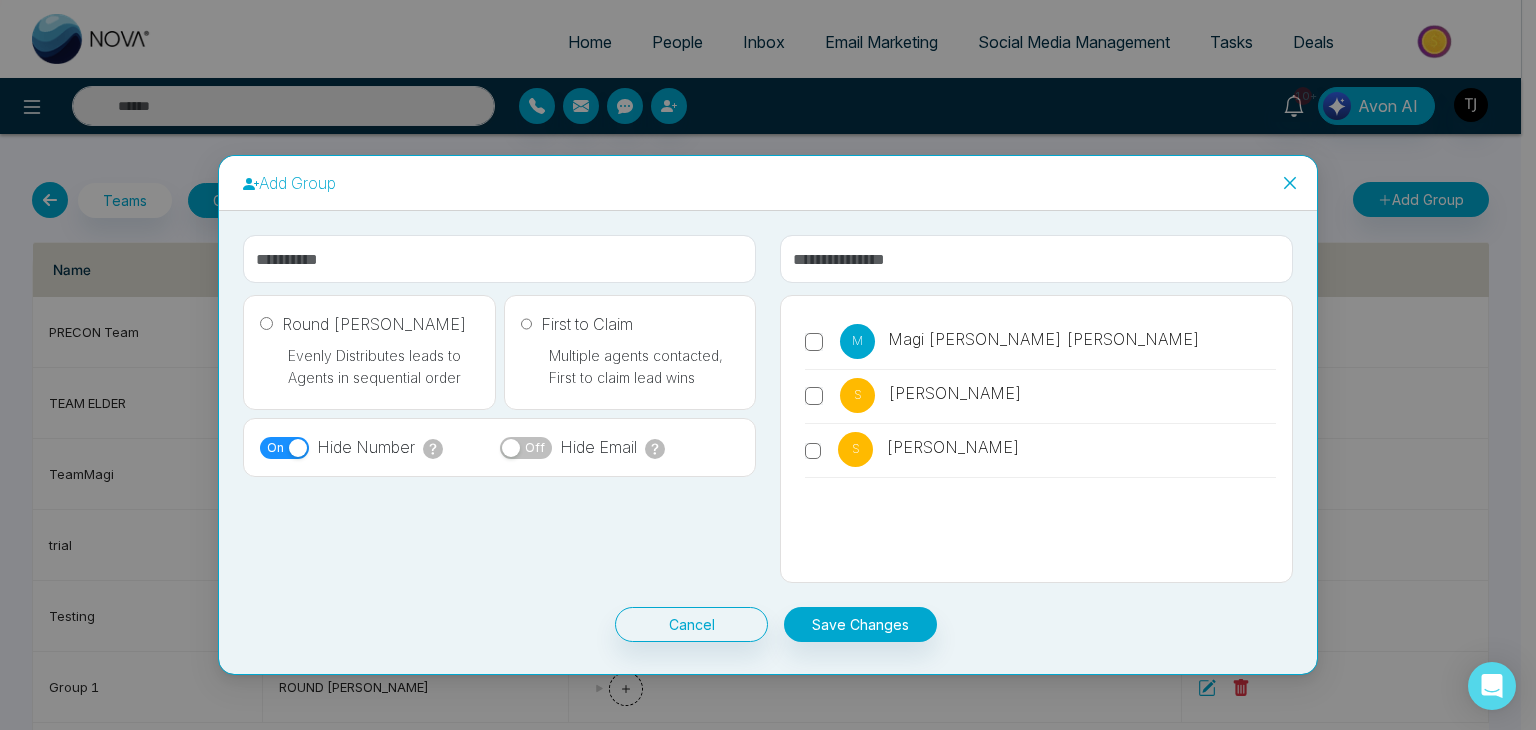click on "Off" at bounding box center [535, 448] 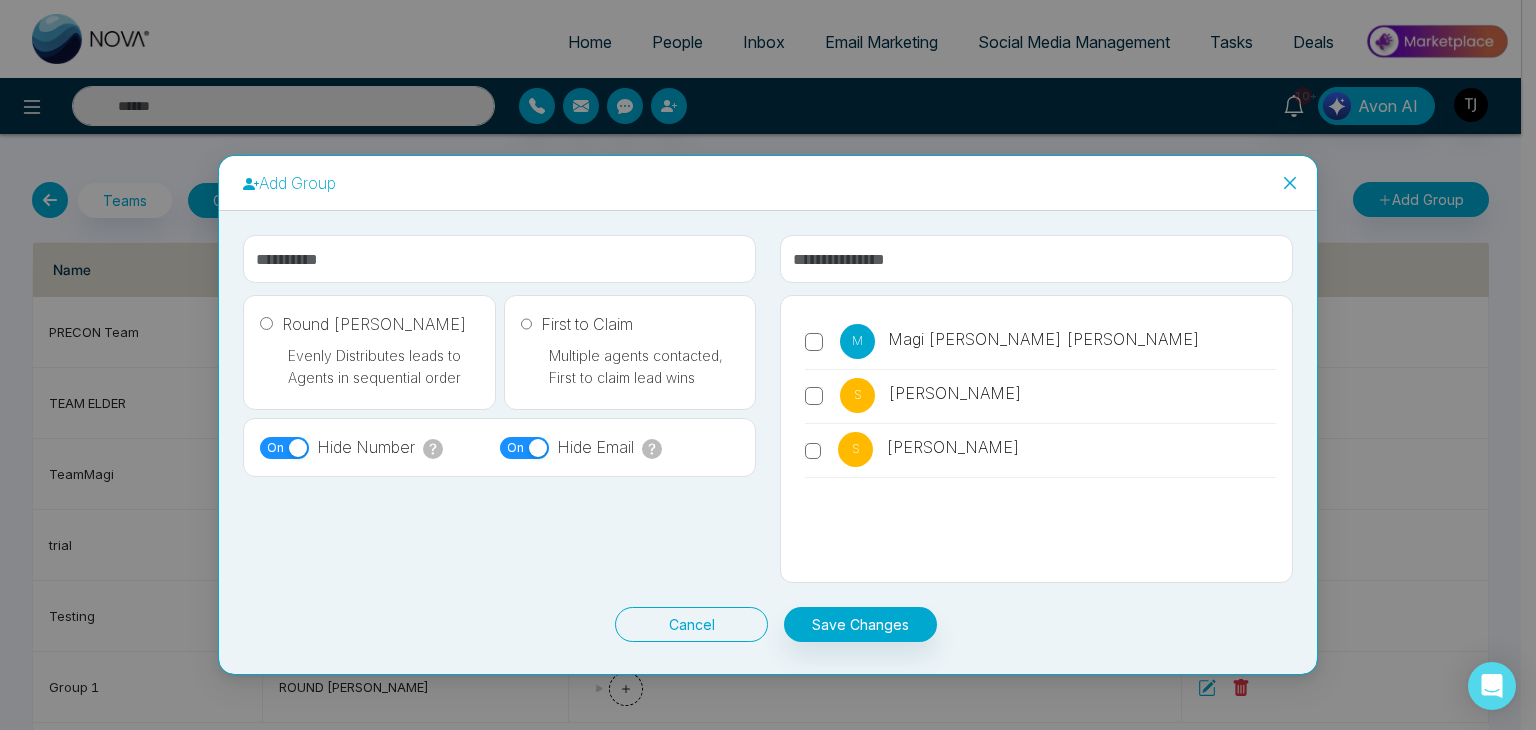 click on "Cancel" at bounding box center [691, 624] 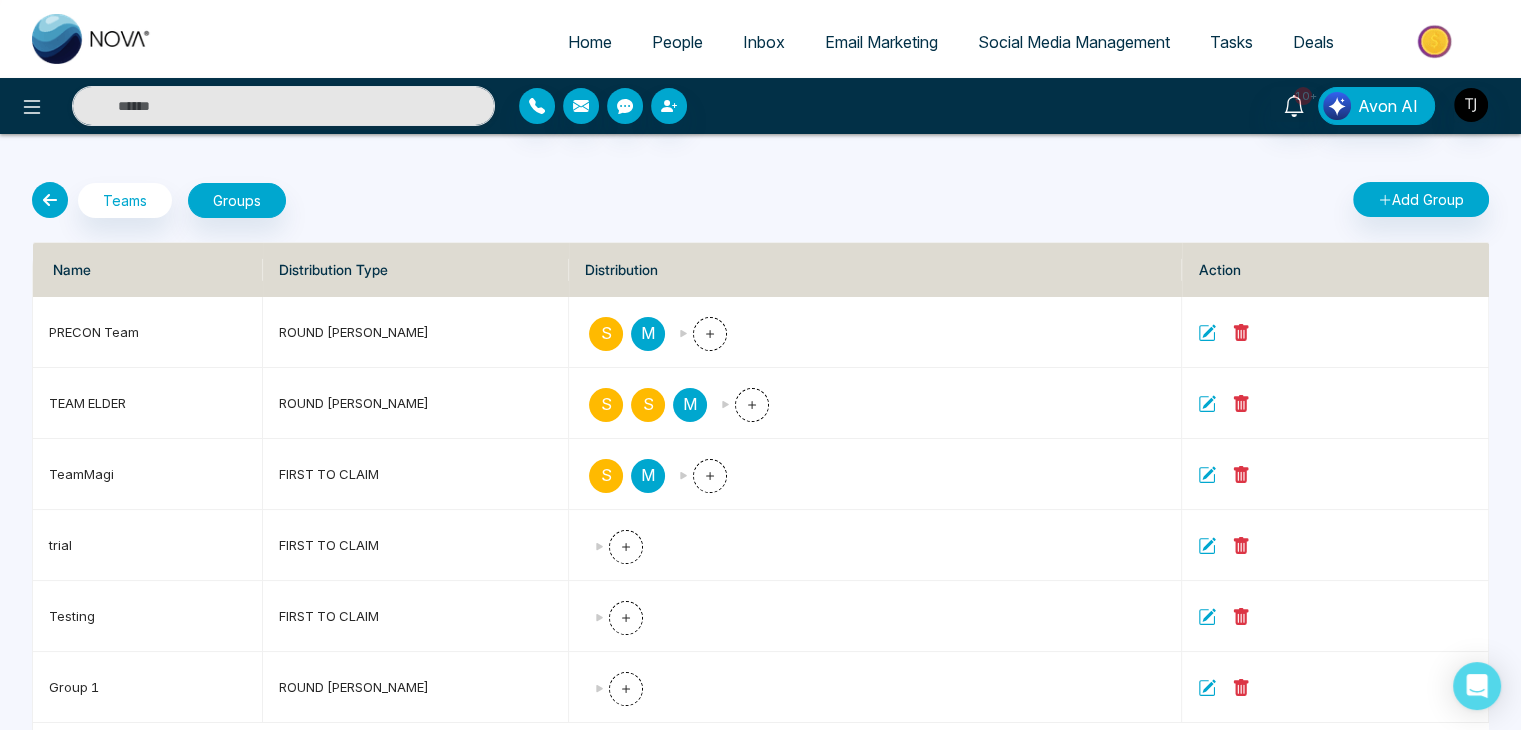 drag, startPoint x: 782, startPoint y: 113, endPoint x: 456, endPoint y: 66, distance: 329.3706 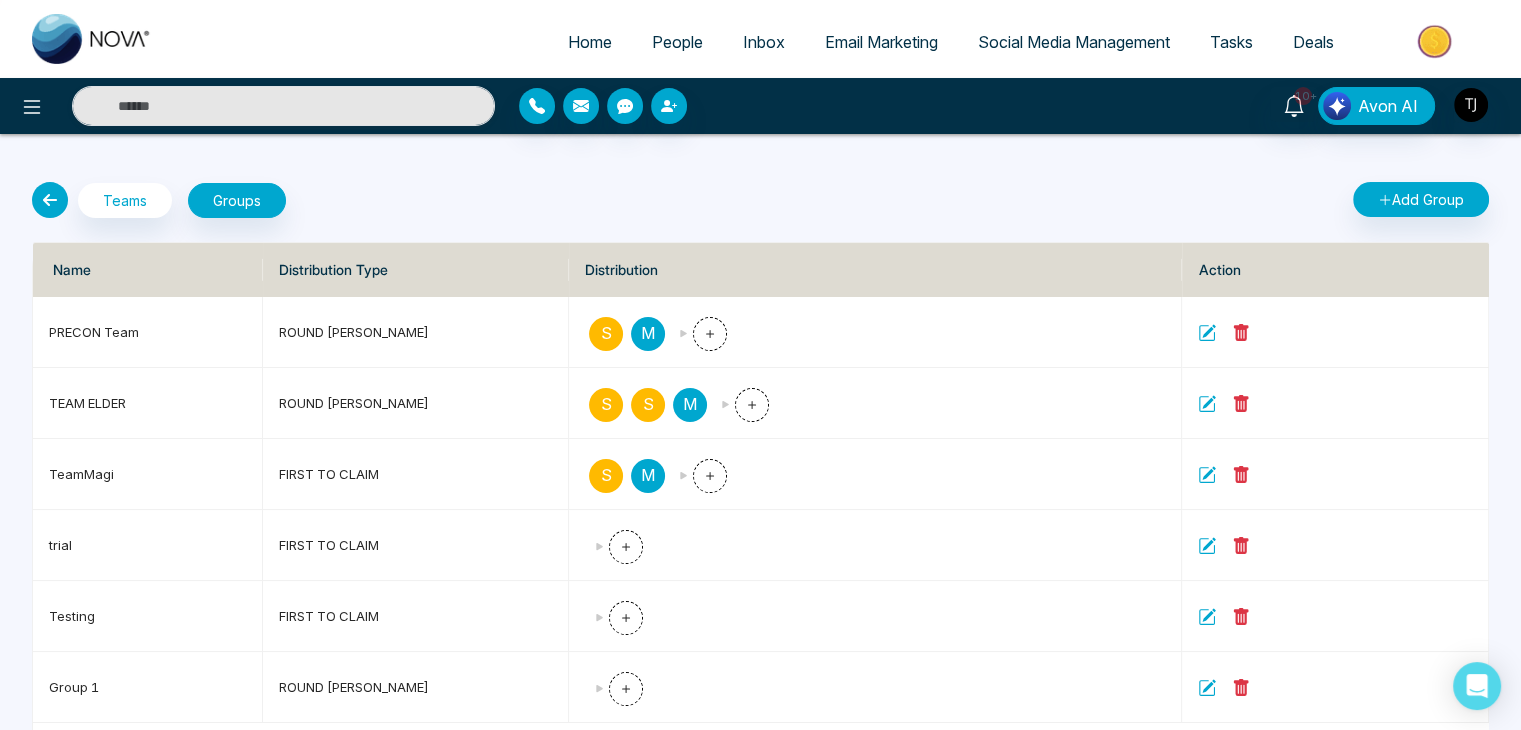 click at bounding box center (697, 106) 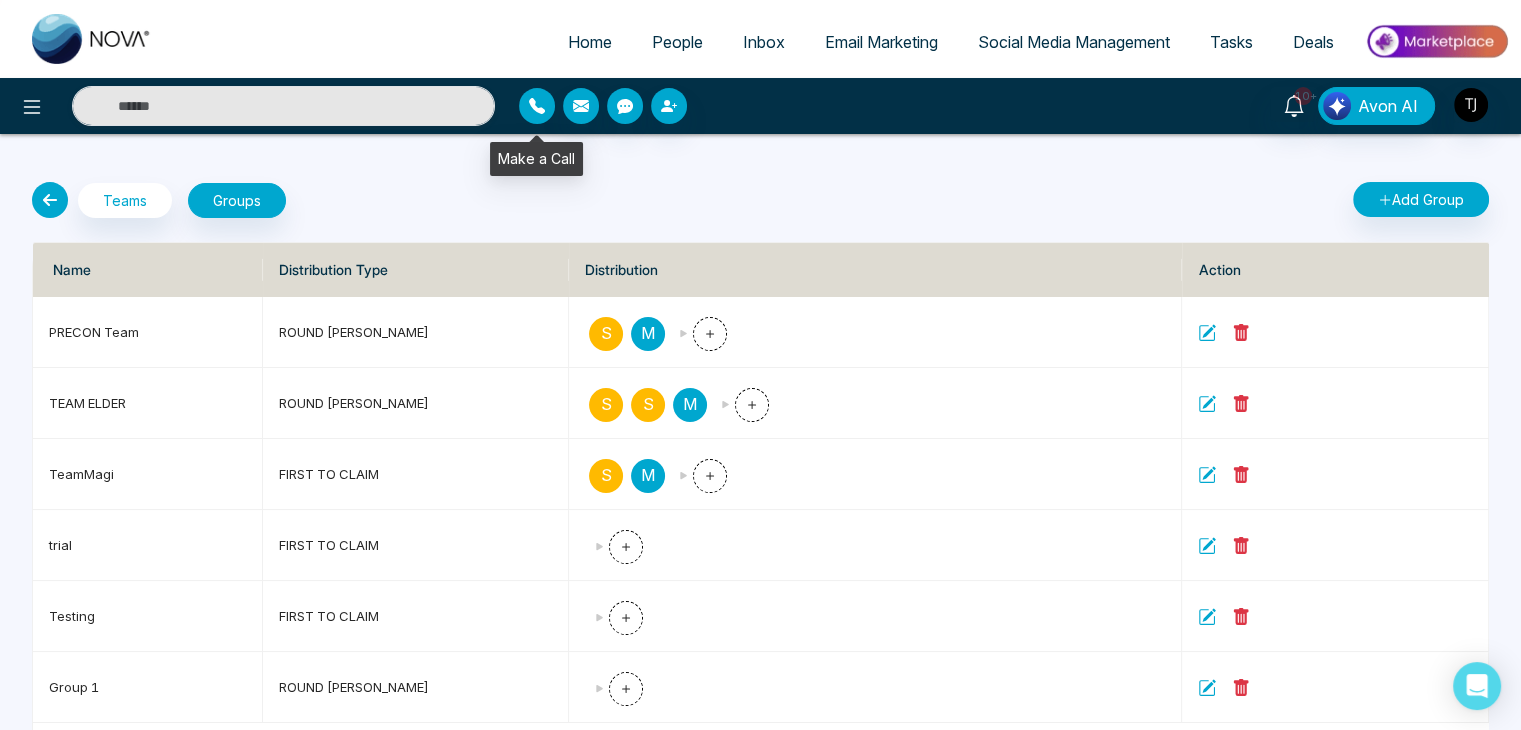 click 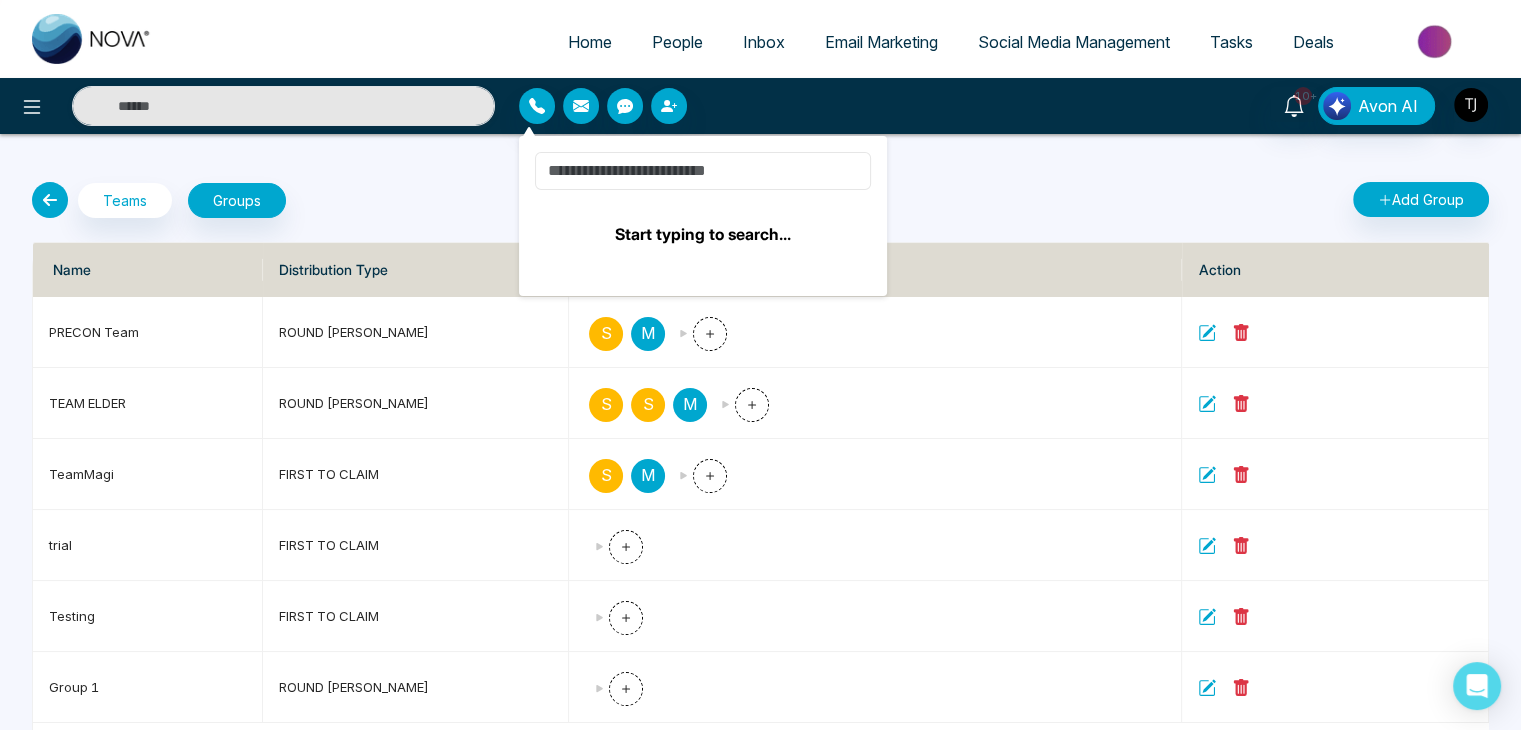 click at bounding box center [703, 171] 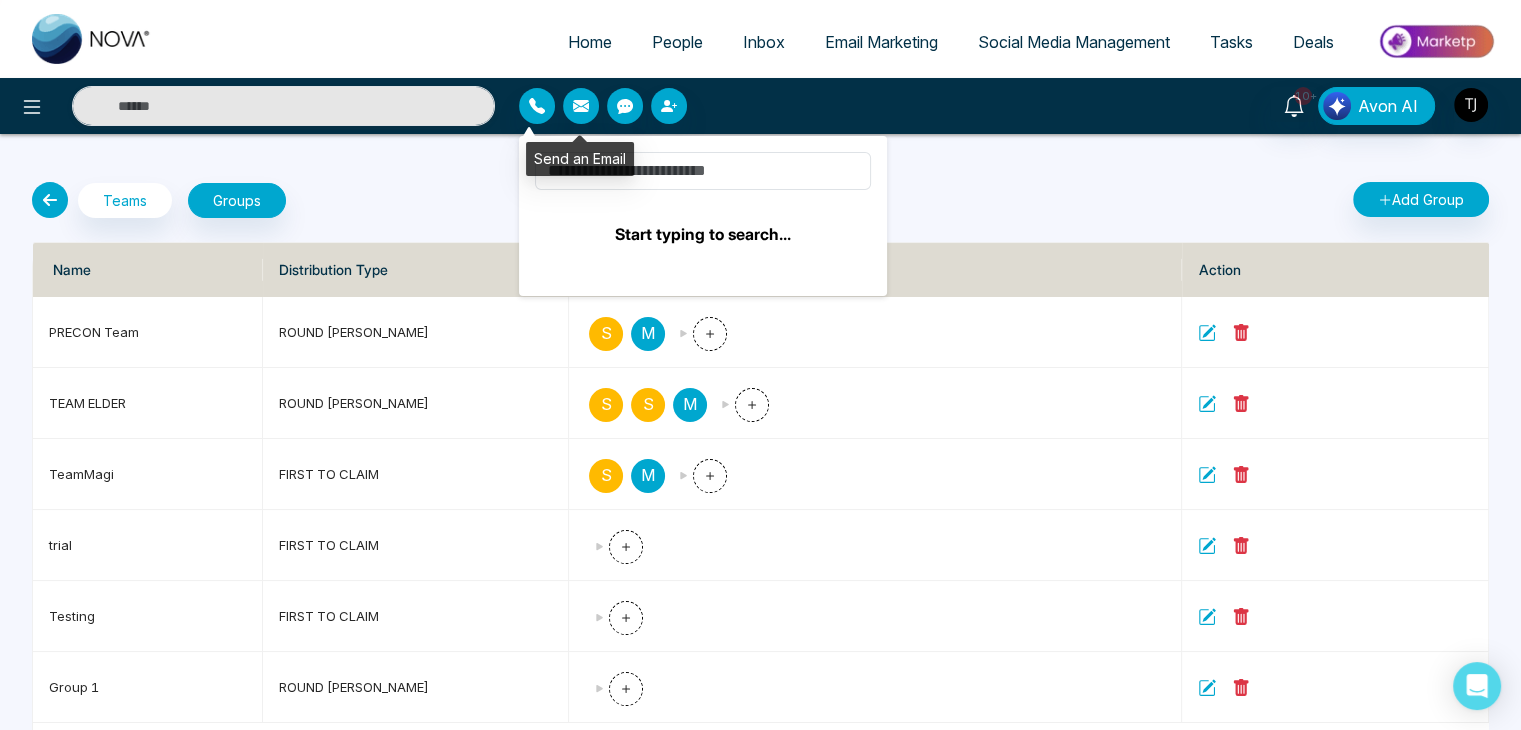 click 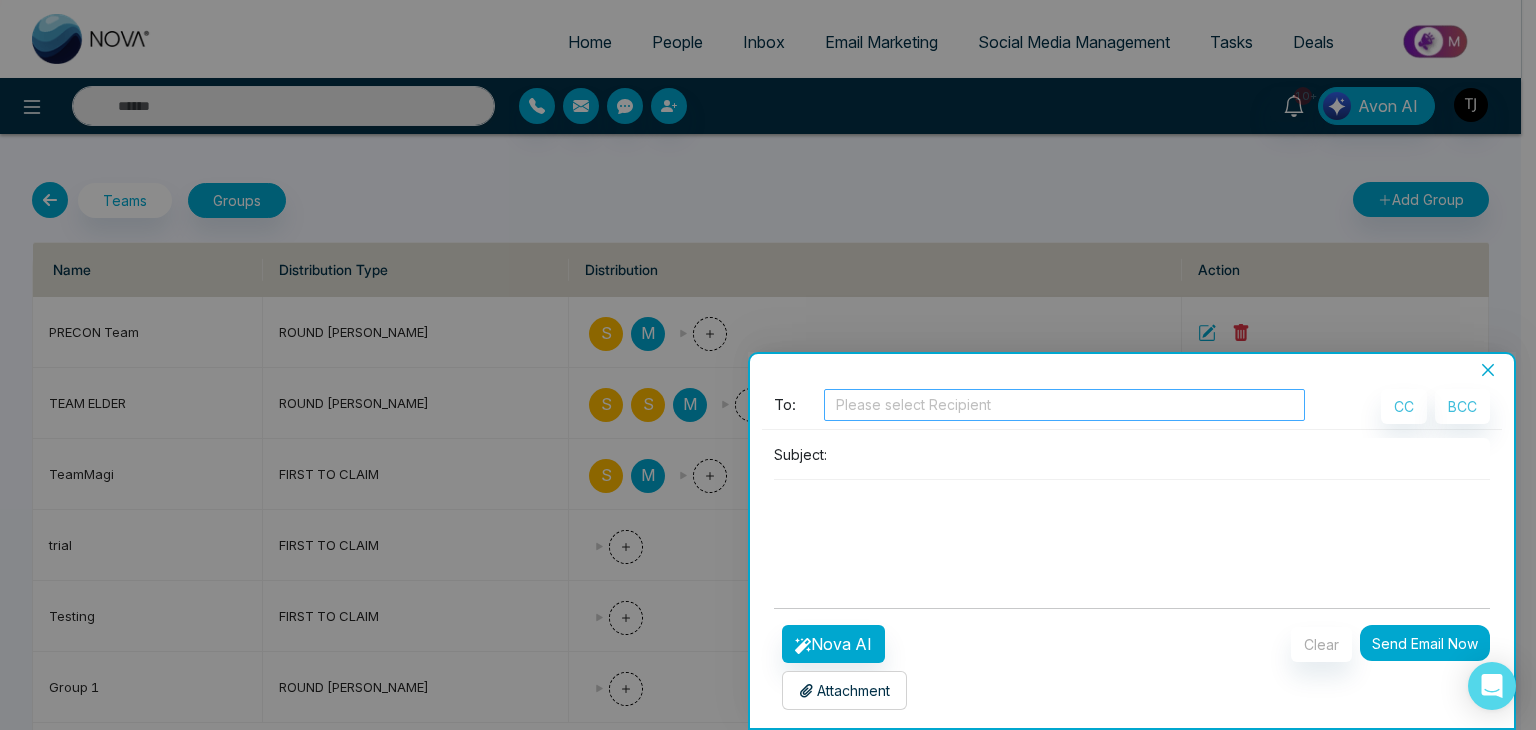 click at bounding box center [1064, 405] 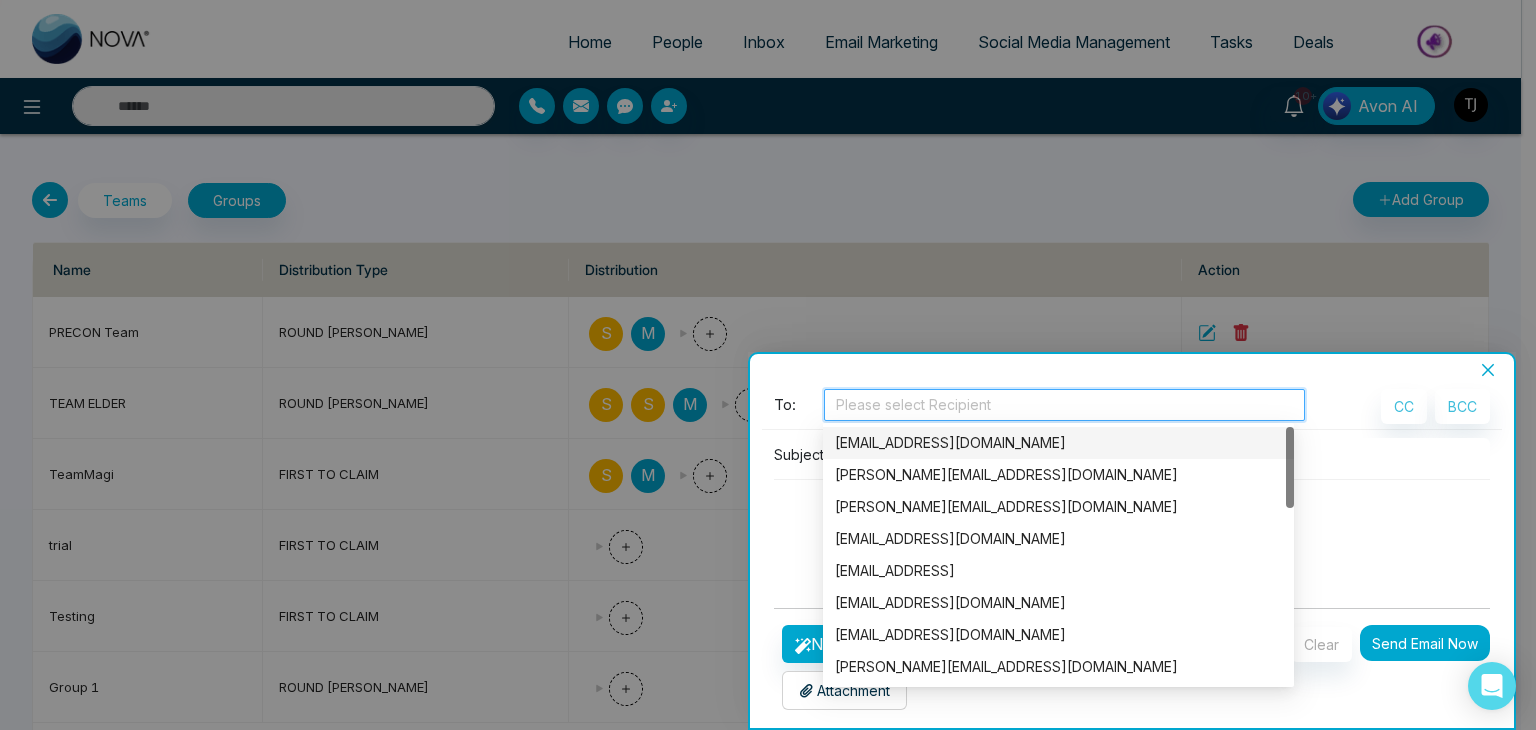 click on "key@mmnovatech.com" at bounding box center (1058, 443) 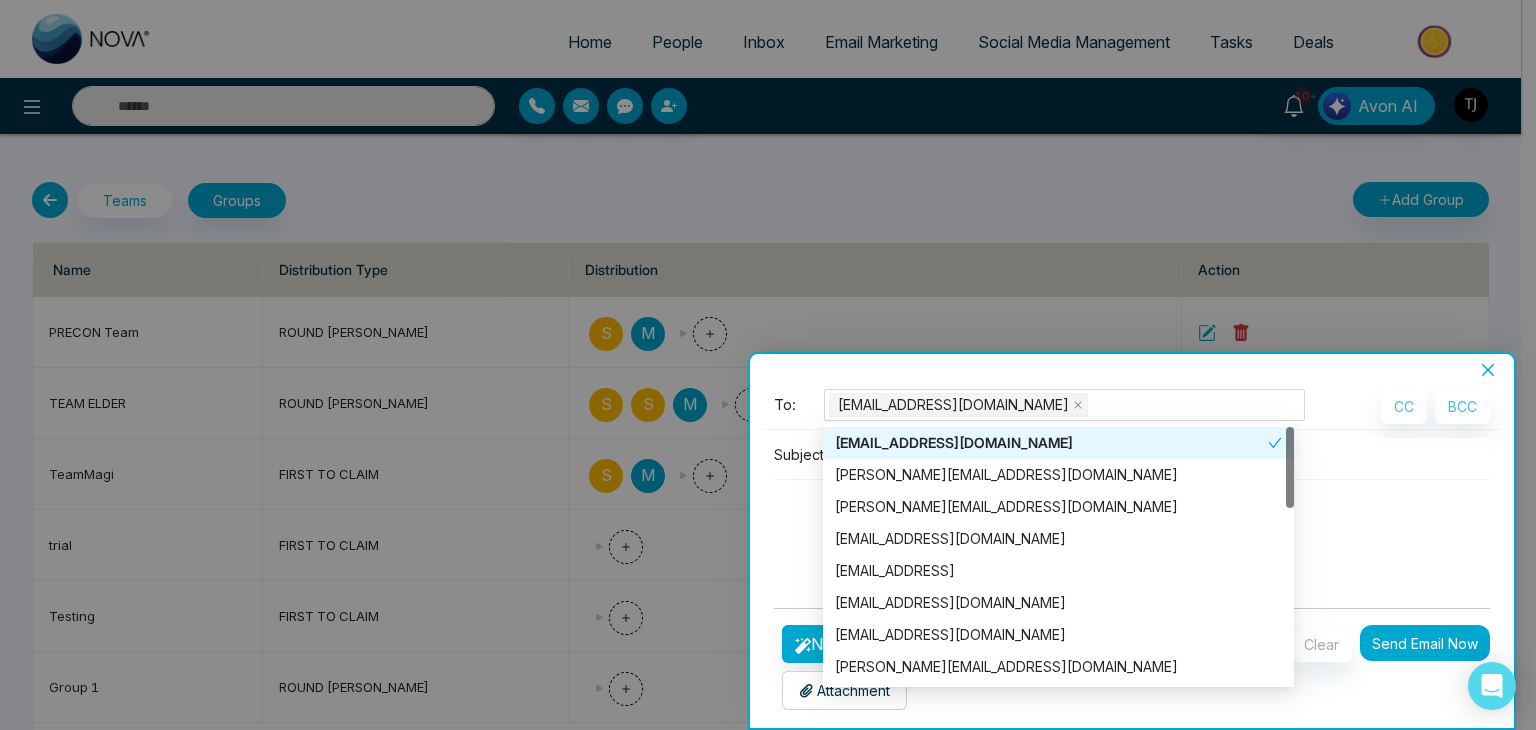click on "Subject:" at bounding box center [1132, 515] 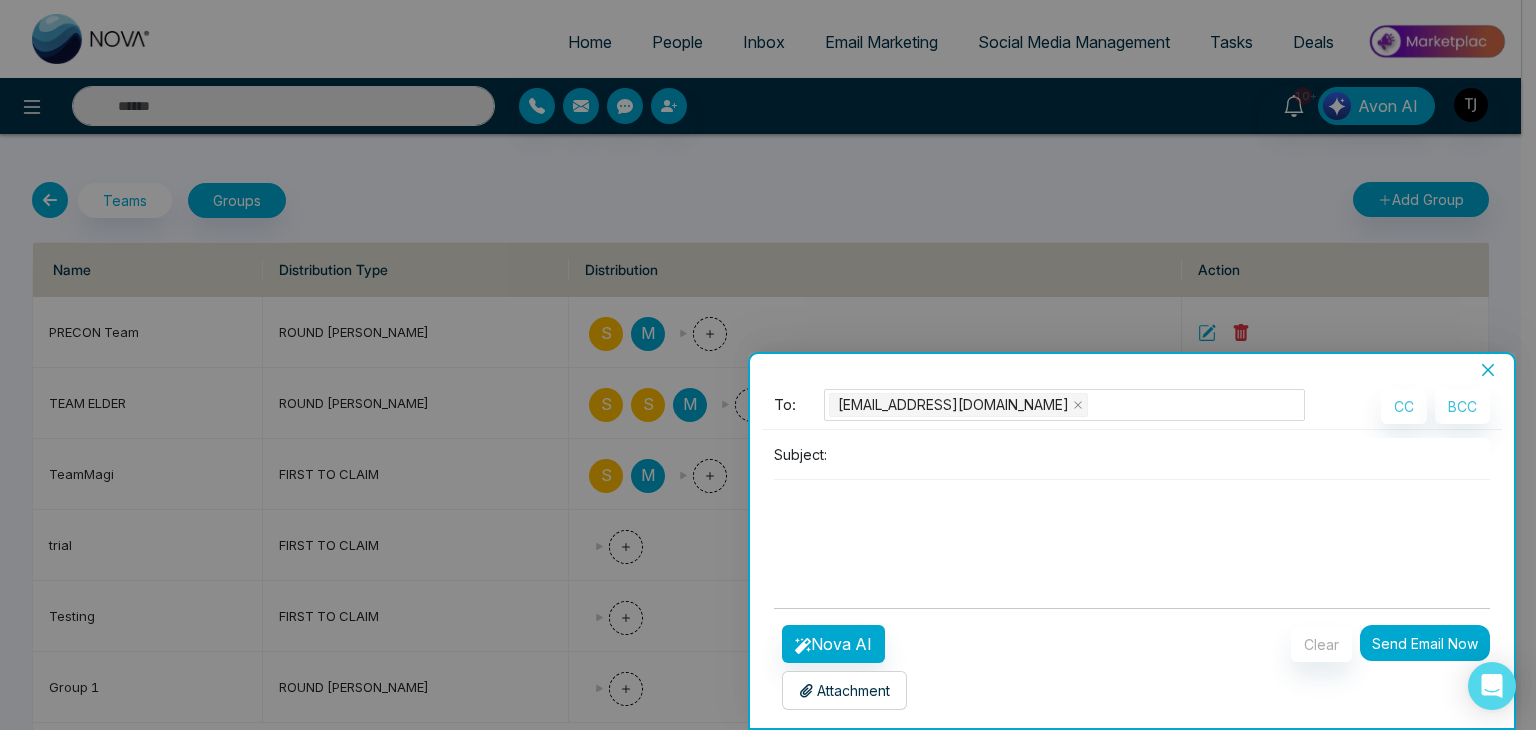 click at bounding box center (1162, 454) 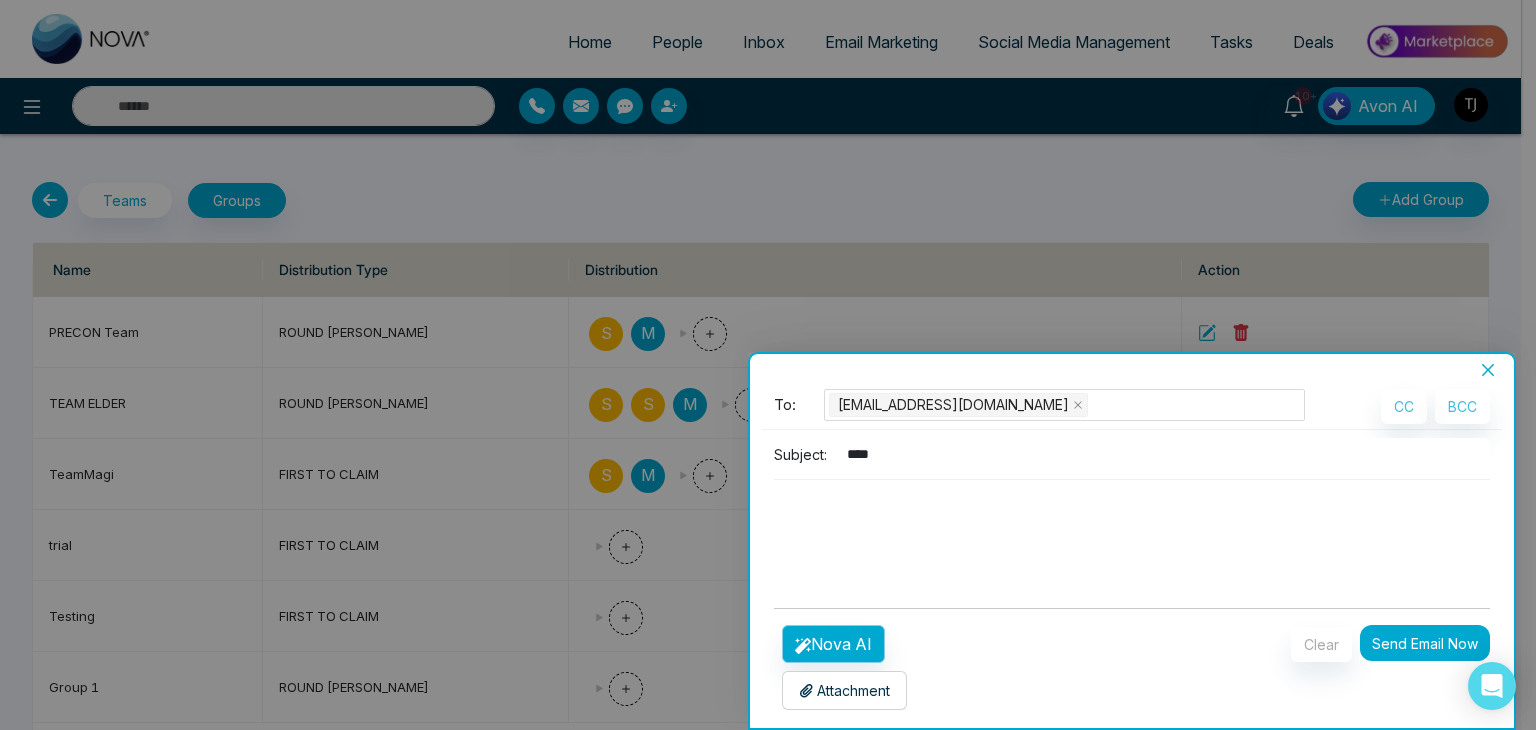 type on "****" 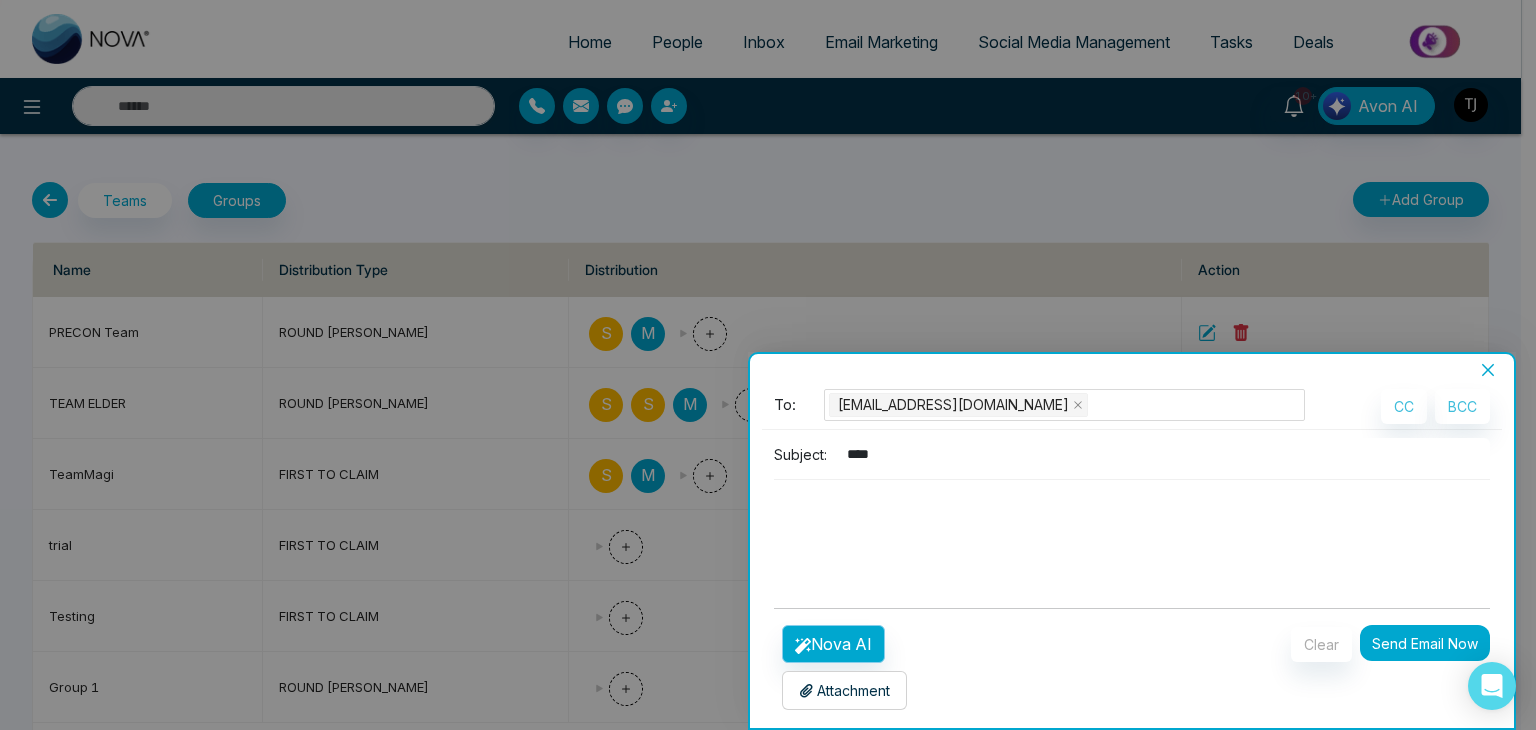 click at bounding box center [1132, 528] 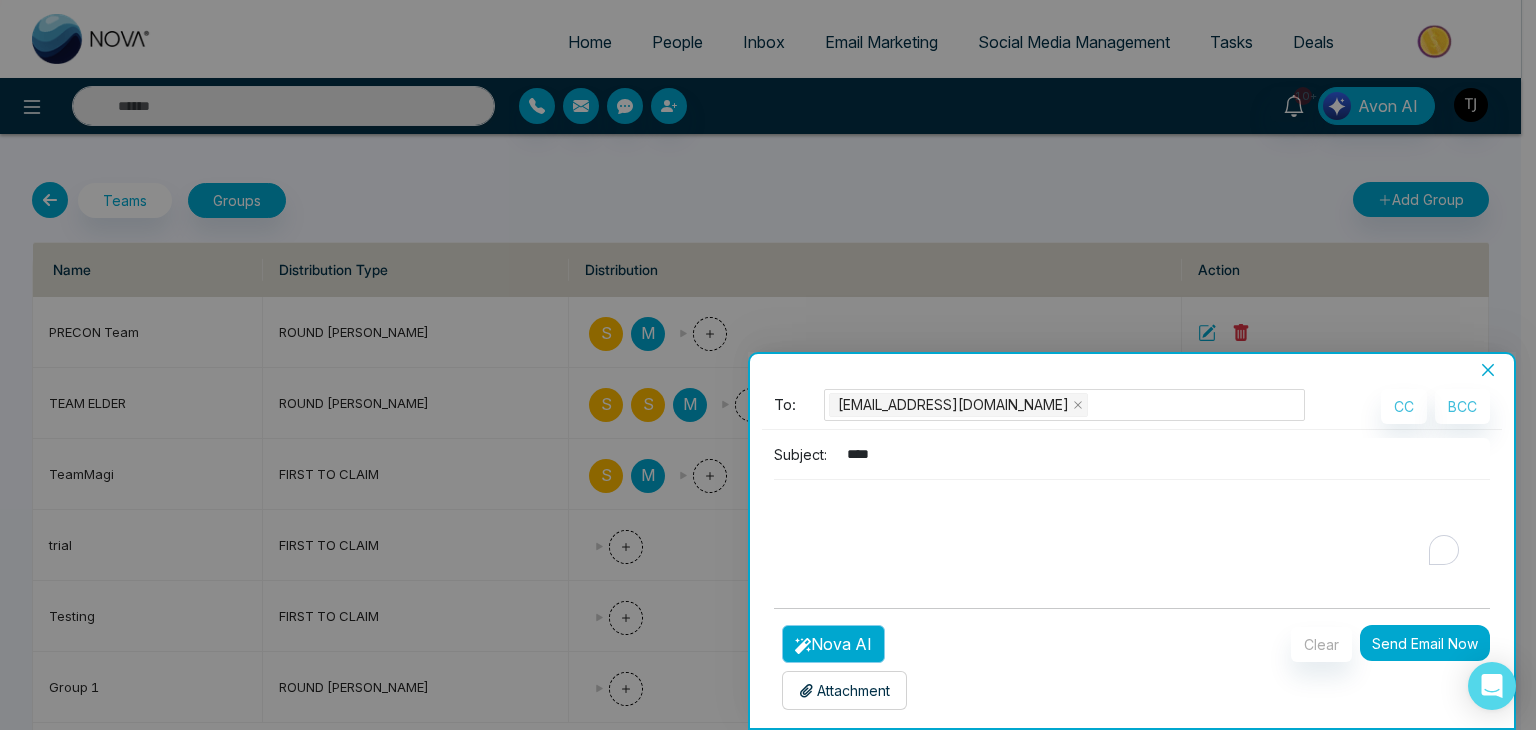 click on "Nova AI" at bounding box center [833, 644] 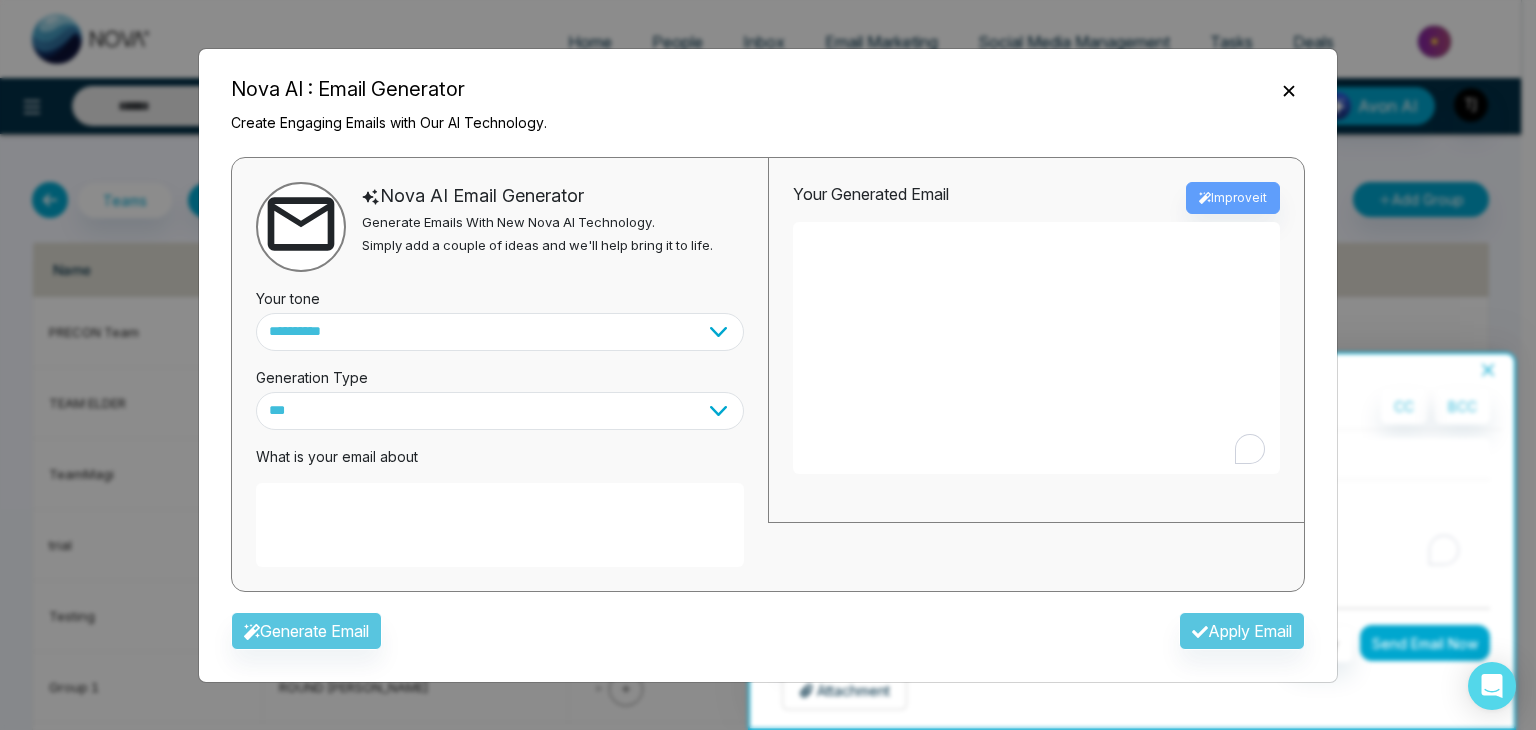 click at bounding box center (1036, 348) 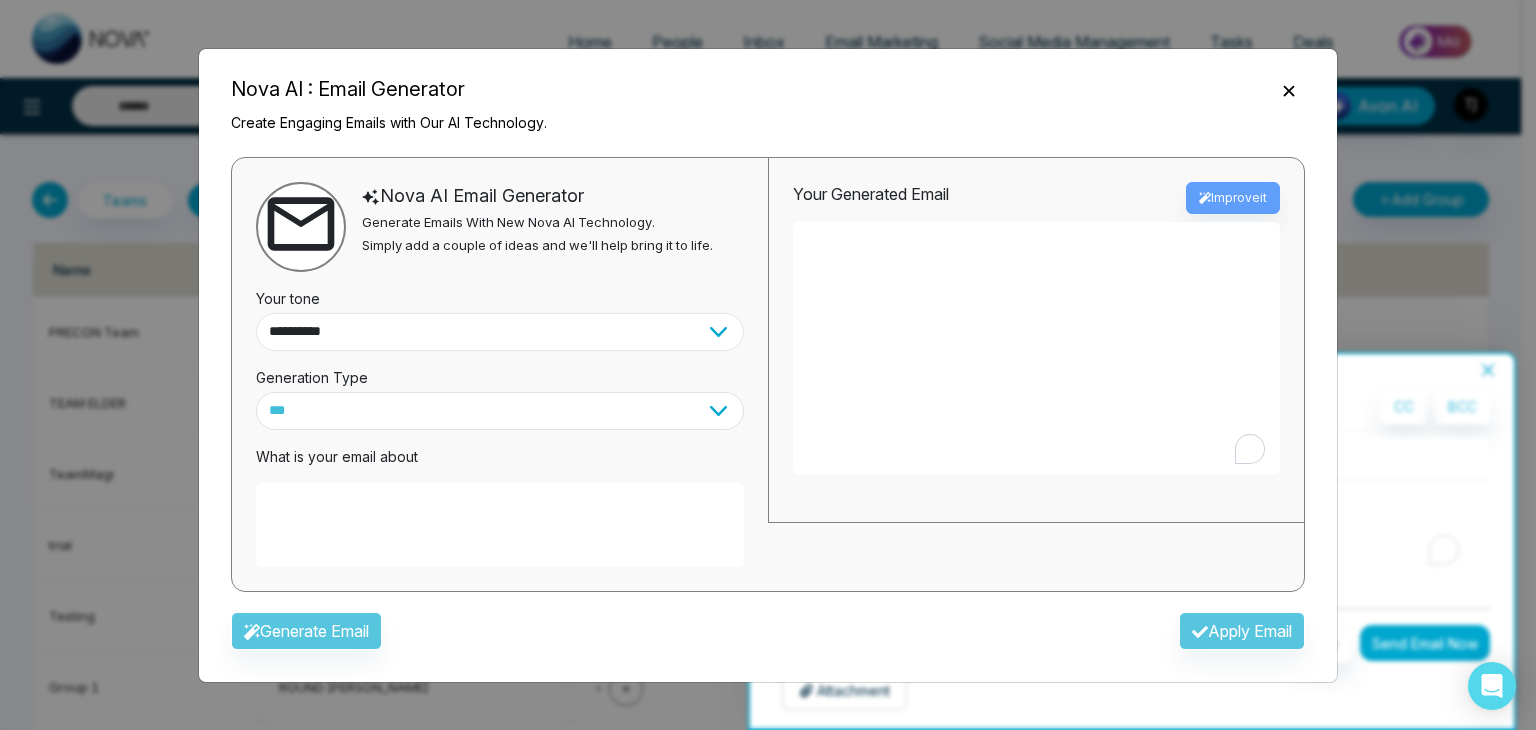 click on "**********" at bounding box center (500, 332) 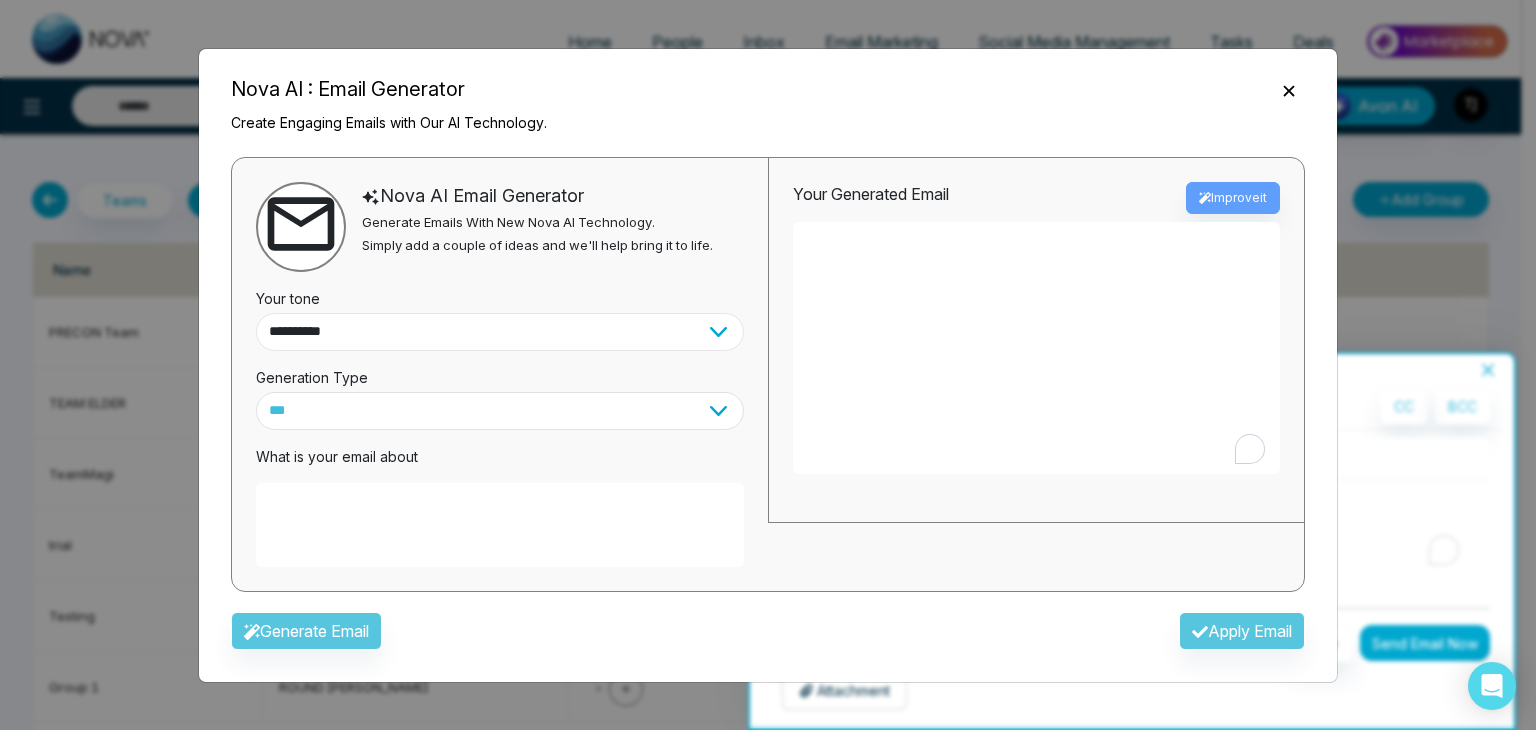 select on "********" 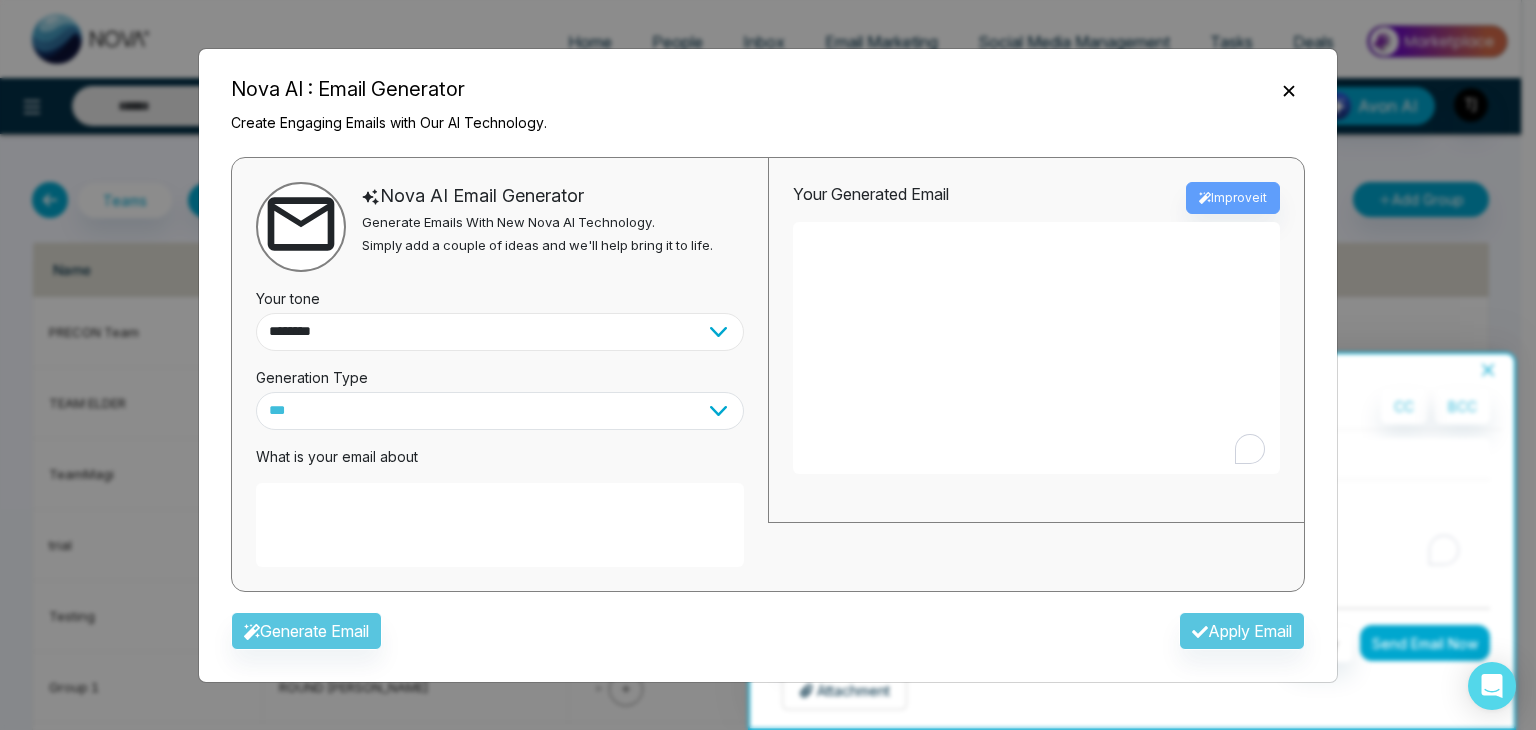 click on "**********" at bounding box center (500, 332) 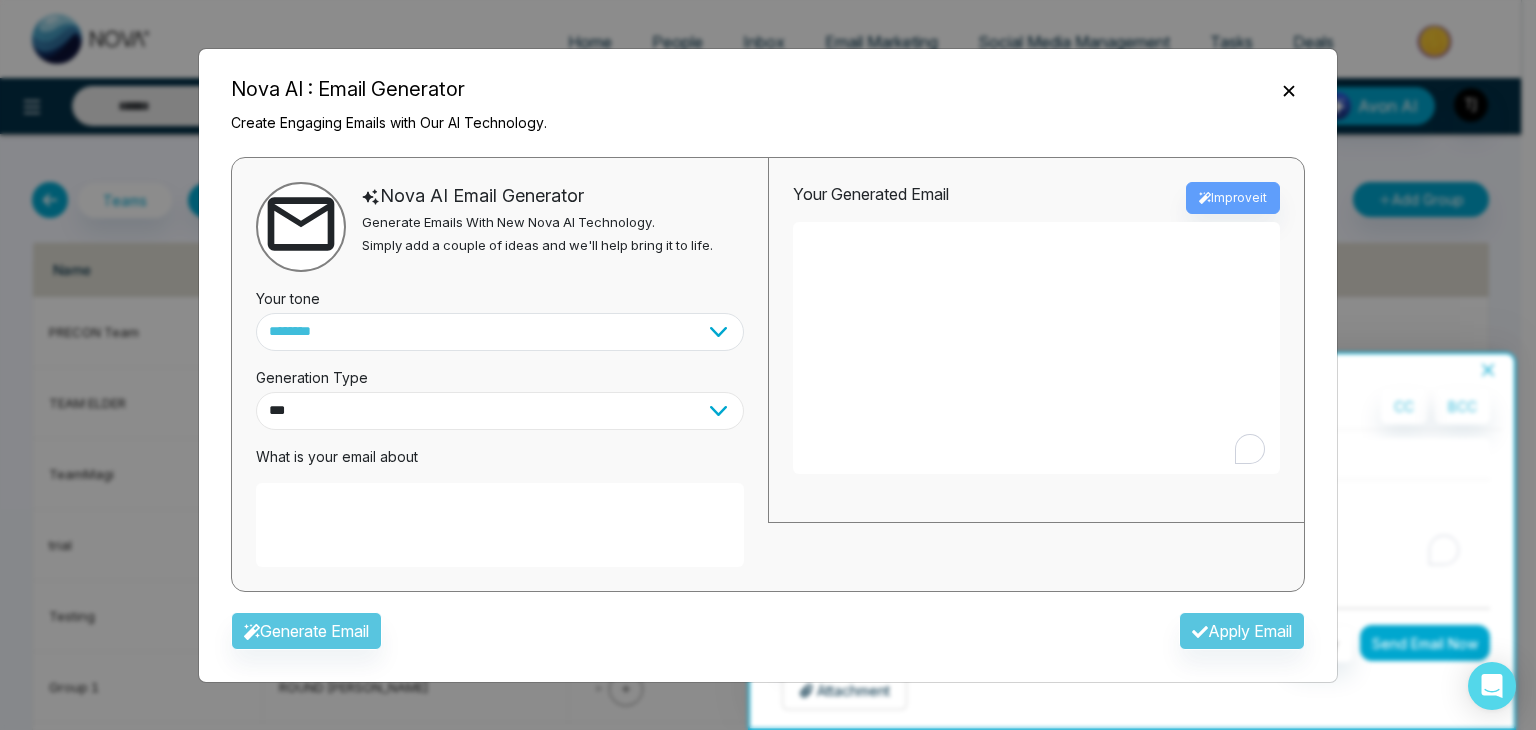 click on "*** ***** ******* ******* ********" at bounding box center (500, 411) 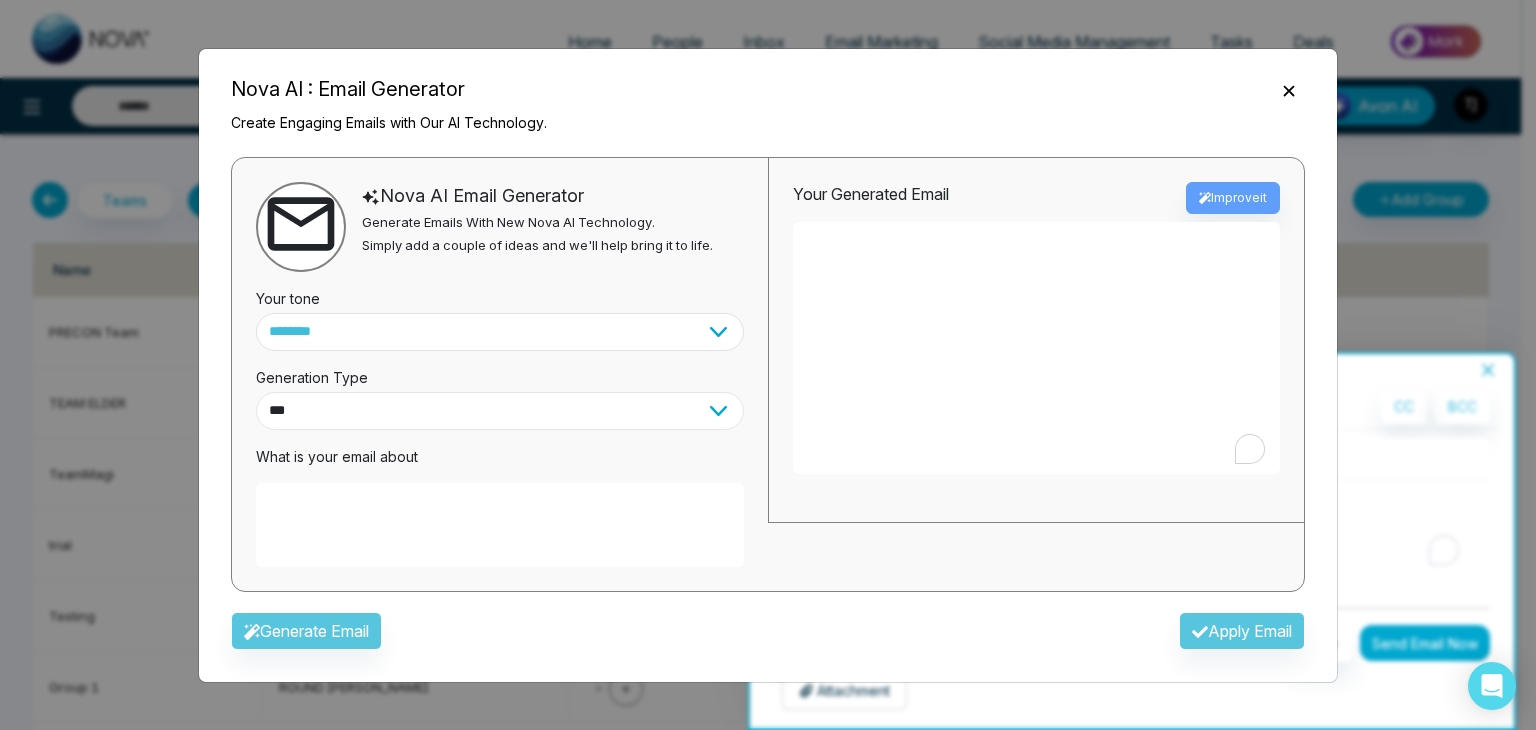 select on "*******" 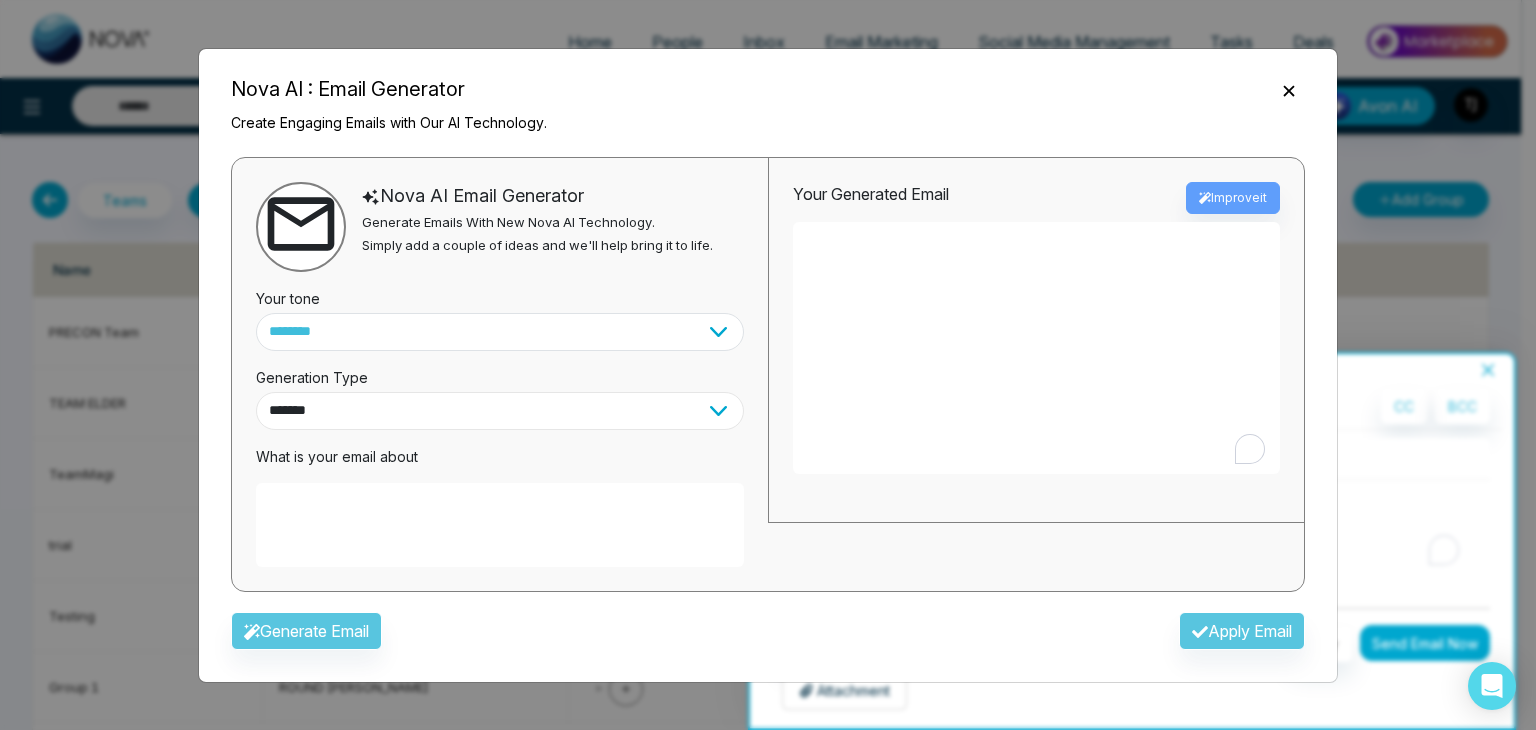 click on "*** ***** ******* ******* ********" at bounding box center (500, 411) 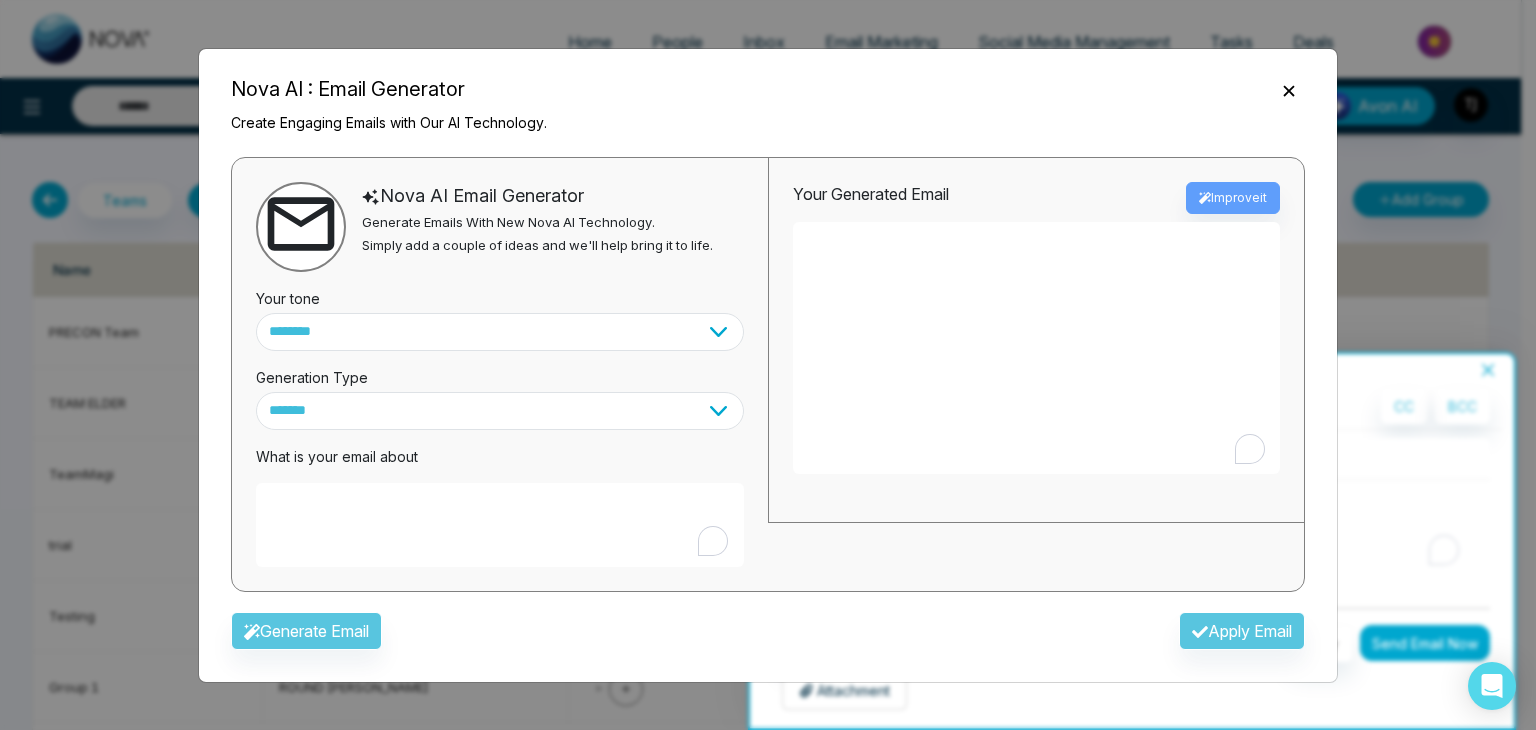 click at bounding box center (500, 525) 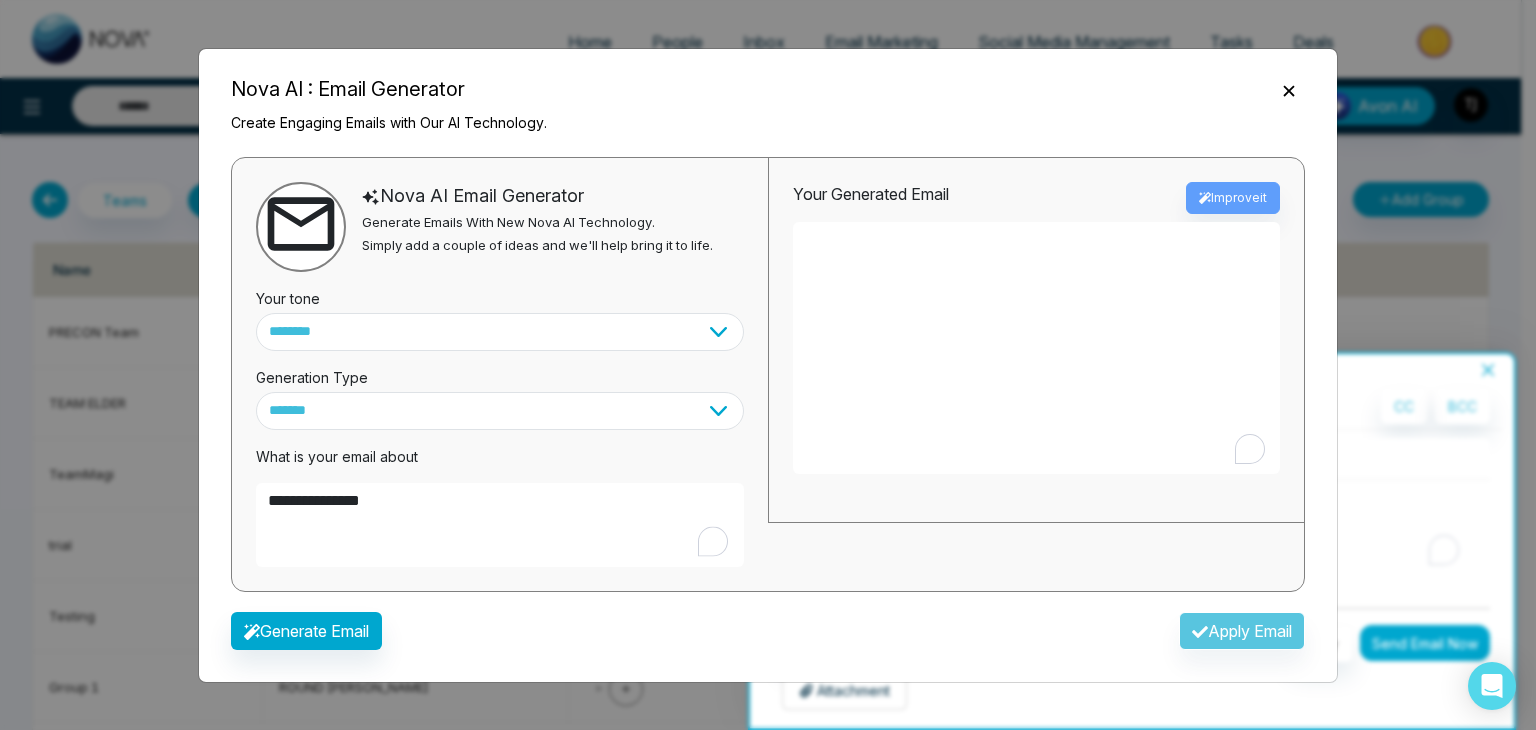 type on "**********" 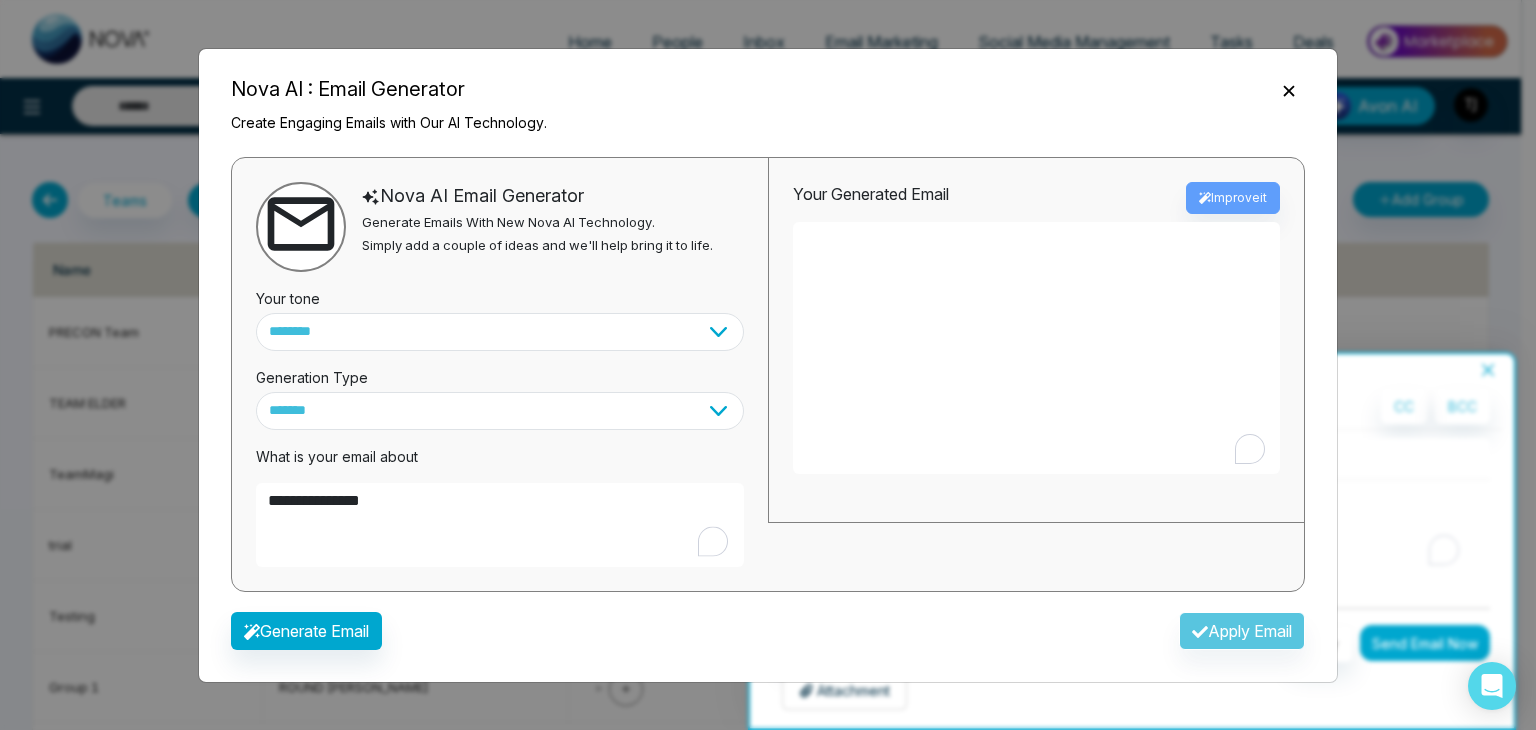 click on "Generate Email  Apply Email" at bounding box center [768, 637] 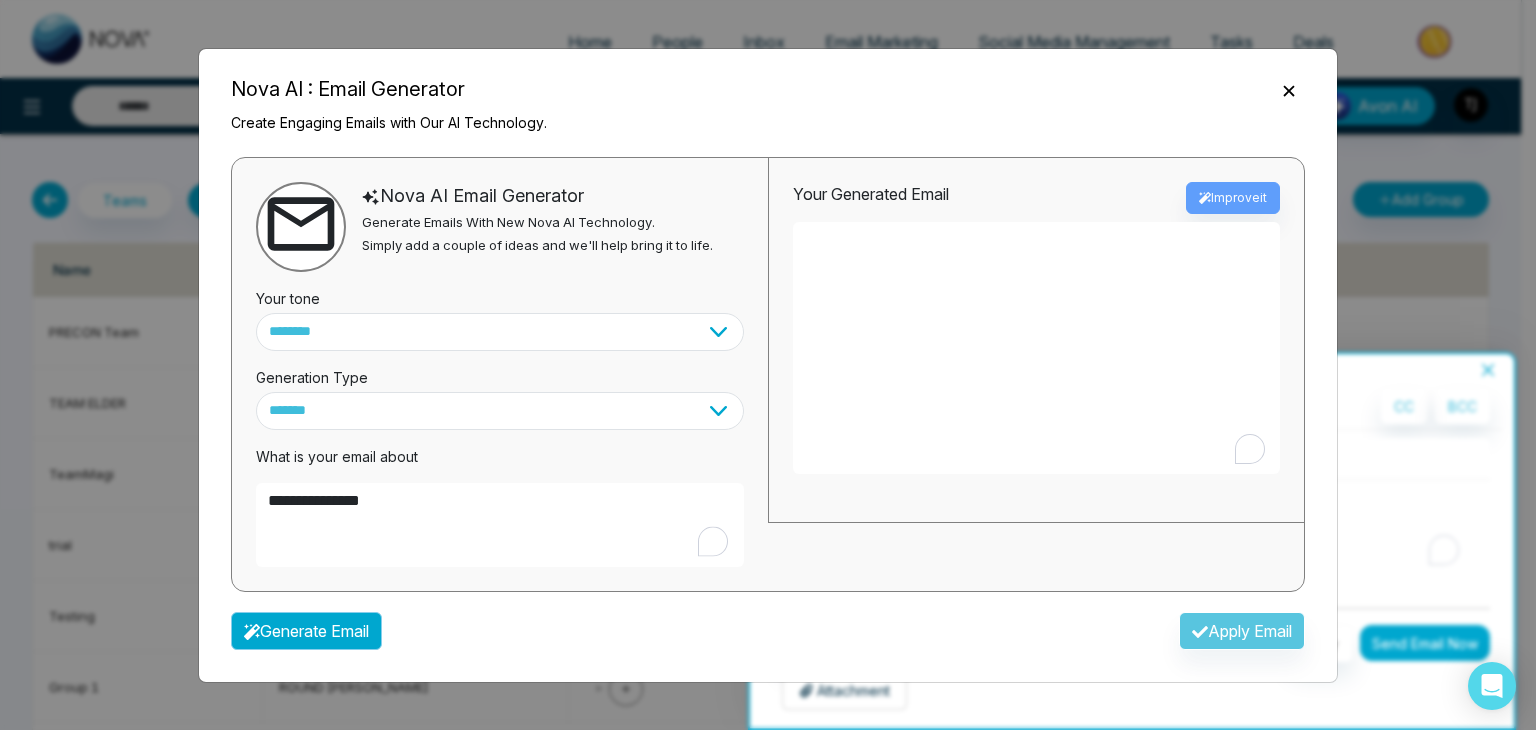 click on "Generate Email" at bounding box center [306, 631] 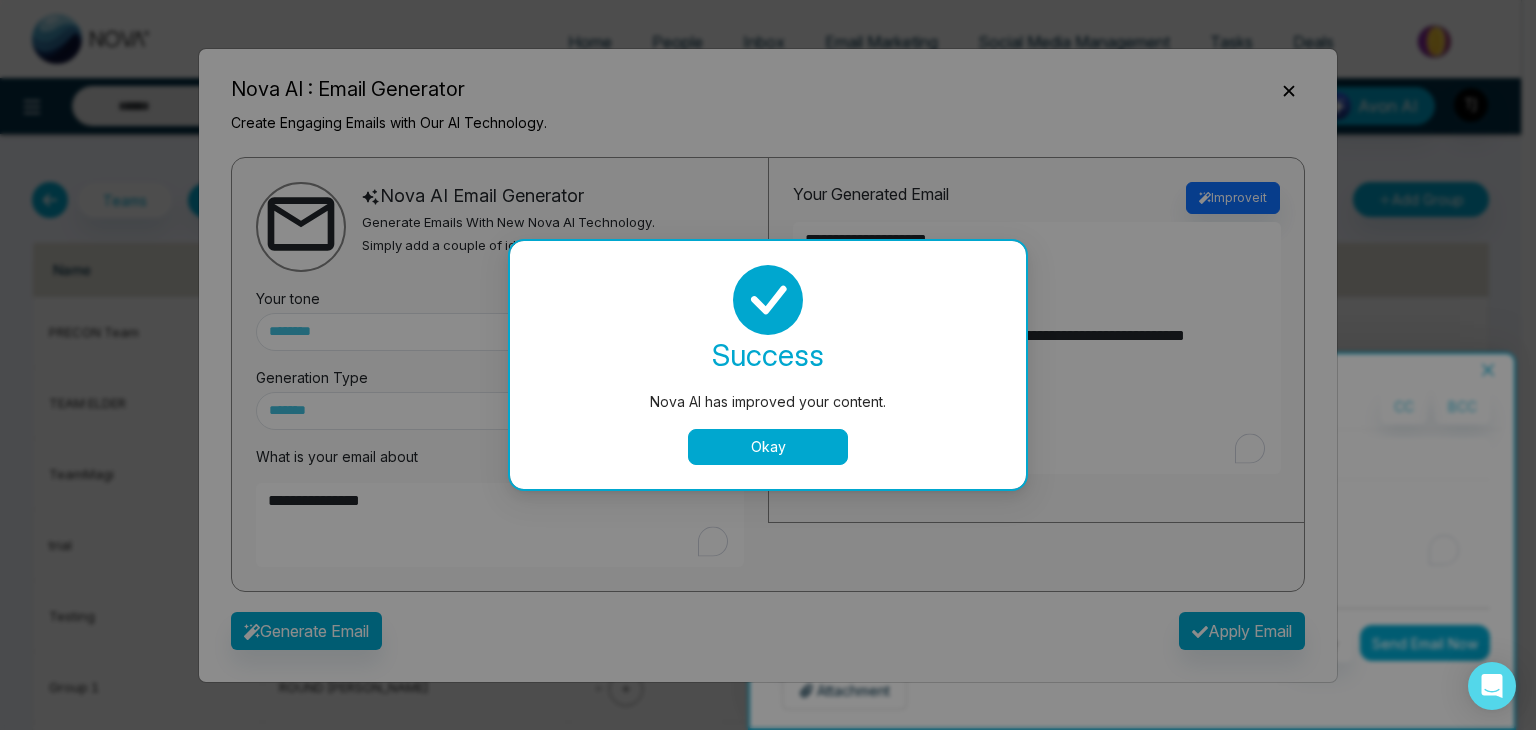 click on "Okay" at bounding box center [768, 447] 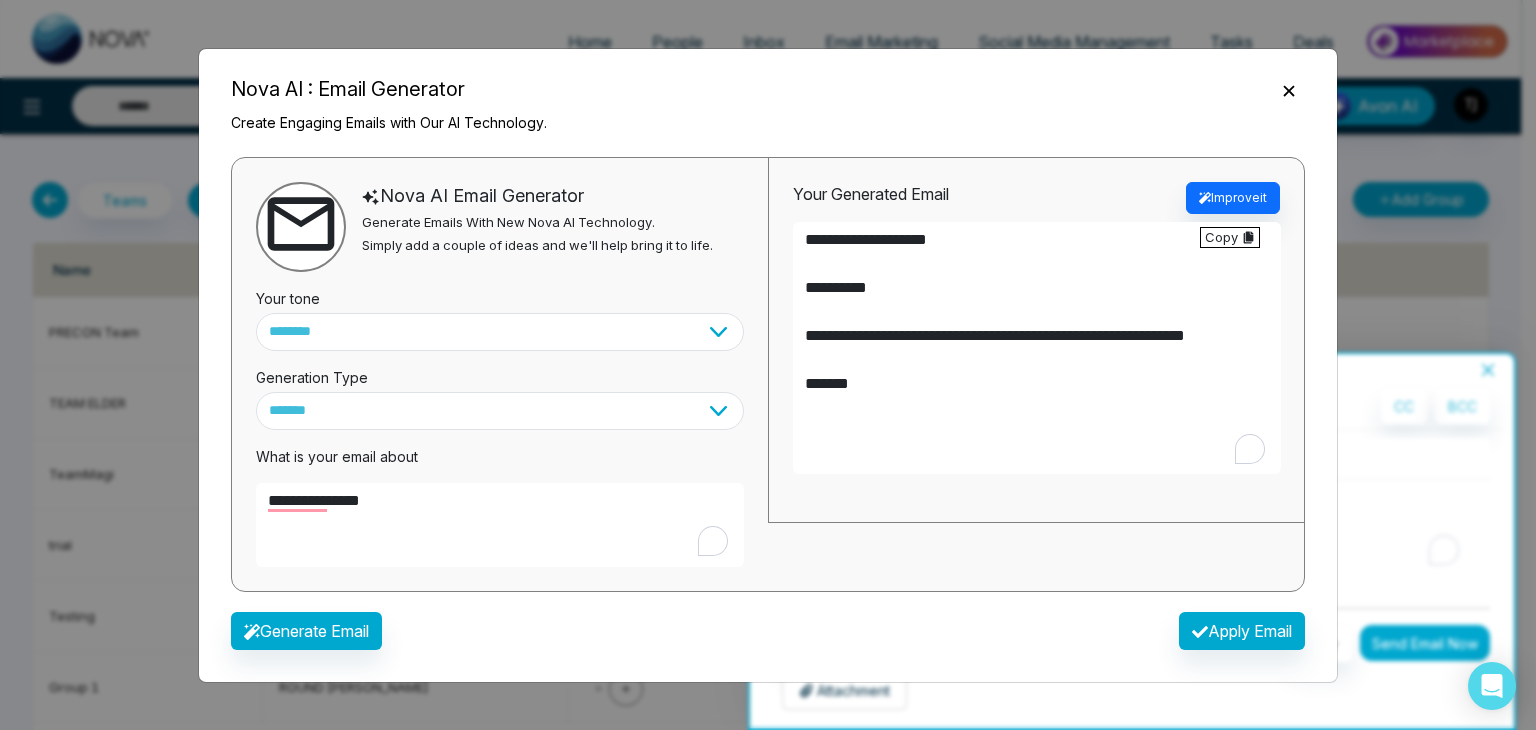 drag, startPoint x: 843, startPoint y: 336, endPoint x: 1196, endPoint y: 367, distance: 354.35858 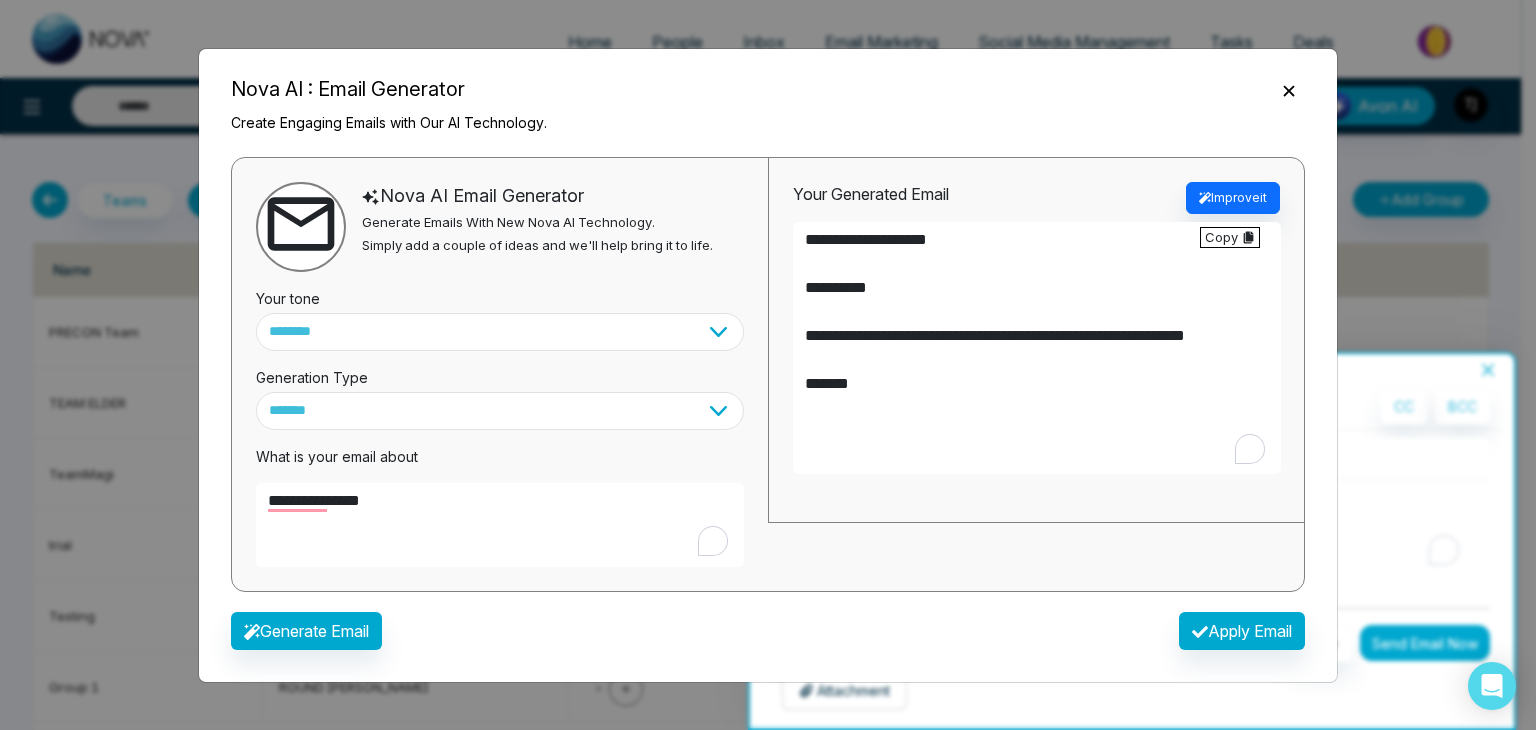 click on "**********" at bounding box center (1037, 348) 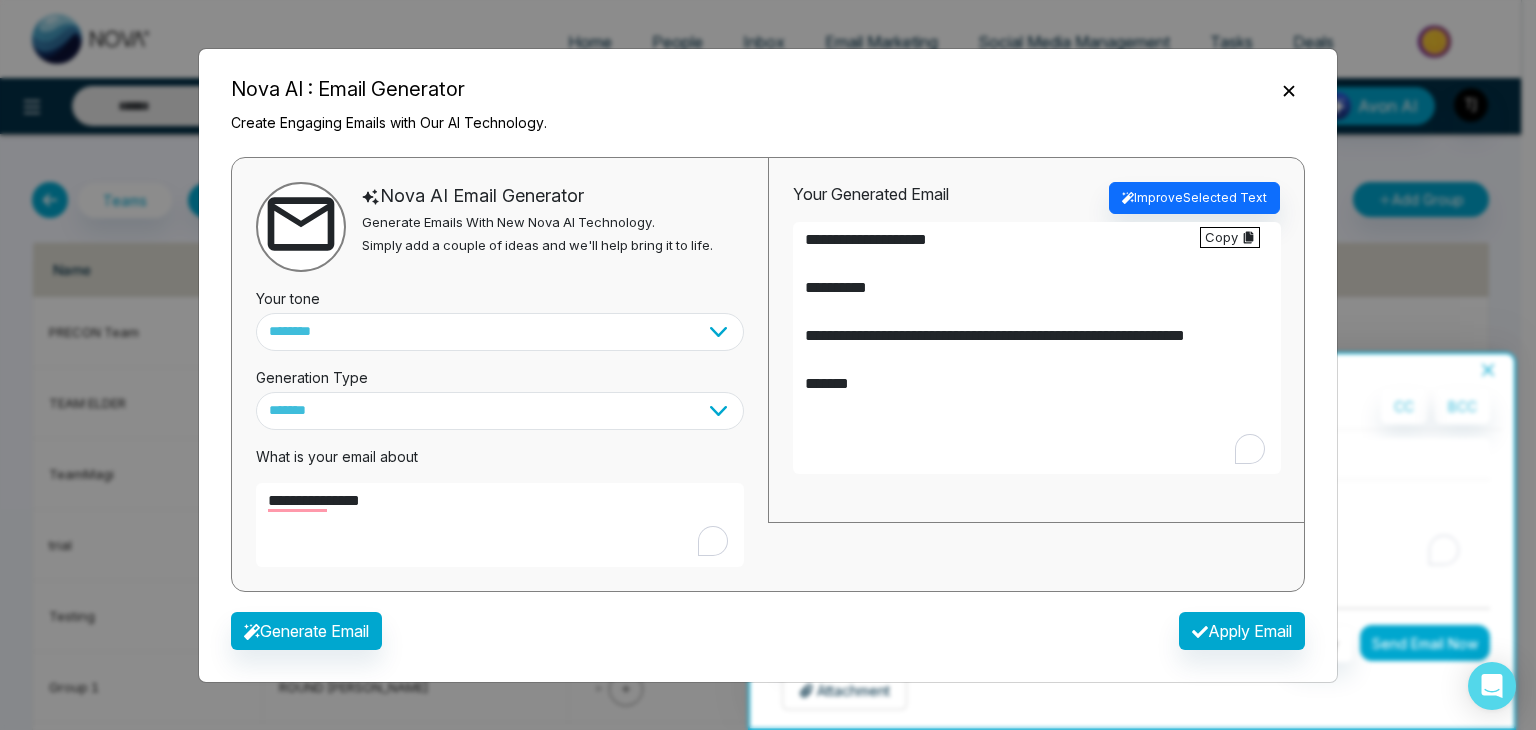 drag, startPoint x: 1146, startPoint y: 406, endPoint x: 1154, endPoint y: 342, distance: 64.49806 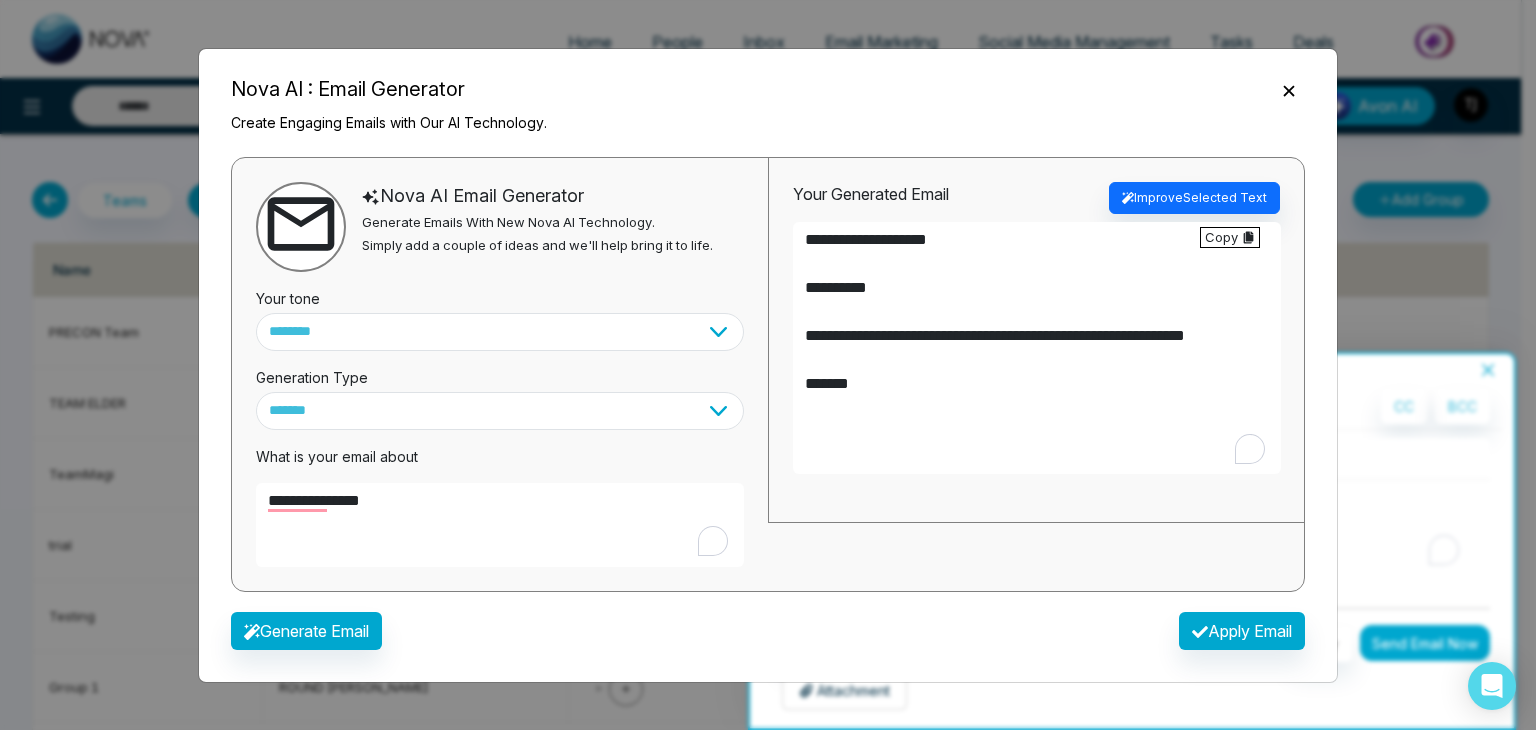 click on "**********" at bounding box center [1037, 348] 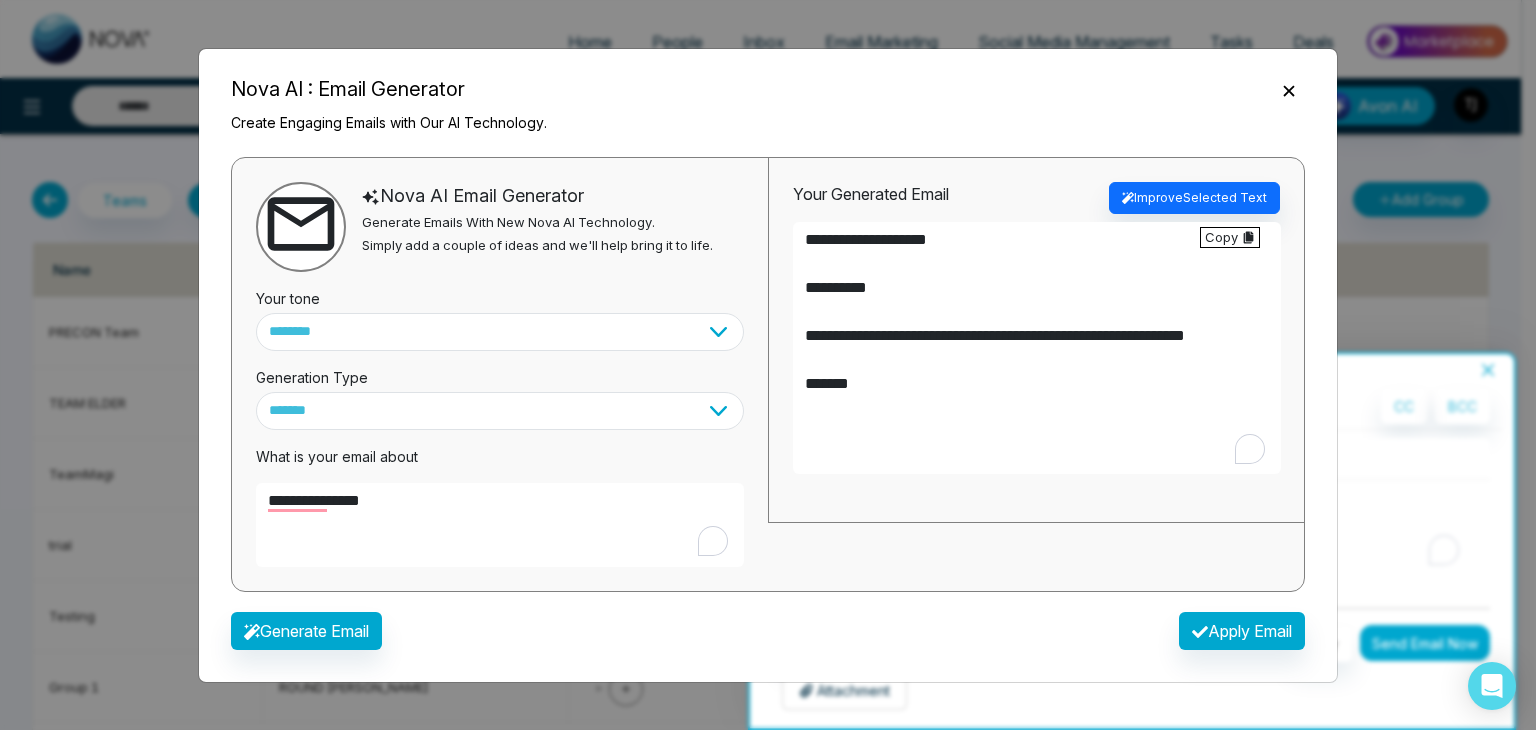 click on "**********" at bounding box center (1037, 348) 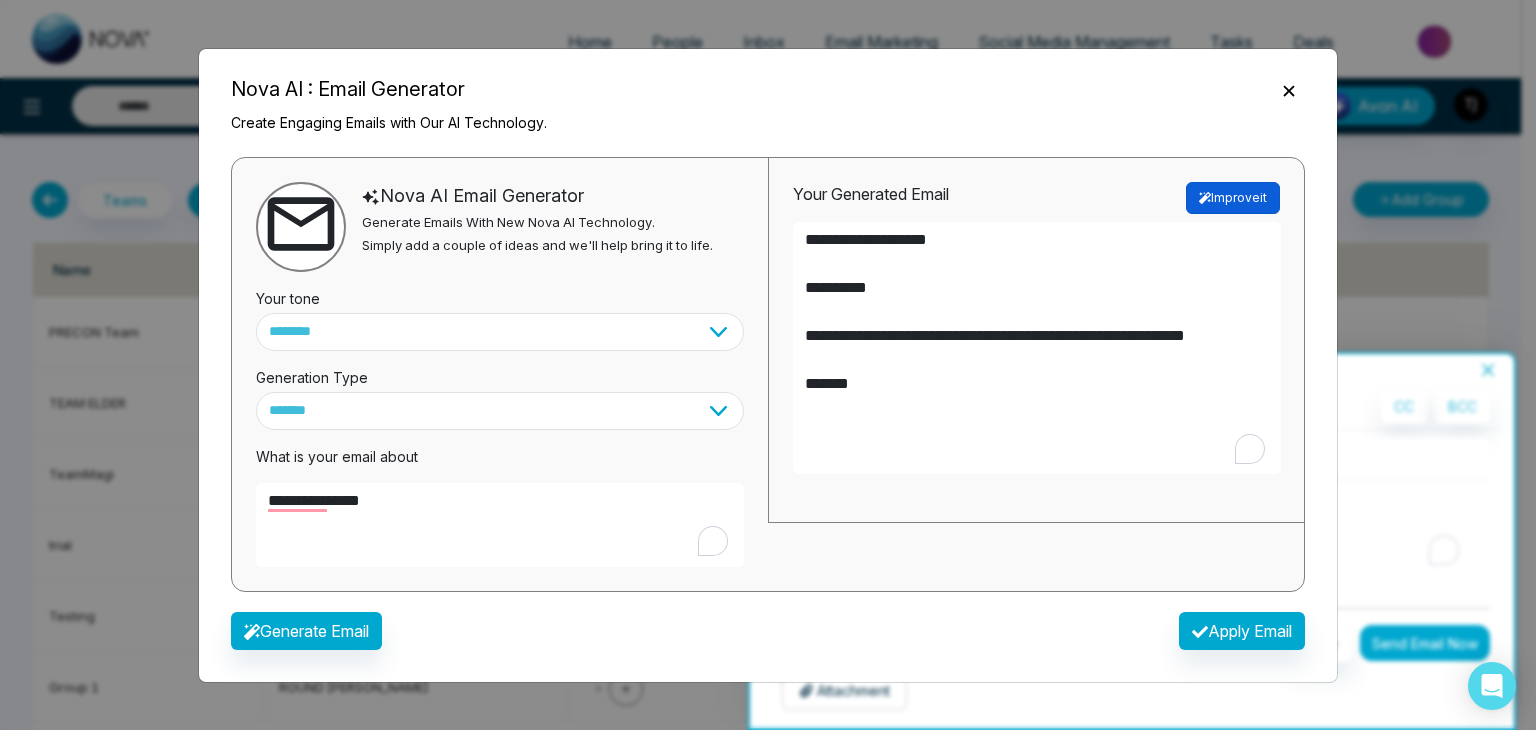click on "Improve  it" at bounding box center (1233, 198) 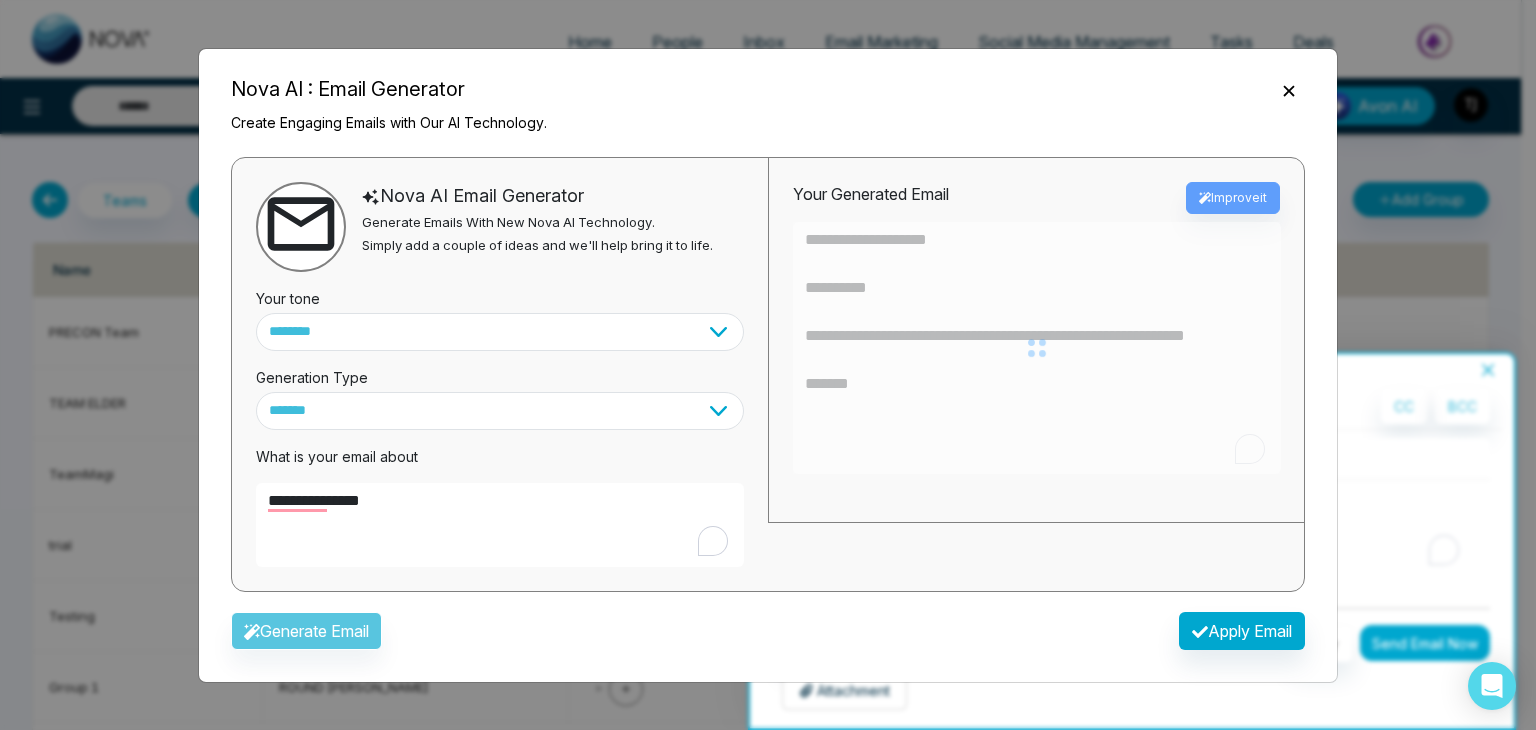type on "**********" 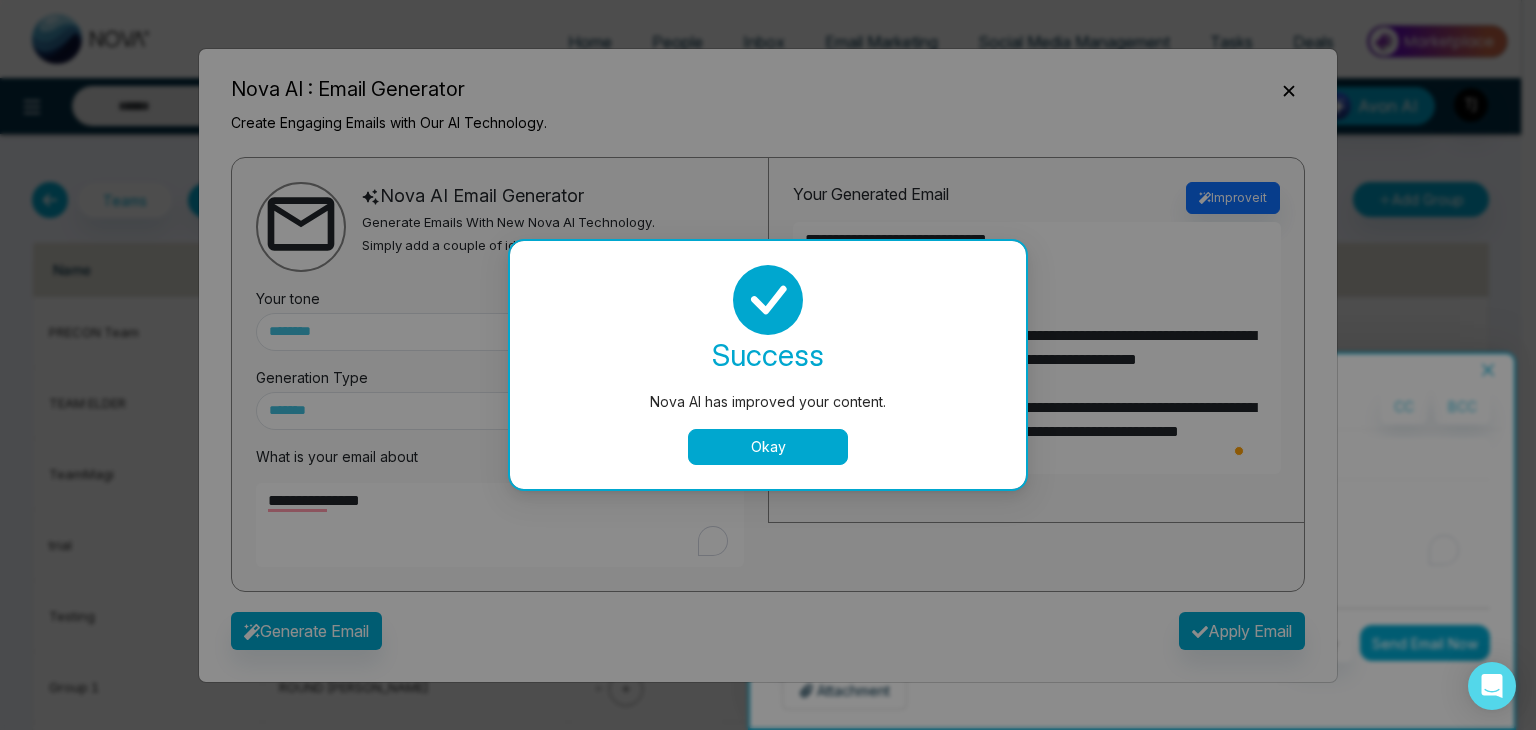 click on "Okay" at bounding box center (768, 447) 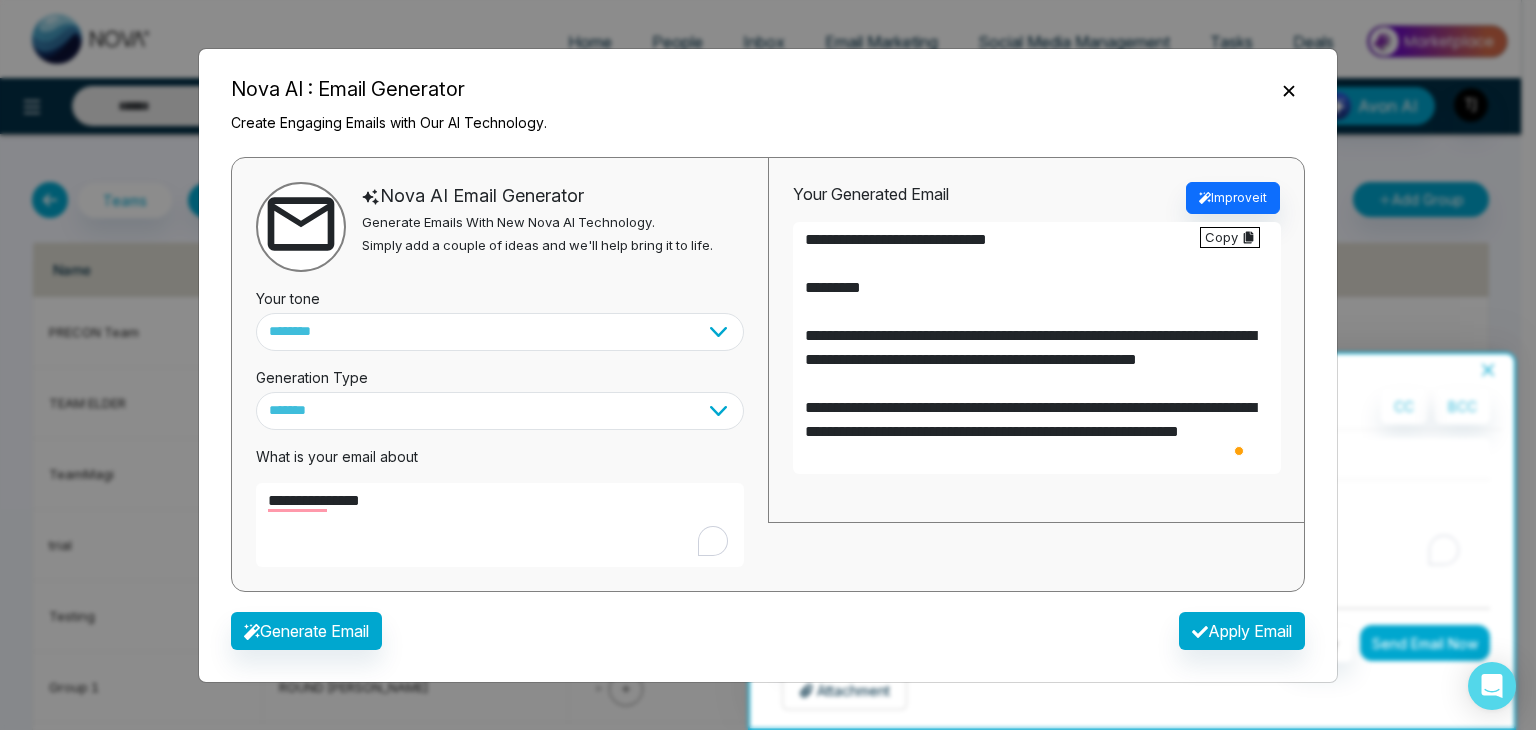 scroll, scrollTop: 112, scrollLeft: 0, axis: vertical 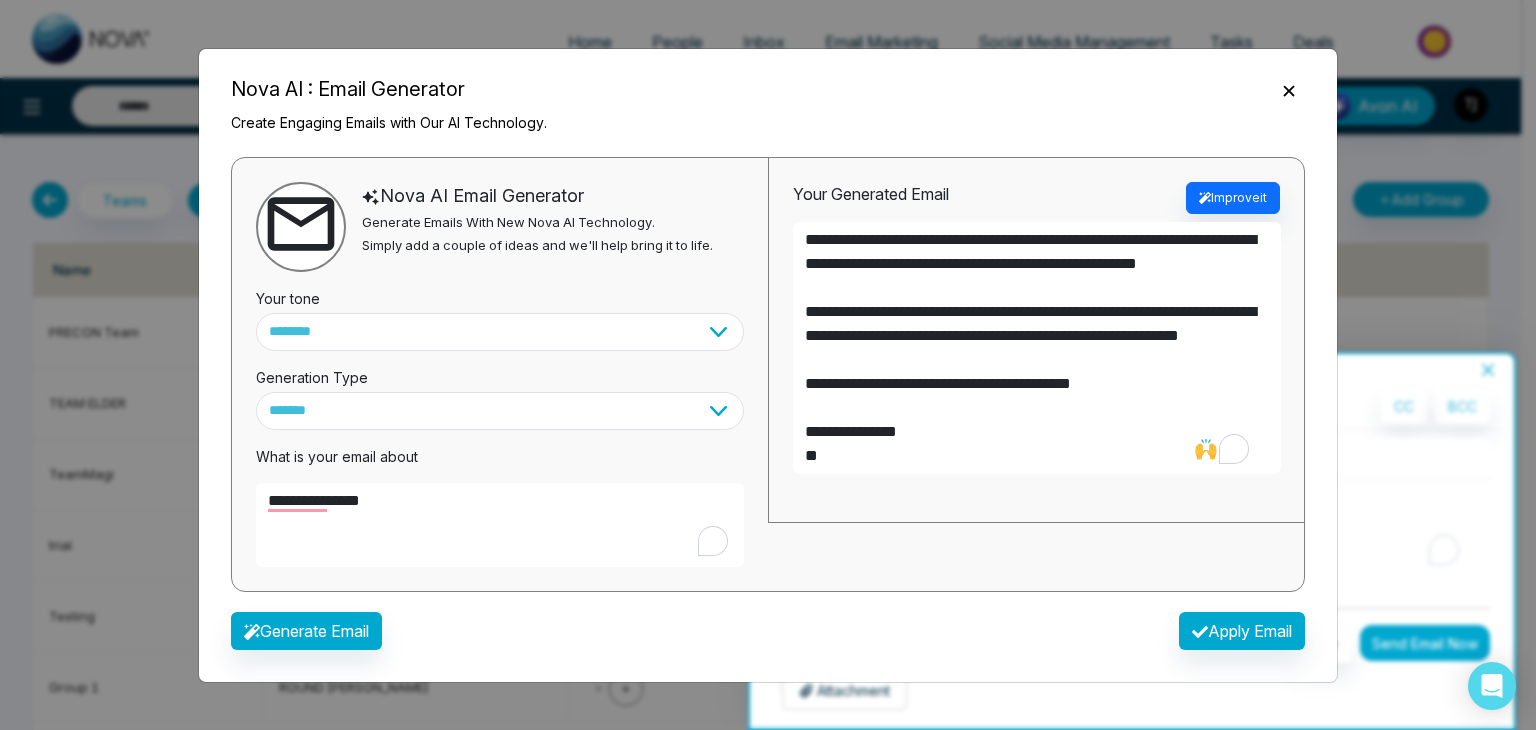 drag, startPoint x: 880, startPoint y: 452, endPoint x: 1268, endPoint y: 362, distance: 398.3014 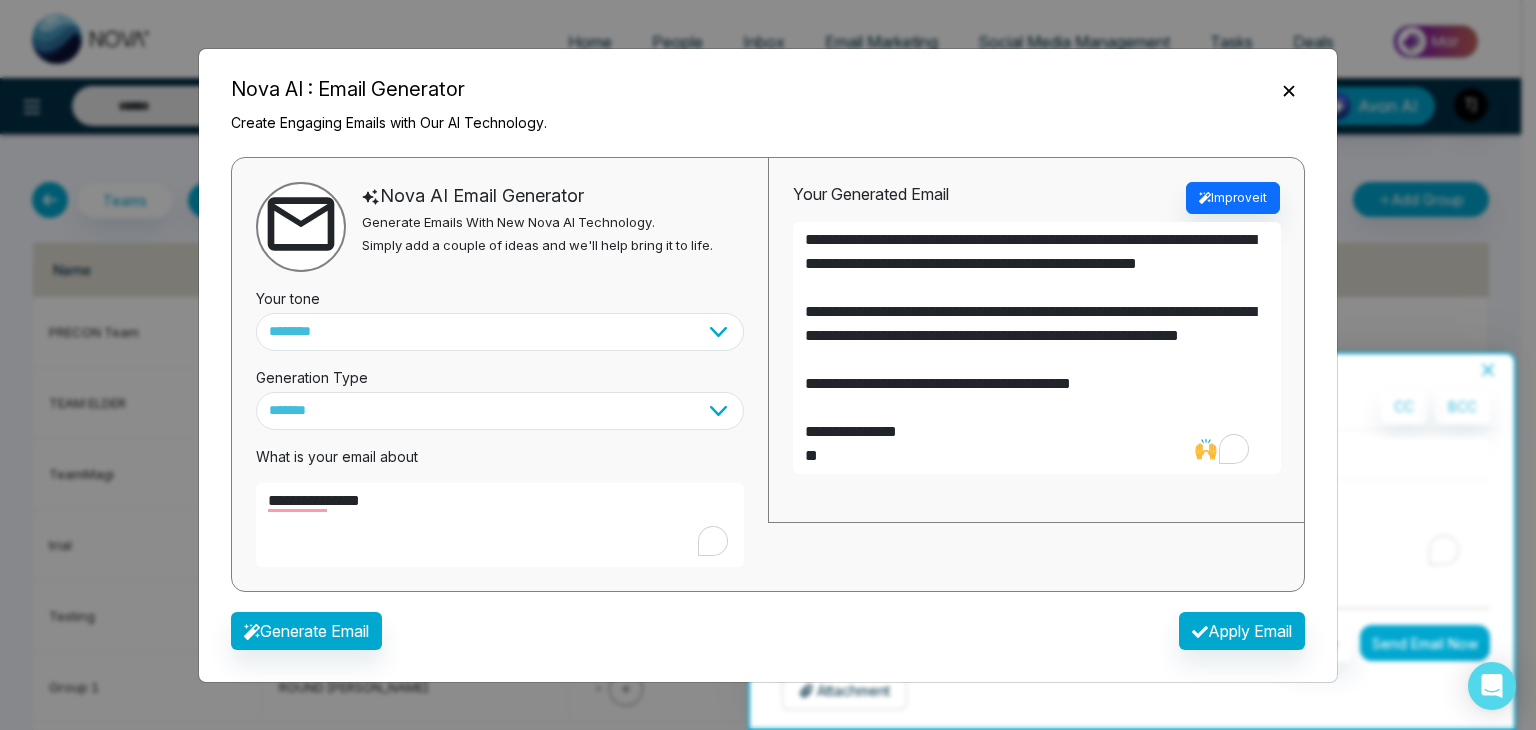 click on "**********" at bounding box center [768, 374] 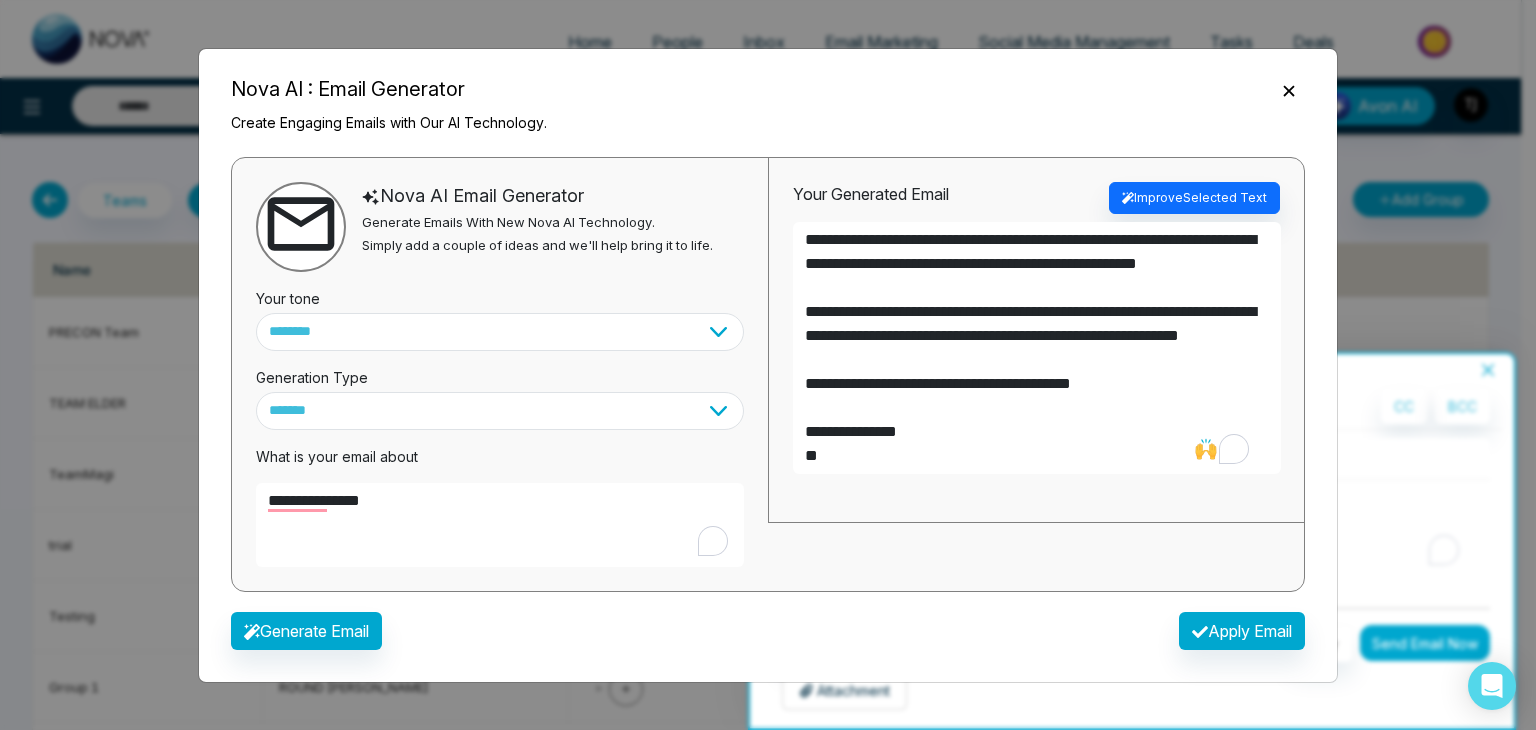 click 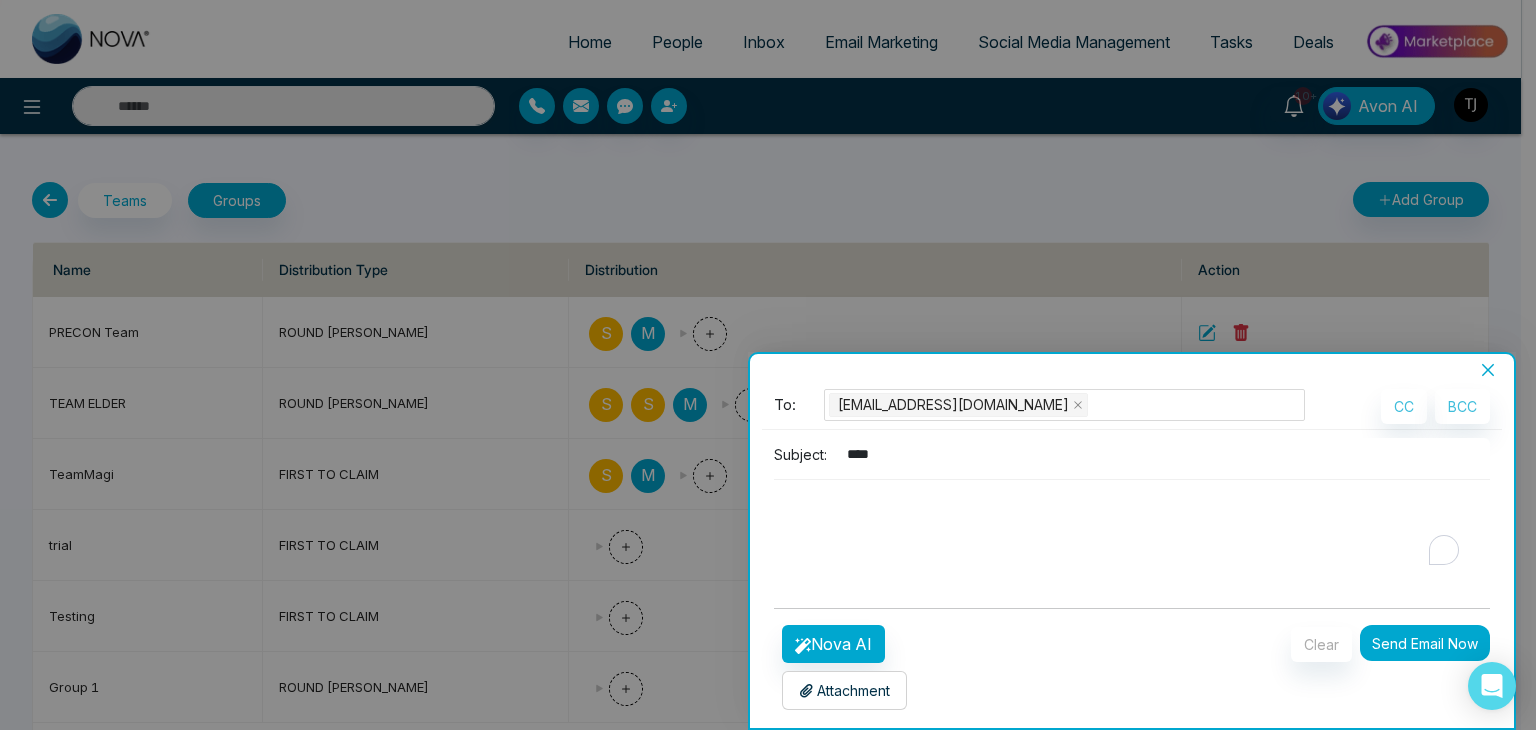 click on "Attachment Choose File" at bounding box center [916, 686] 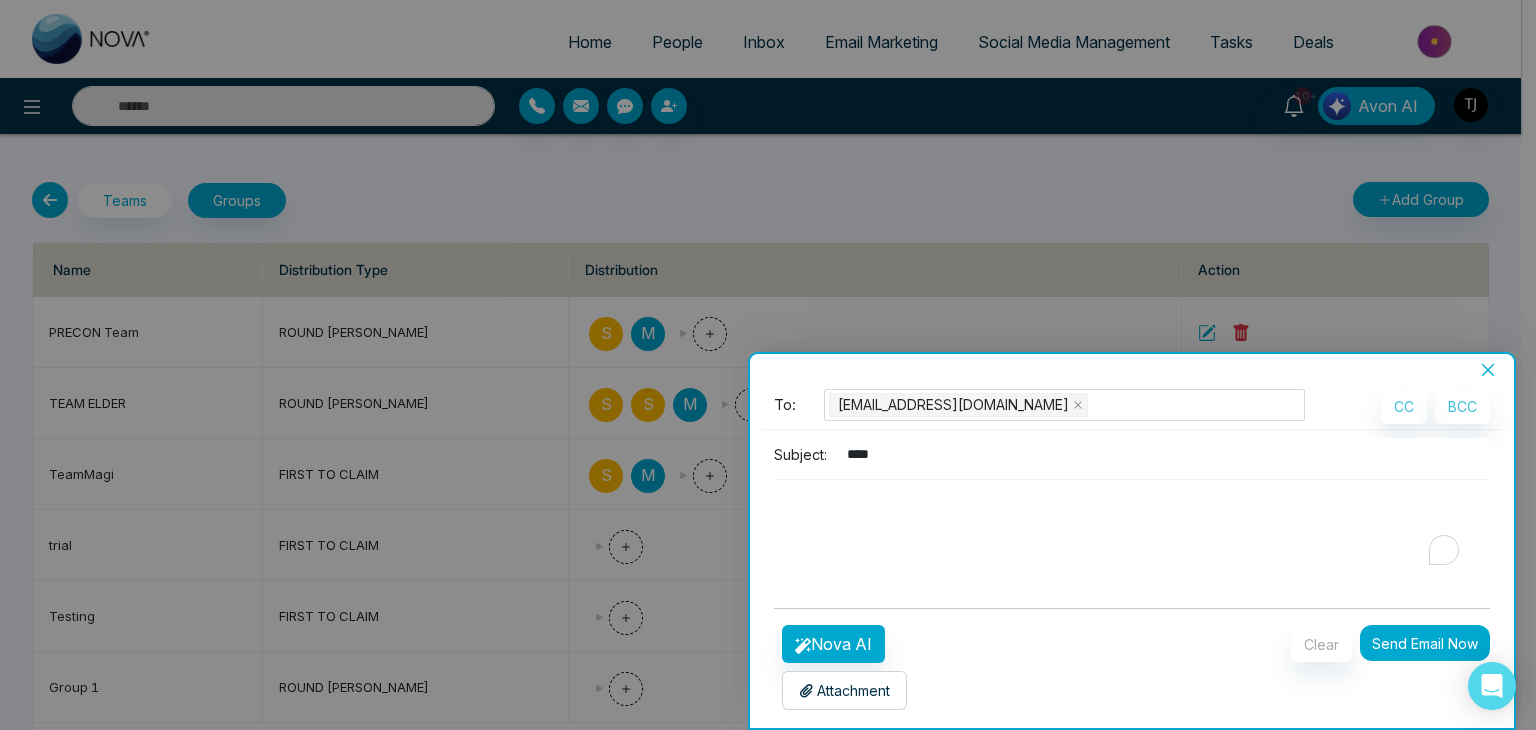 click 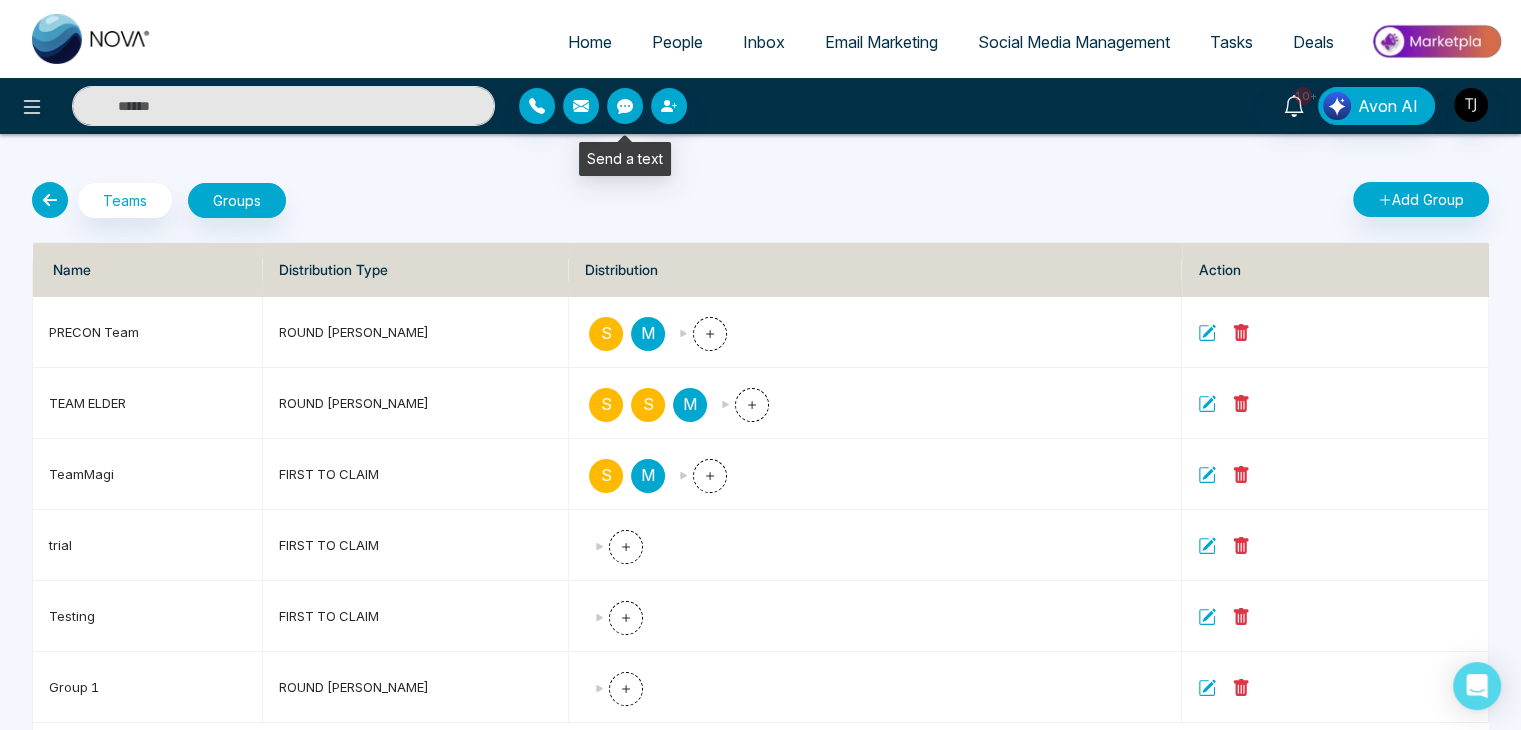 click 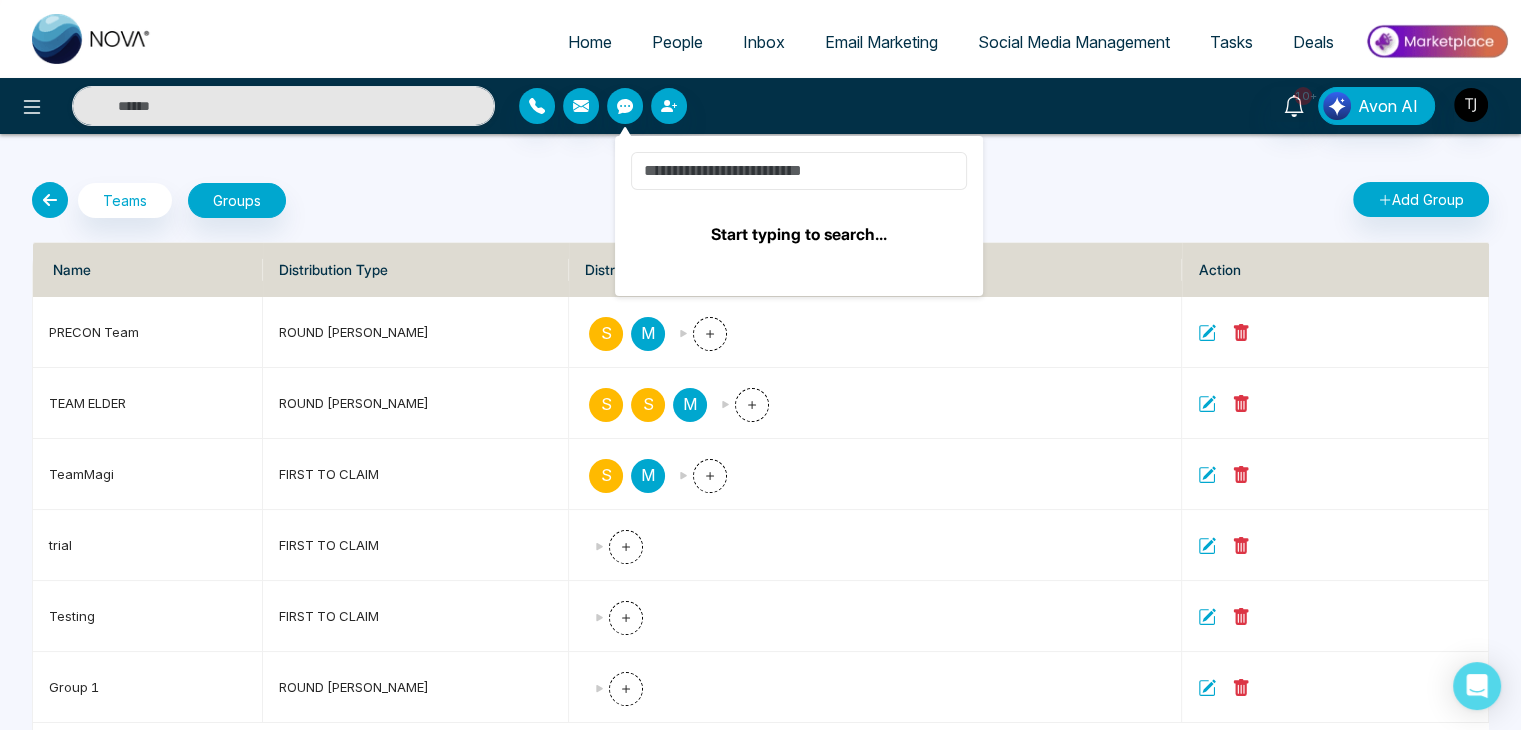 click at bounding box center [799, 171] 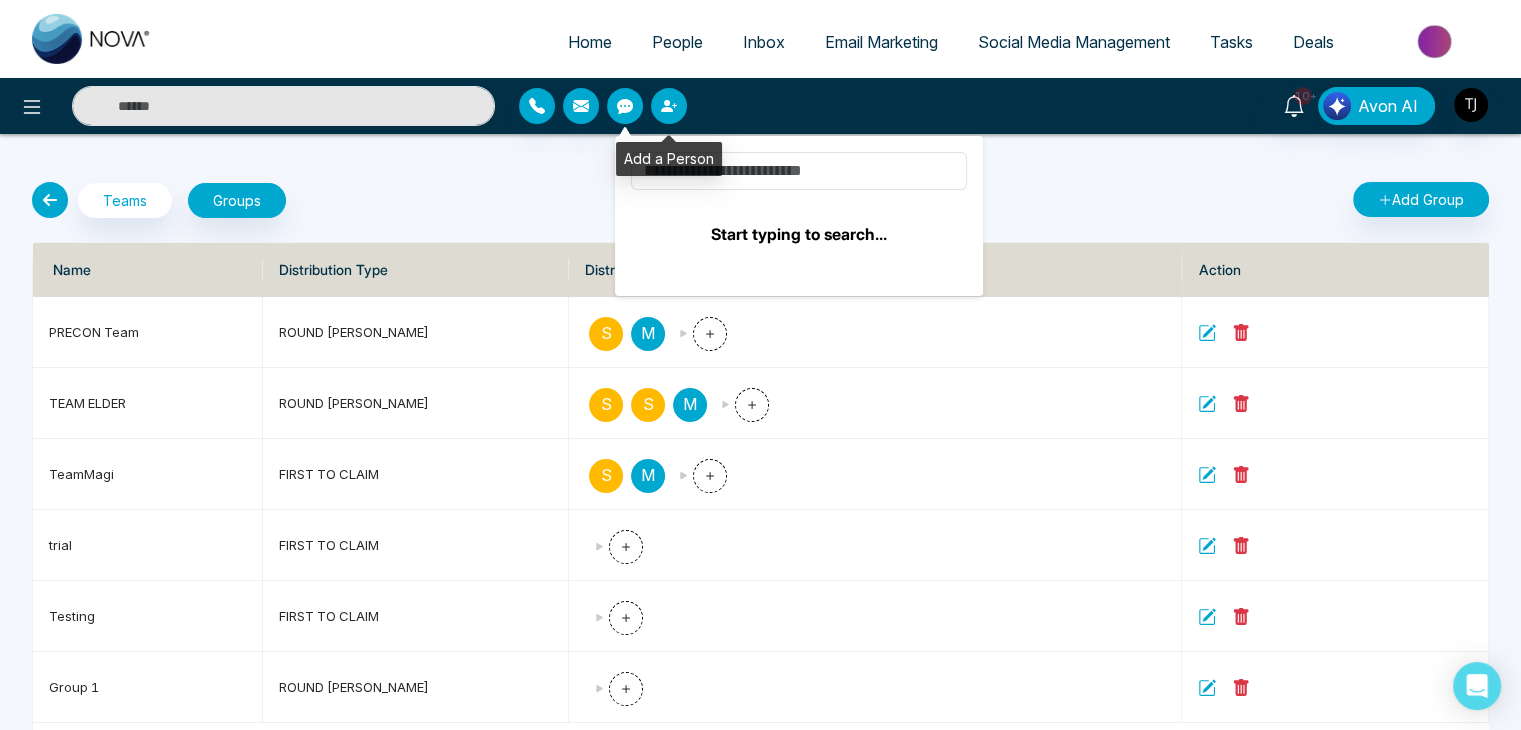 click 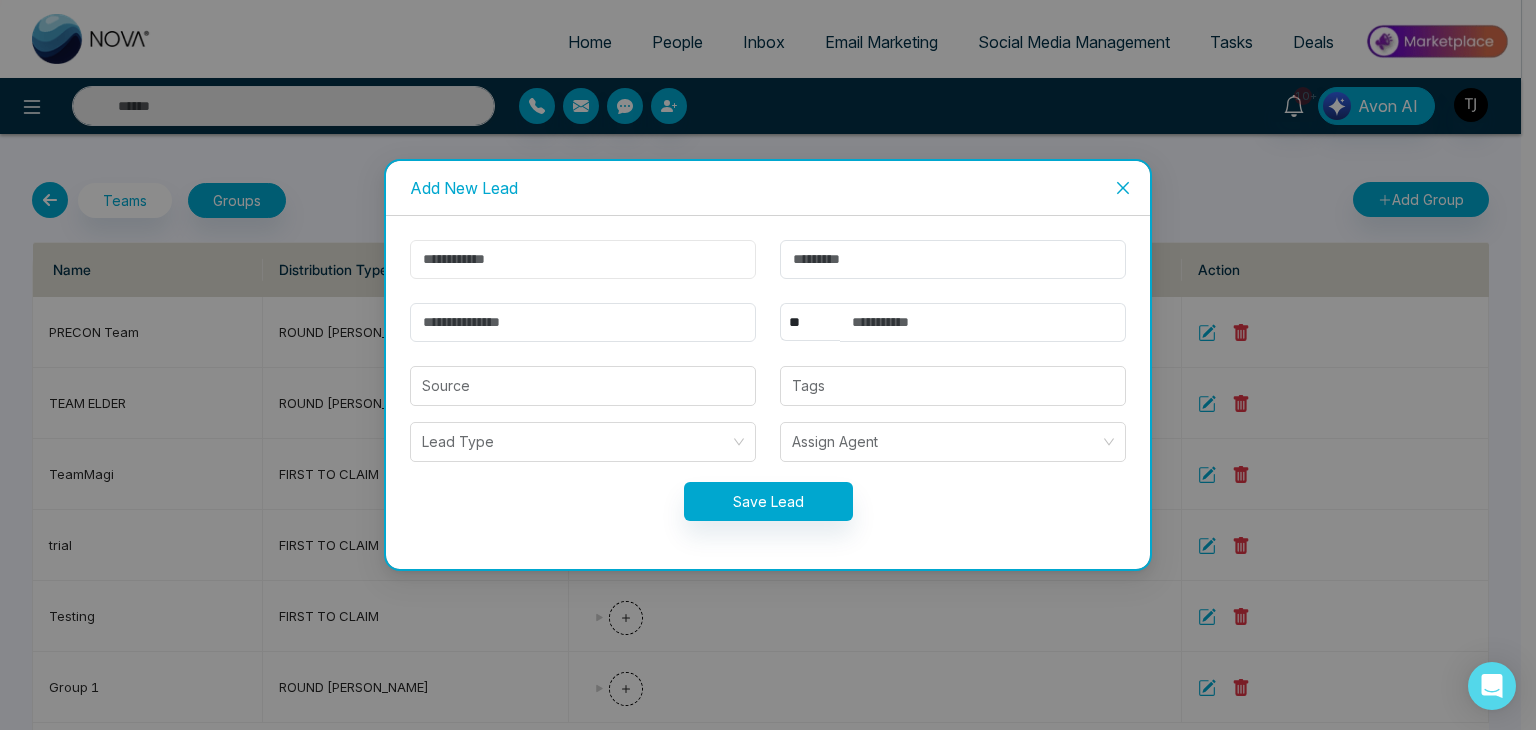 click at bounding box center [583, 259] 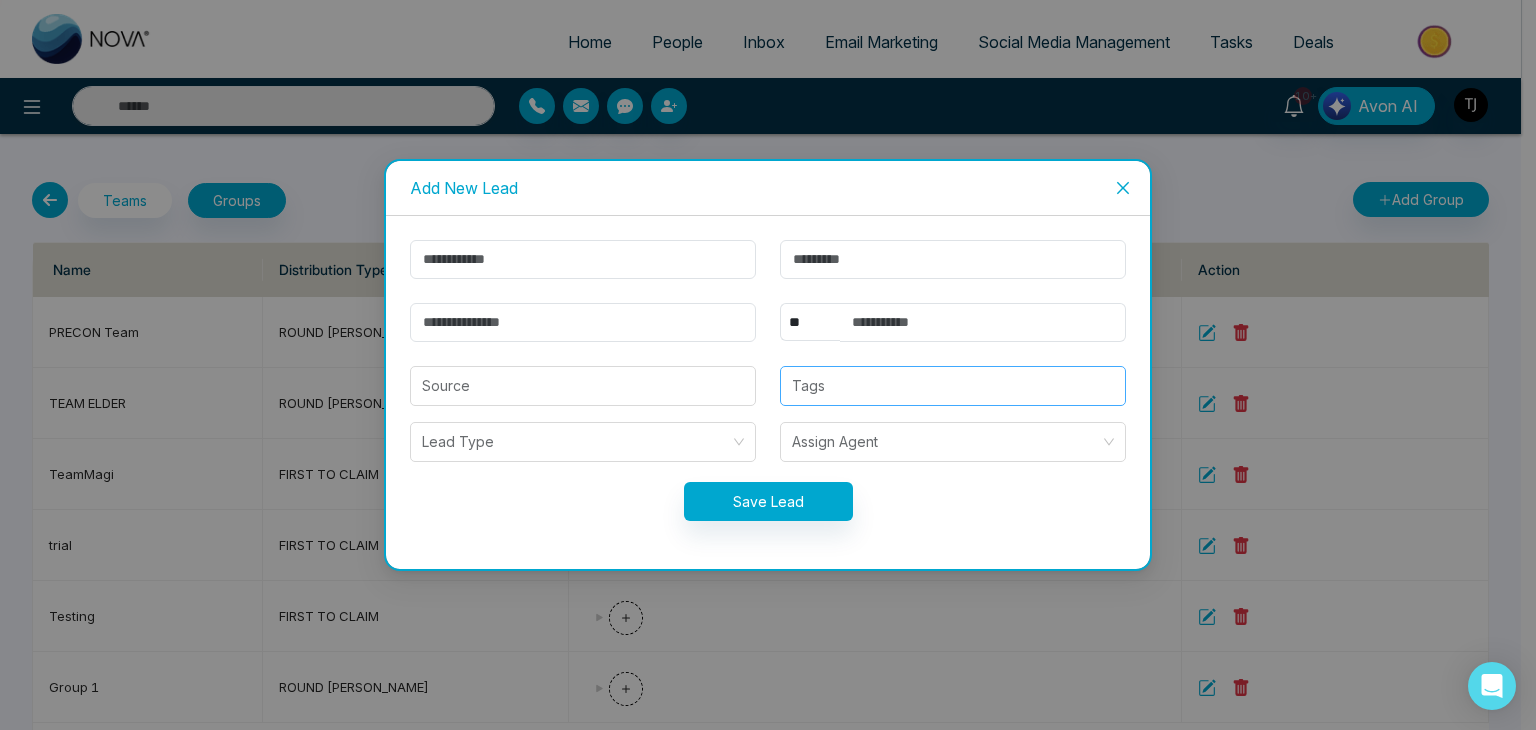 drag, startPoint x: 914, startPoint y: 336, endPoint x: 920, endPoint y: 377, distance: 41.4367 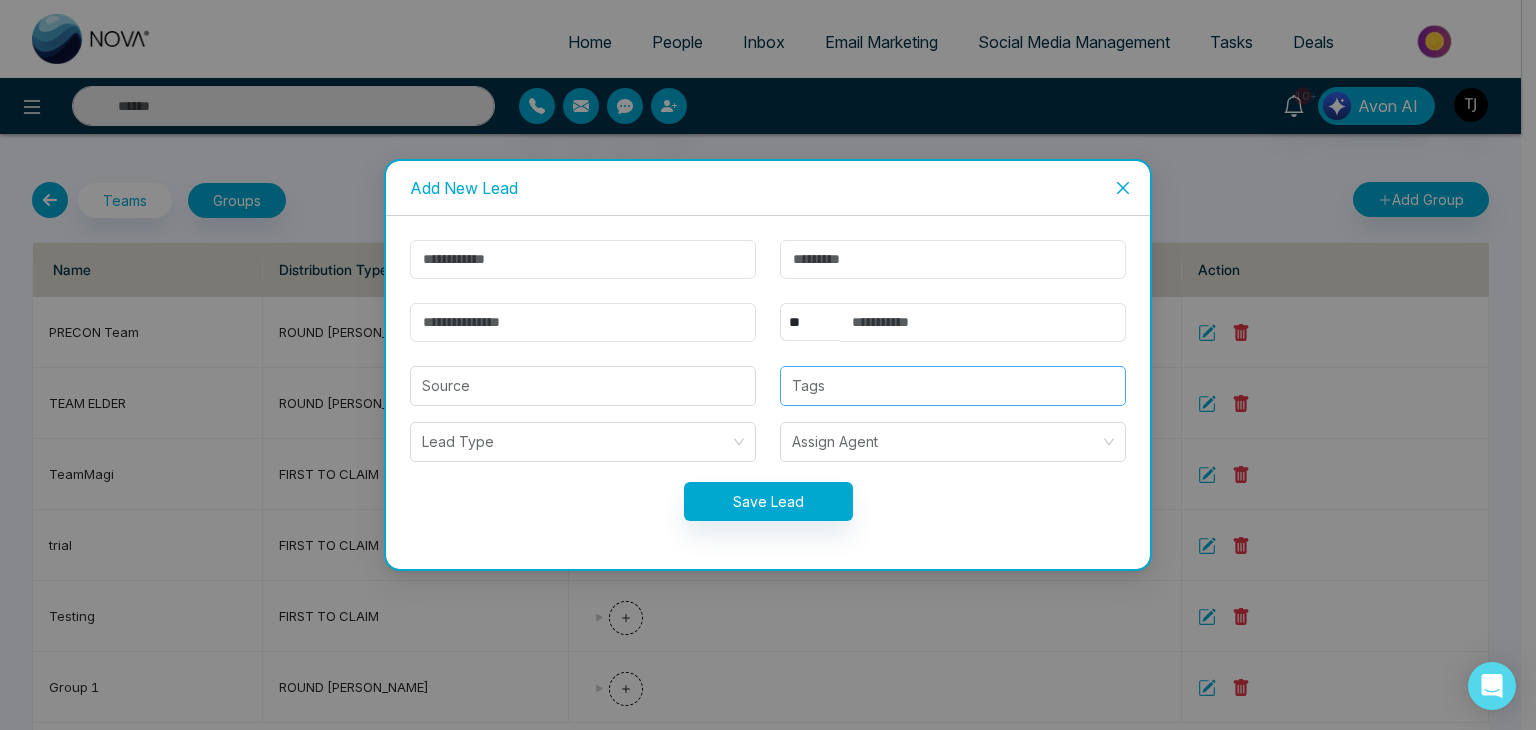 click on "** **** *** *** *** **** *** Source   Tags Lead Type Assign Agent Save Lead" at bounding box center [768, 392] 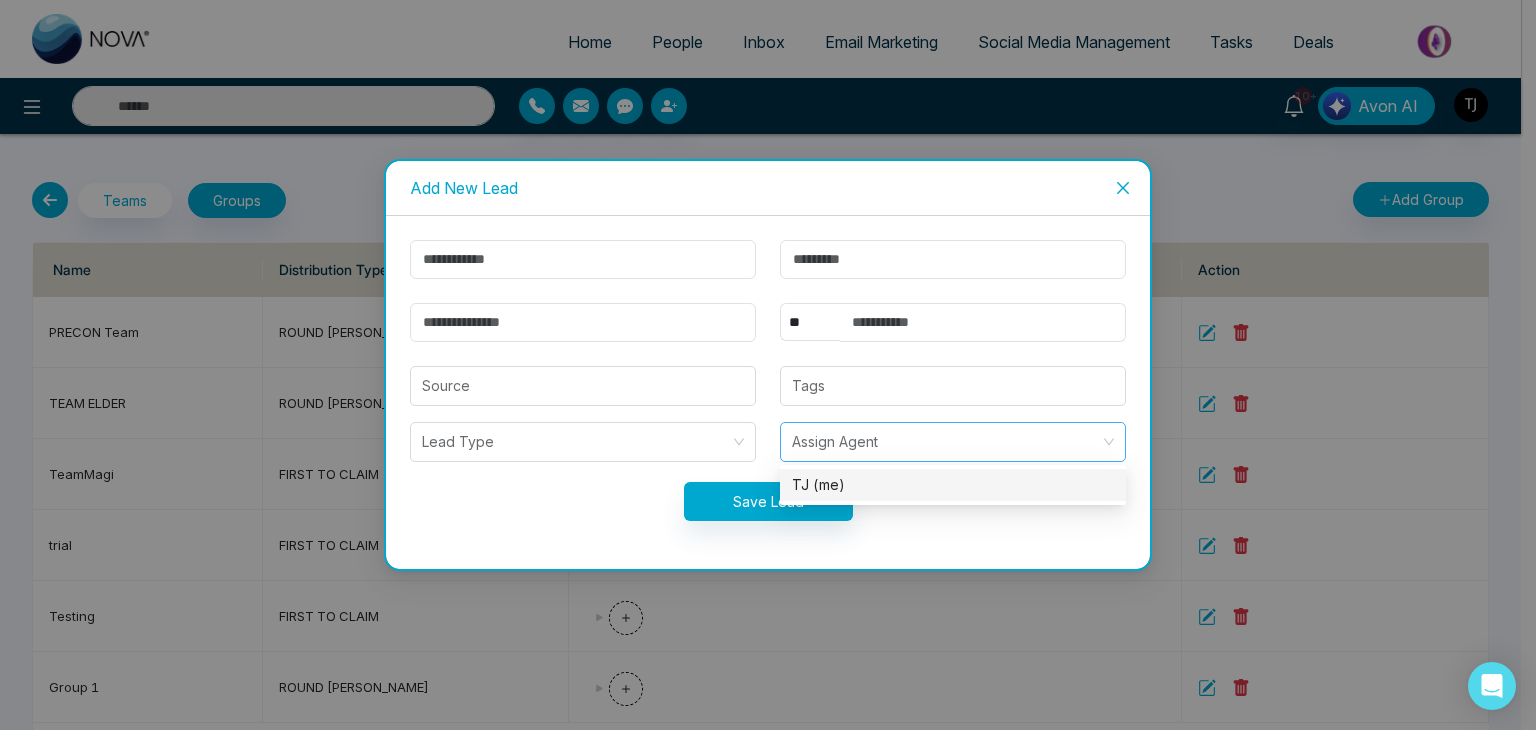 click on "Assign Agent" at bounding box center [953, 442] 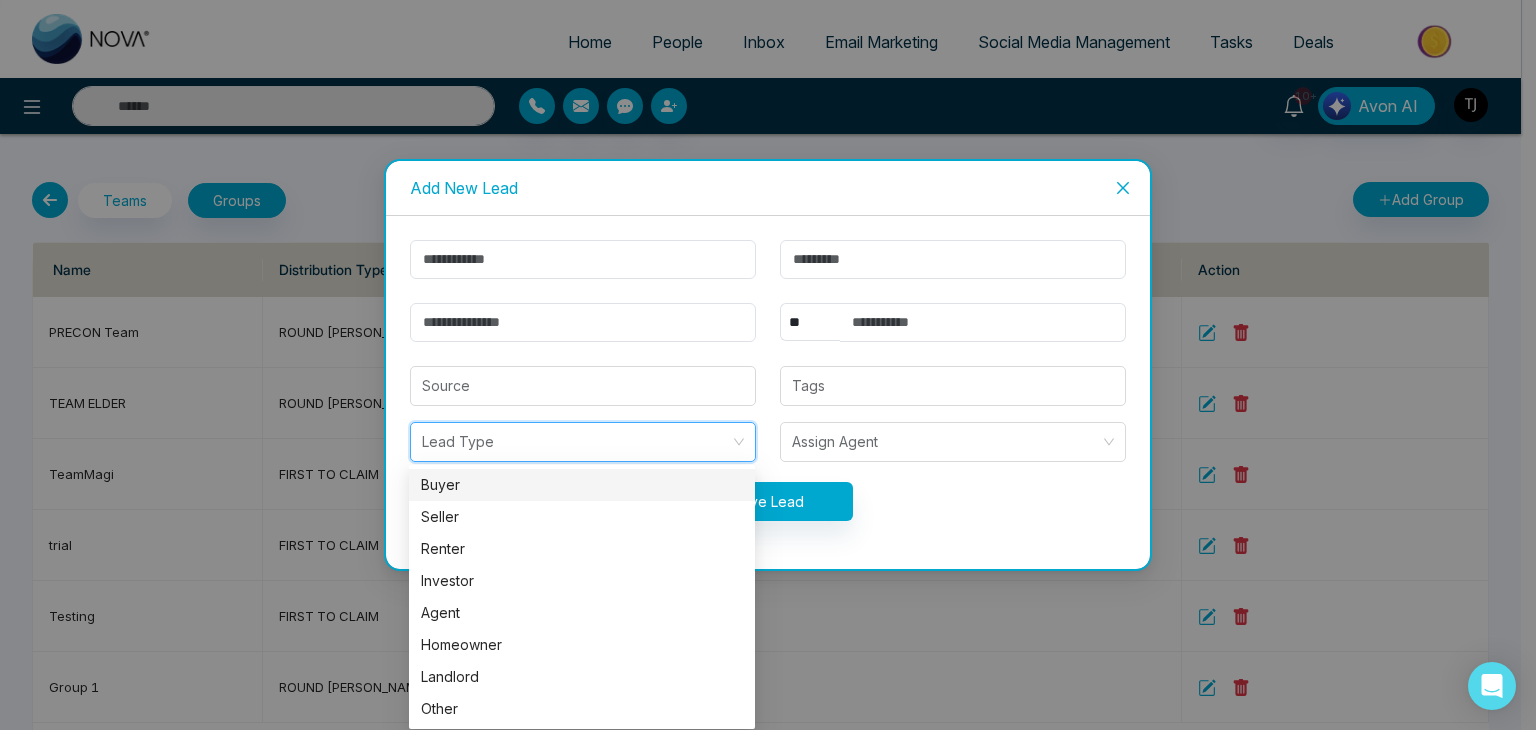 click at bounding box center (576, 442) 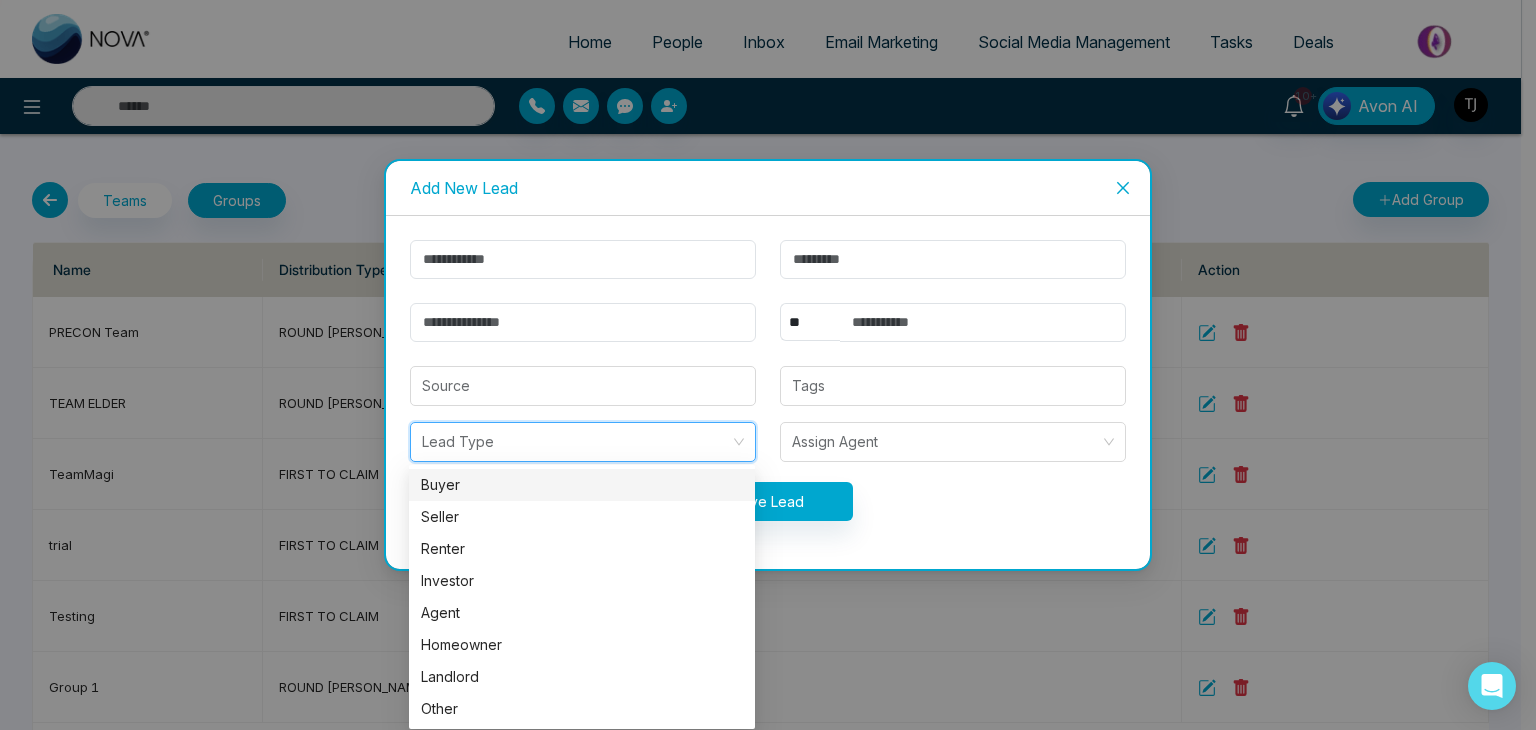 click on "Save Lead" at bounding box center (768, 501) 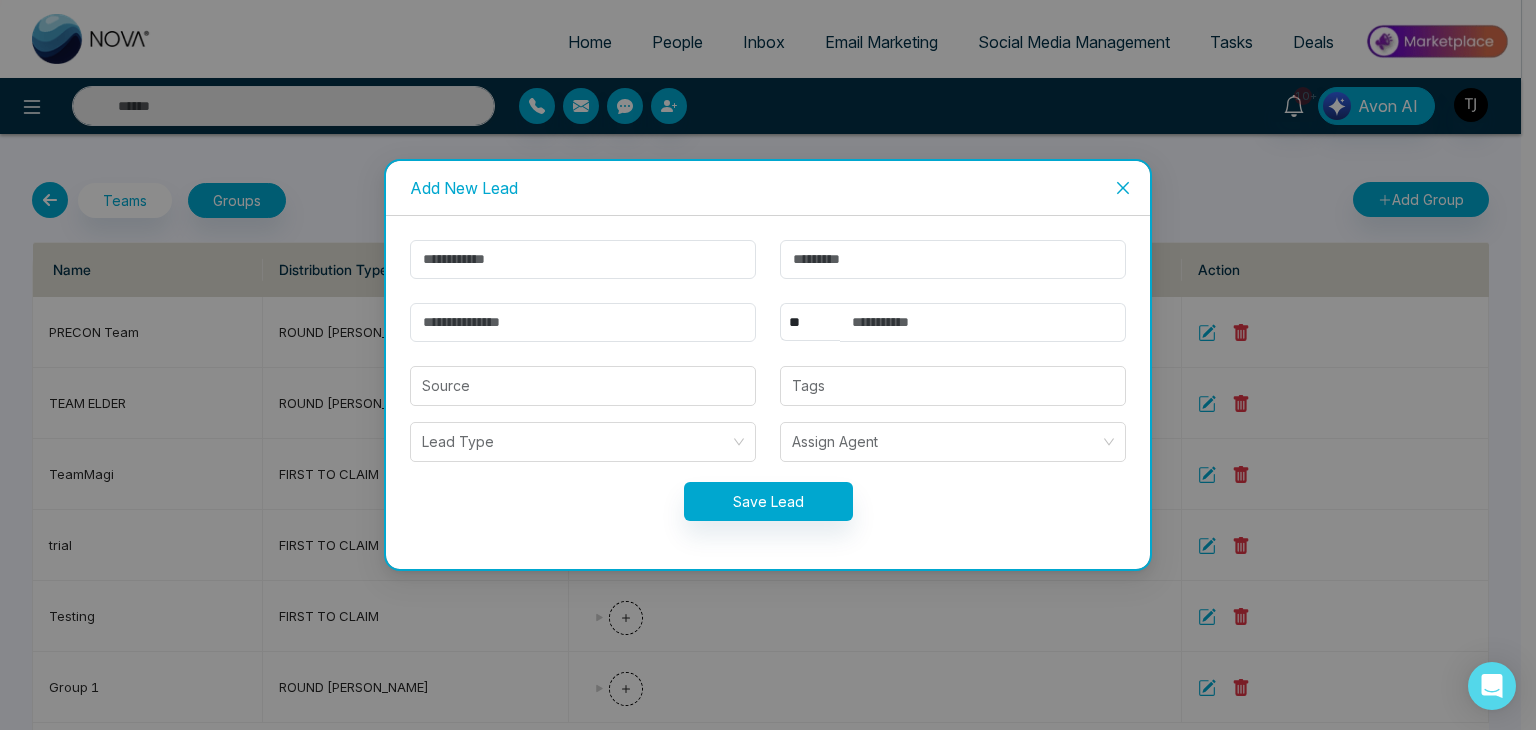 click 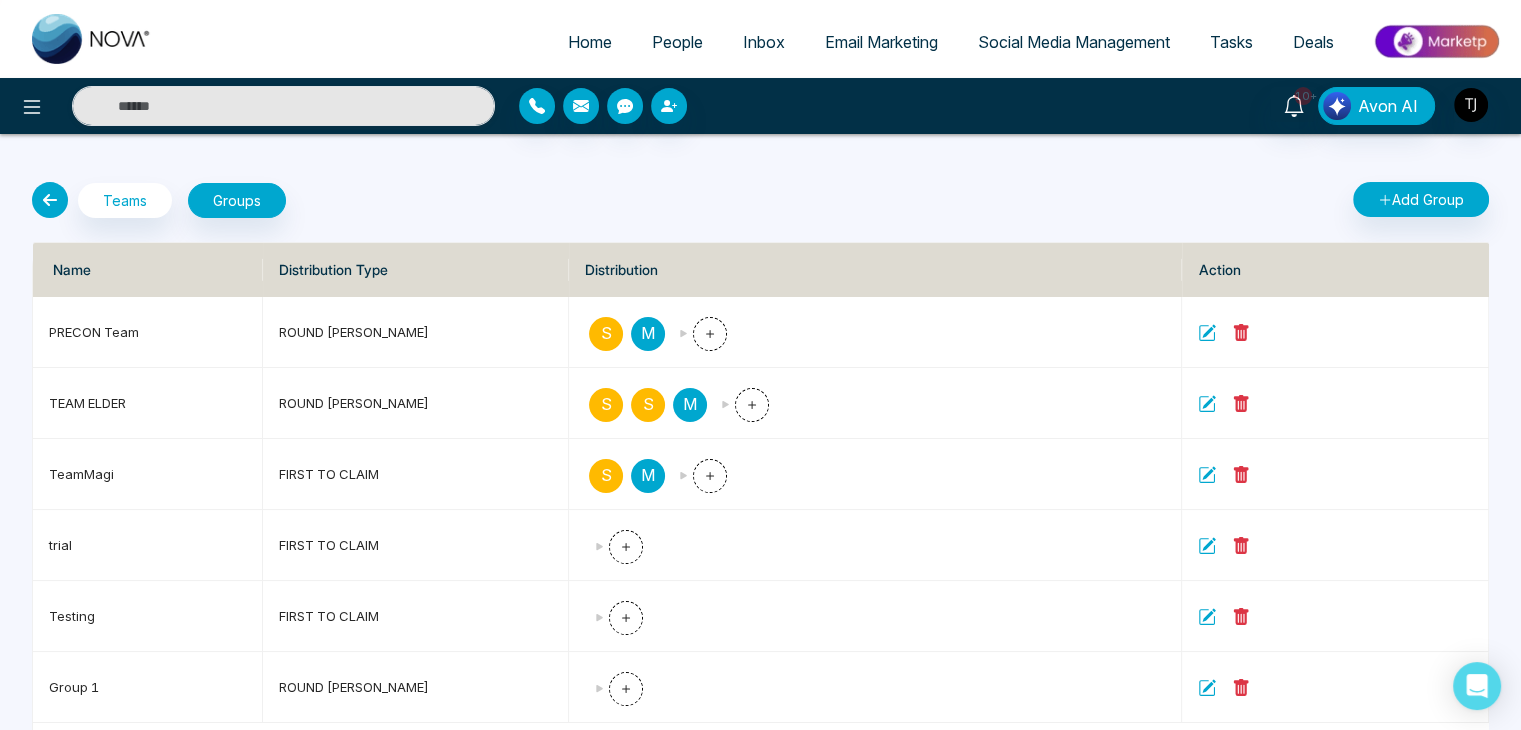 click at bounding box center [253, 106] 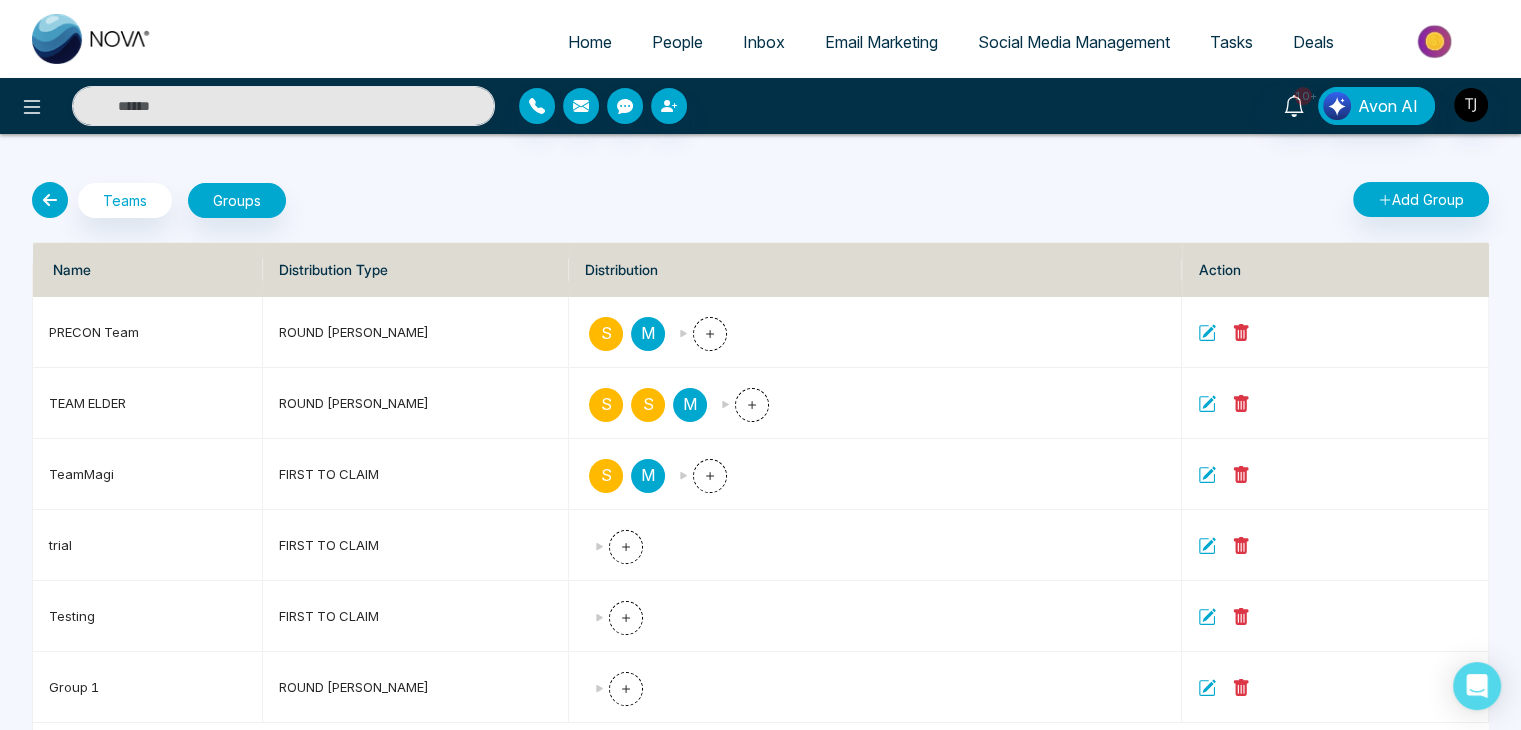click at bounding box center (92, 39) 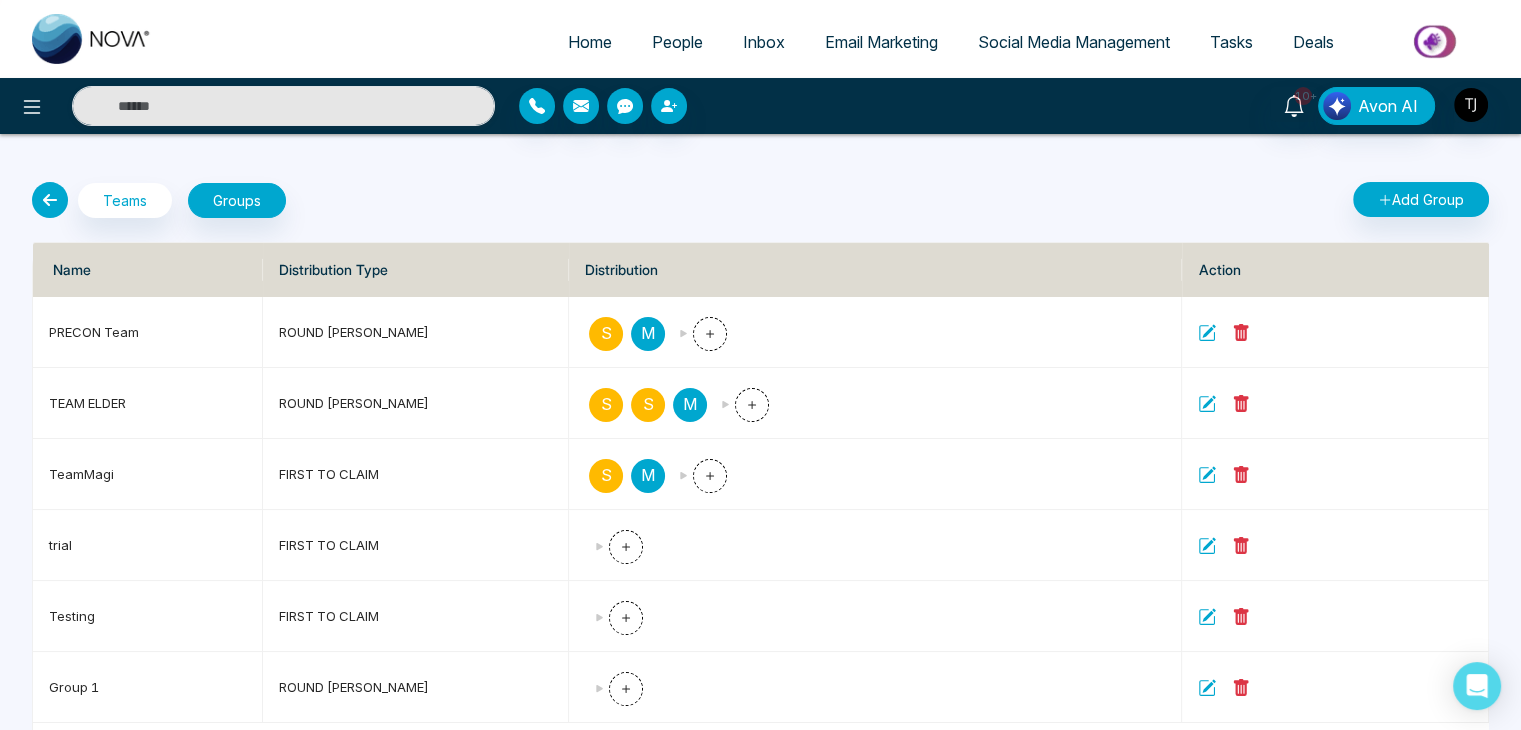select on "*" 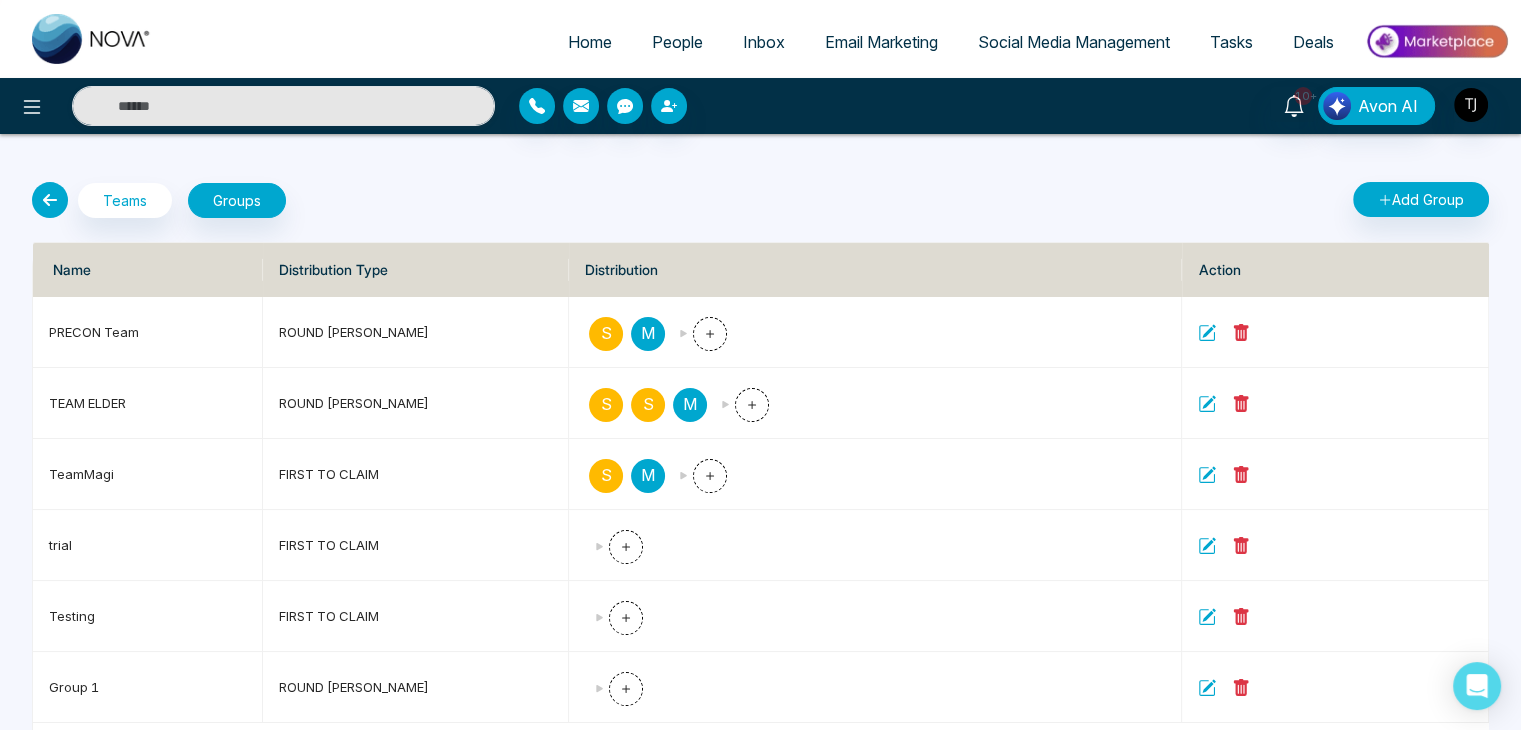 select on "*" 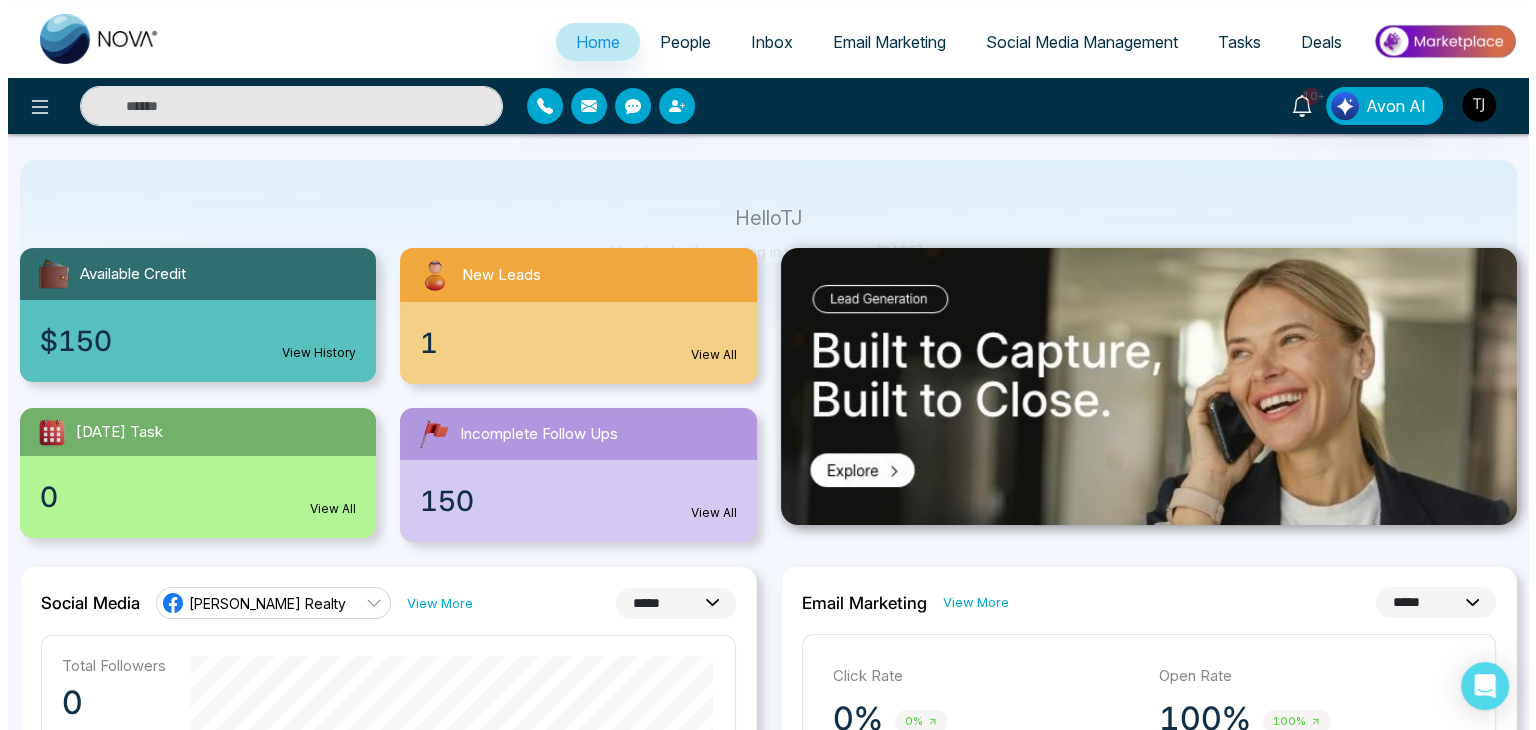scroll, scrollTop: 0, scrollLeft: 0, axis: both 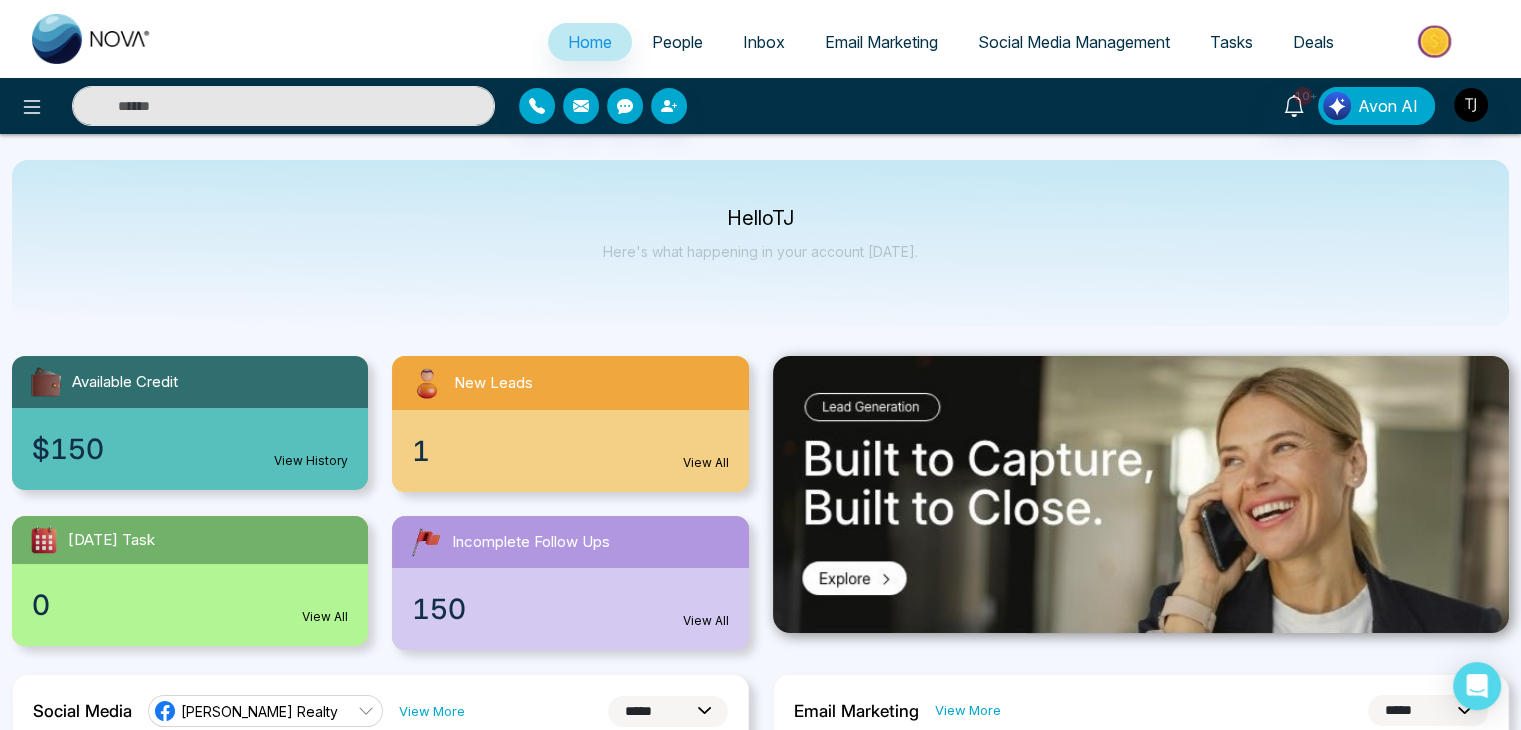 click at bounding box center (1141, 494) 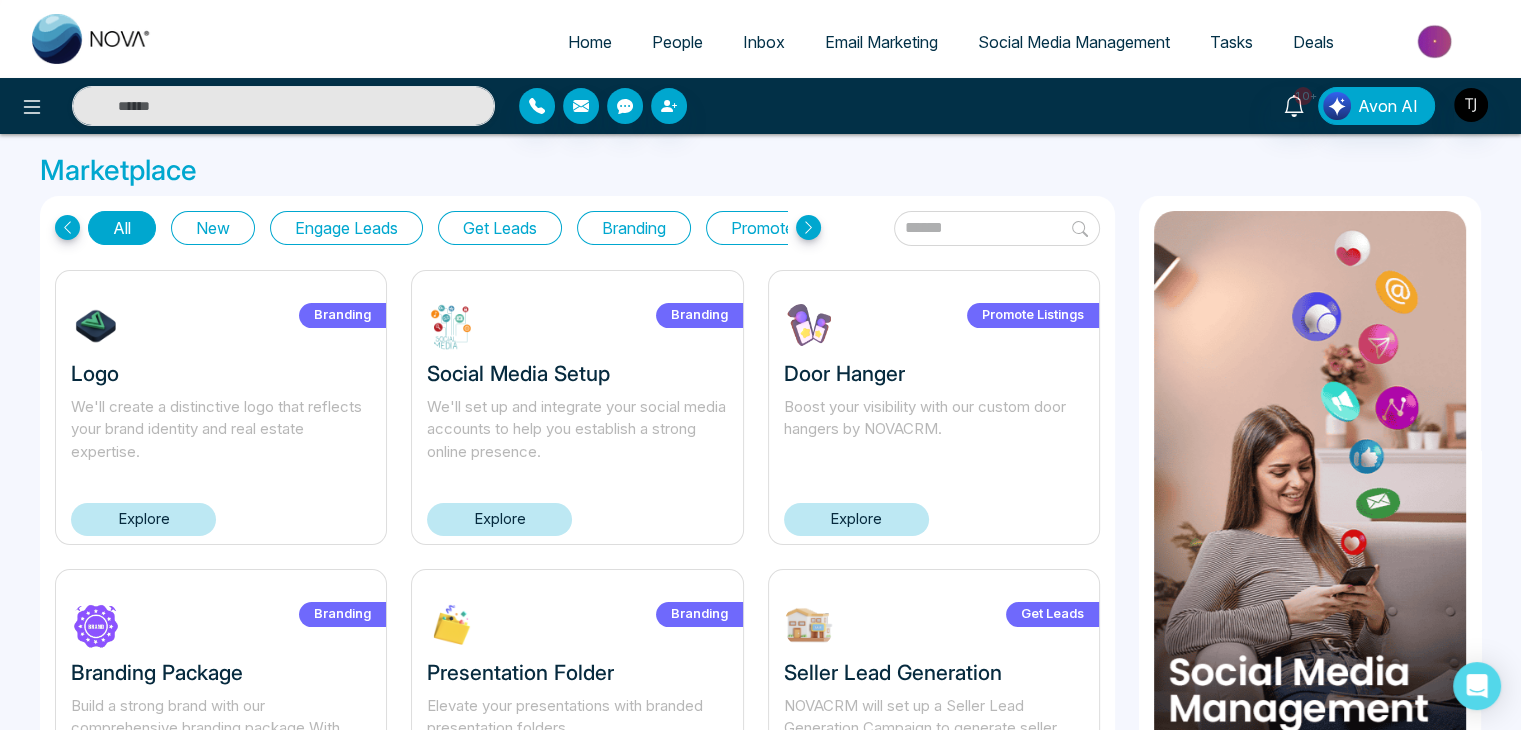click at bounding box center [92, 39] 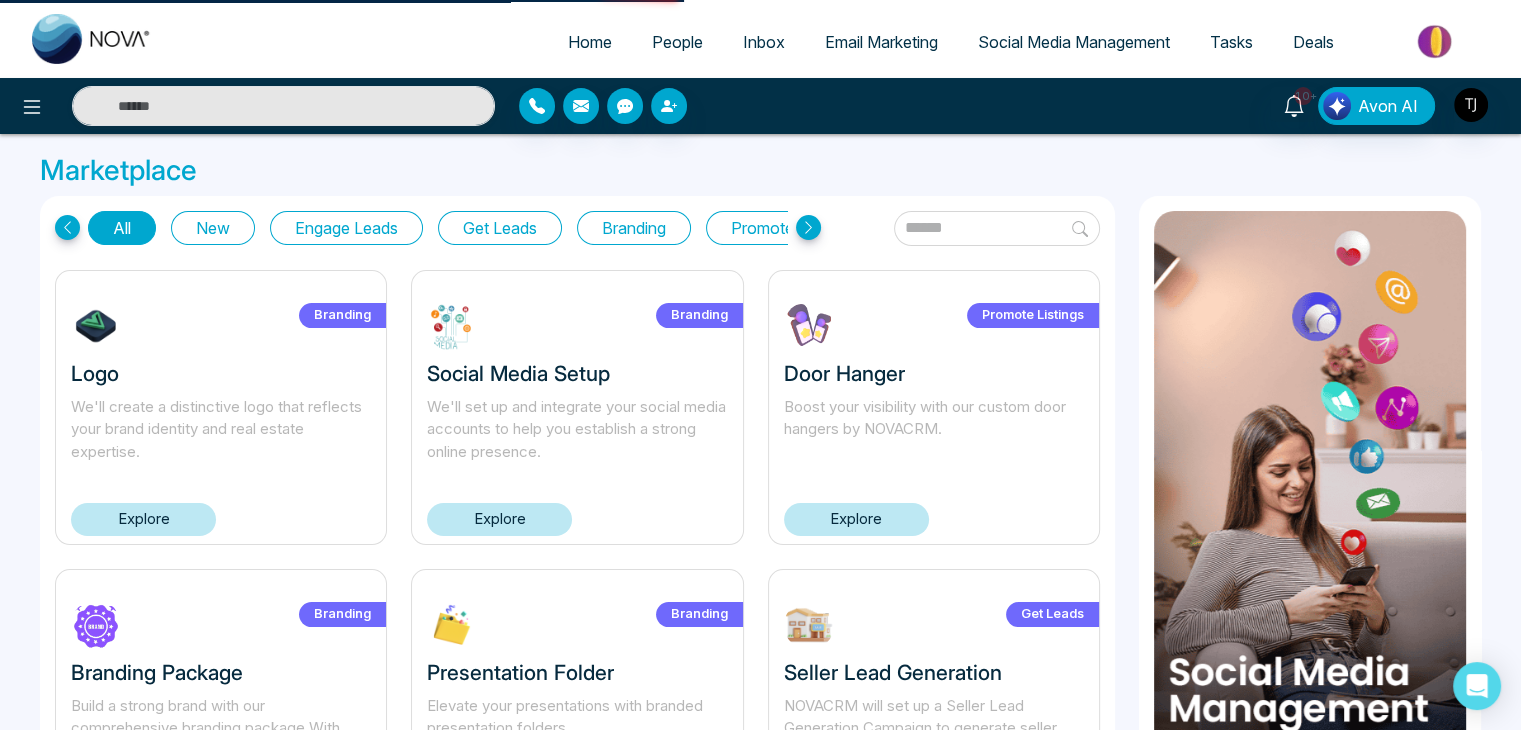 select on "*" 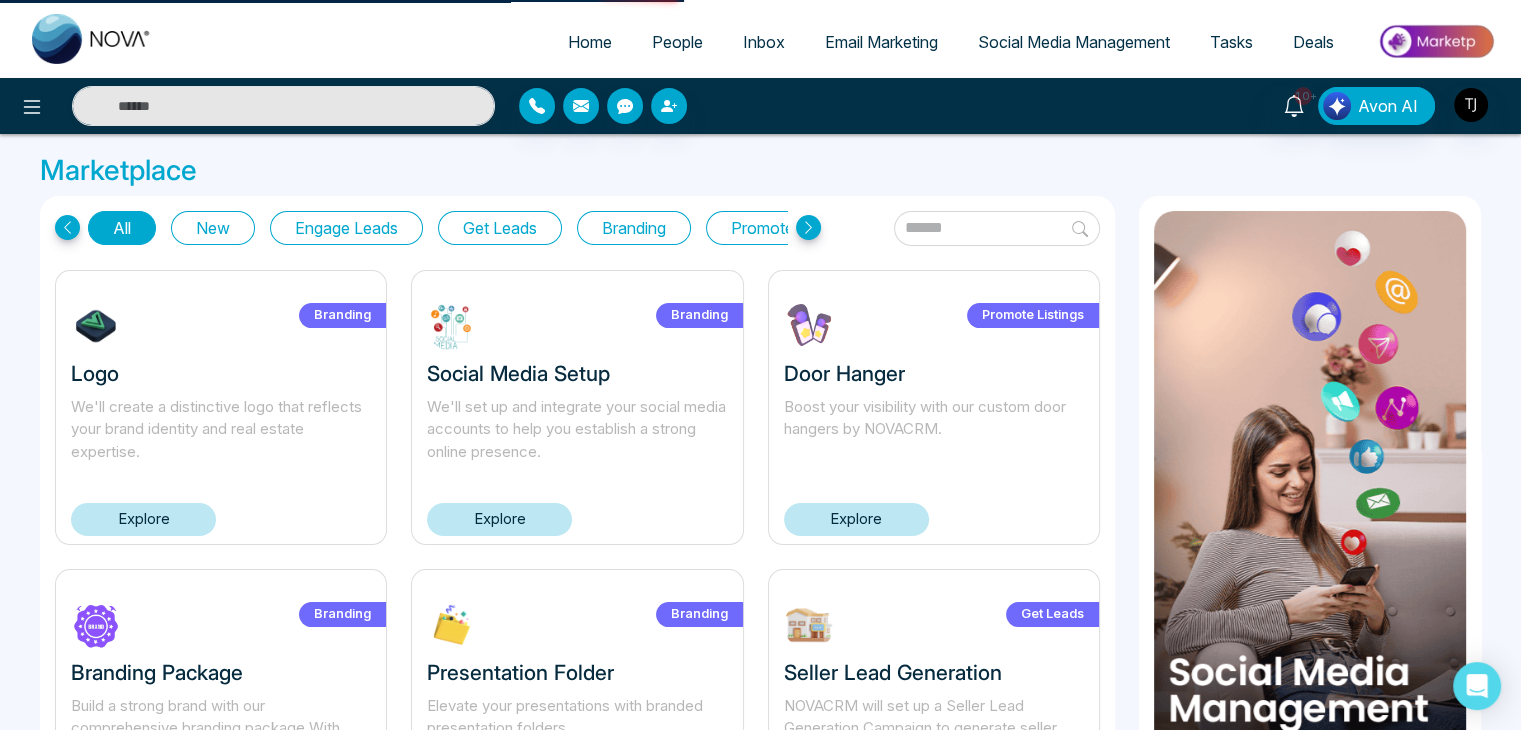 select on "*" 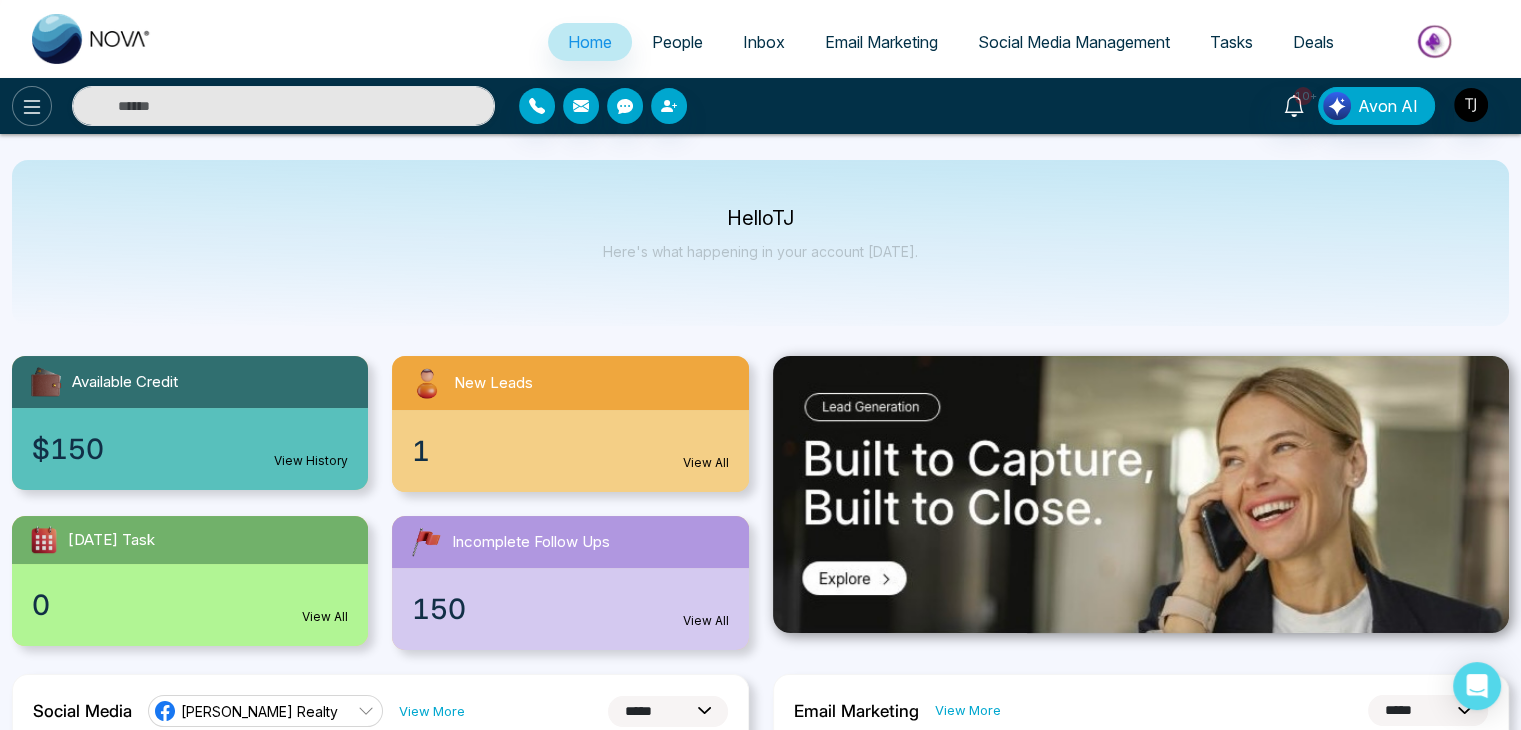click 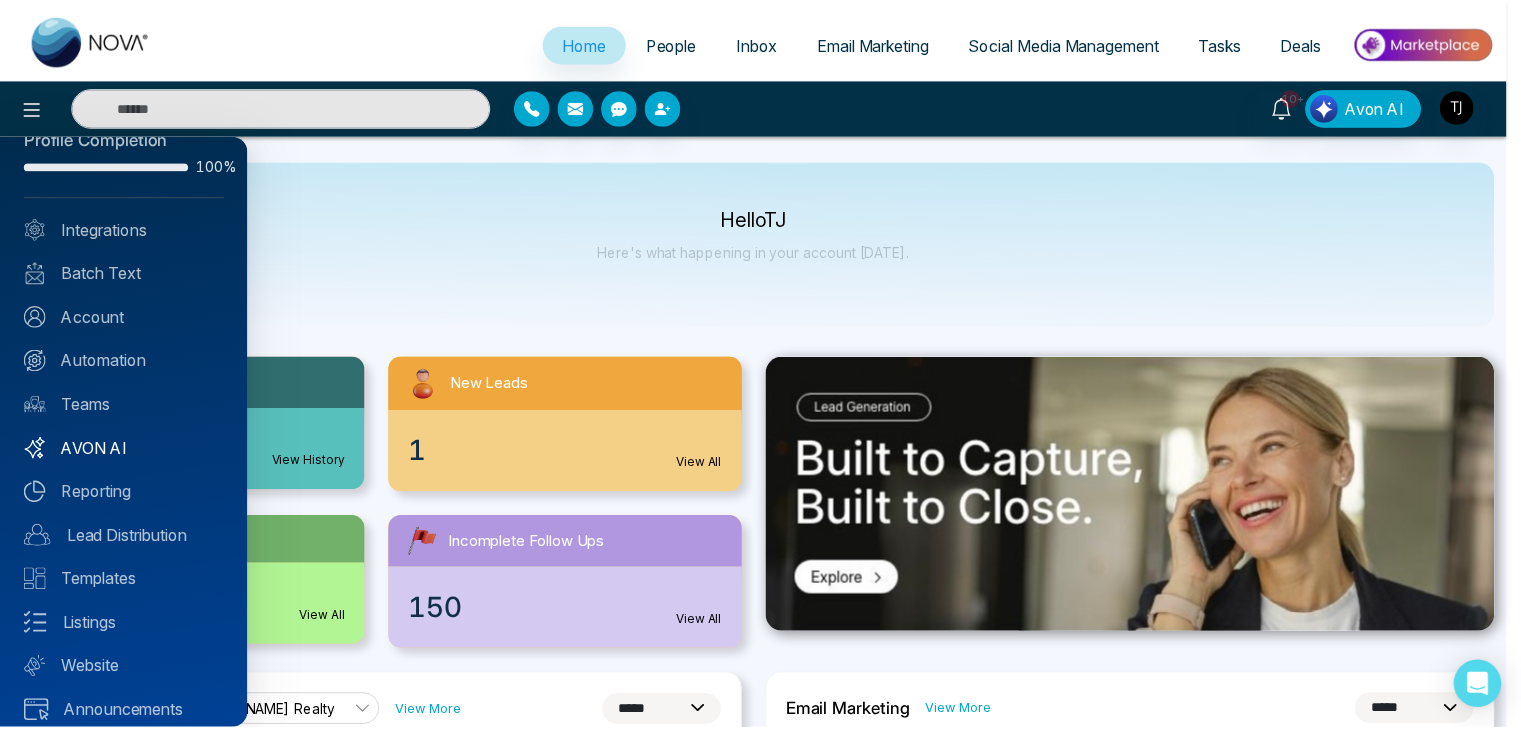 scroll, scrollTop: 56, scrollLeft: 0, axis: vertical 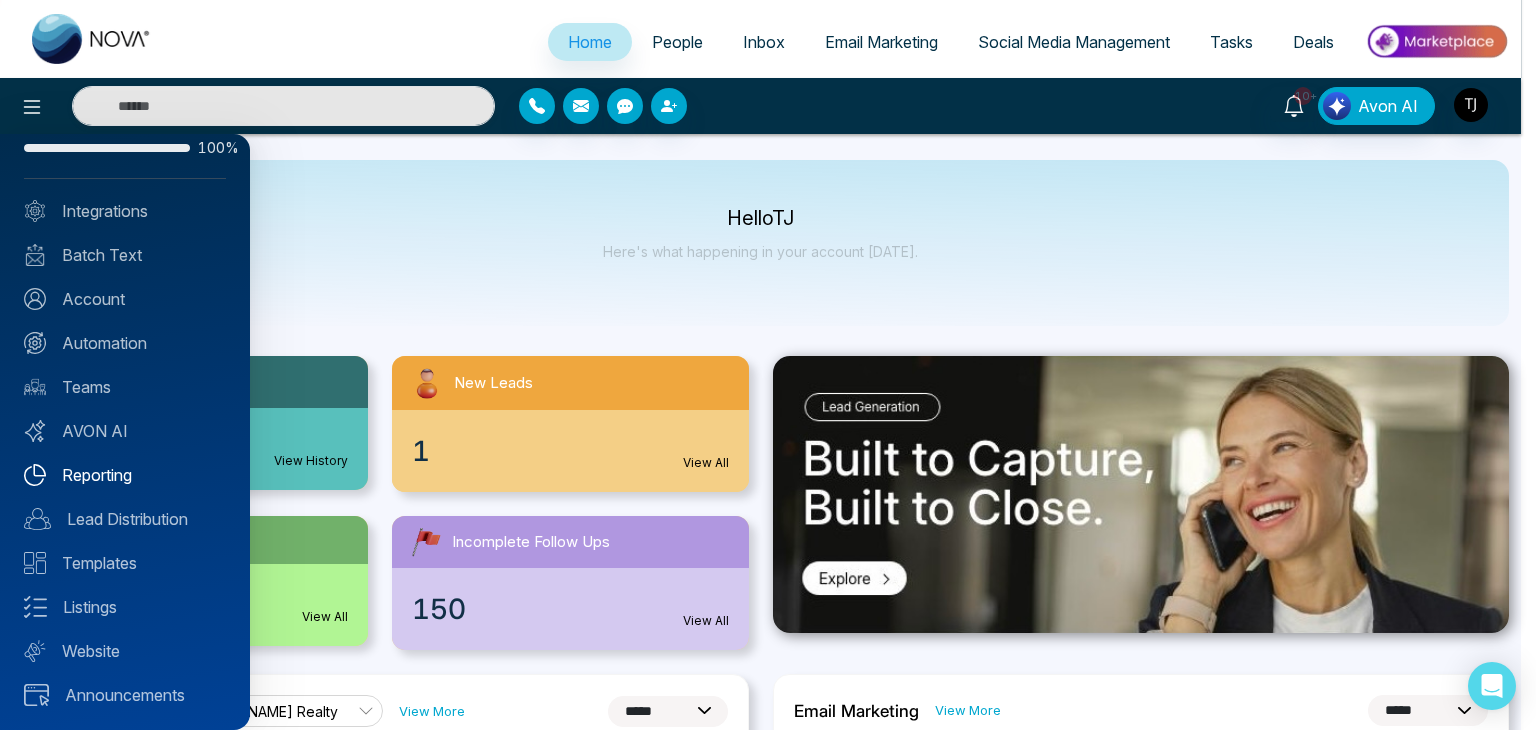 click on "Reporting" at bounding box center [125, 475] 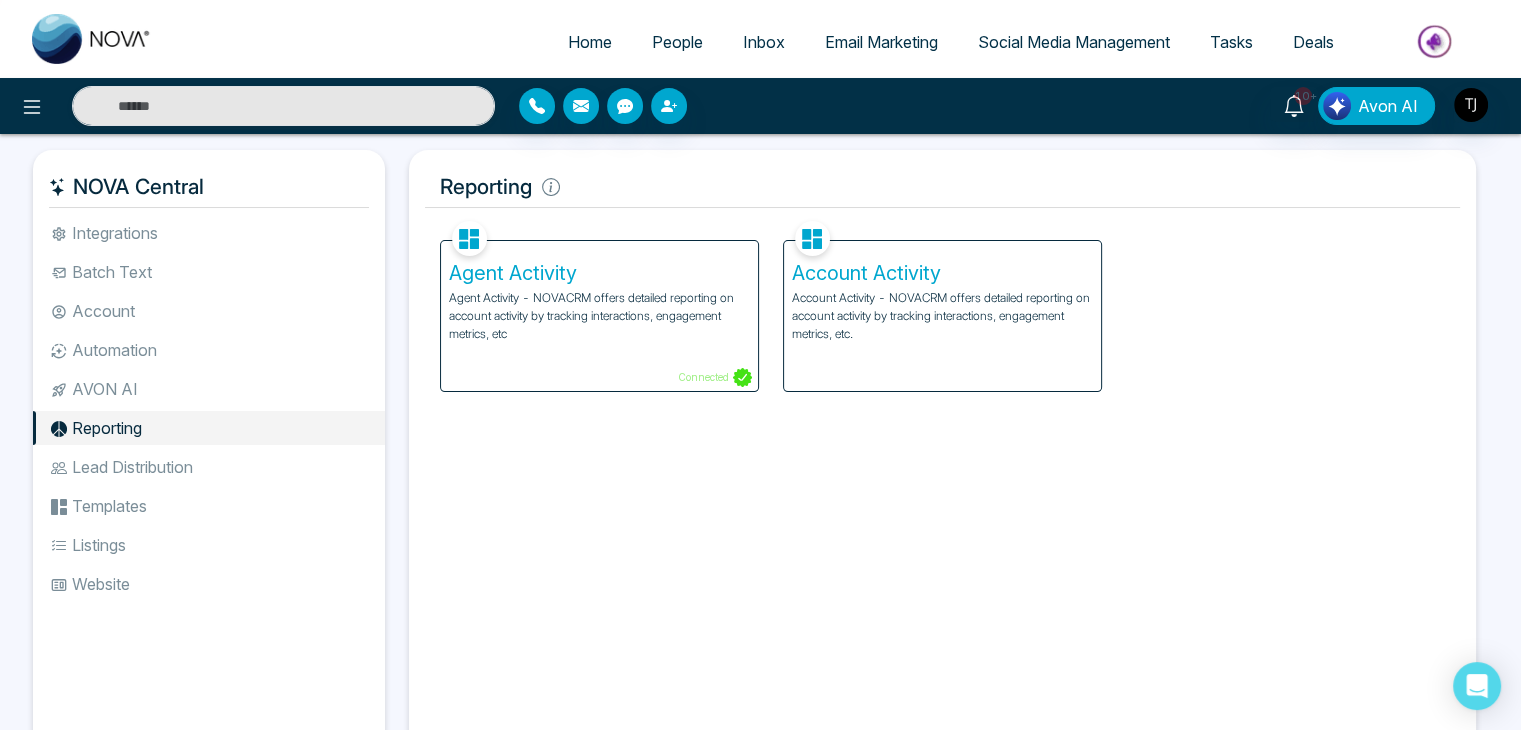 click on "Account Activity" at bounding box center [942, 273] 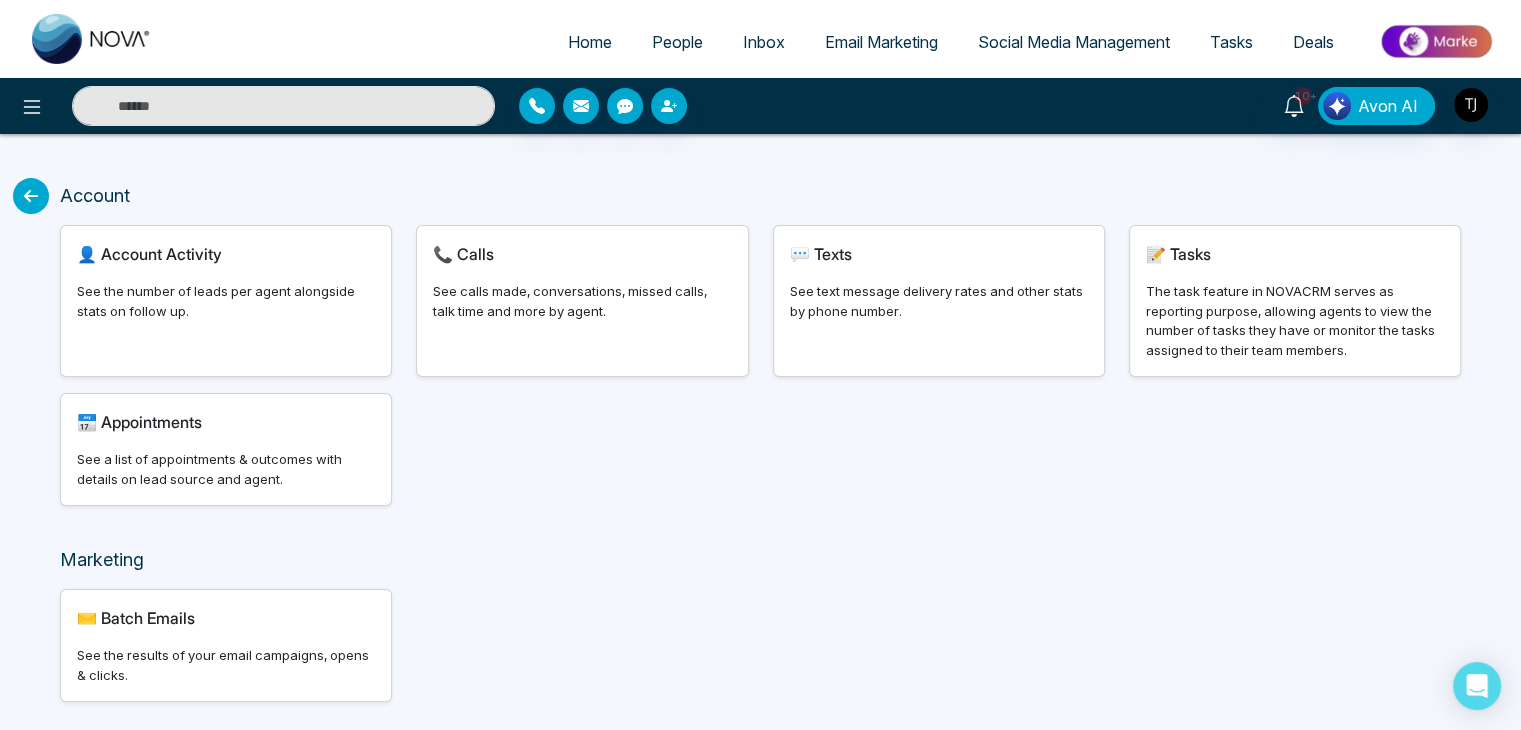 click on "Account 👤 Account Activity See the number of leads per agent alongside stats on follow up. 📞 Calls See calls made, conversations, missed calls, talk time and more by agent. 💬 Texts See text message delivery rates and other stats by phone number. 📝 Tasks The task feature in NOVACRM  serves as reporting purpose, allowing agents to view the number of tasks they have or monitor the tasks assigned to their team members. 📅 Appointments See a list of appointments & outcomes with details on lead source and agent. Marketing ✉️ Batch Emails See the results of your email campaigns, opens & clicks." at bounding box center (760, 462) 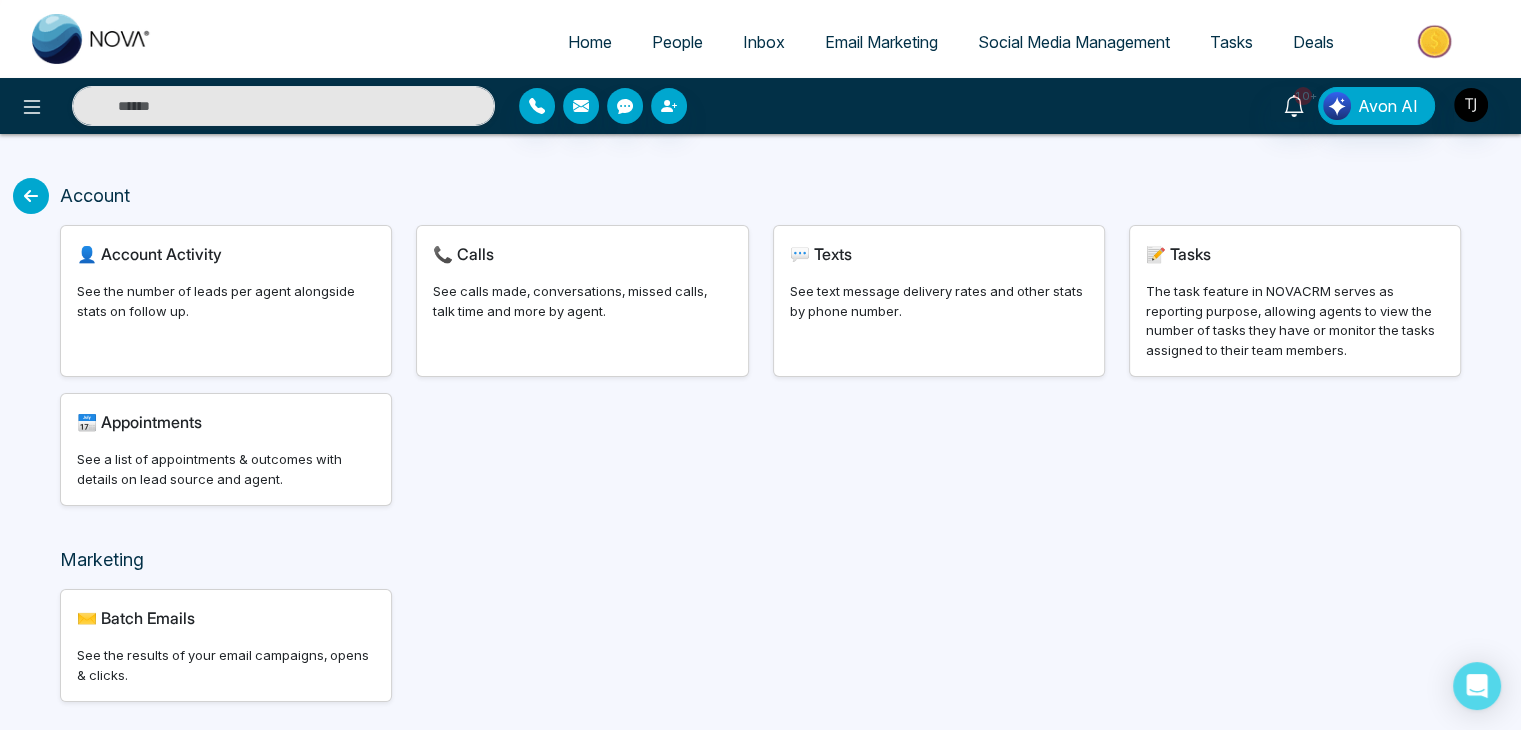click at bounding box center [31, 196] 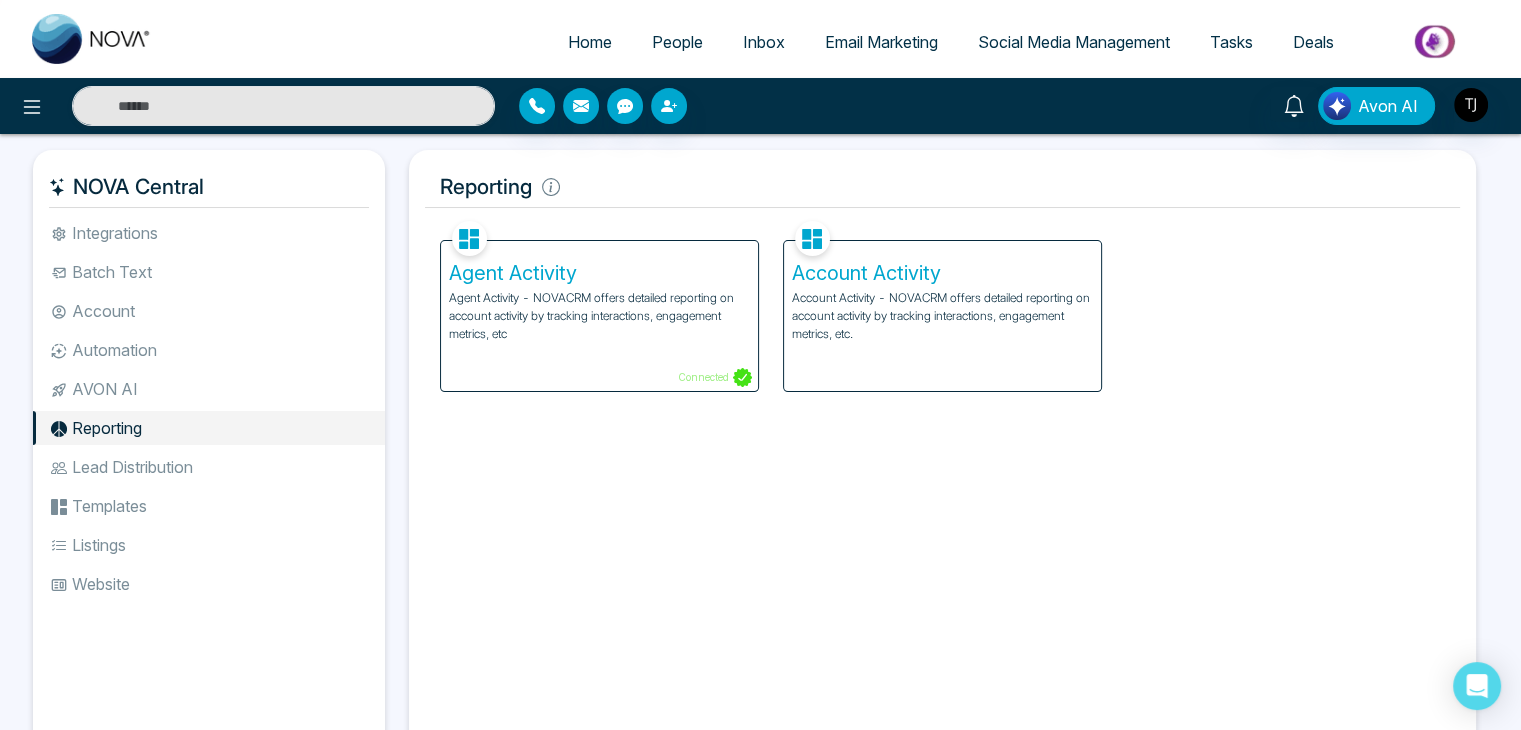 click on "Agent Activity - NOVACRM offers detailed reporting on account activity by tracking interactions, engagement metrics, etc" at bounding box center [599, 316] 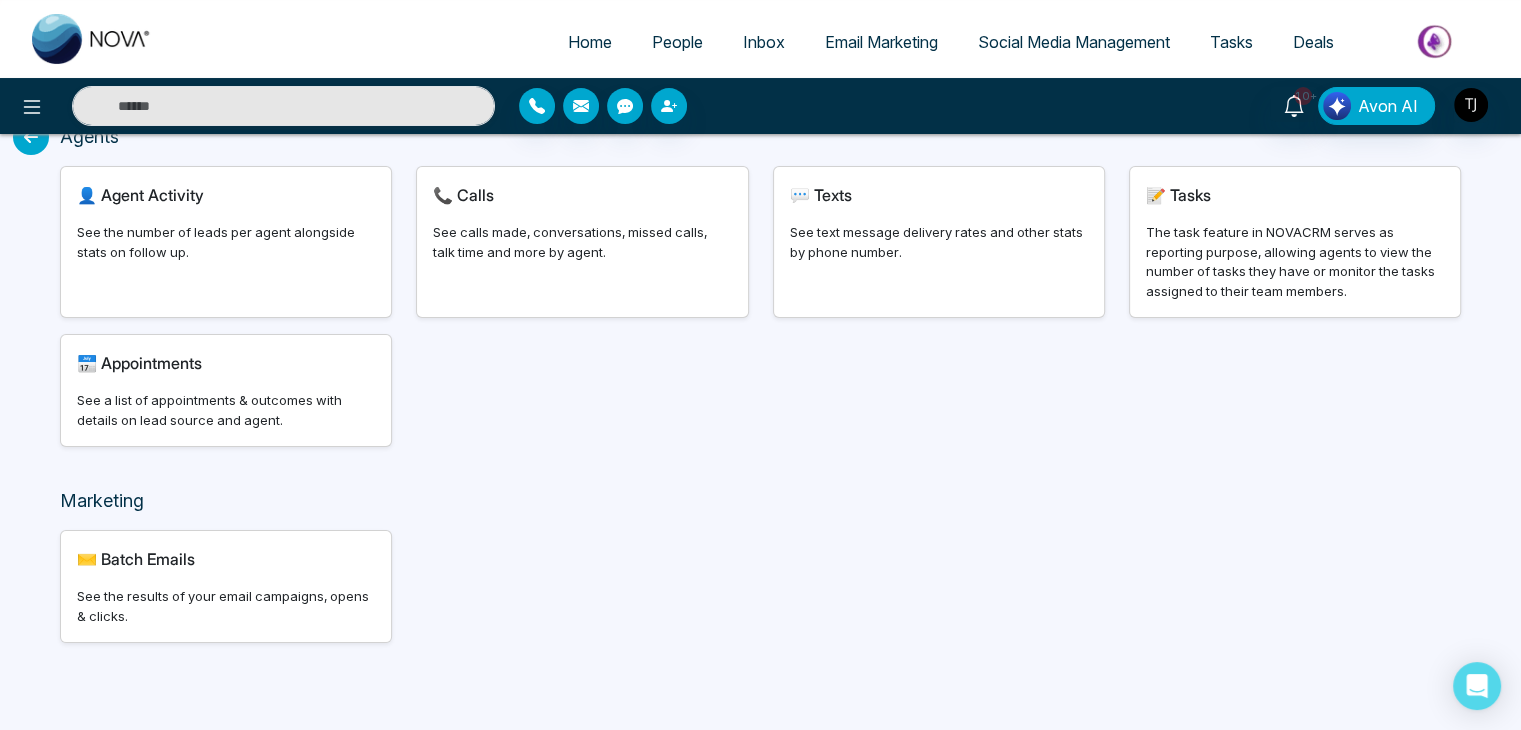 scroll, scrollTop: 0, scrollLeft: 0, axis: both 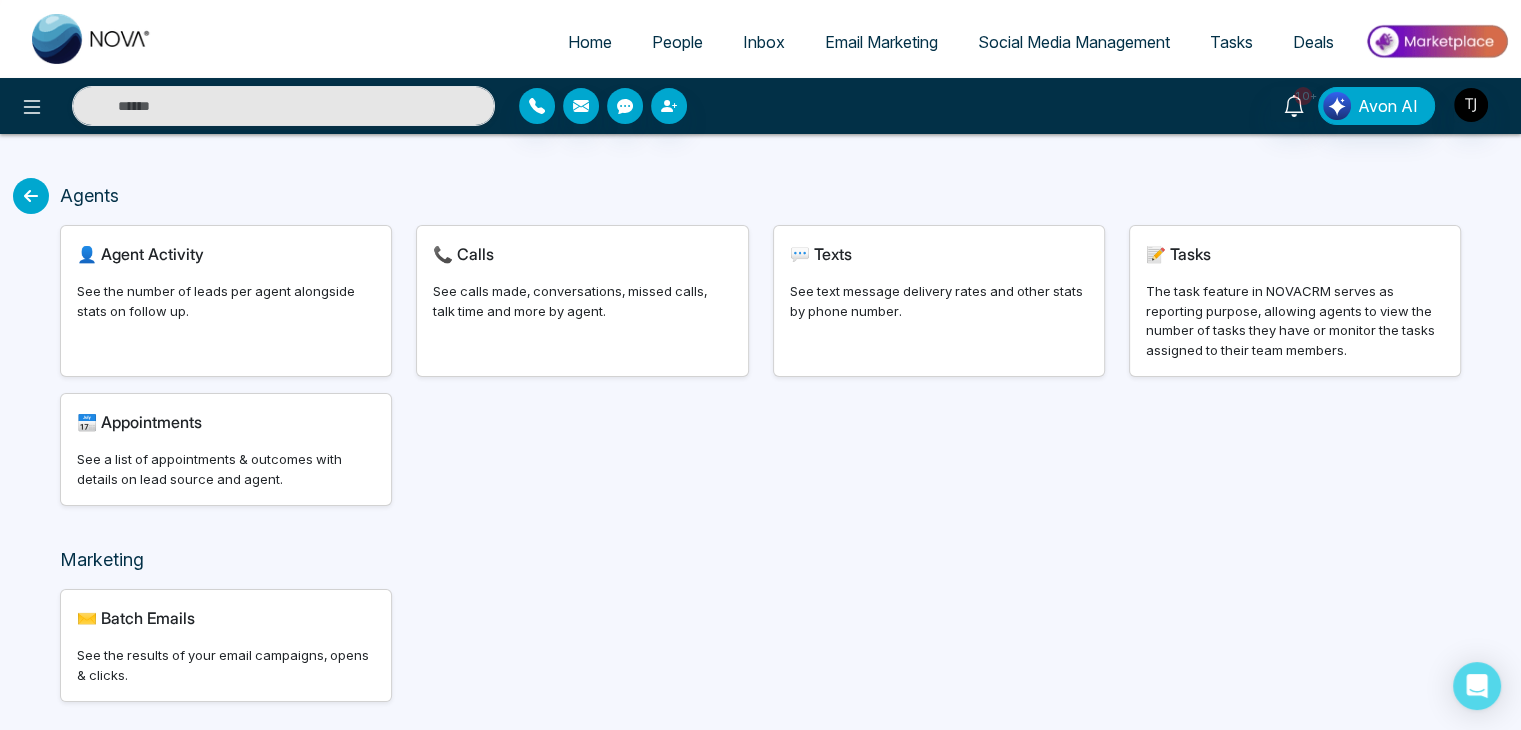 drag, startPoint x: 1092, startPoint y: 256, endPoint x: 1090, endPoint y: 269, distance: 13.152946 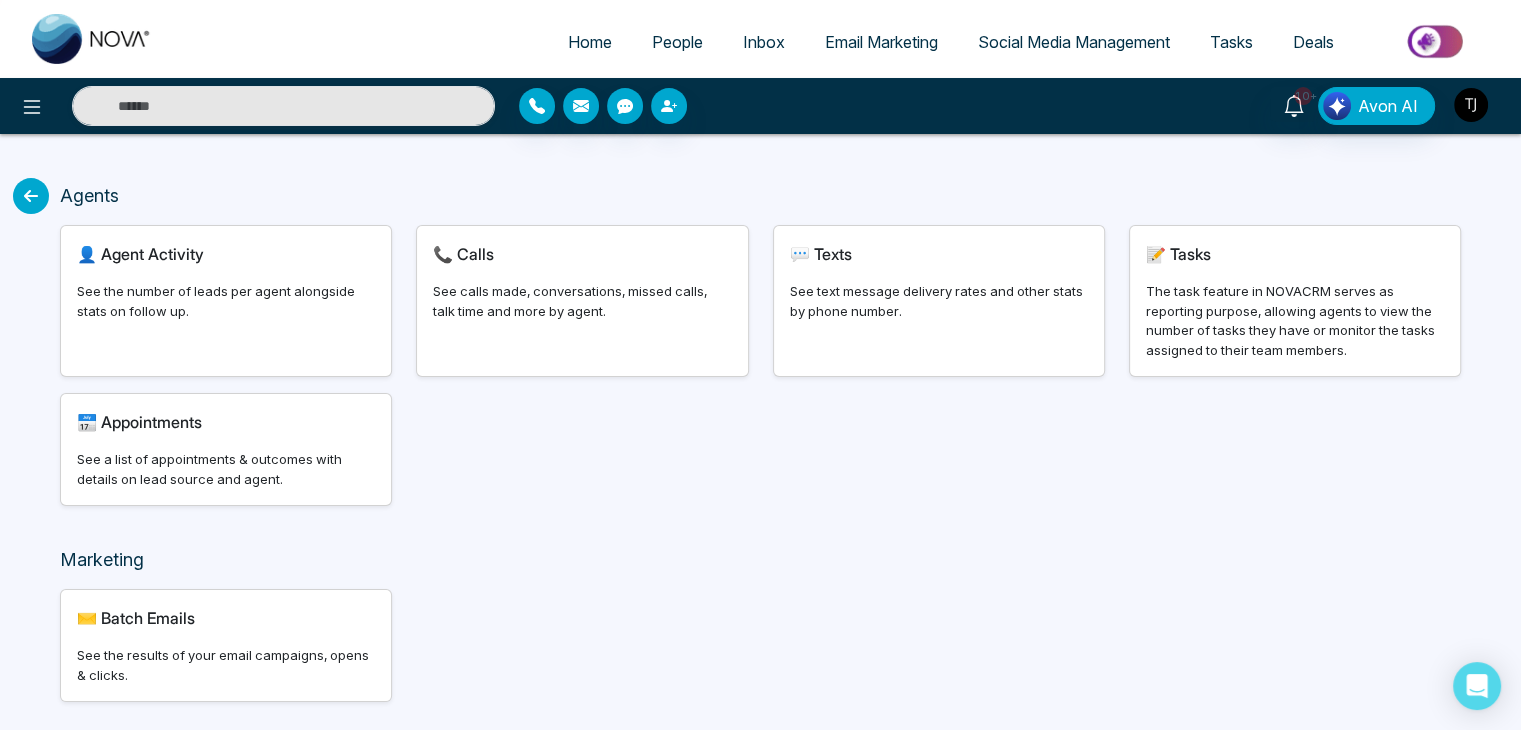 click at bounding box center [1471, 105] 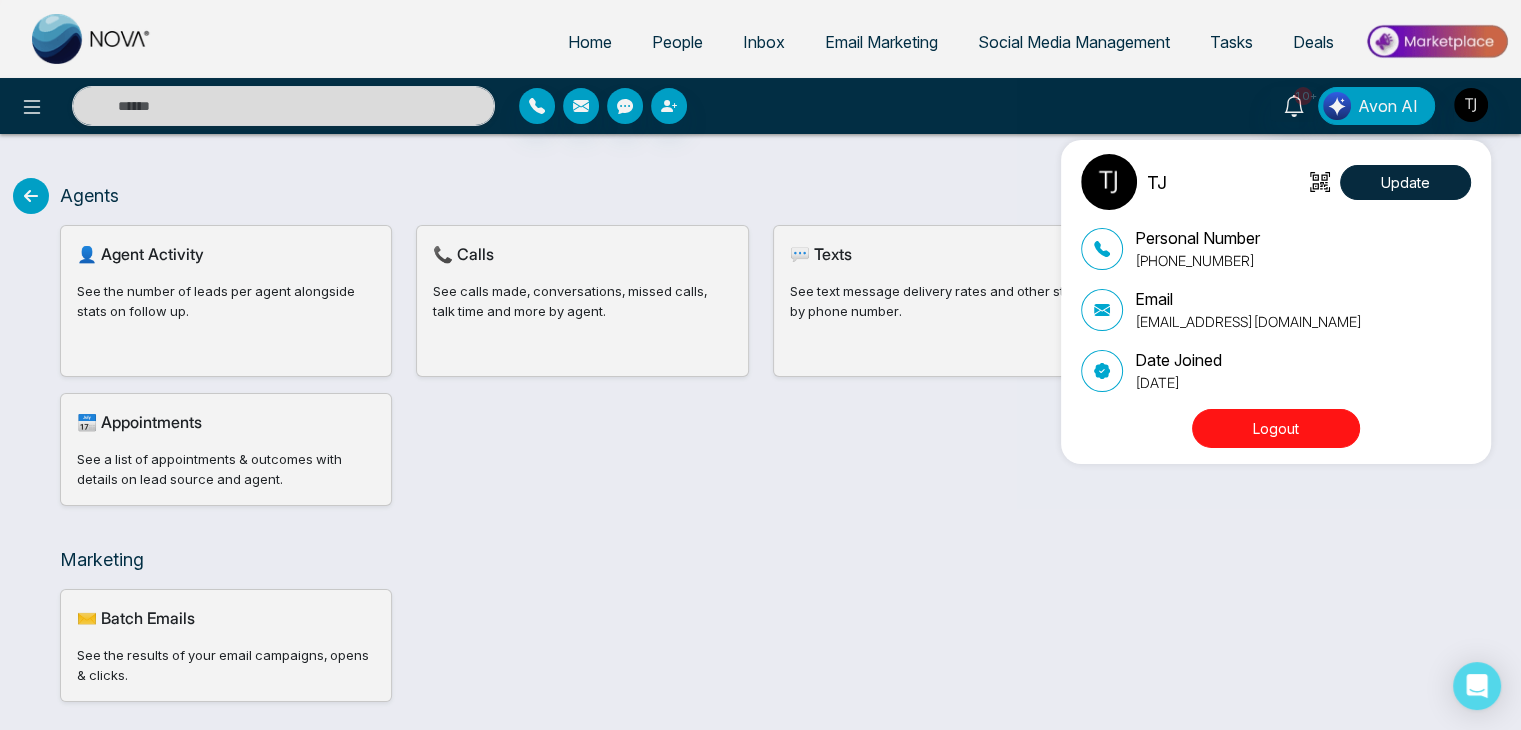 drag, startPoint x: 1308, startPoint y: 404, endPoint x: 1306, endPoint y: 415, distance: 11.18034 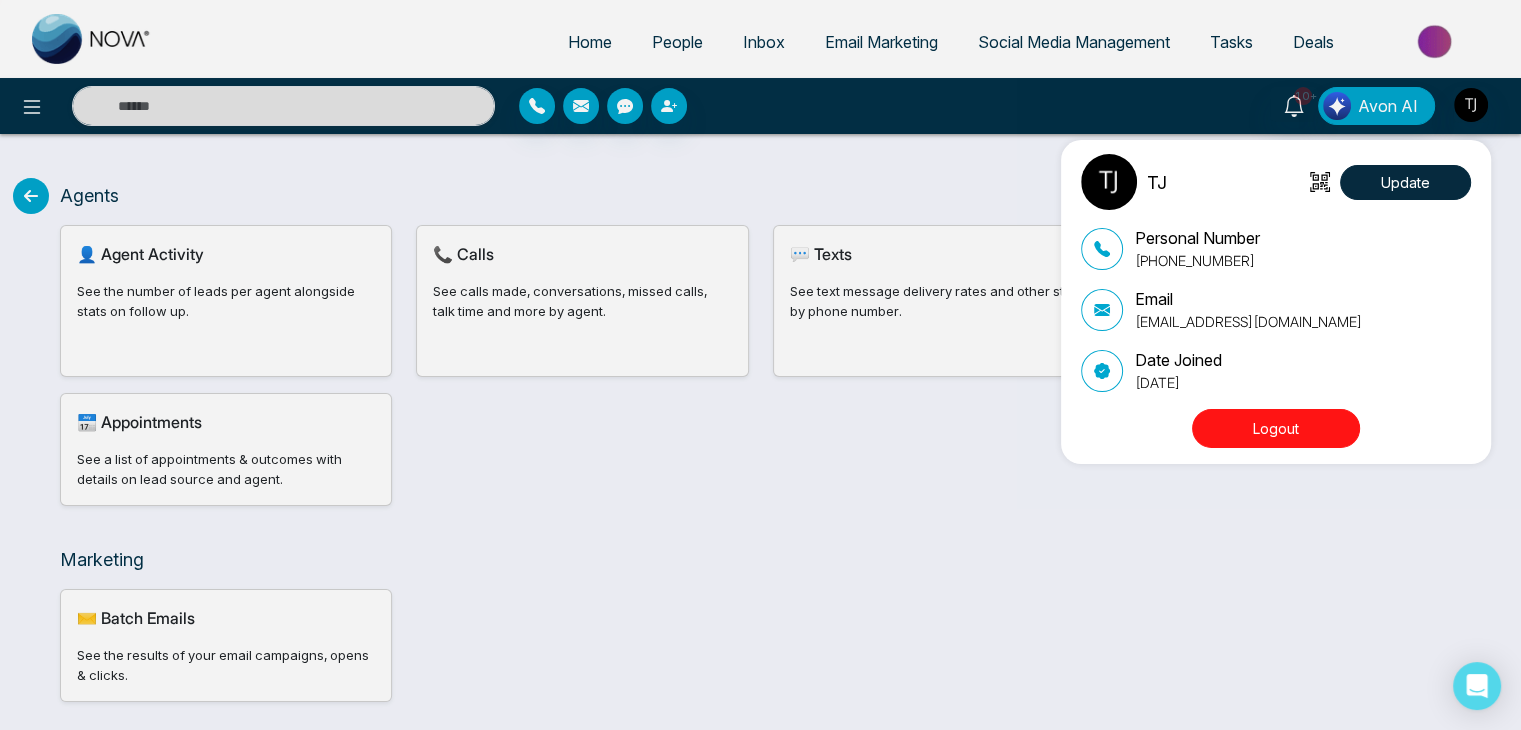 click on "TJ Update Personal Number +16472175256 Email tirstonjames@gmail.com Date Joined September 18, 2024 Logout" at bounding box center [1281, 302] 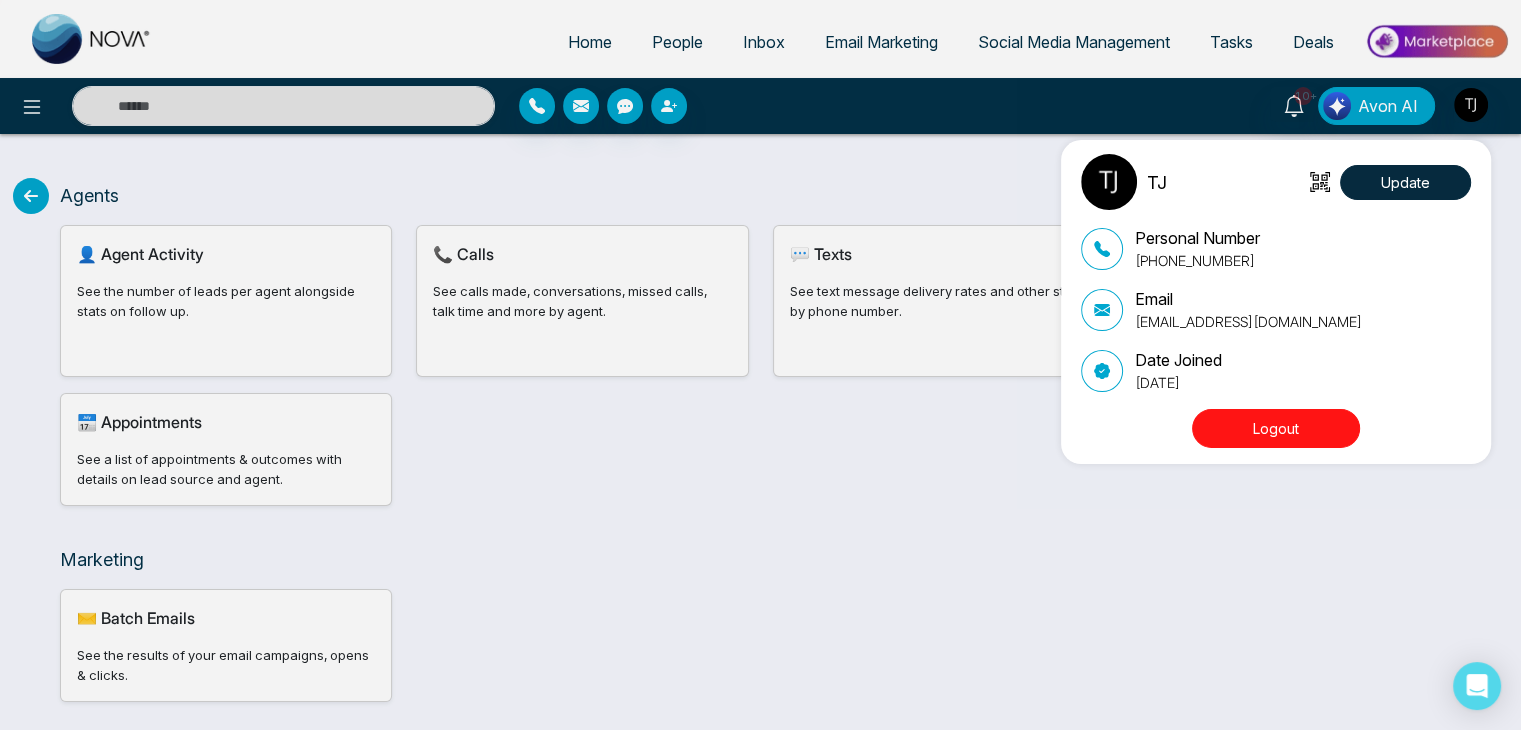 click on "Logout" at bounding box center (1276, 428) 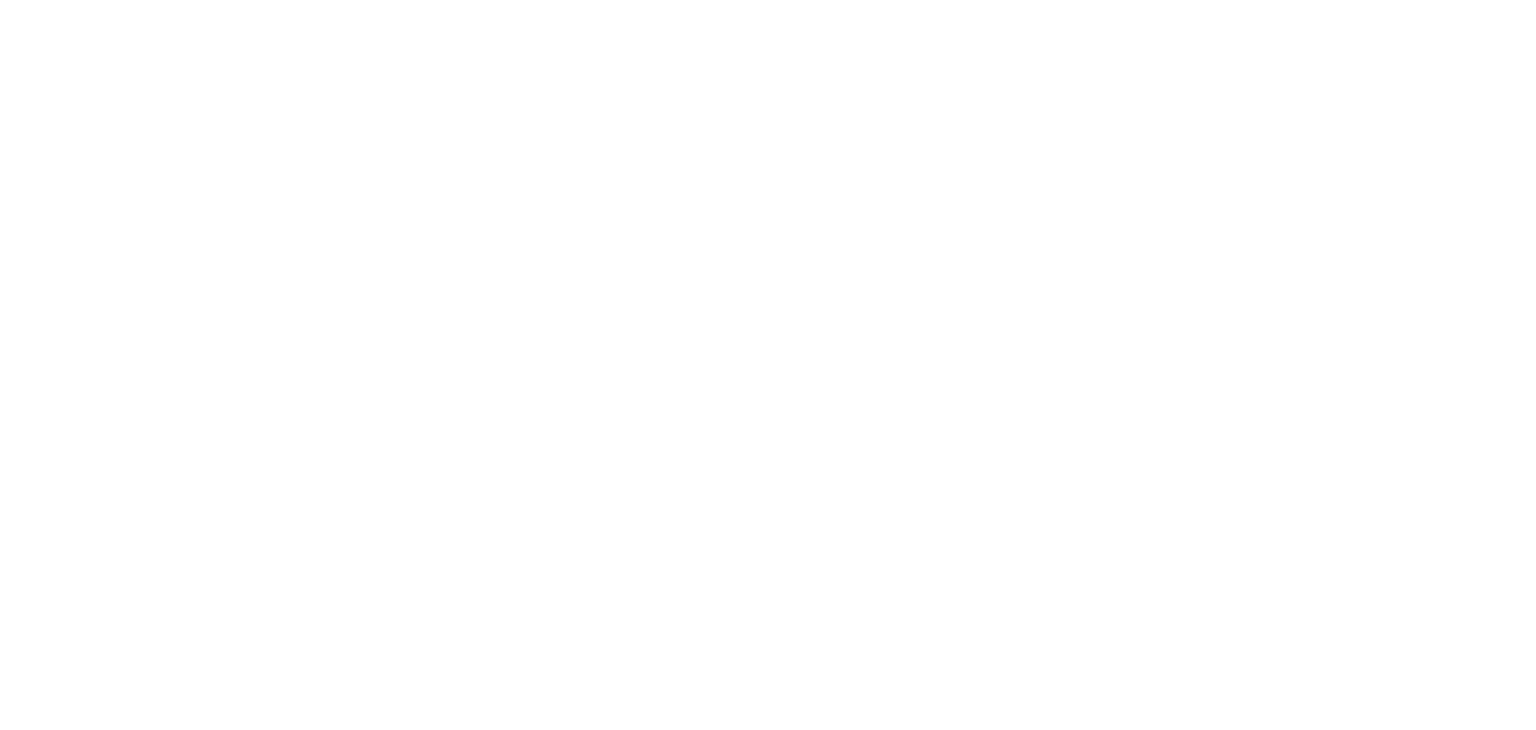scroll, scrollTop: 0, scrollLeft: 0, axis: both 